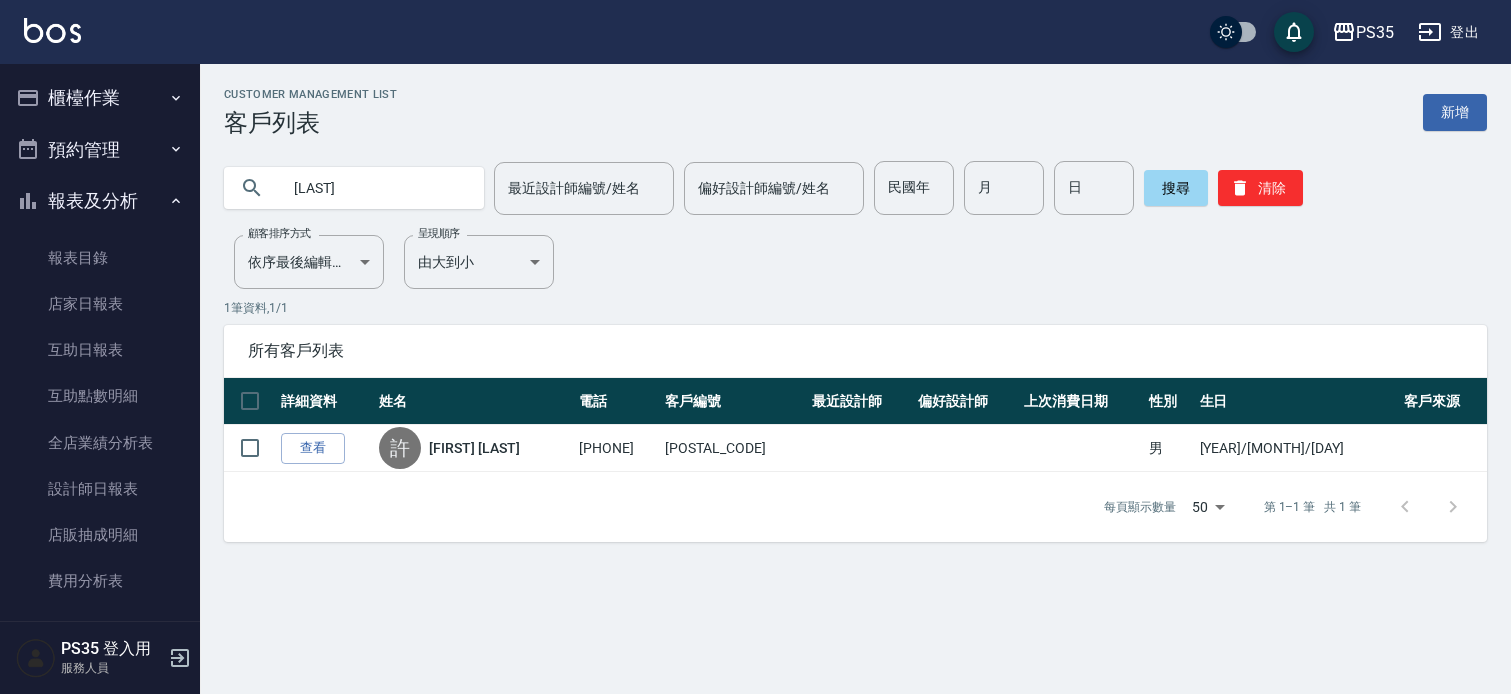 scroll, scrollTop: 0, scrollLeft: 0, axis: both 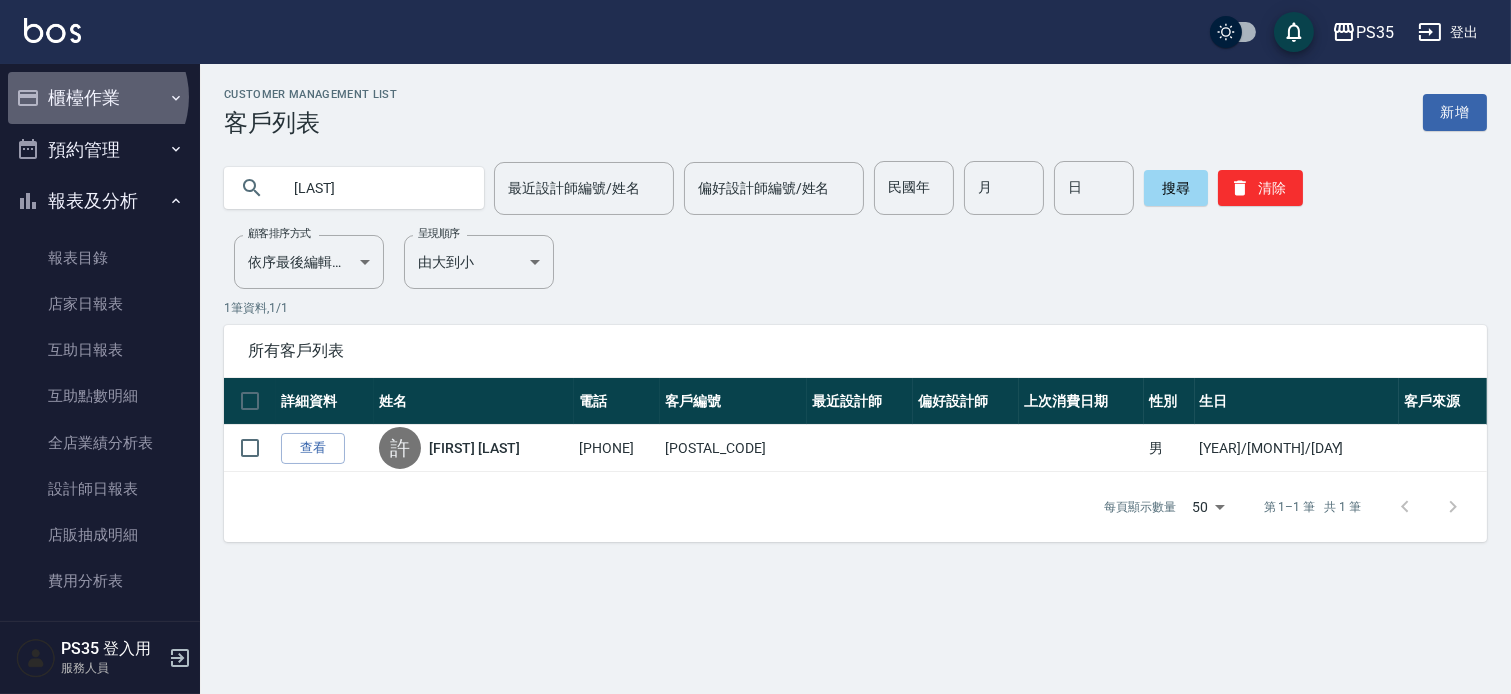 click on "櫃檯作業" at bounding box center [100, 98] 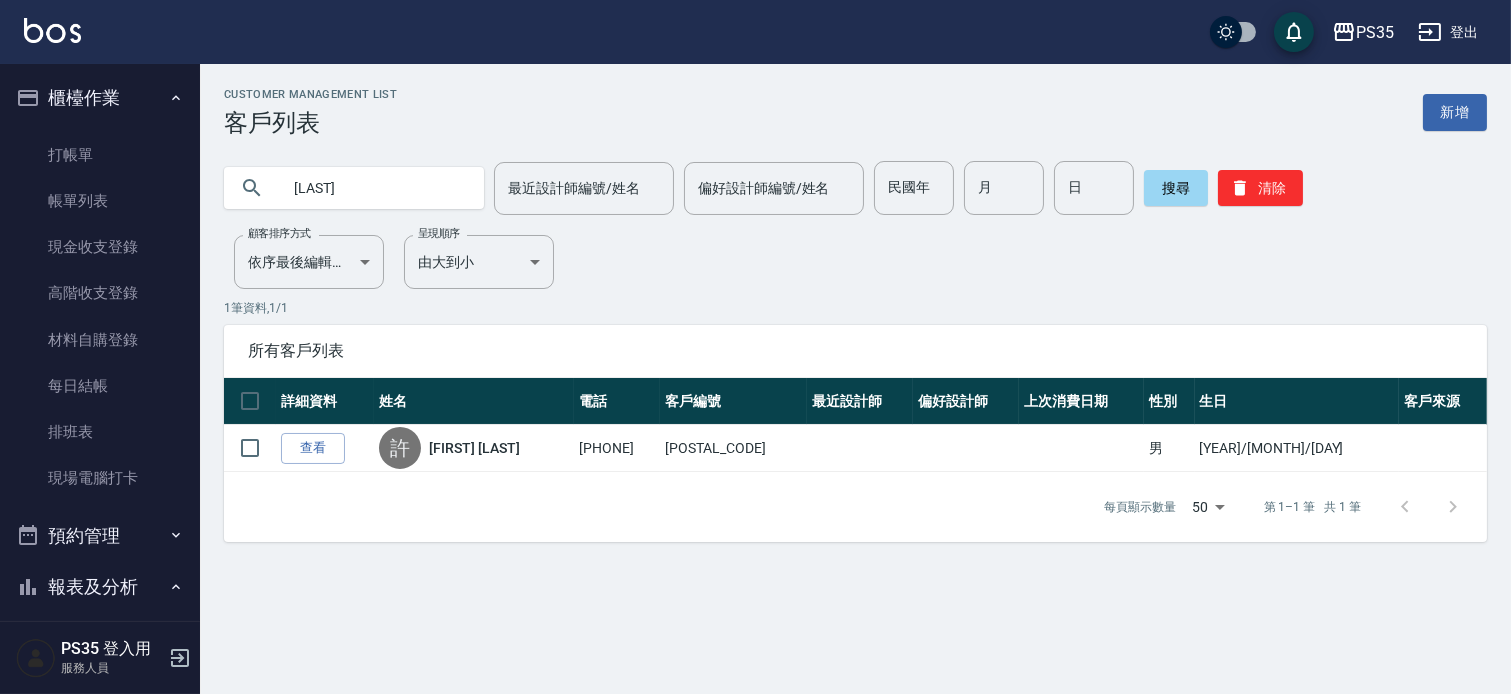 click on "綺" at bounding box center (374, 188) 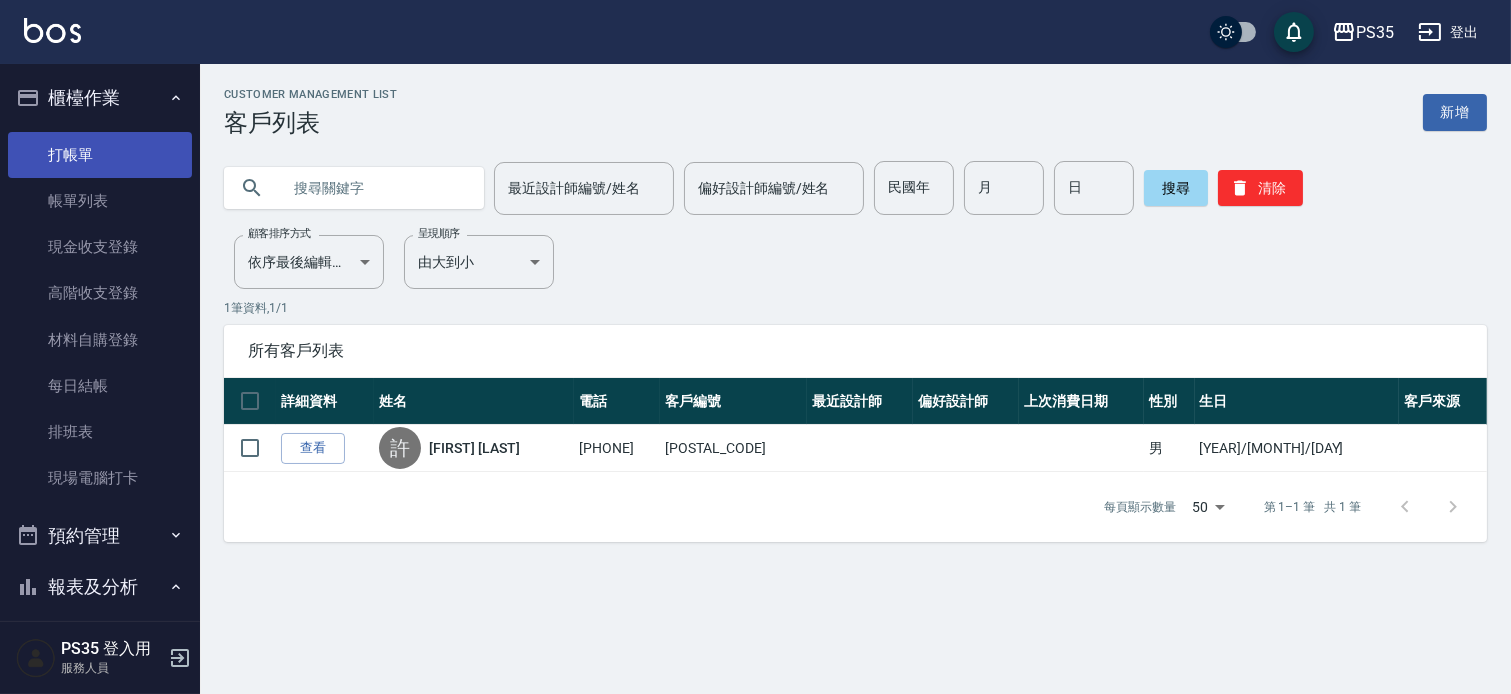 type 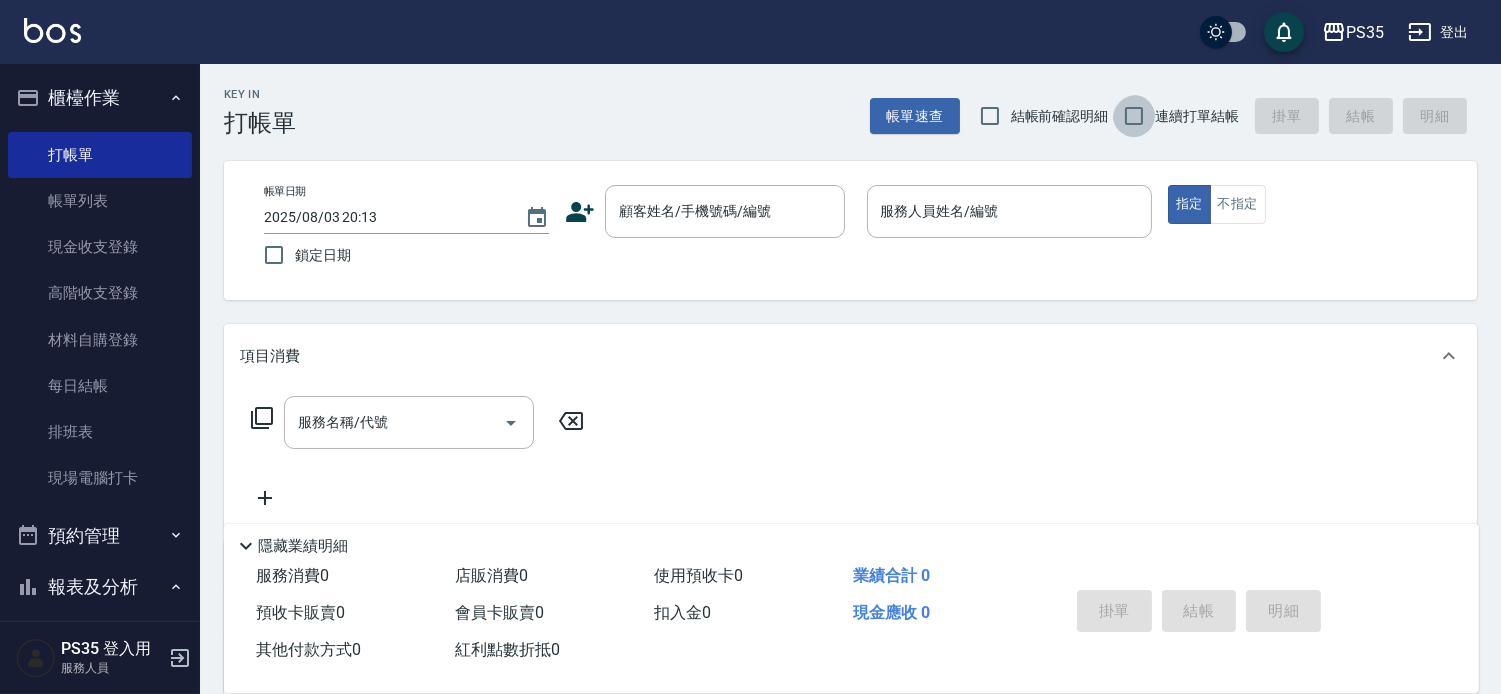 click on "連續打單結帳" at bounding box center [1134, 116] 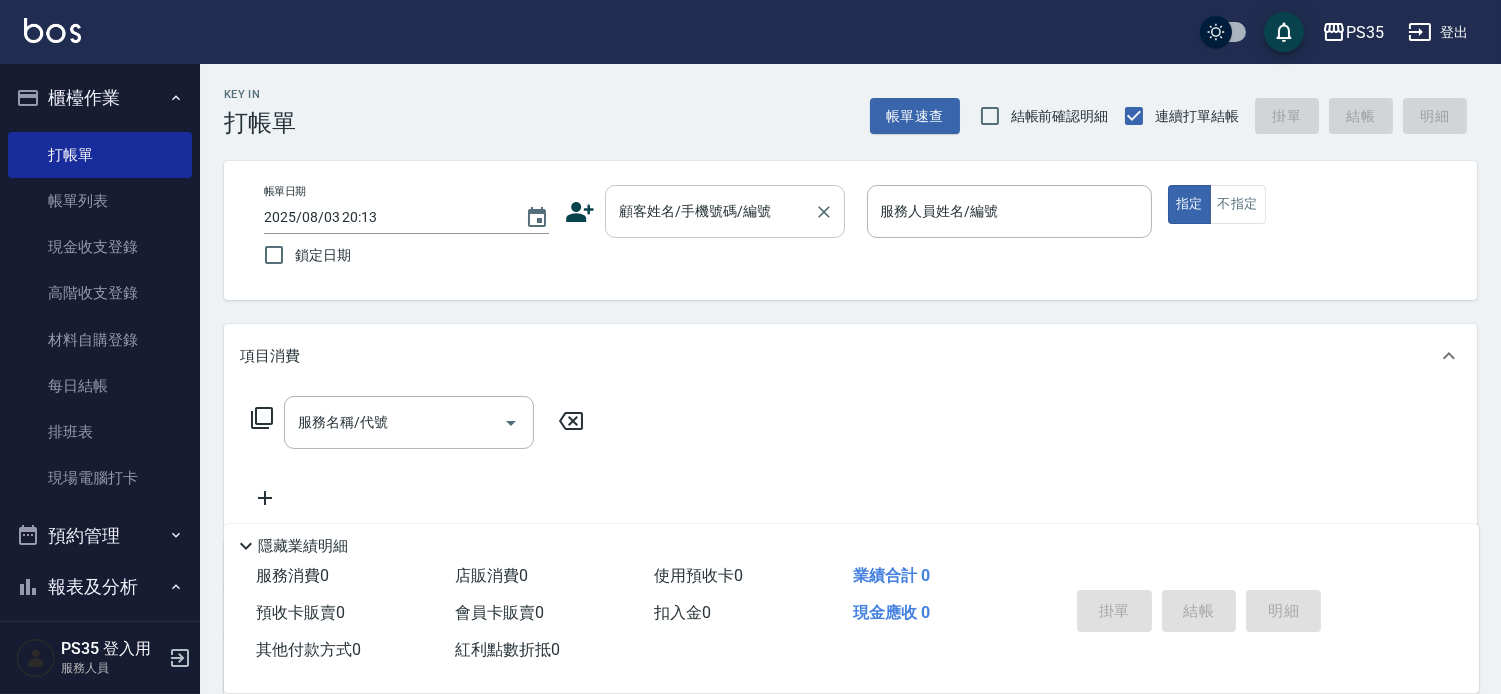 click on "顧客姓名/手機號碼/編號" at bounding box center (710, 211) 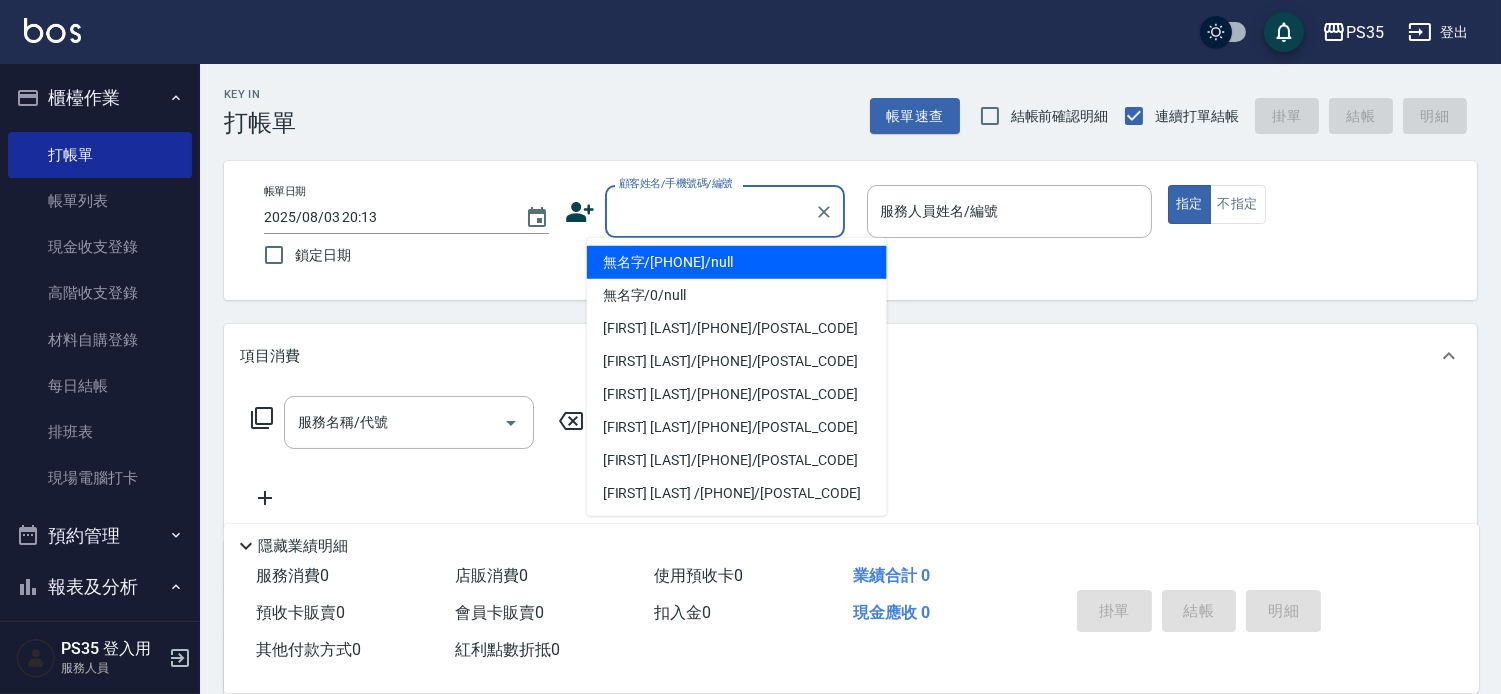 click on "無名字/00000/null" at bounding box center (737, 262) 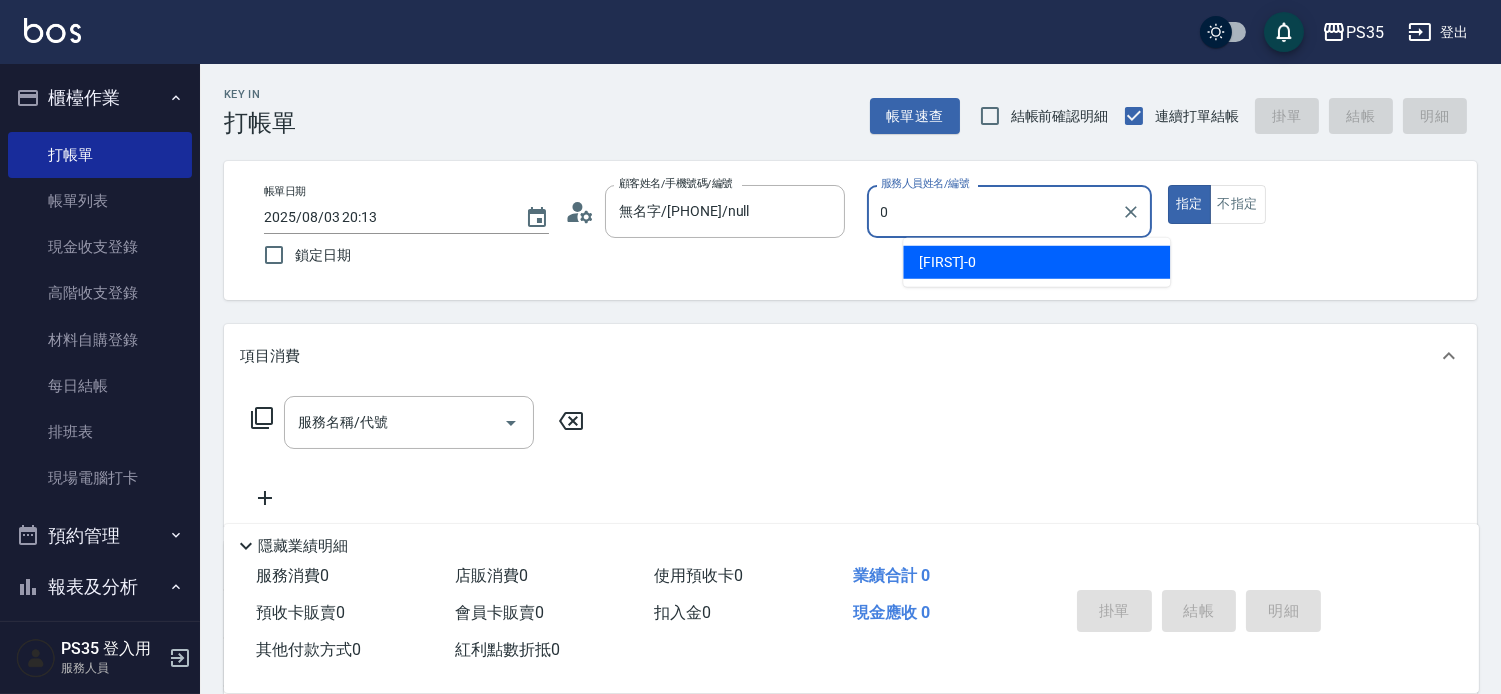 type on "kiki-0" 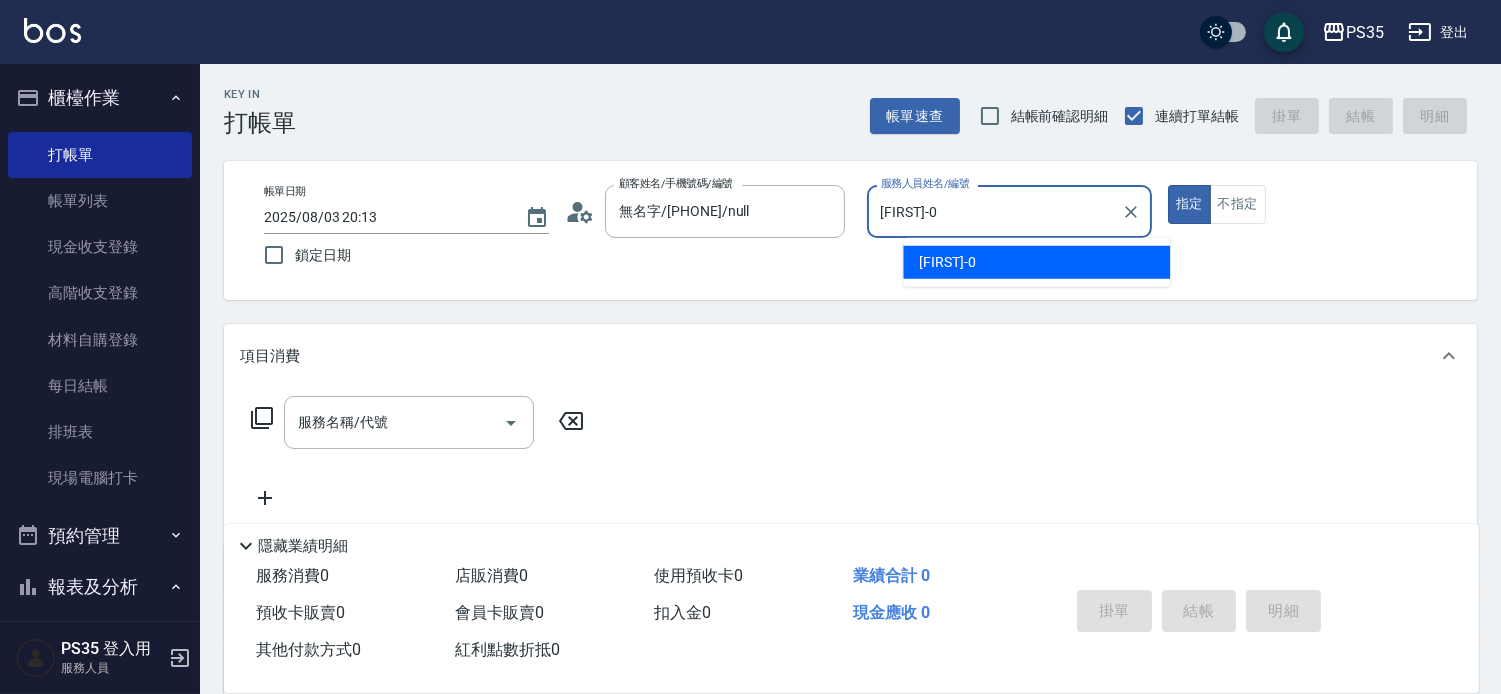 type on "true" 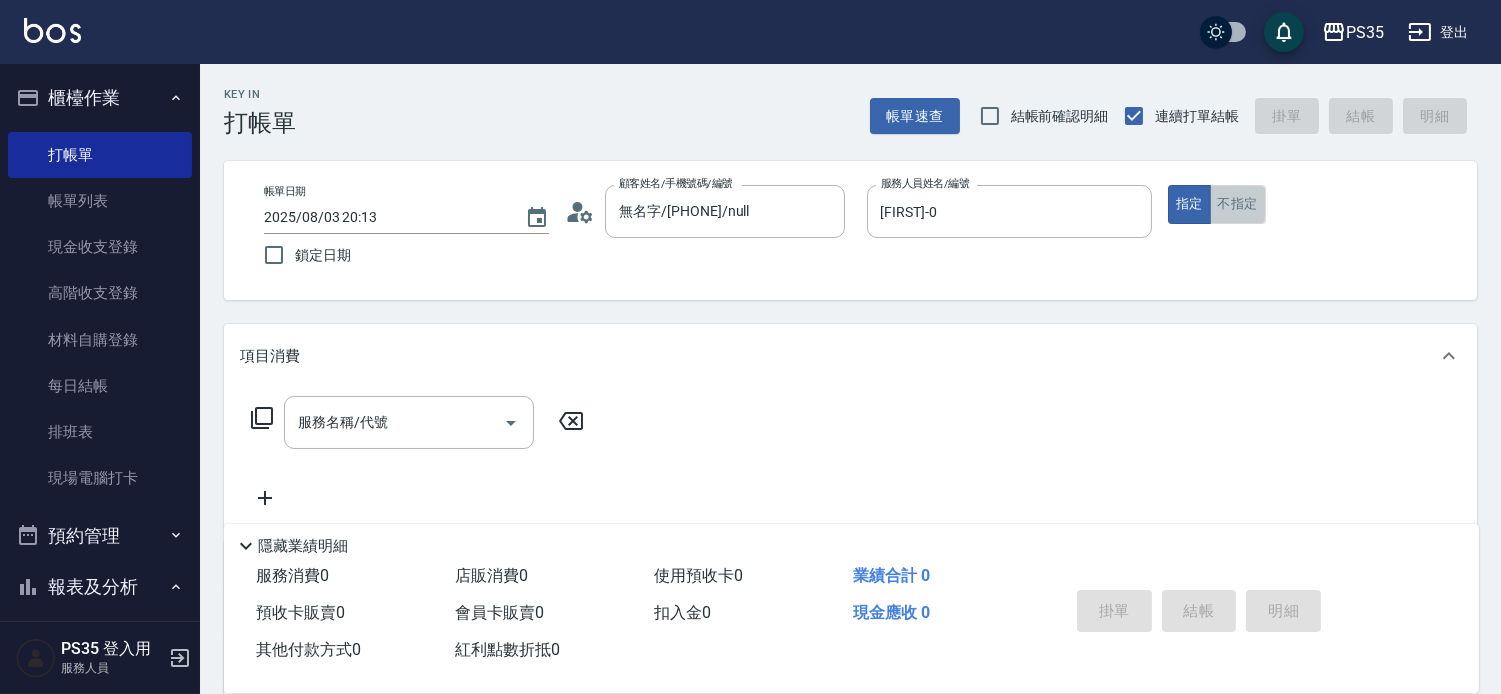 click on "不指定" at bounding box center (1238, 204) 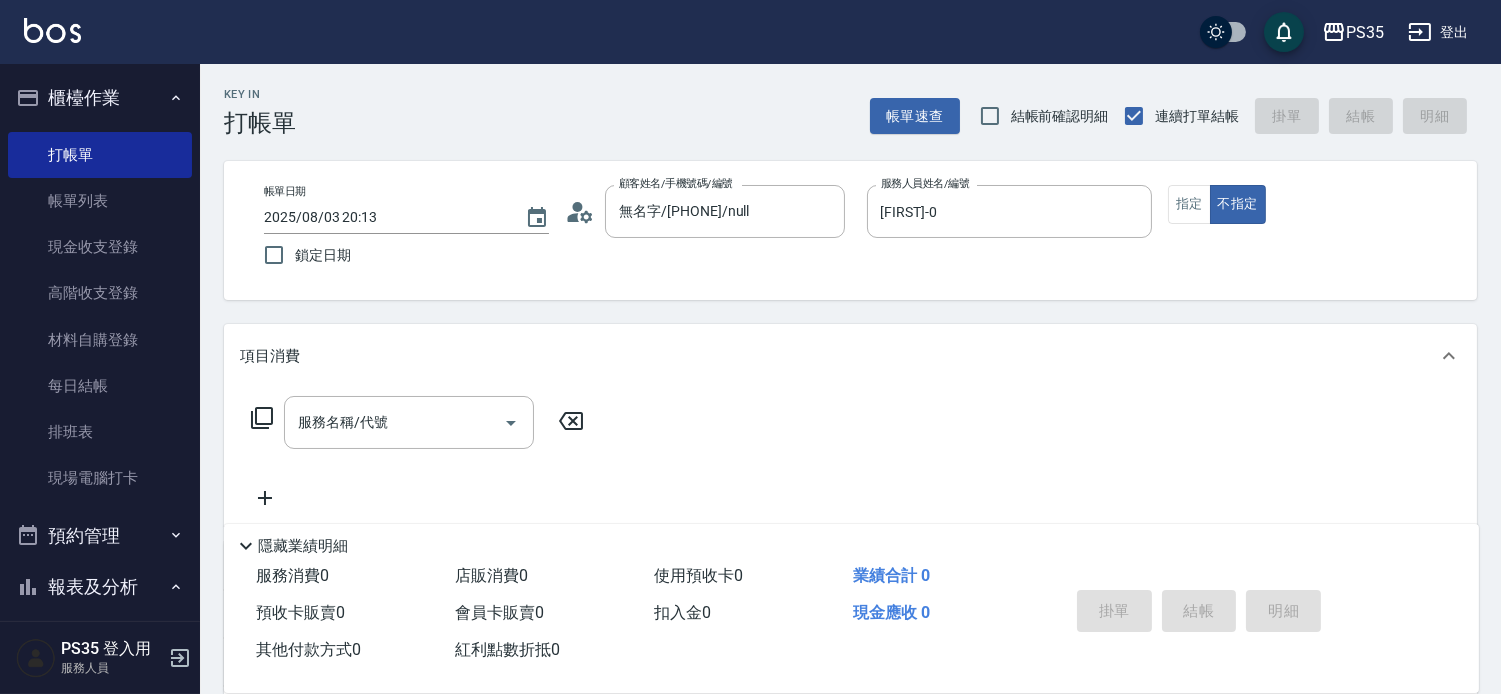 click on "服務名稱/代號 服務名稱/代號" at bounding box center [409, 422] 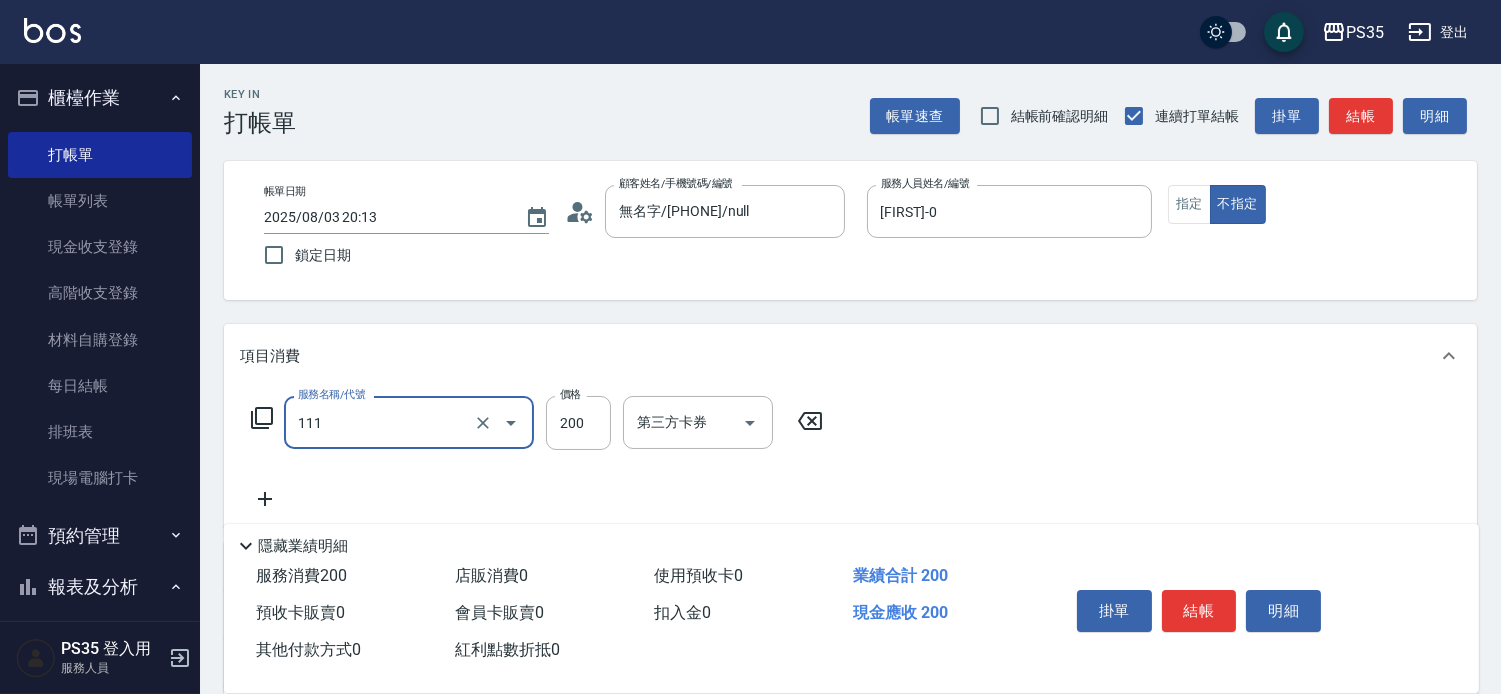 type on "200(111)" 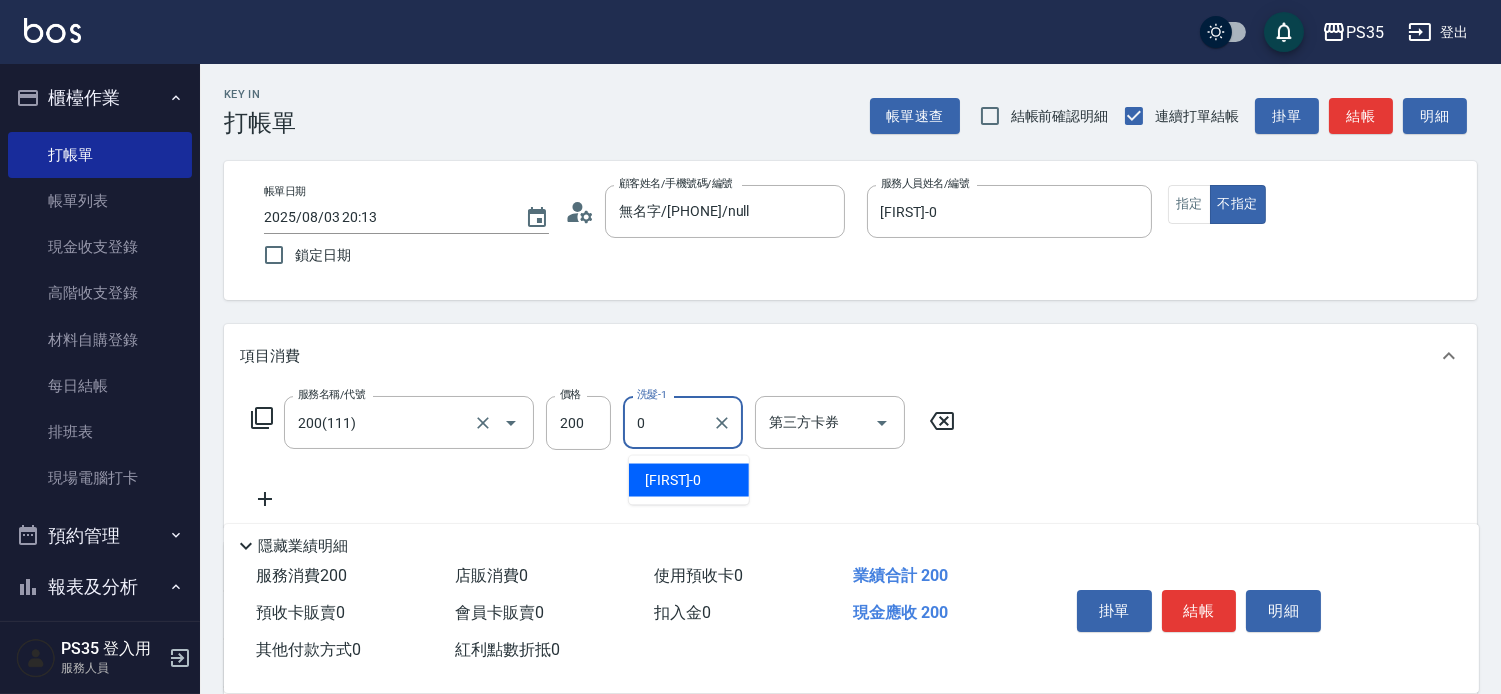type on "kiki-0" 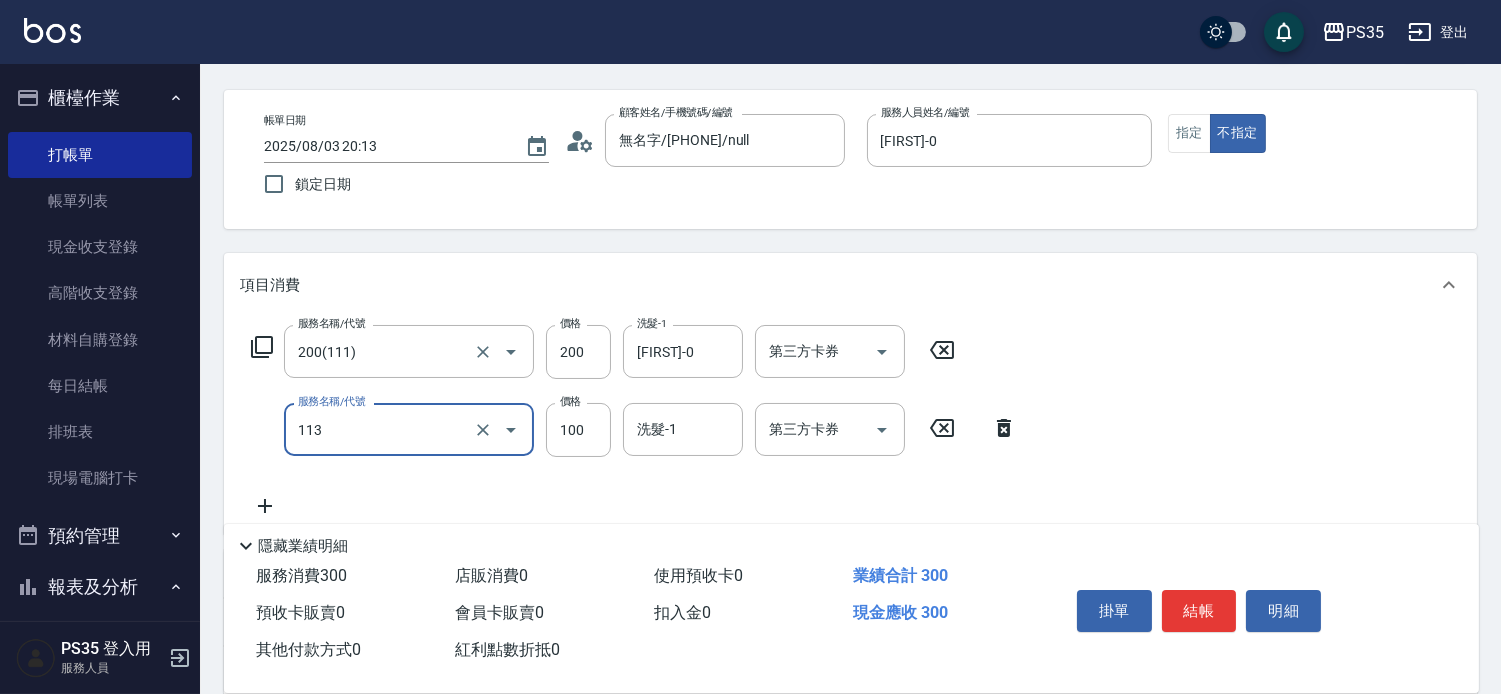 scroll, scrollTop: 111, scrollLeft: 0, axis: vertical 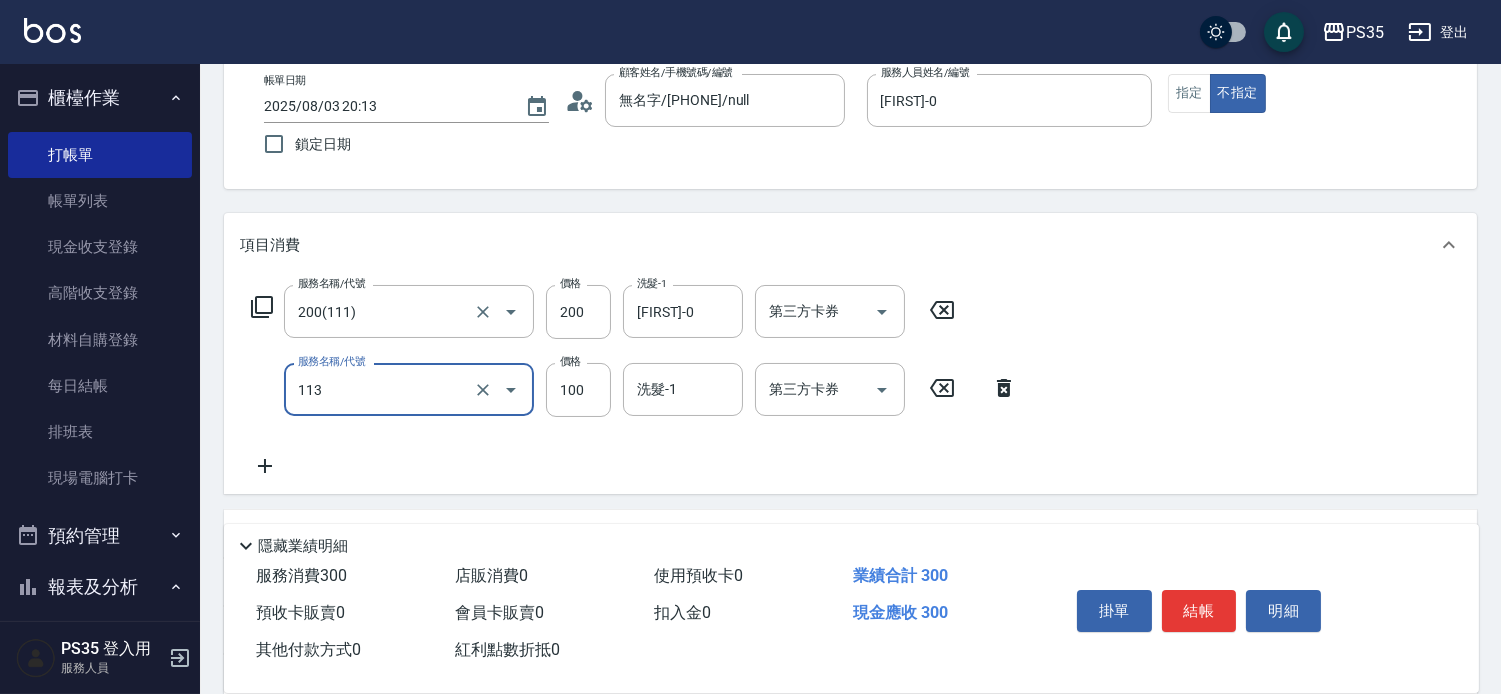 type on "瞬護100(113)" 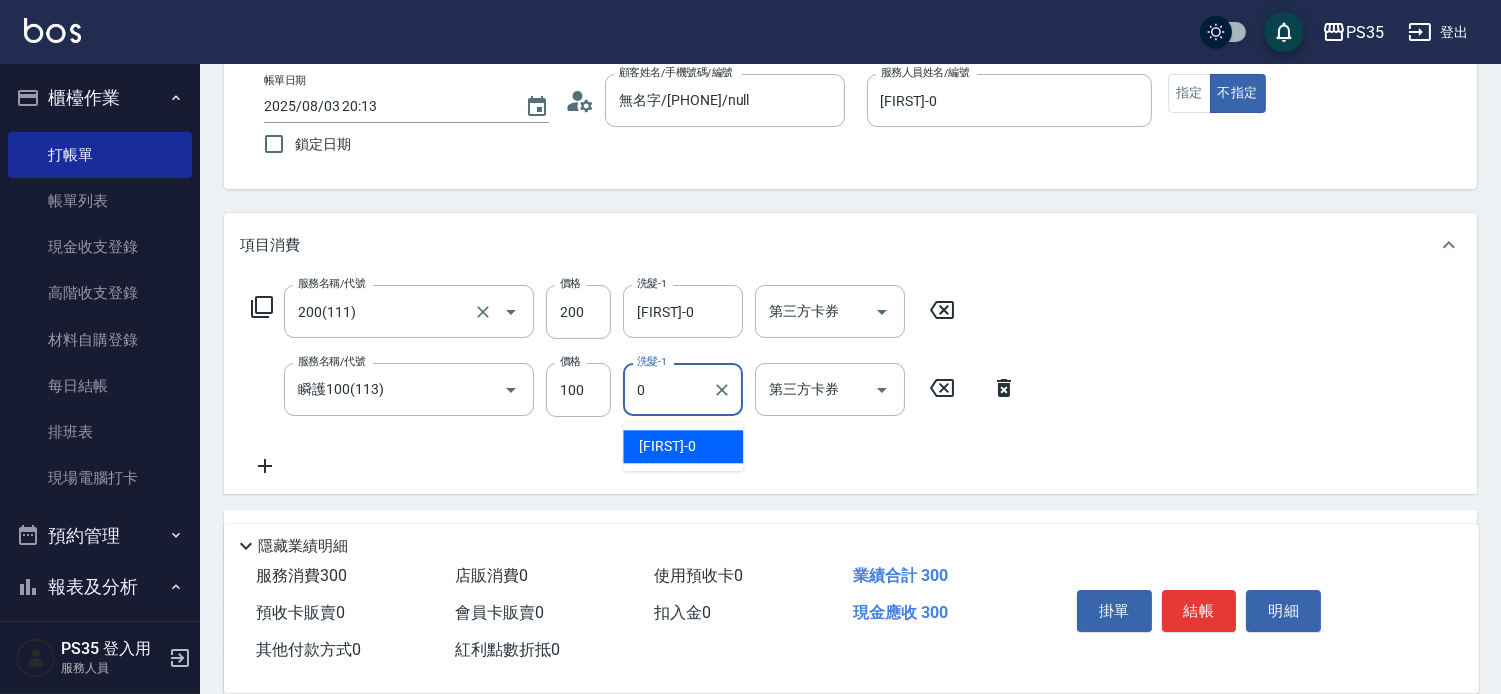 type on "kiki-0" 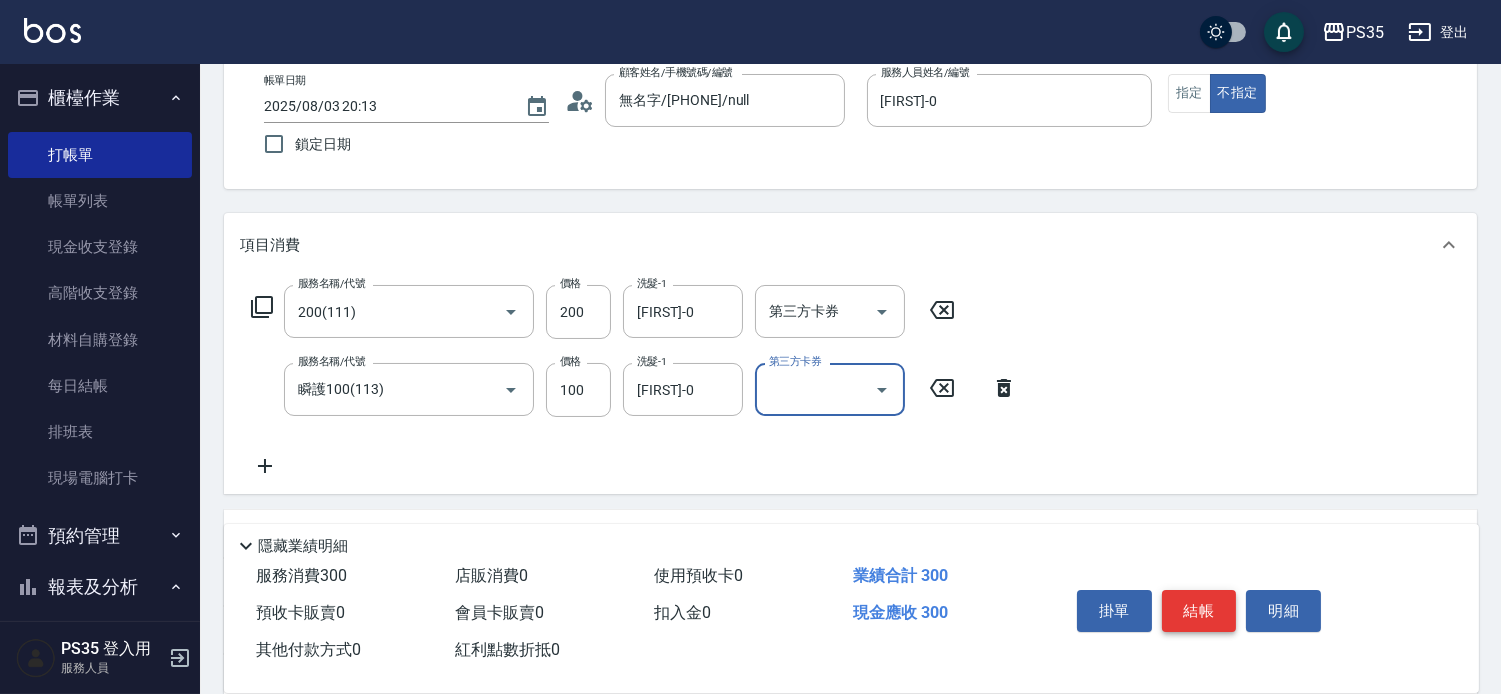 click on "結帳" at bounding box center [1199, 611] 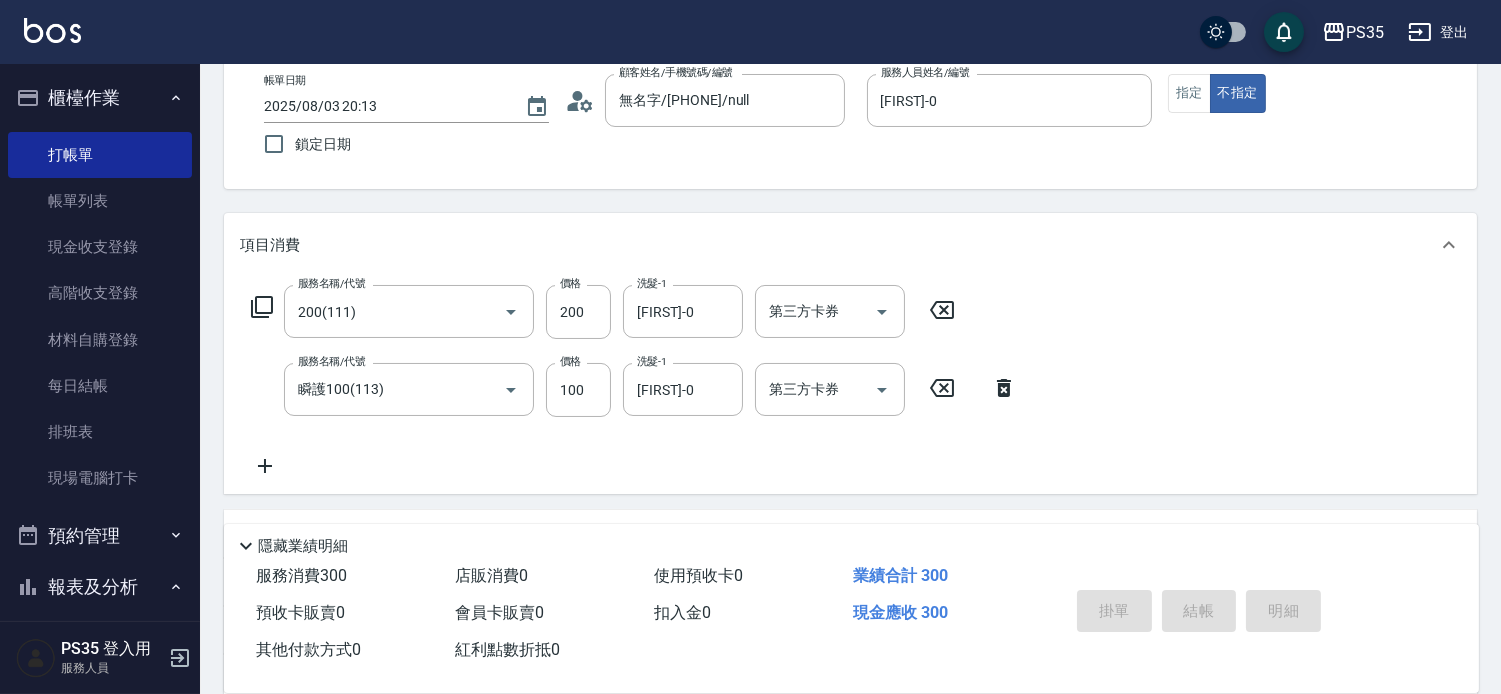 type 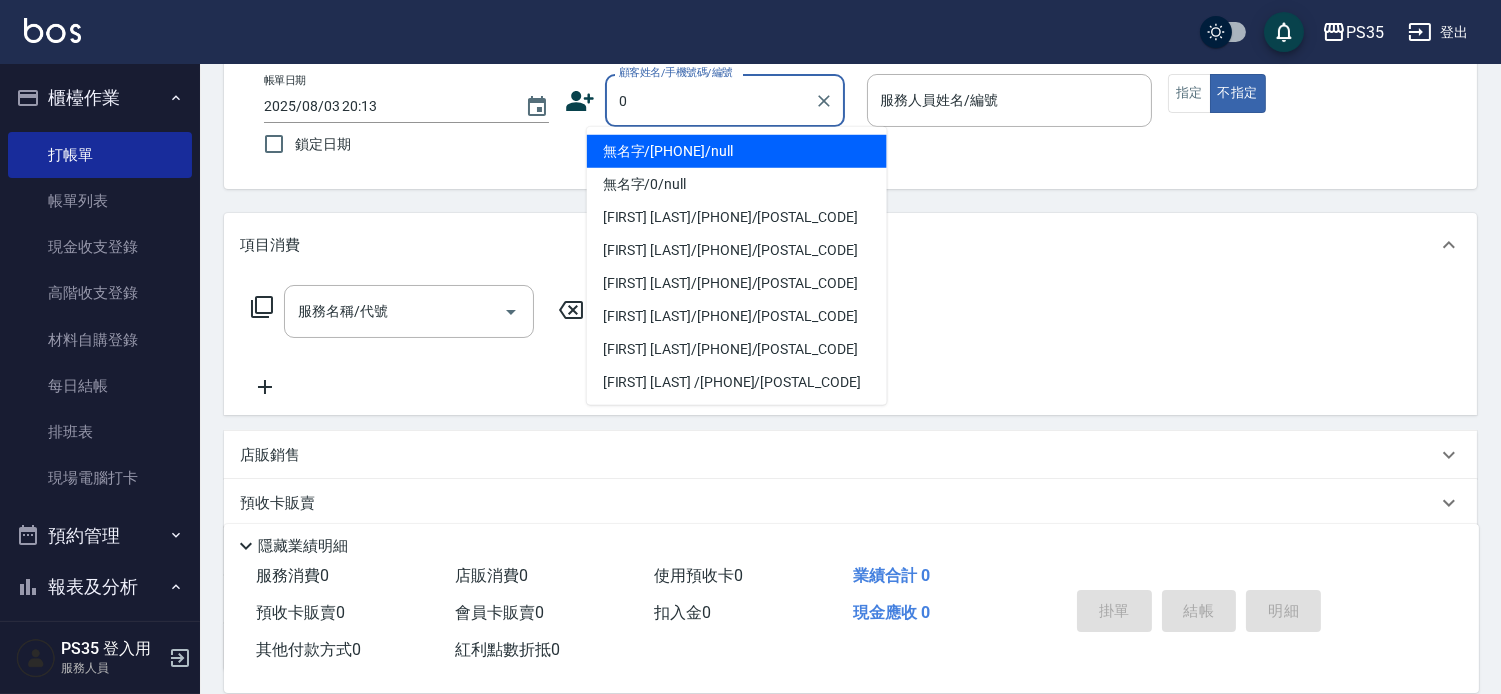 type on "0" 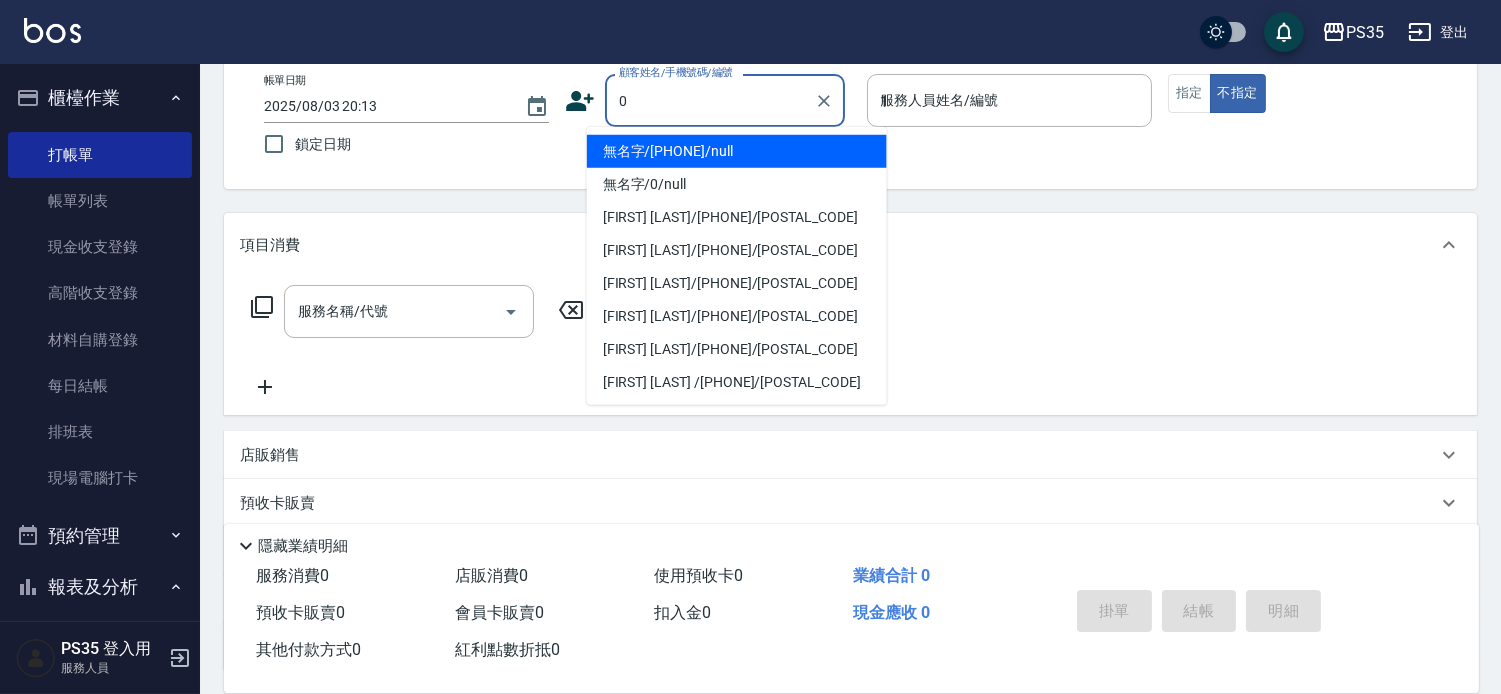 type on "無名字/00000/null" 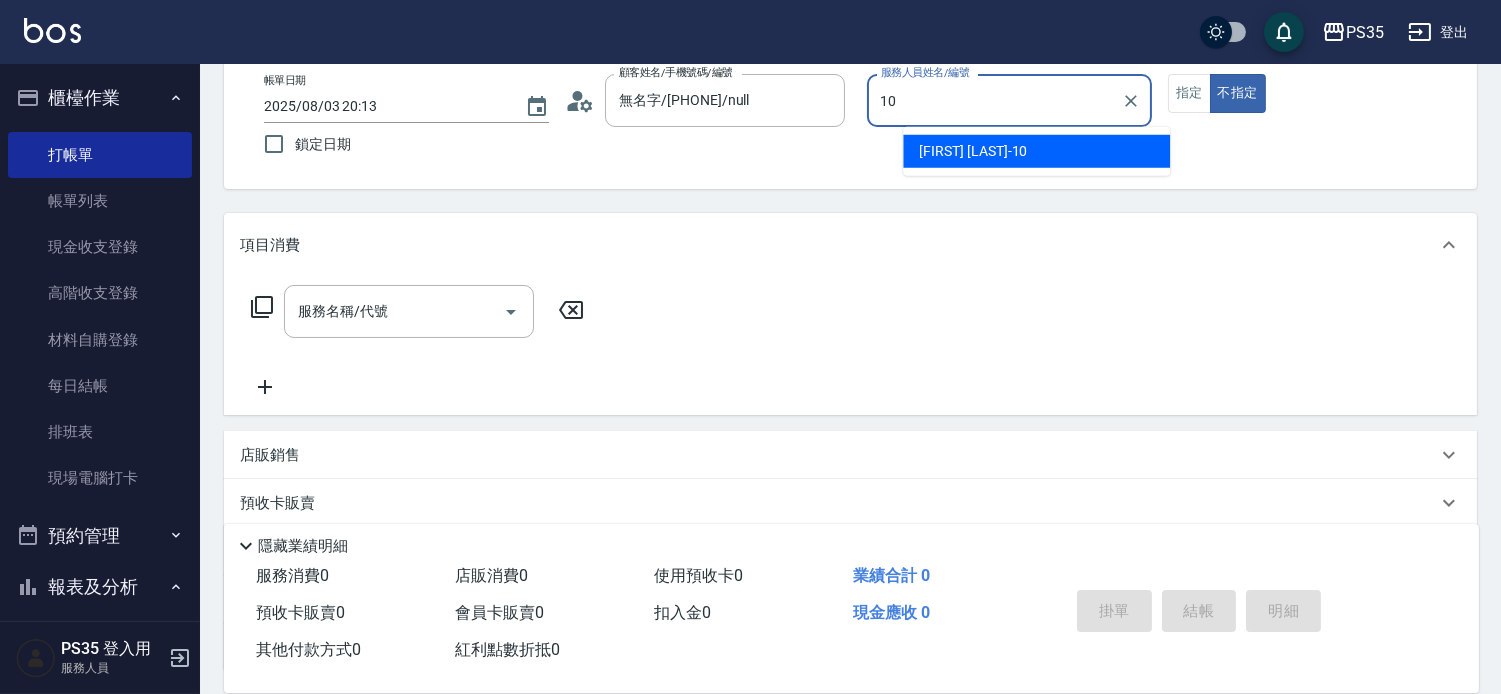type on "10" 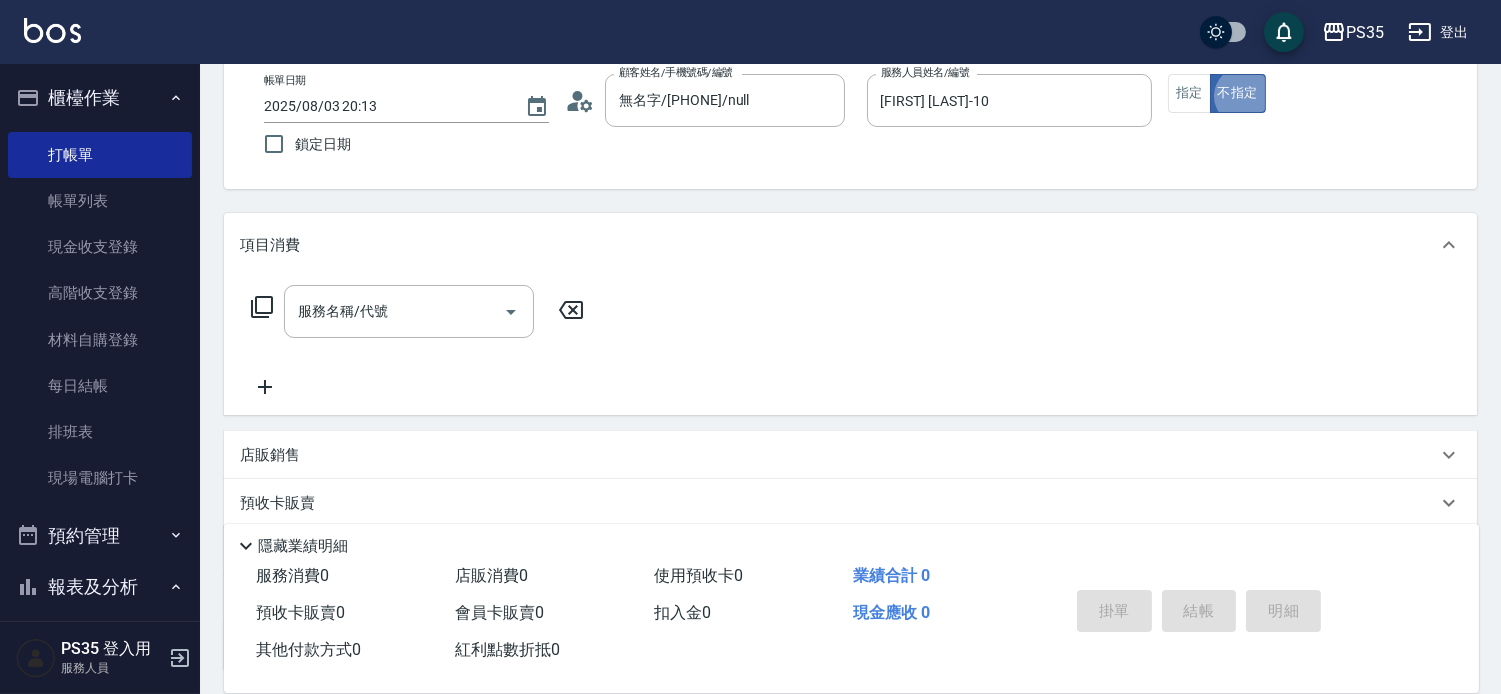 type on "無名字/0/null" 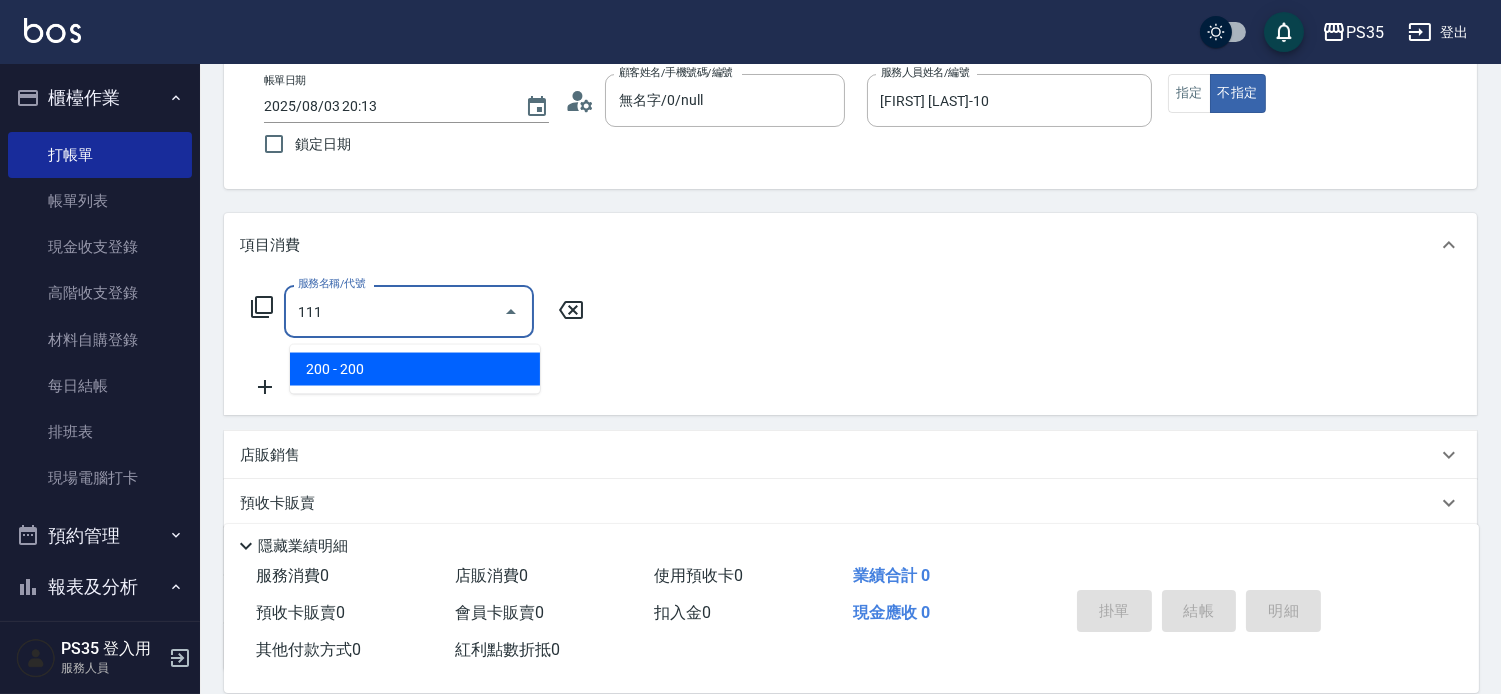 type on "200(111)" 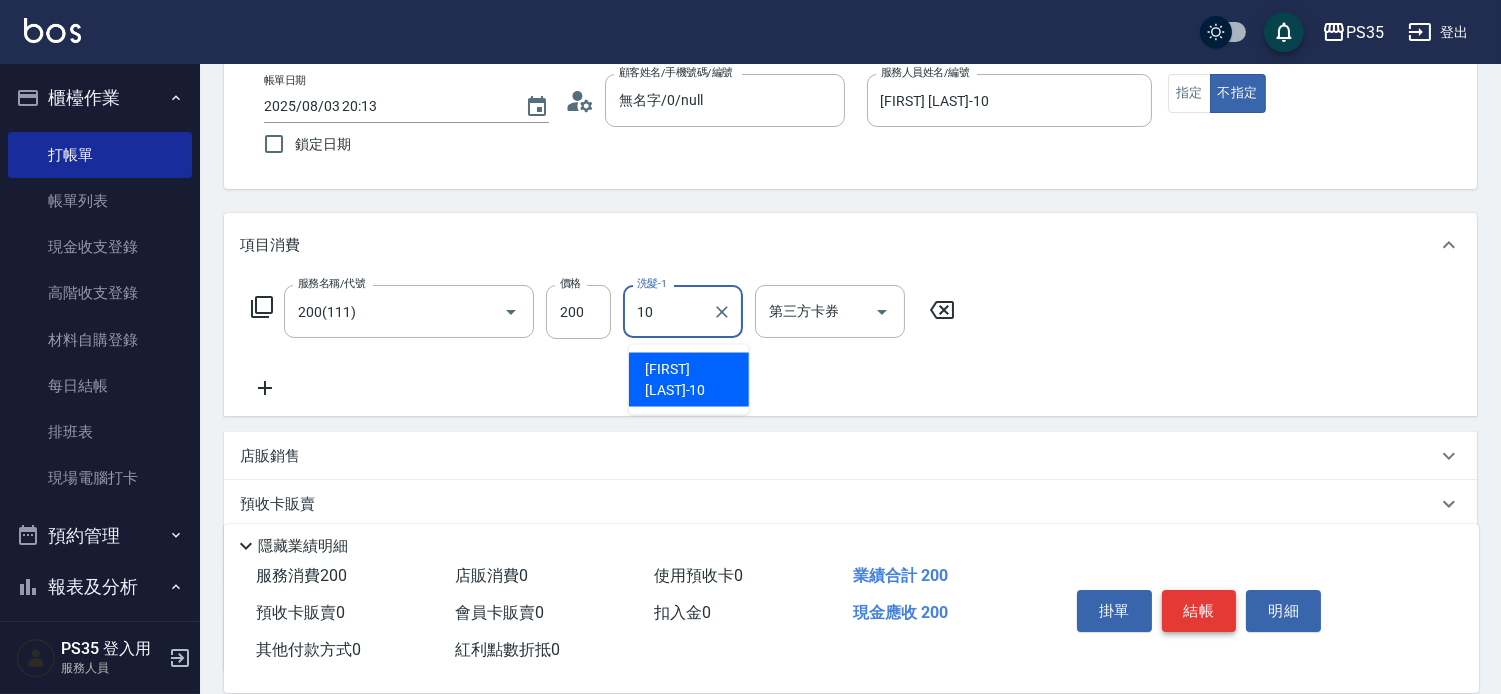 type on "[LAST]-10" 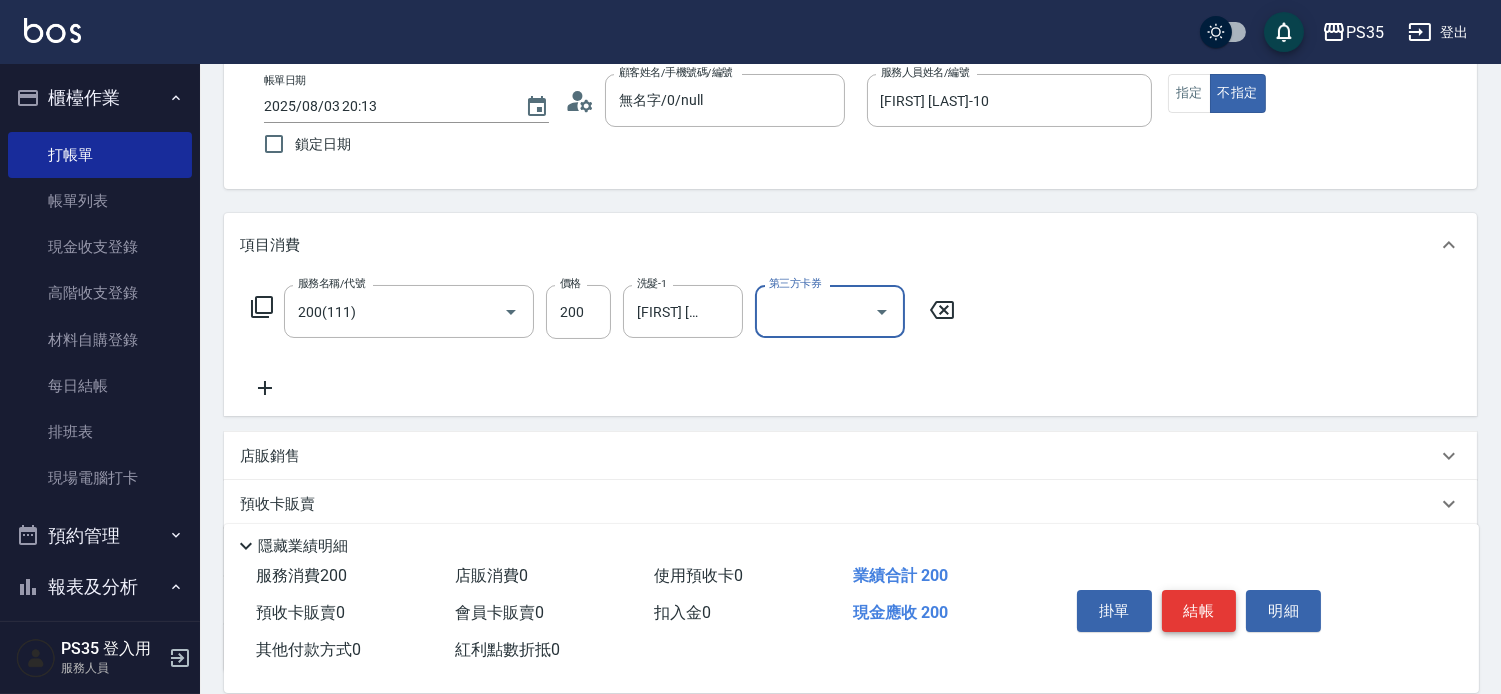 click on "結帳" at bounding box center (1199, 611) 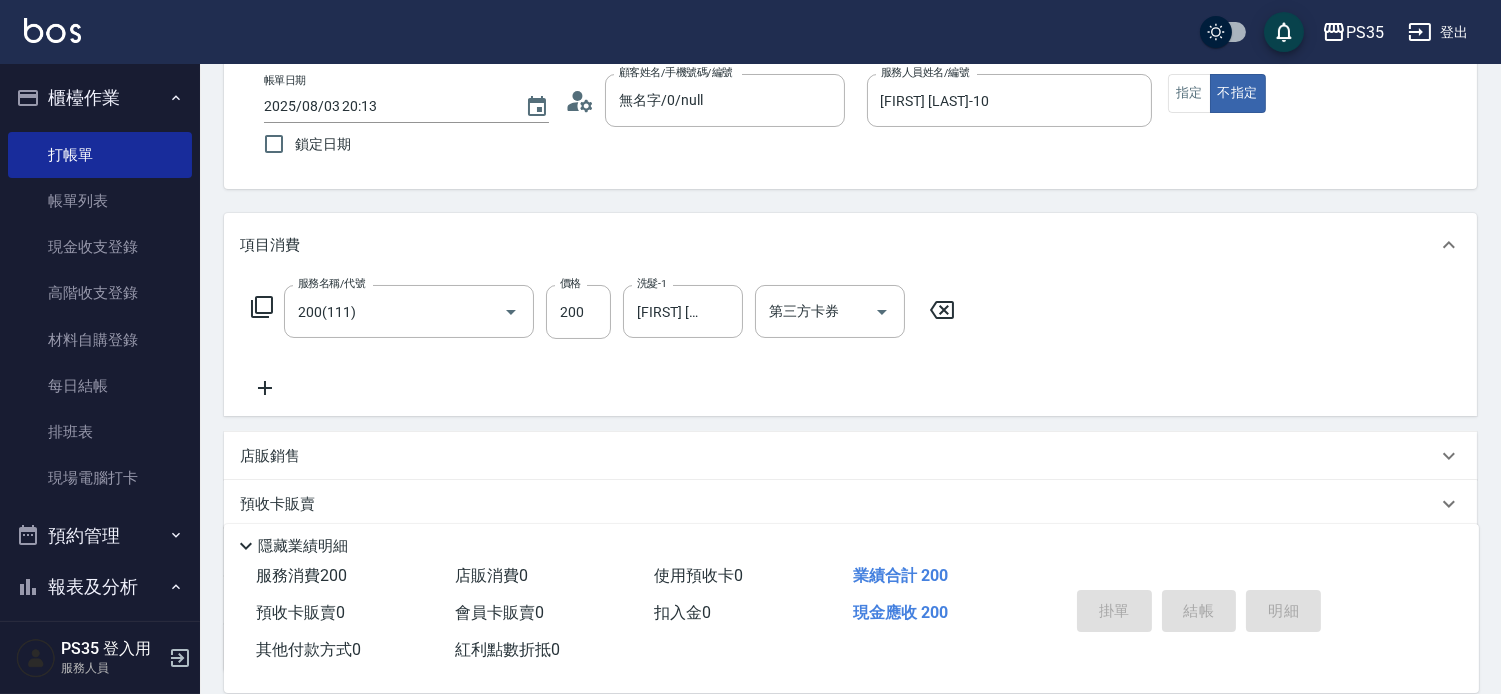 type on "2025/08/03 20:14" 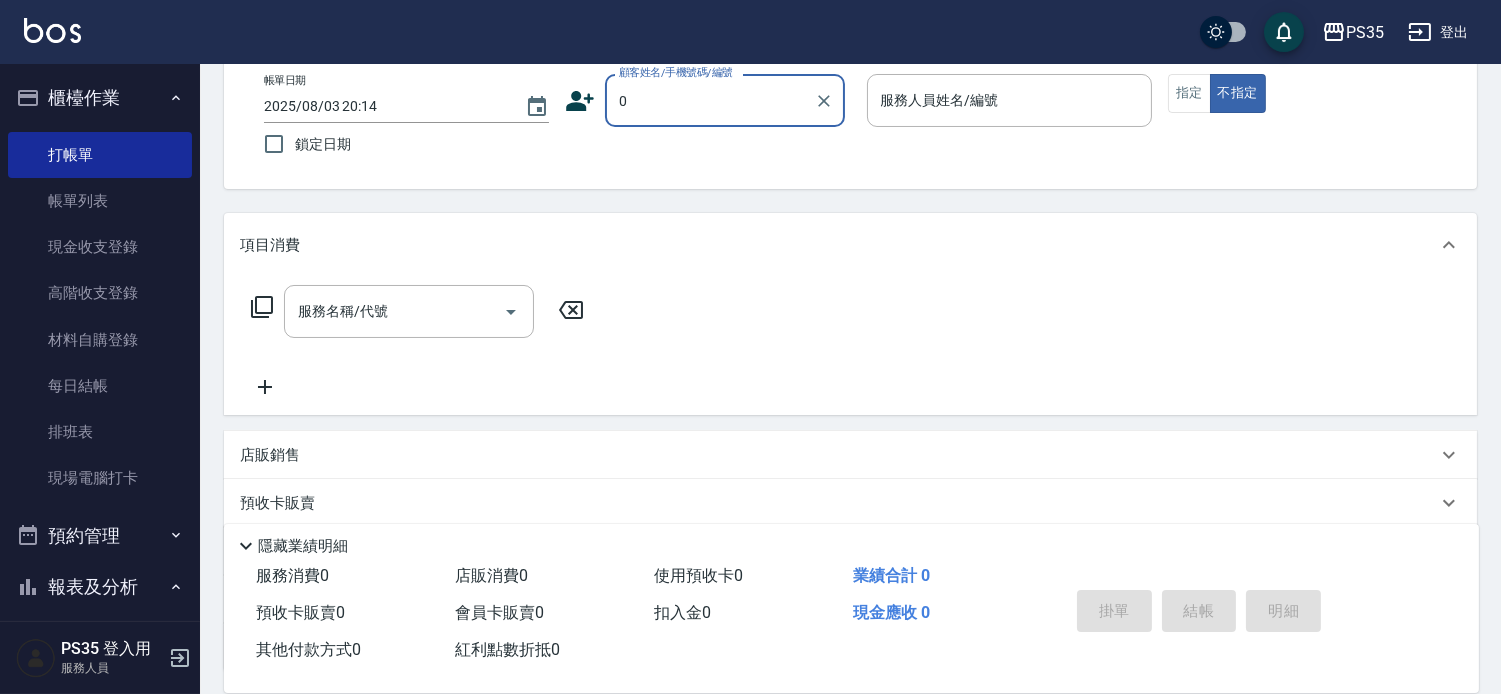 type on "0" 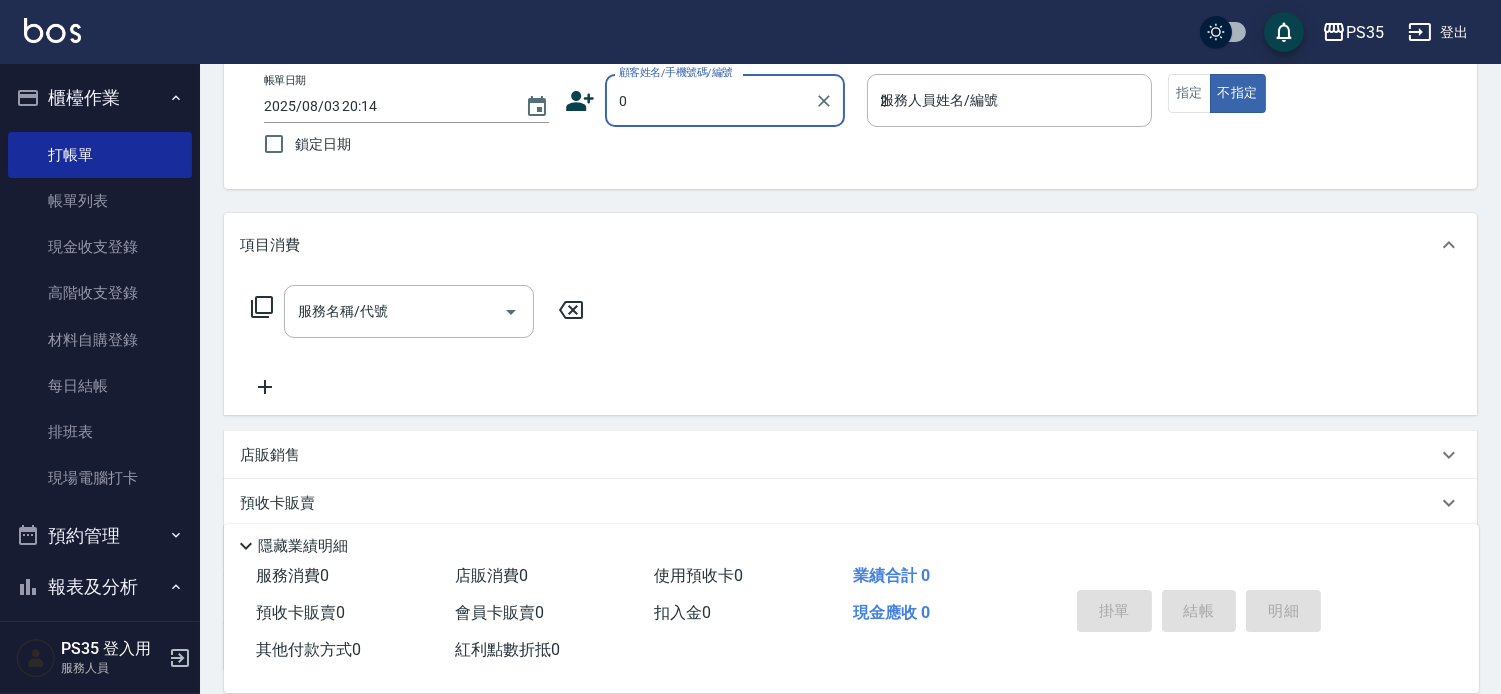 type on "無名字/00000/null" 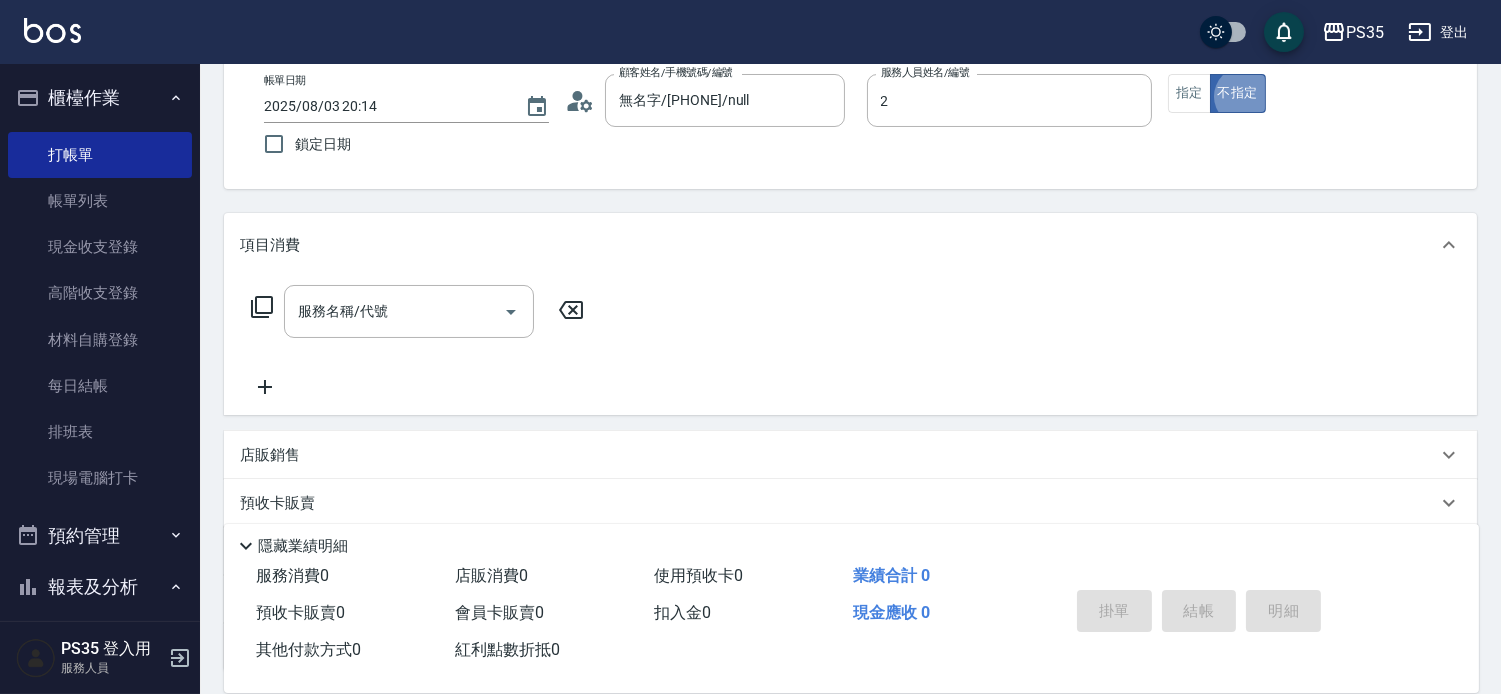 type on "栢沛怡-2" 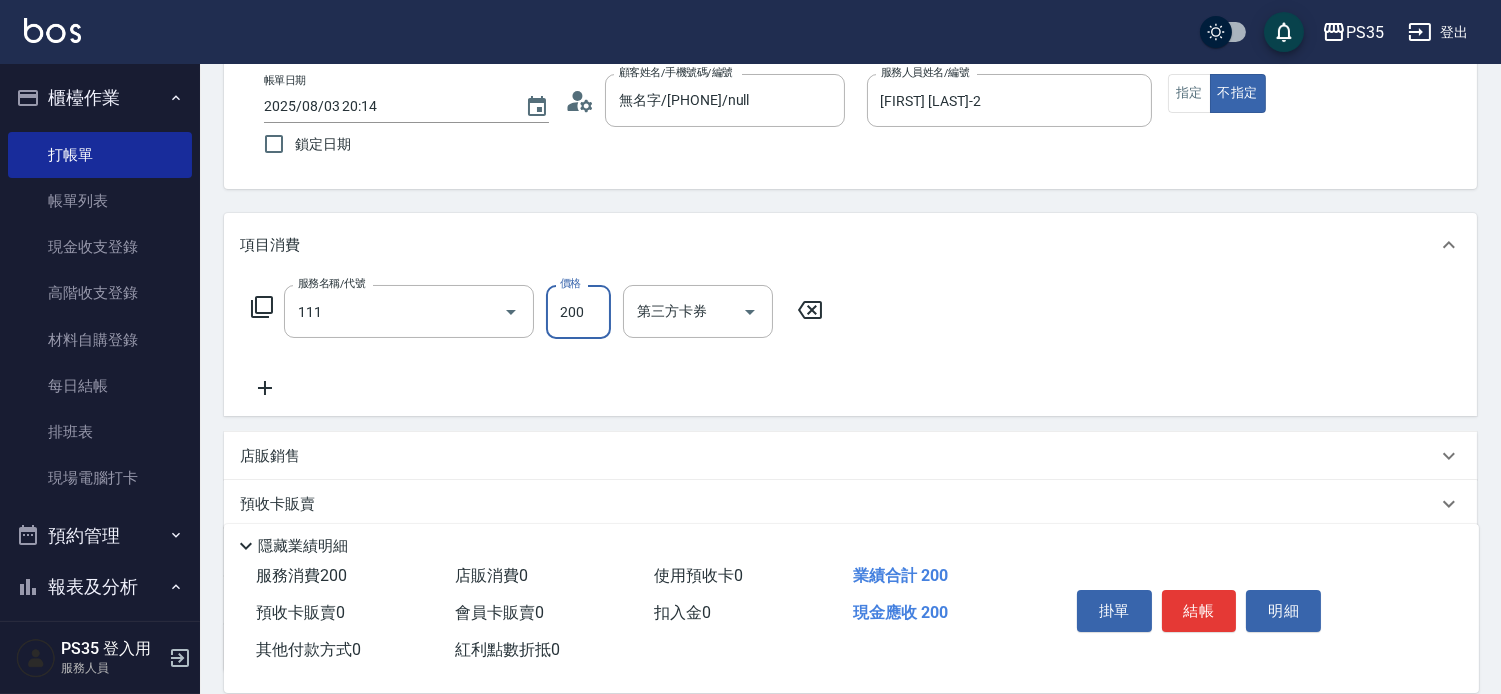 type on "200(111)" 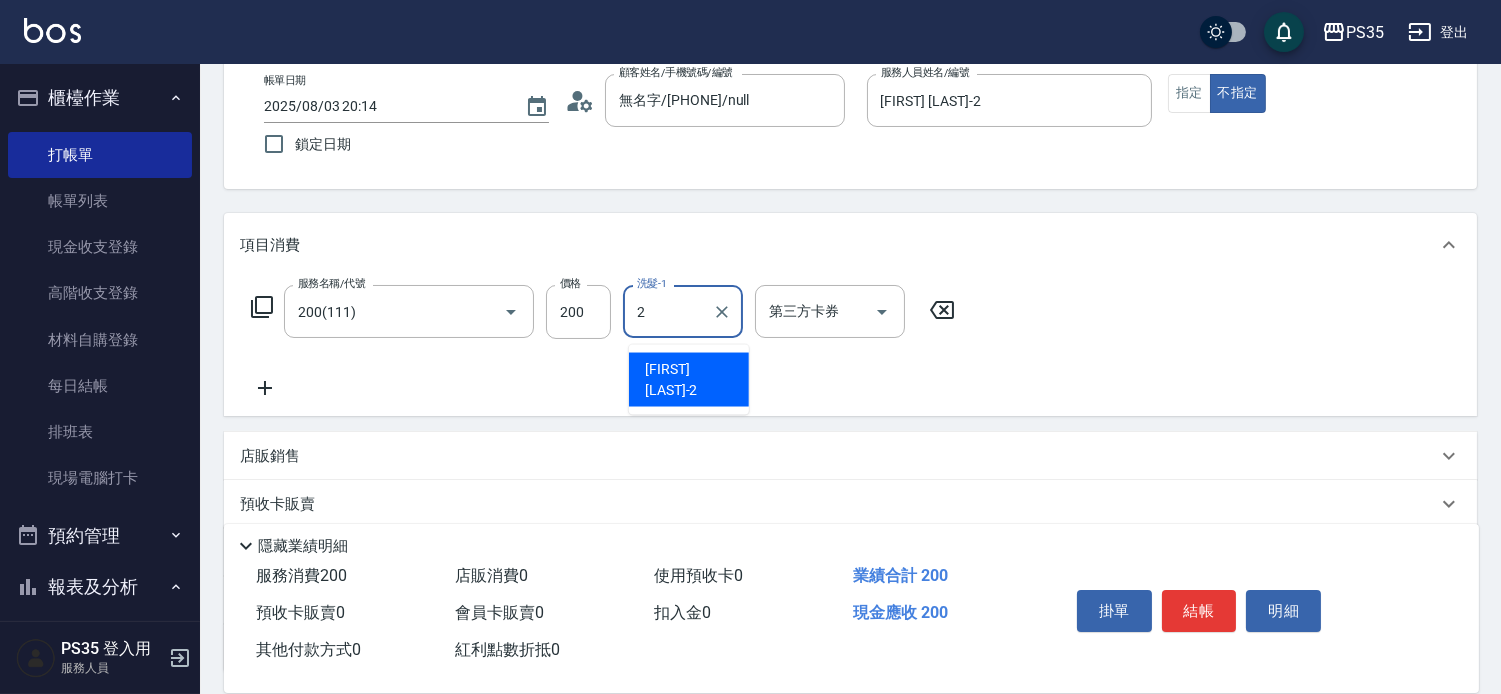 type on "栢沛怡-2" 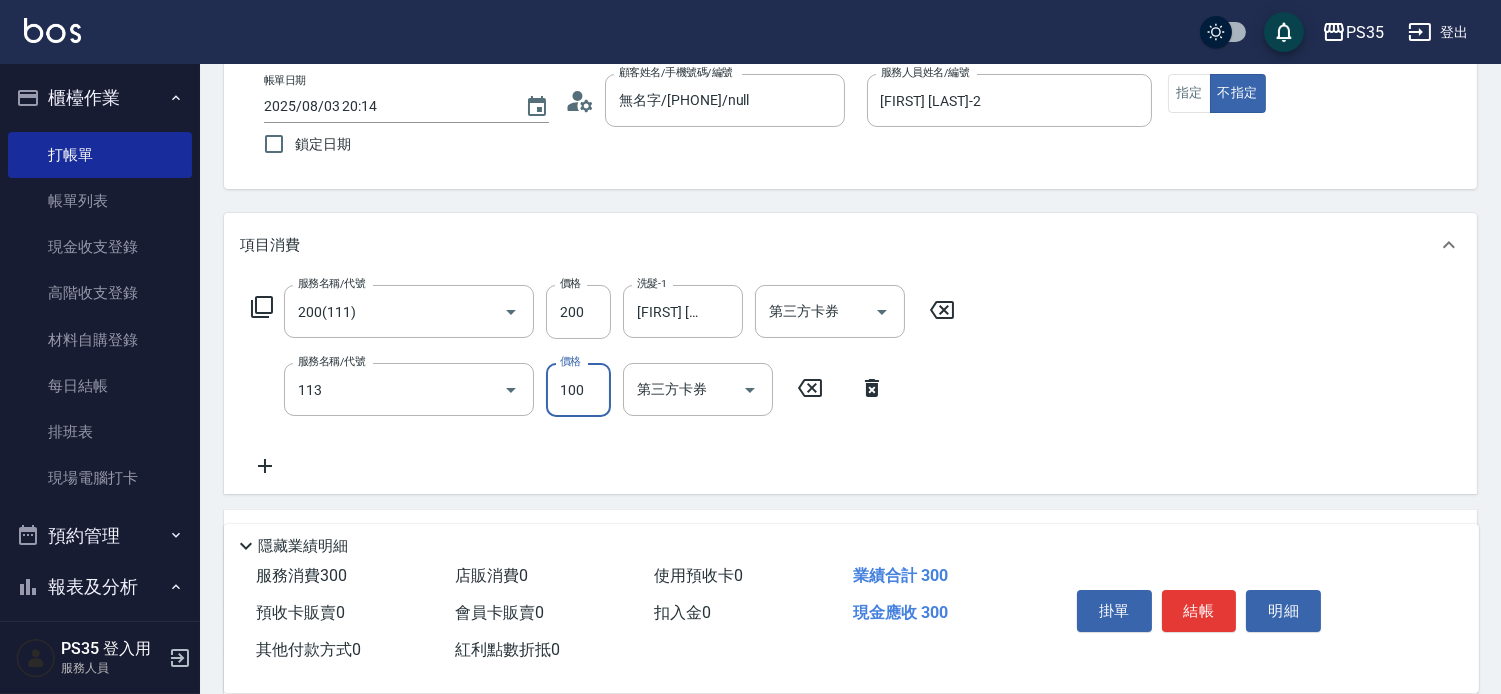 type on "瞬護100(113)" 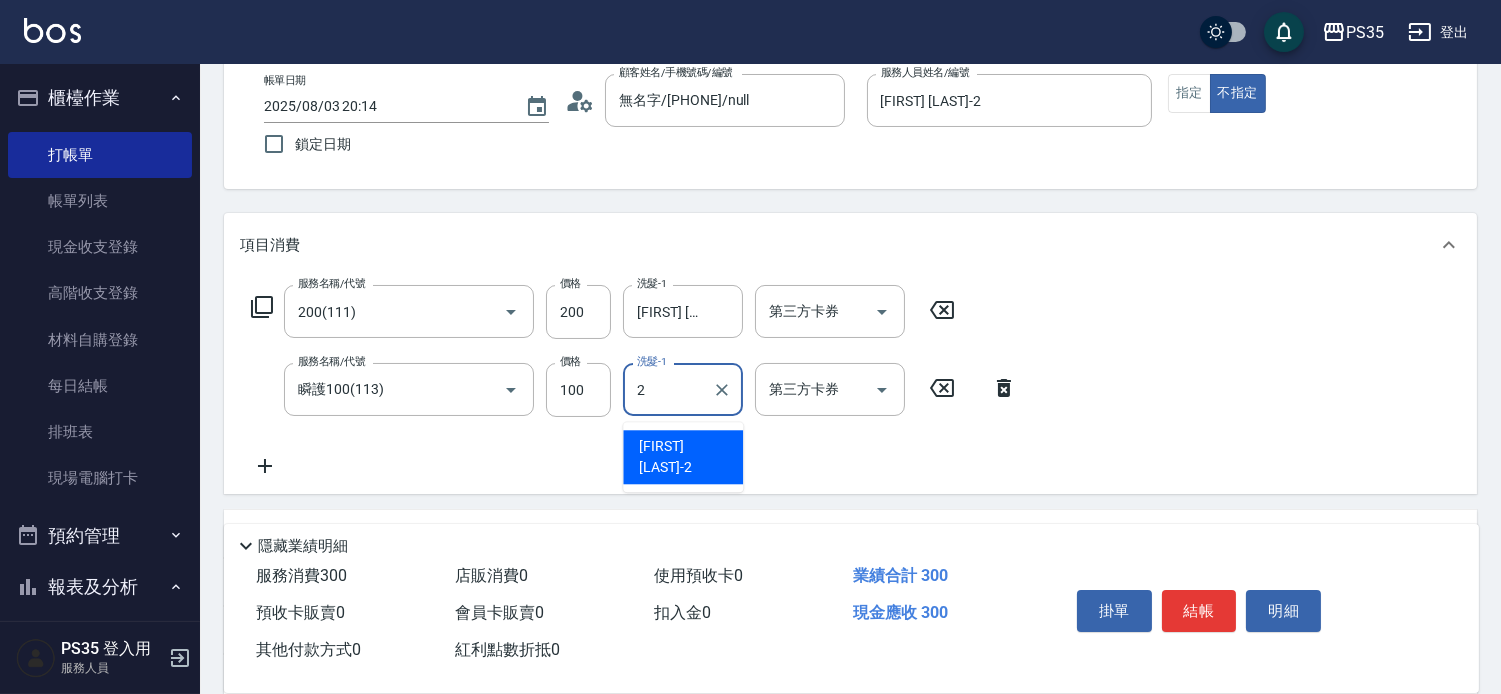 type on "栢沛怡-2" 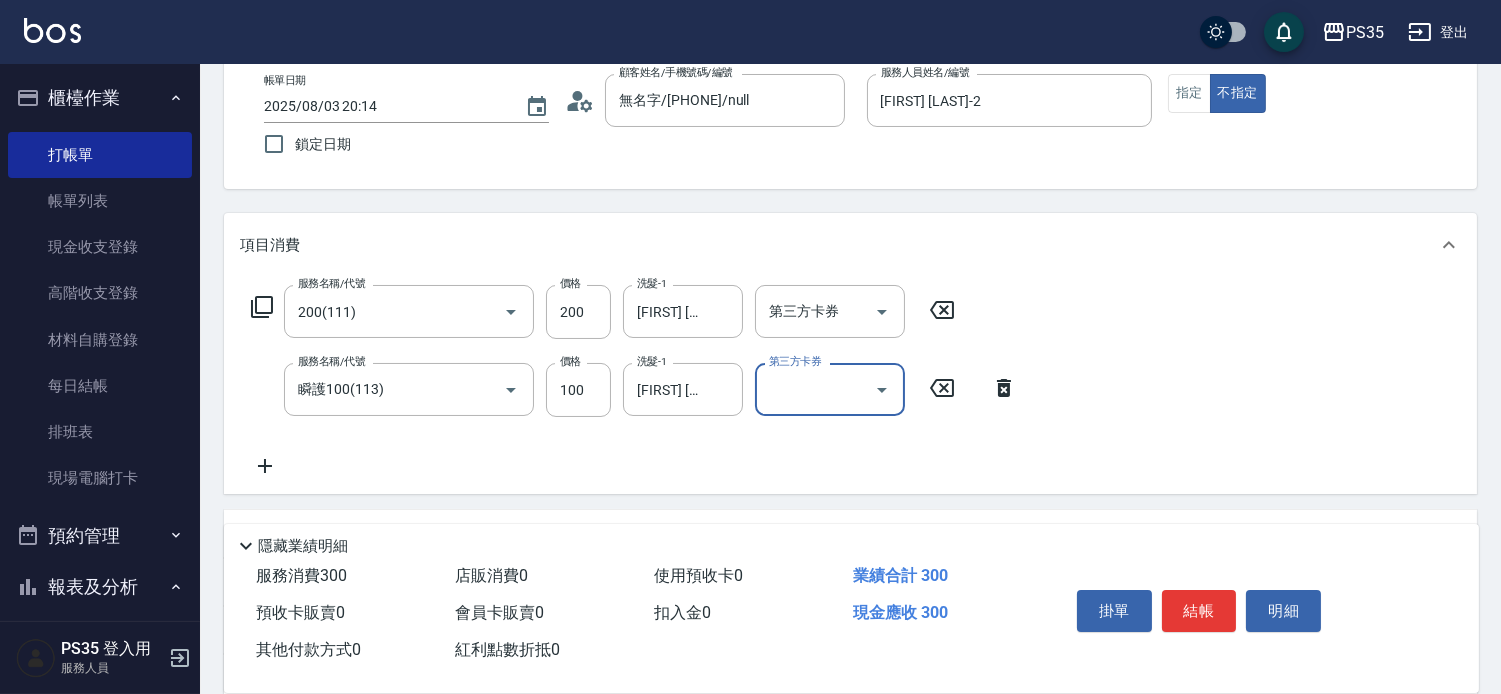 click on "結帳" at bounding box center (1199, 611) 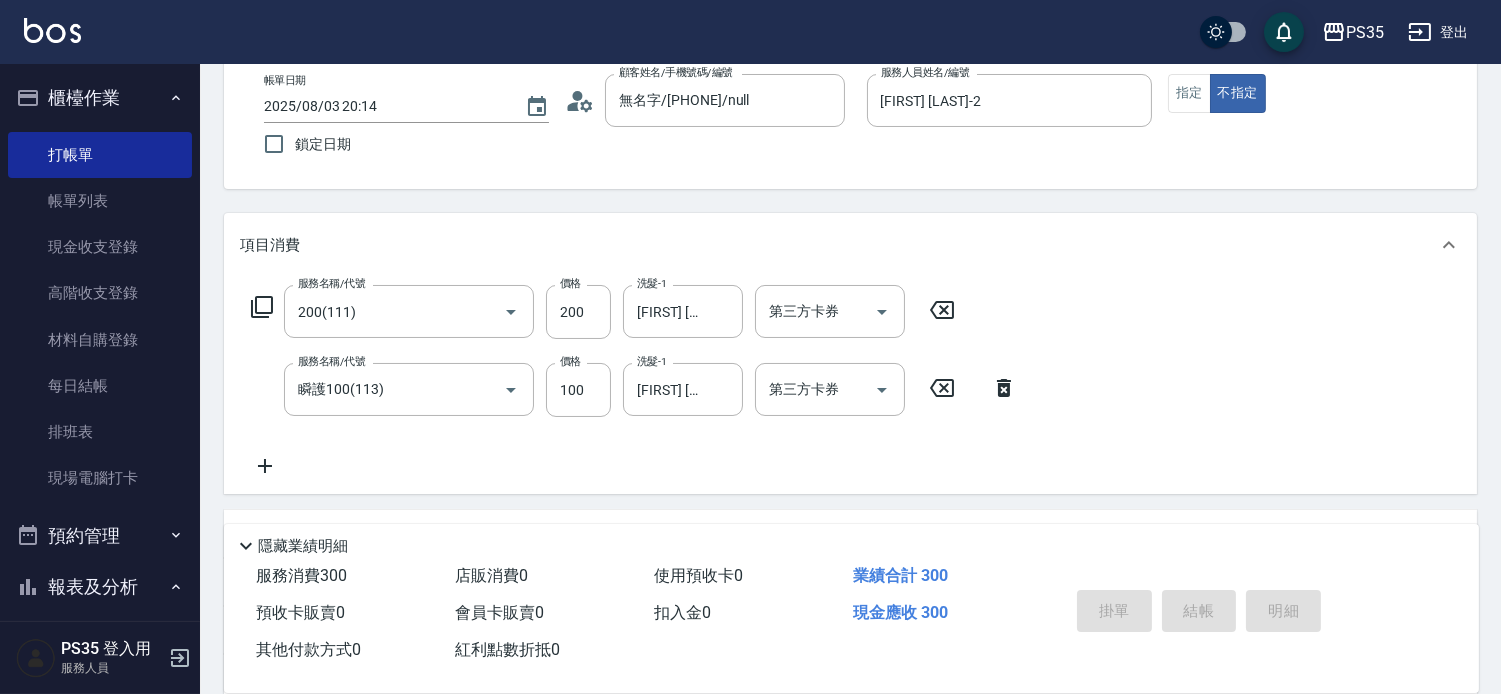 type 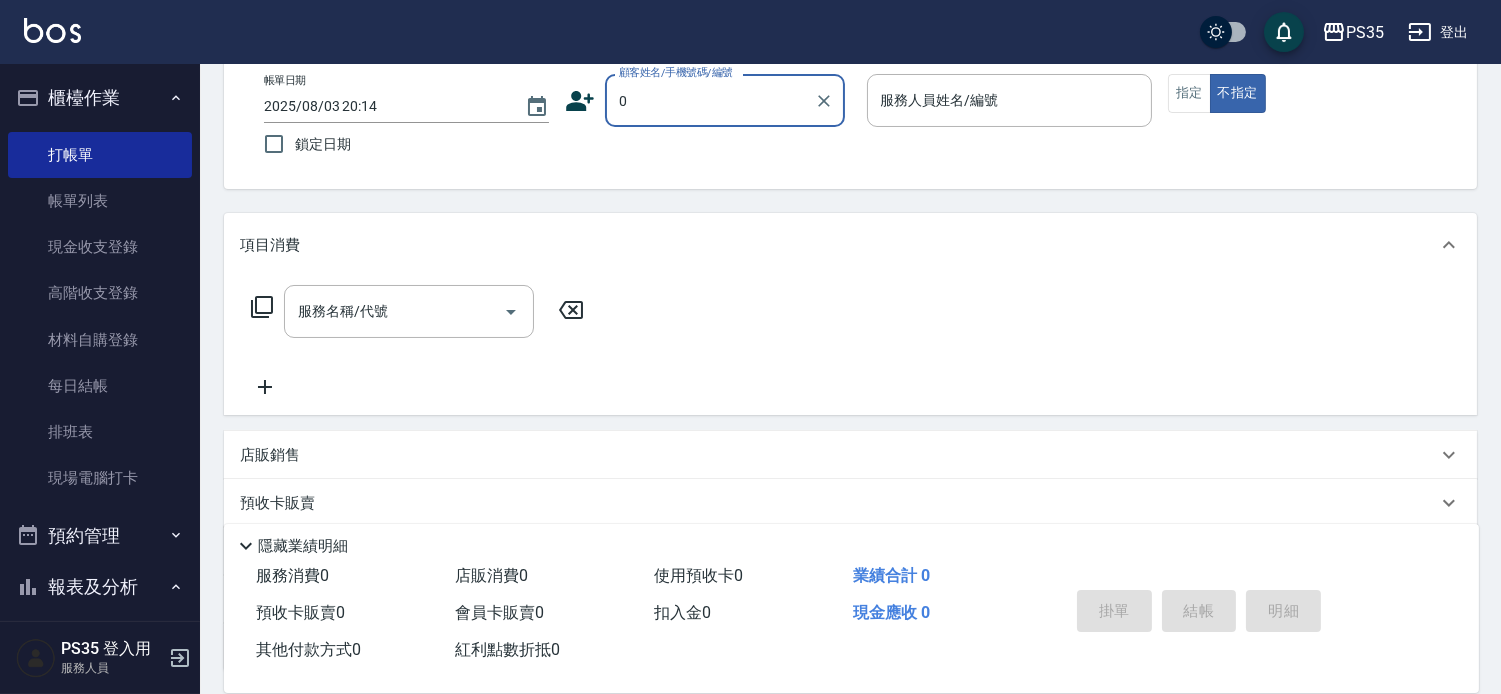 type on "0" 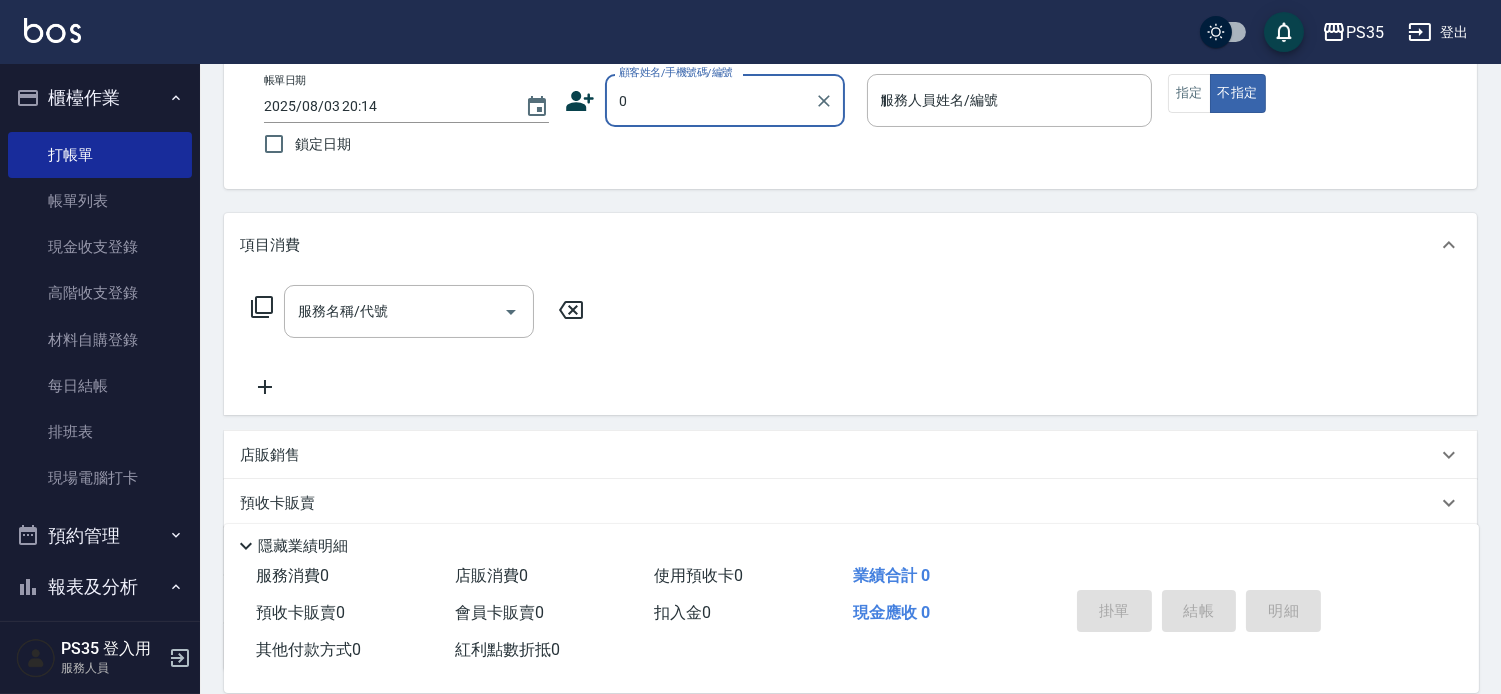 type on "10" 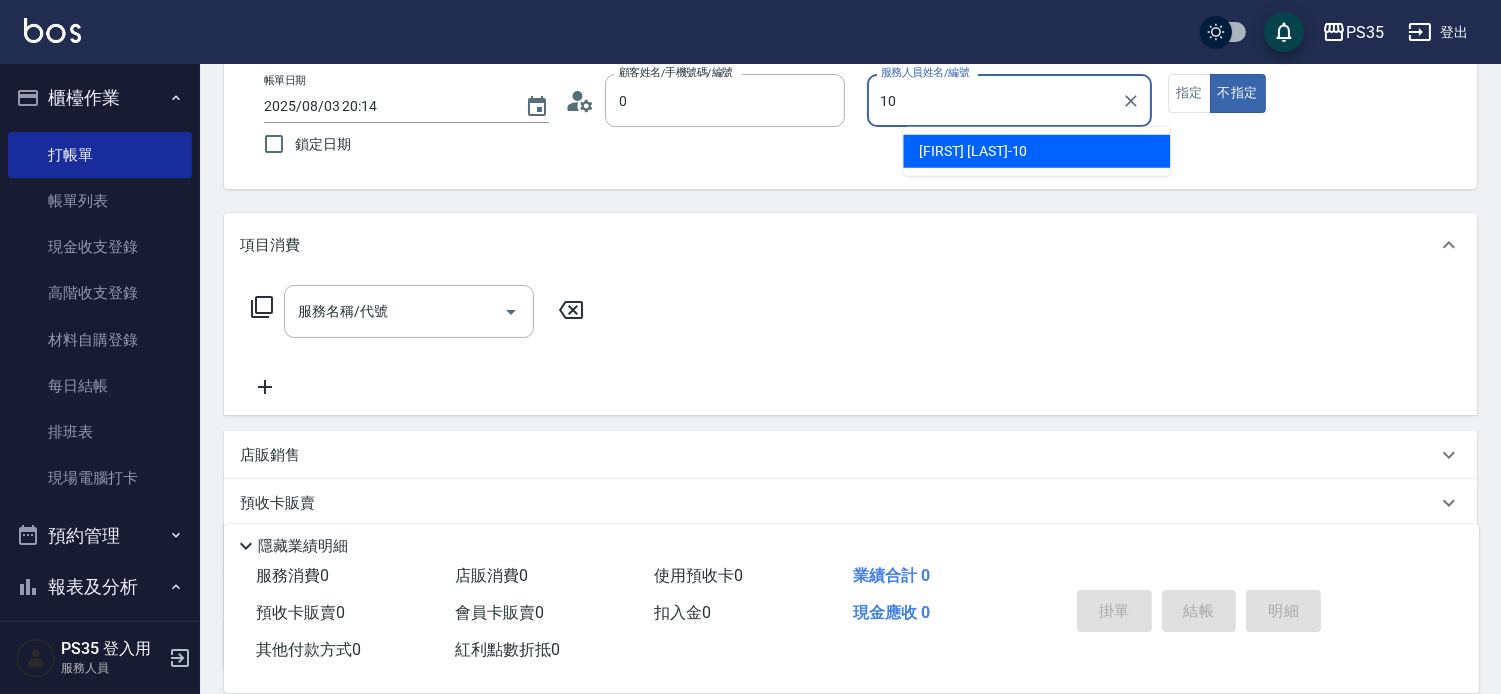 type on "無名字/00000/null" 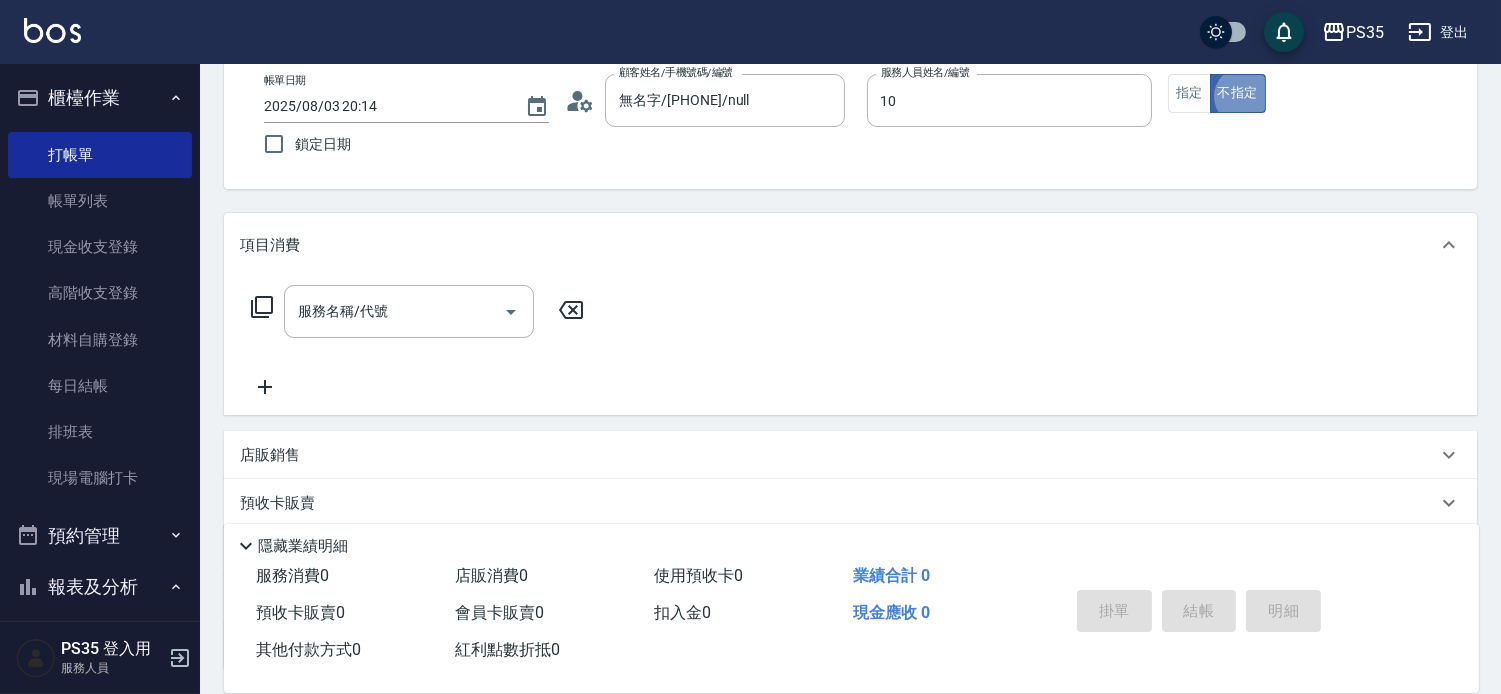 type on "[LAST]-10" 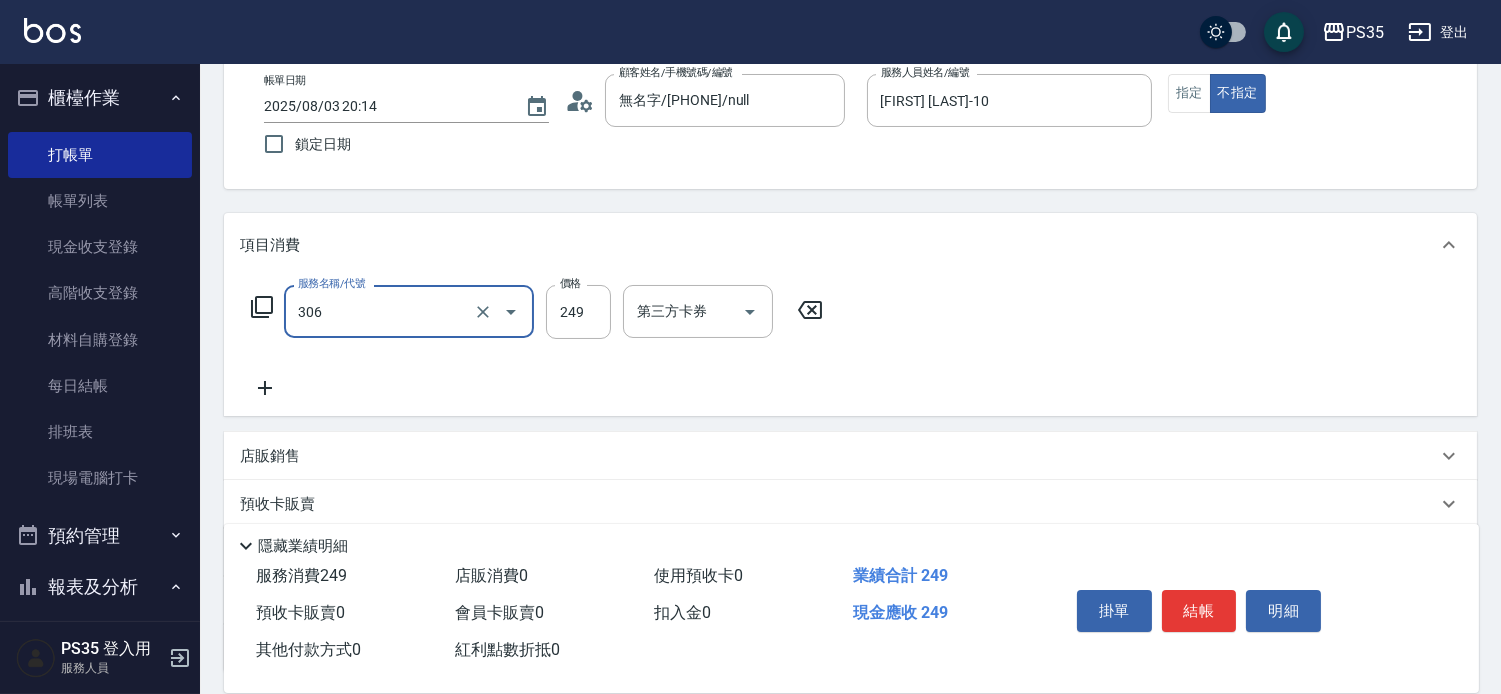type on "剪髮(306)" 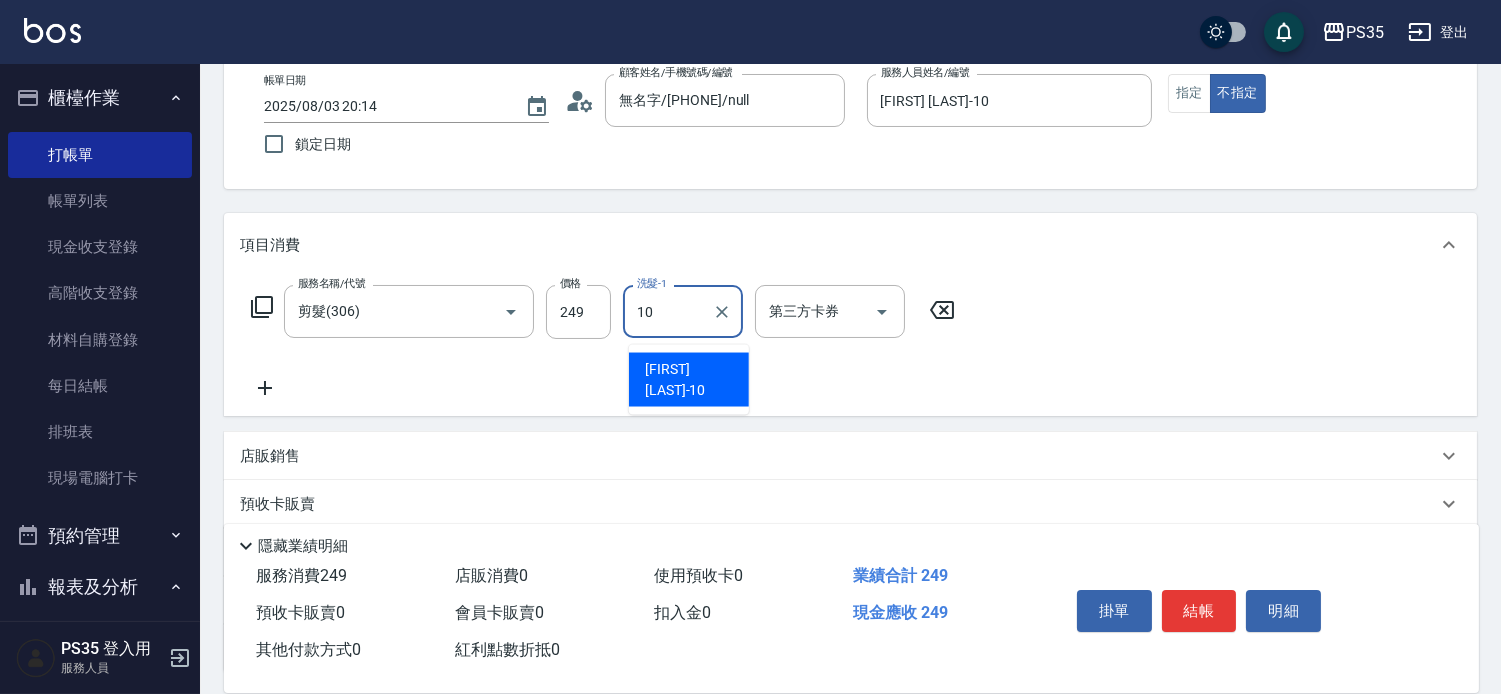 type on "[LAST]-10" 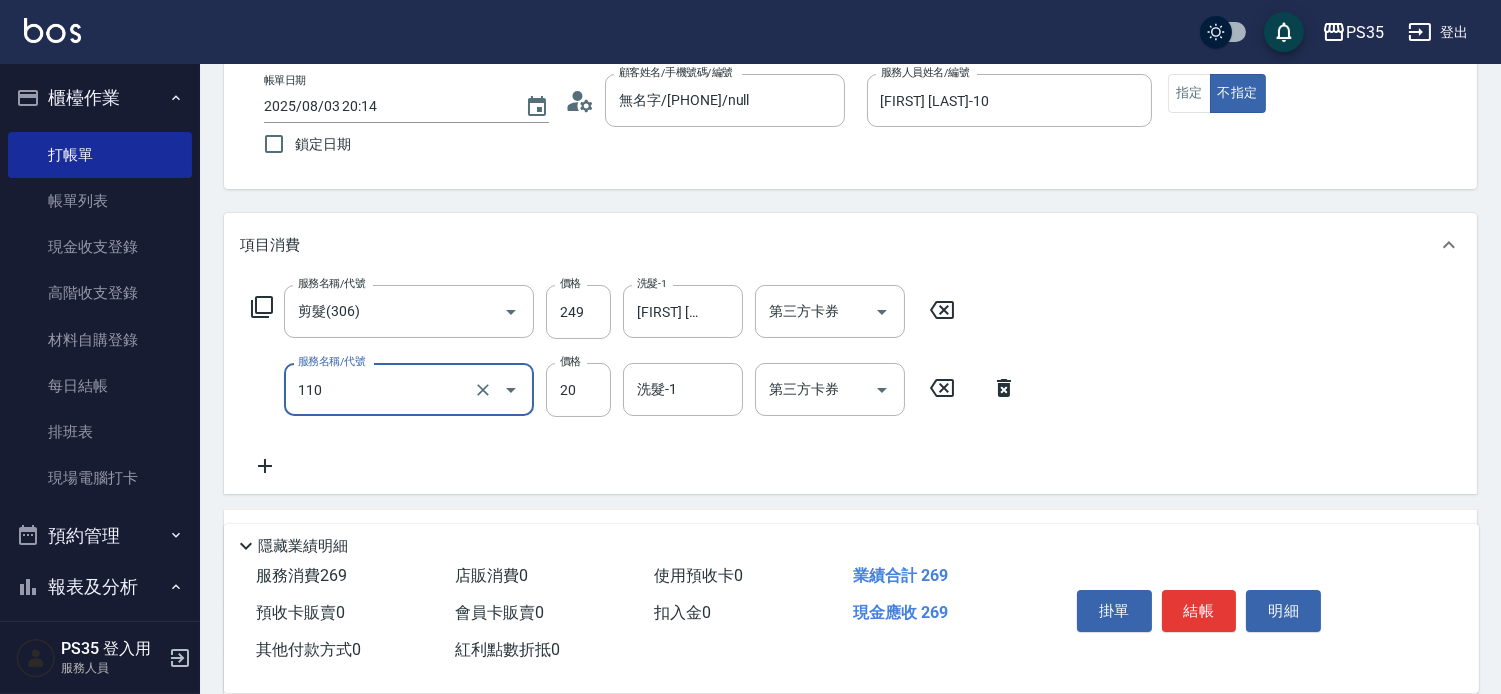 type on "潤絲(110)" 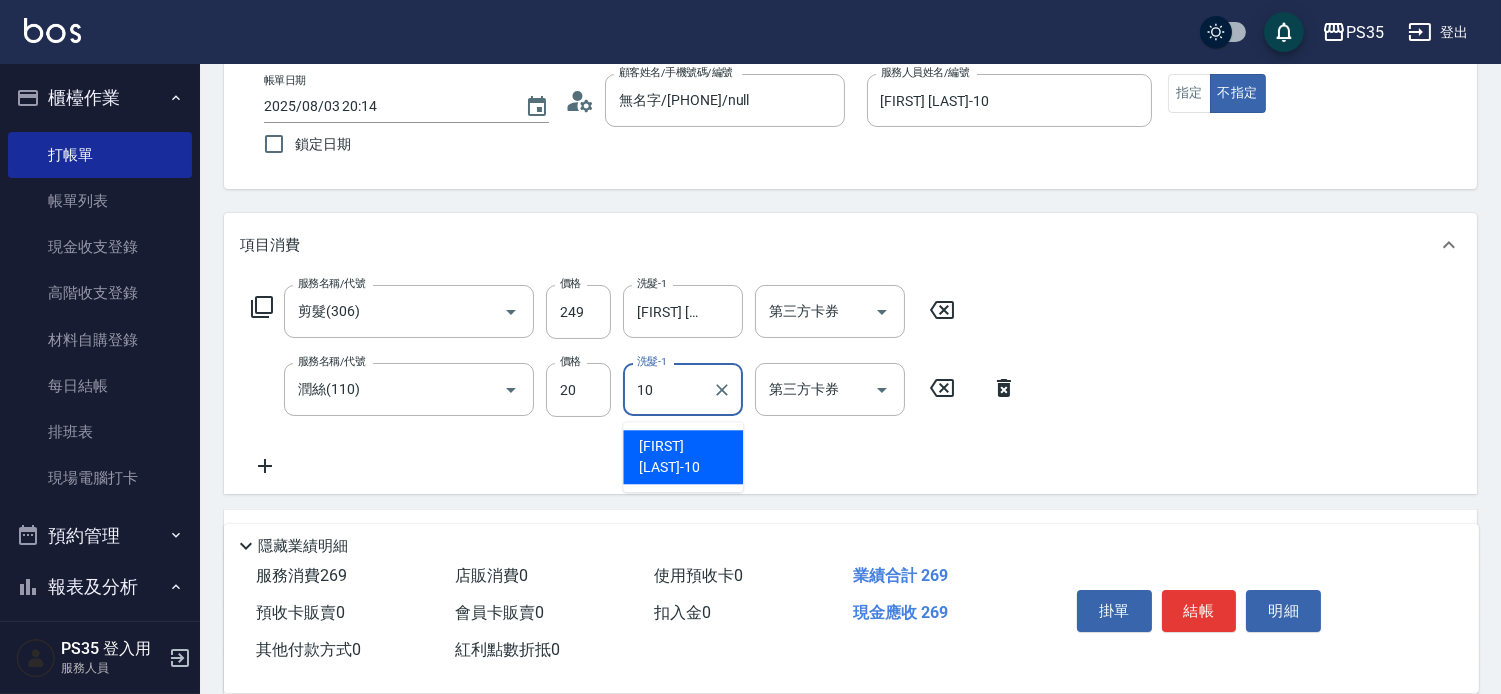 type on "[LAST]-10" 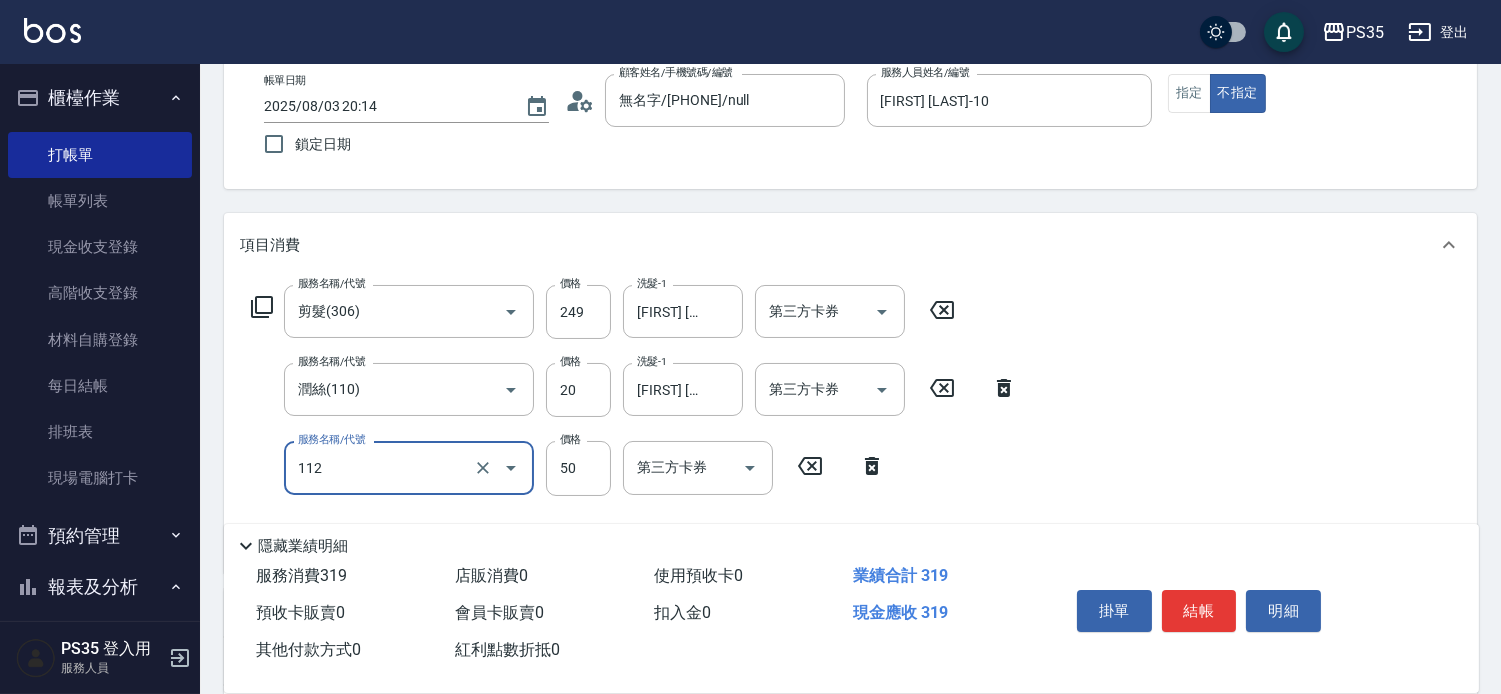 type on "精油50(112)" 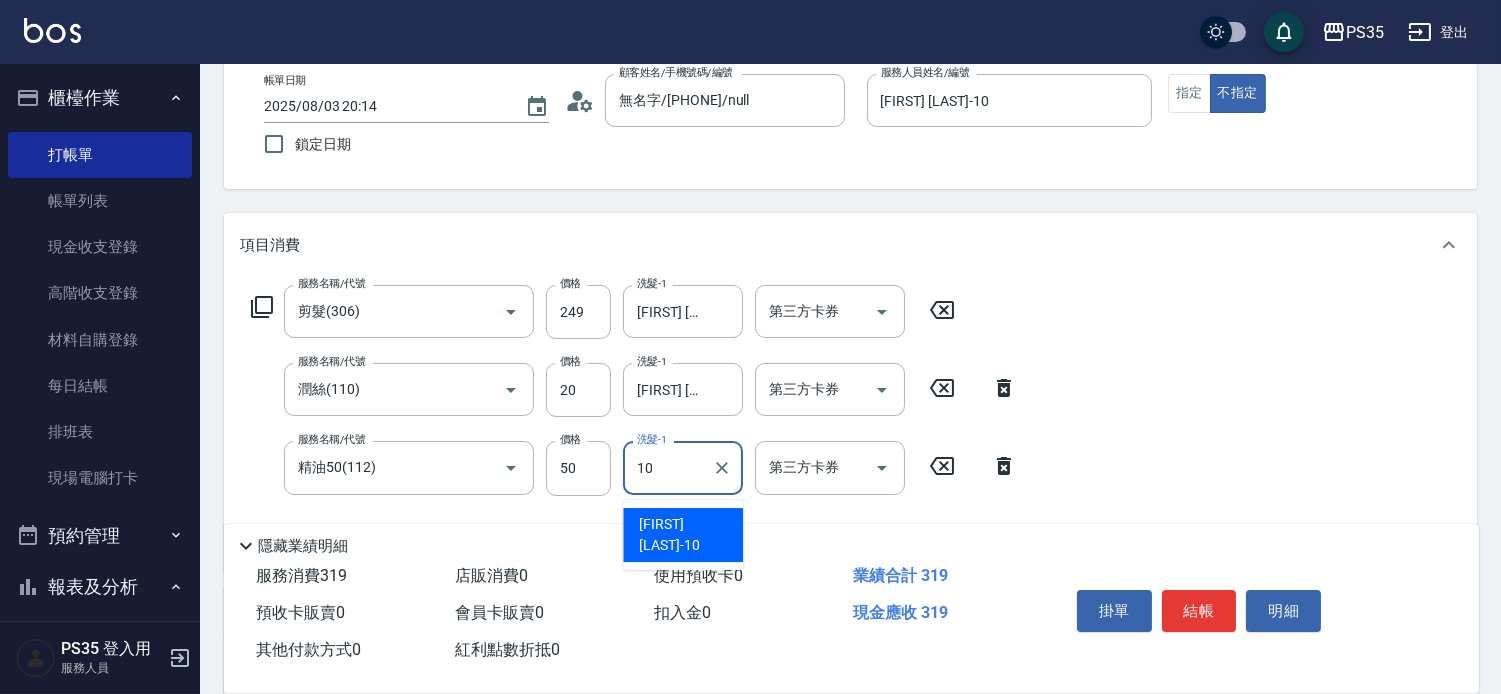 type on "[LAST]-10" 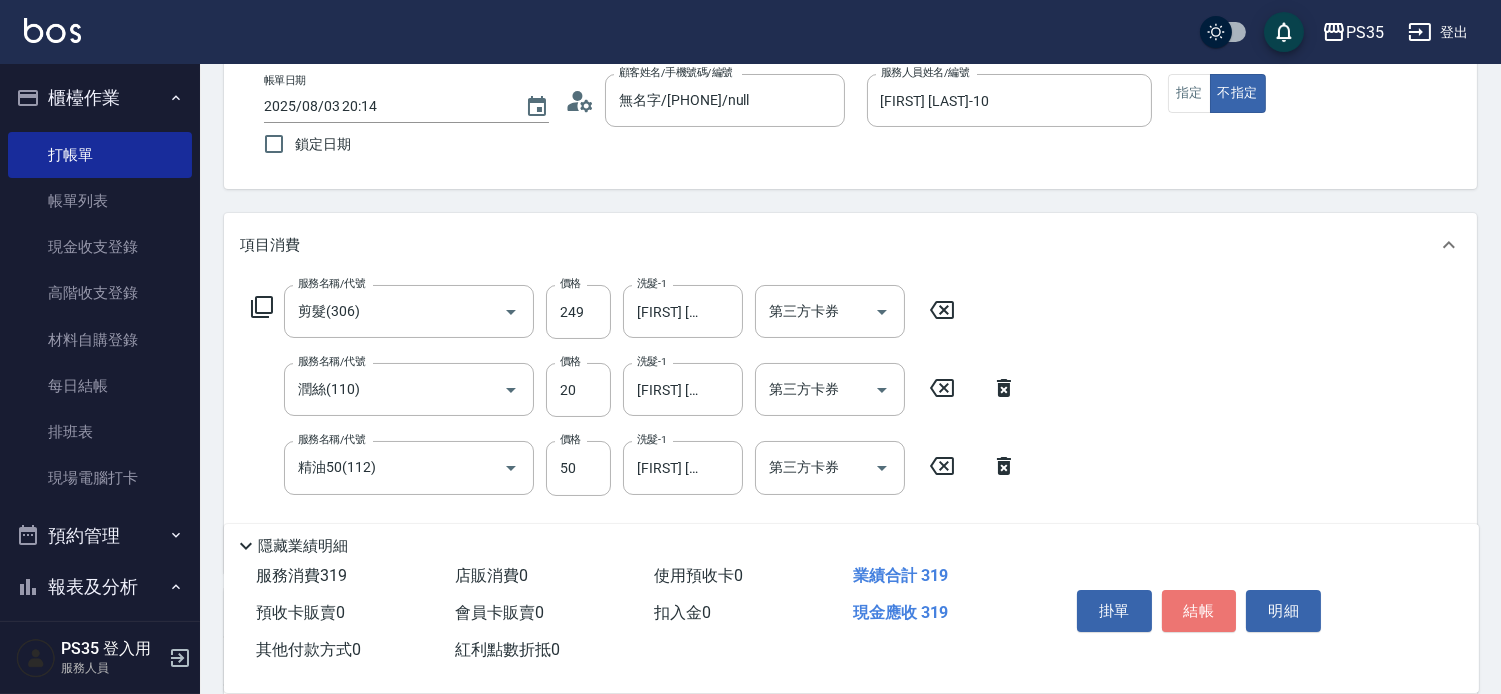 click on "結帳" at bounding box center [1199, 611] 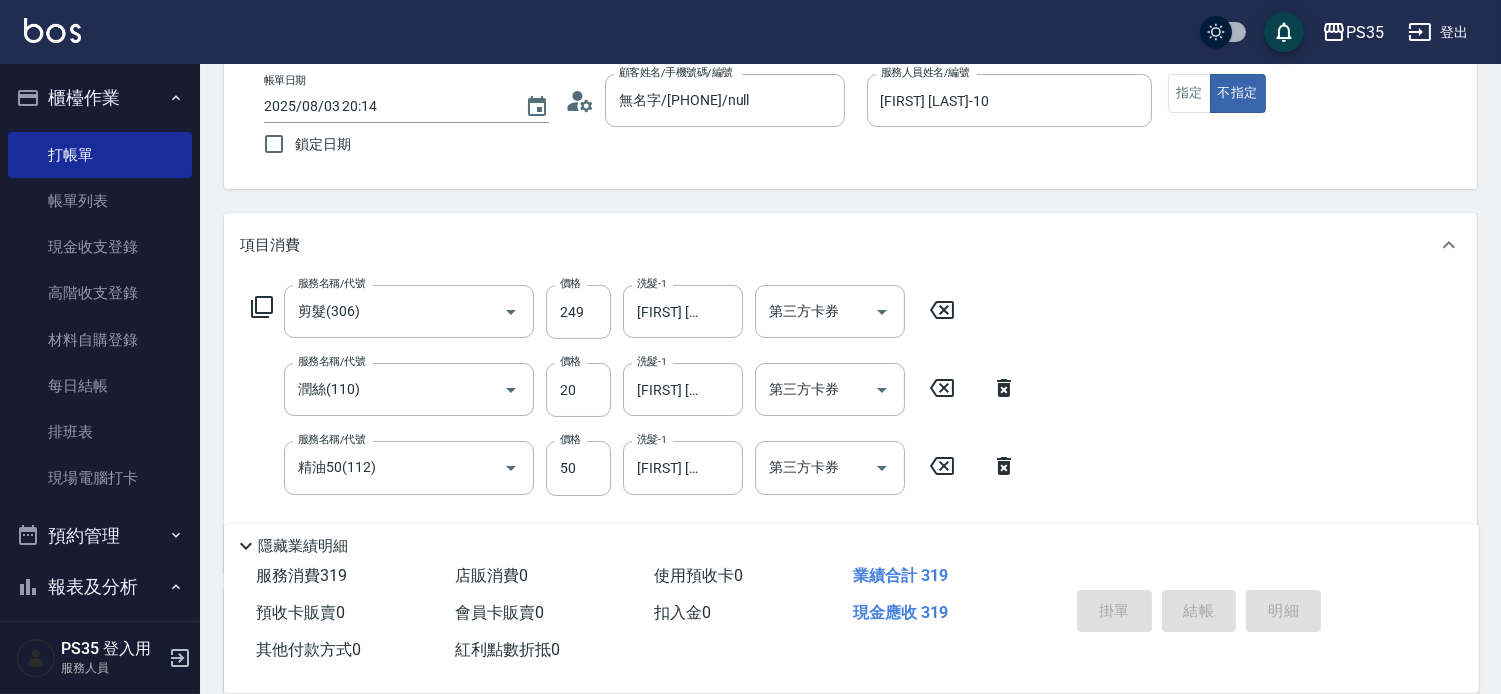 type on "2025/08/03 20:15" 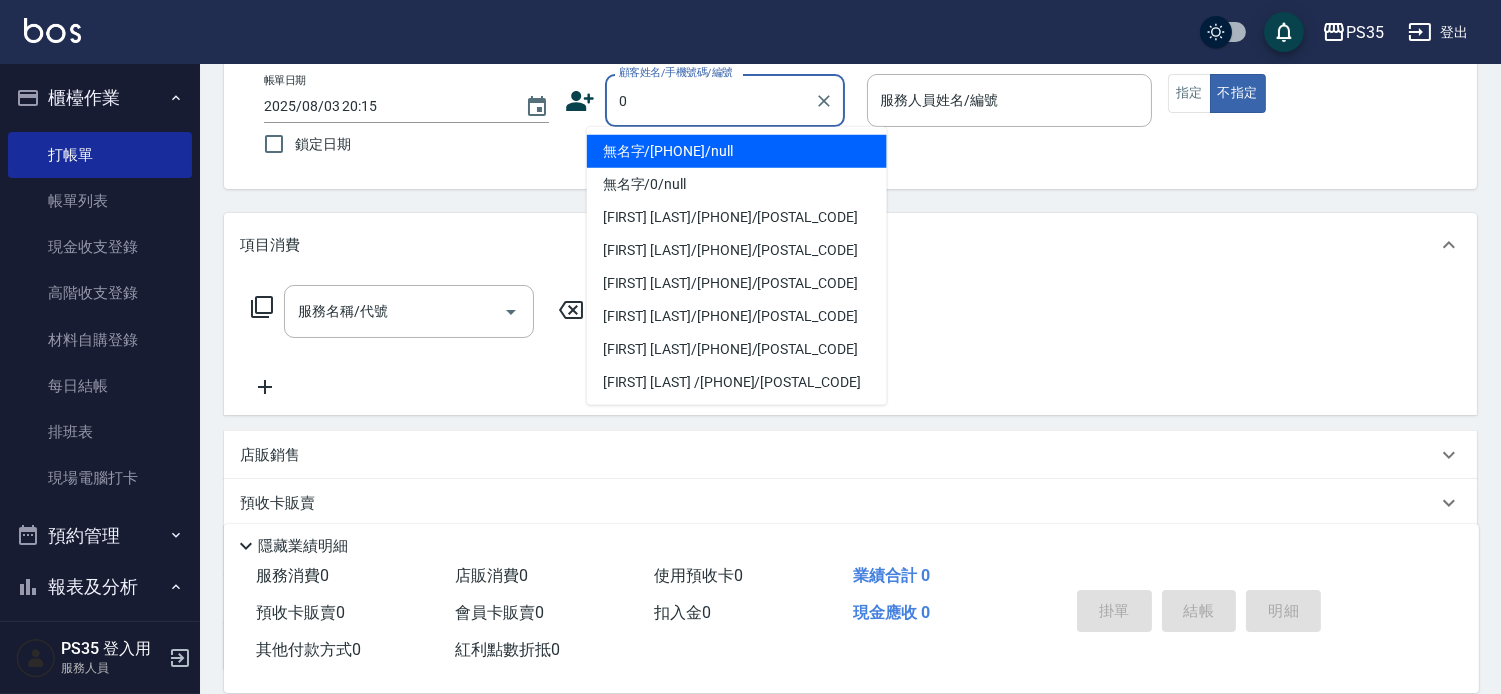 type on "0" 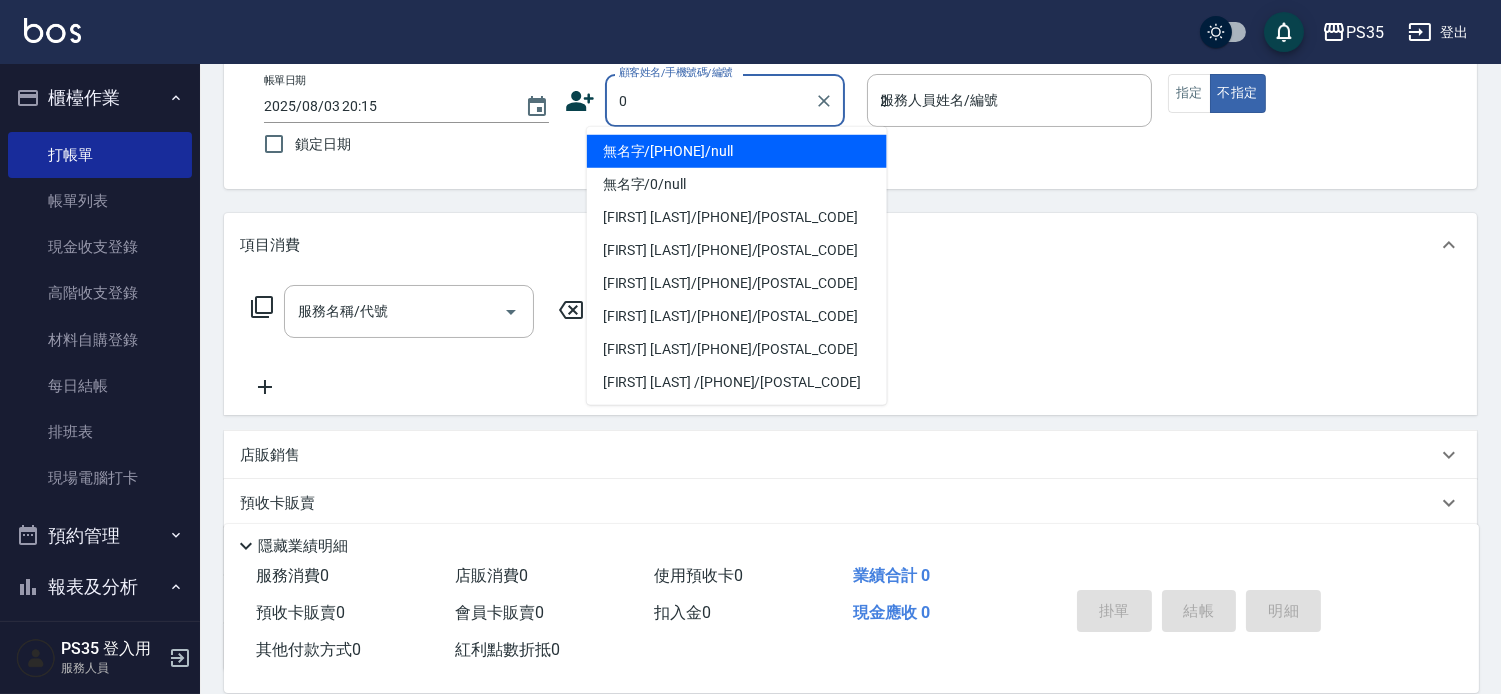 type on "無名字/00000/null" 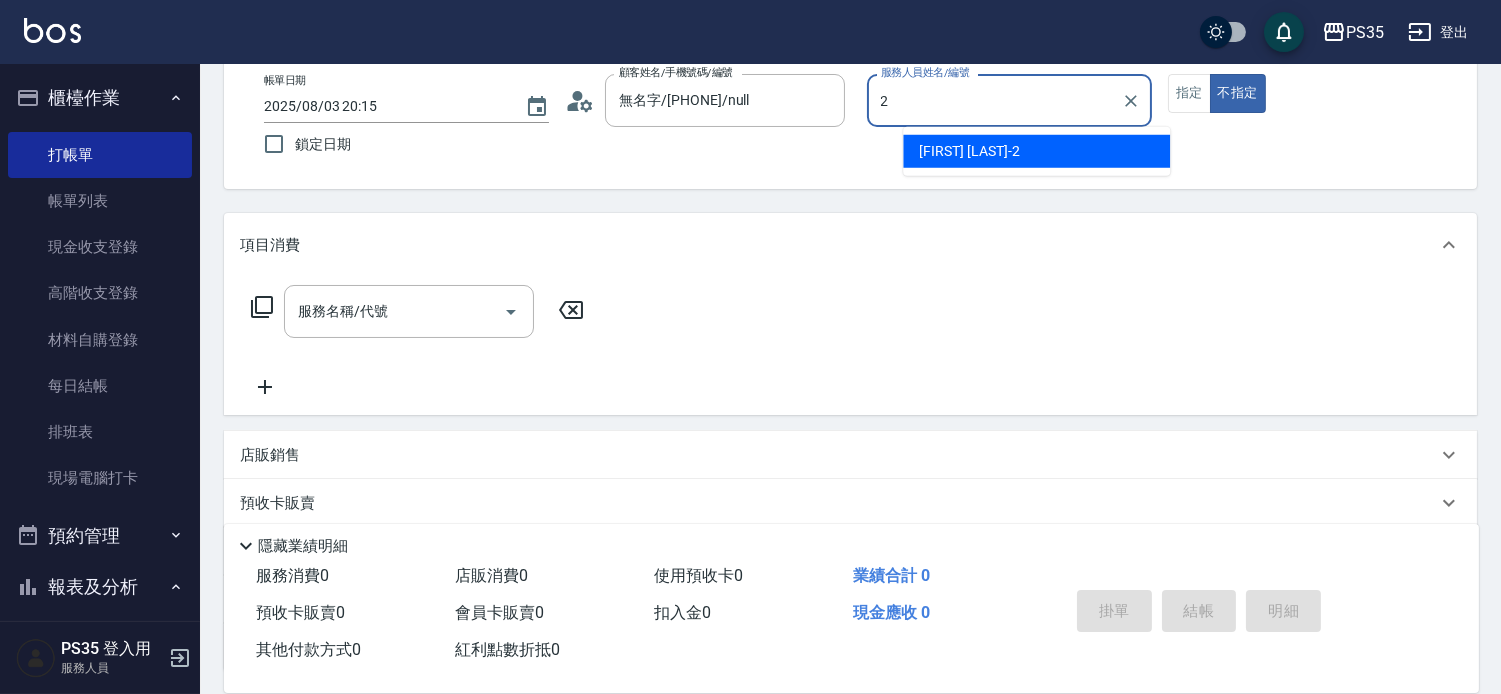 type on "栢沛怡-2" 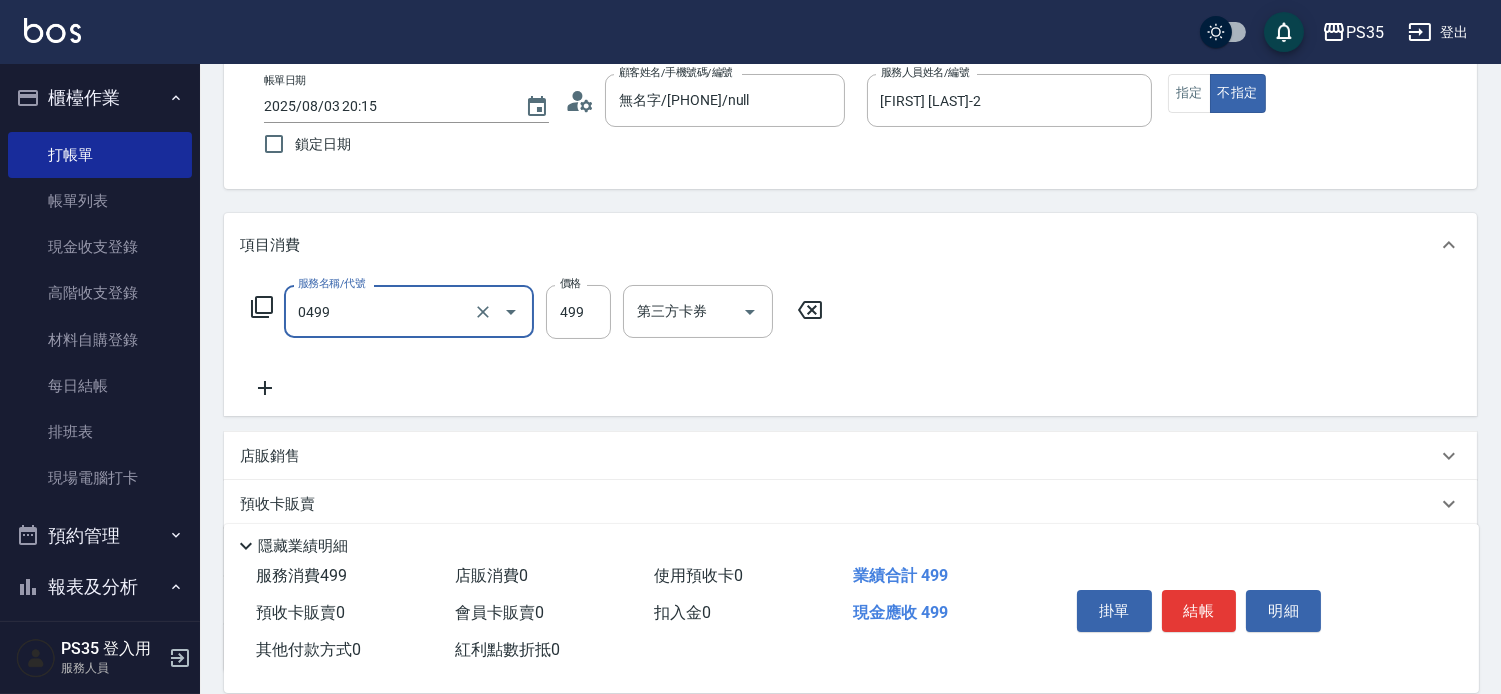 type on "伊黛莉499(0499)" 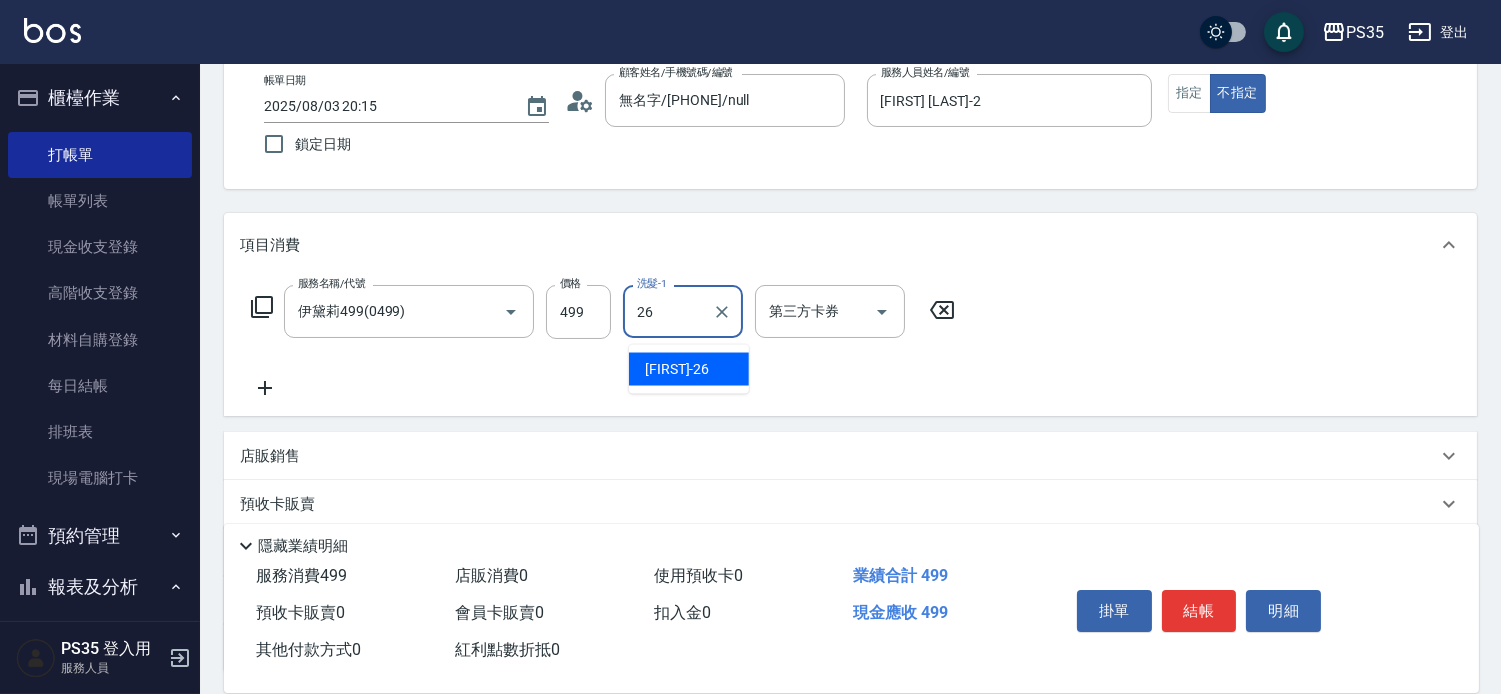 type on "菲菲-26" 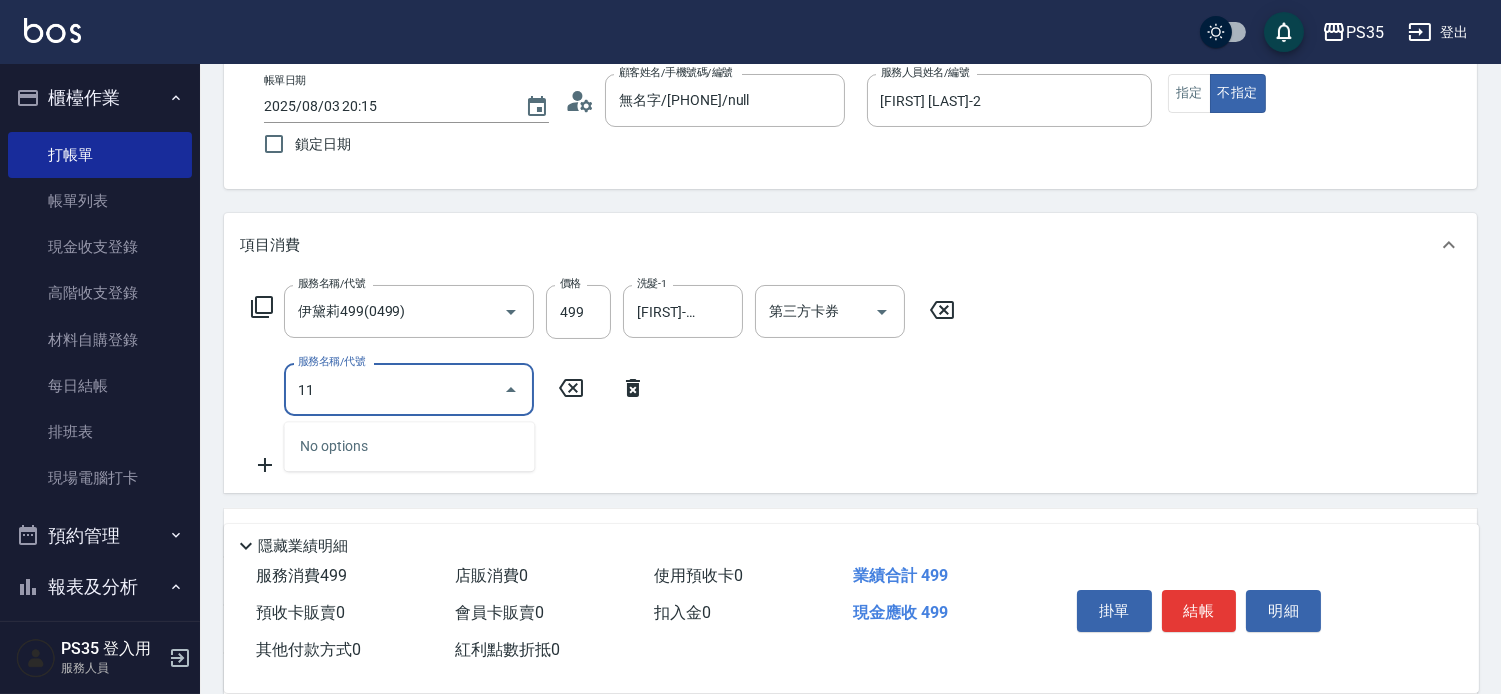 type on "1" 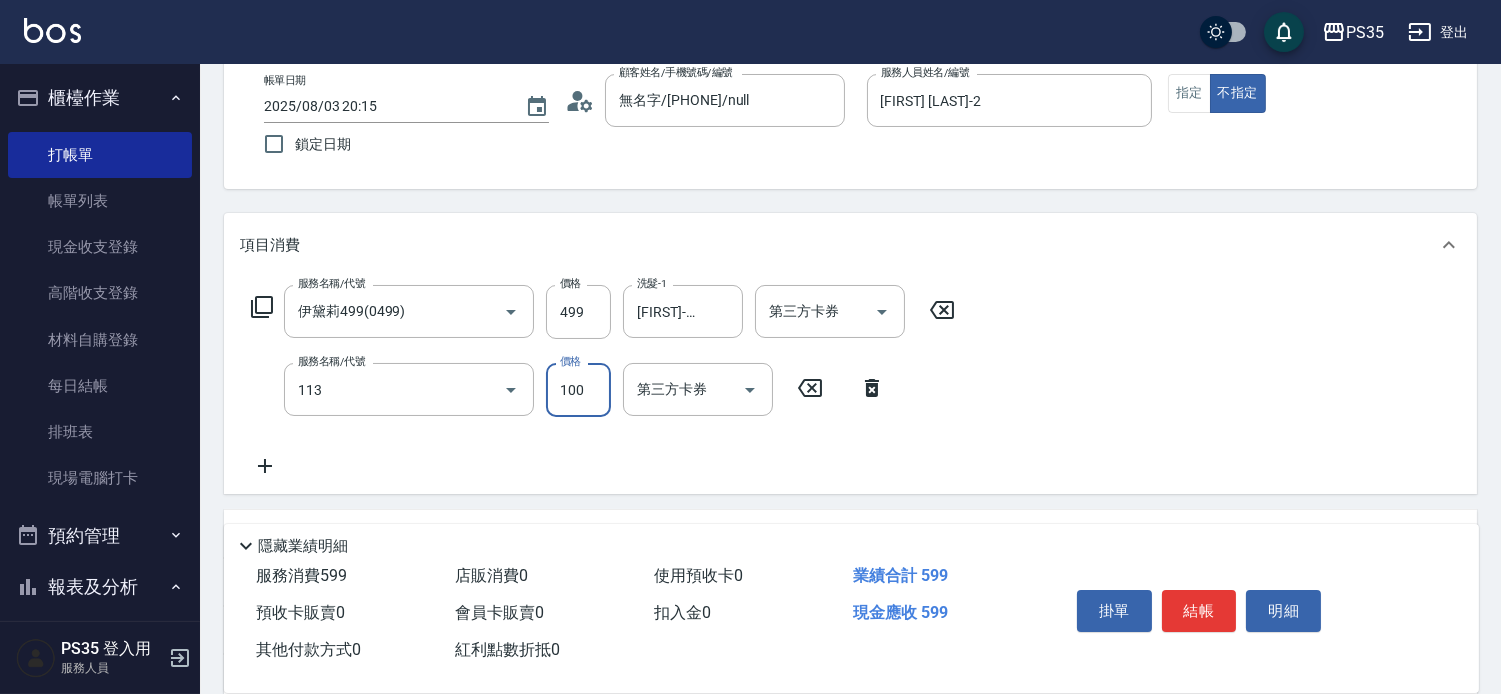 type on "瞬護100(113)" 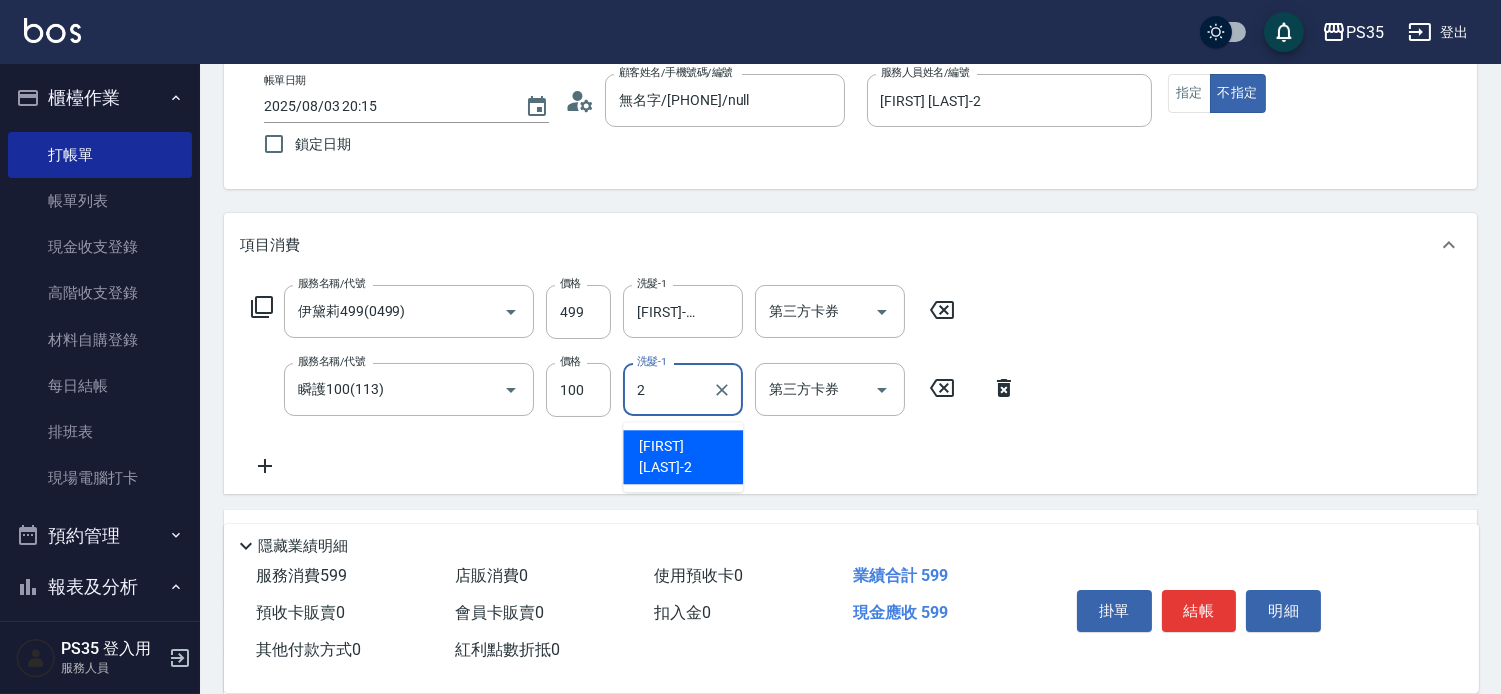 type on "栢沛怡-2" 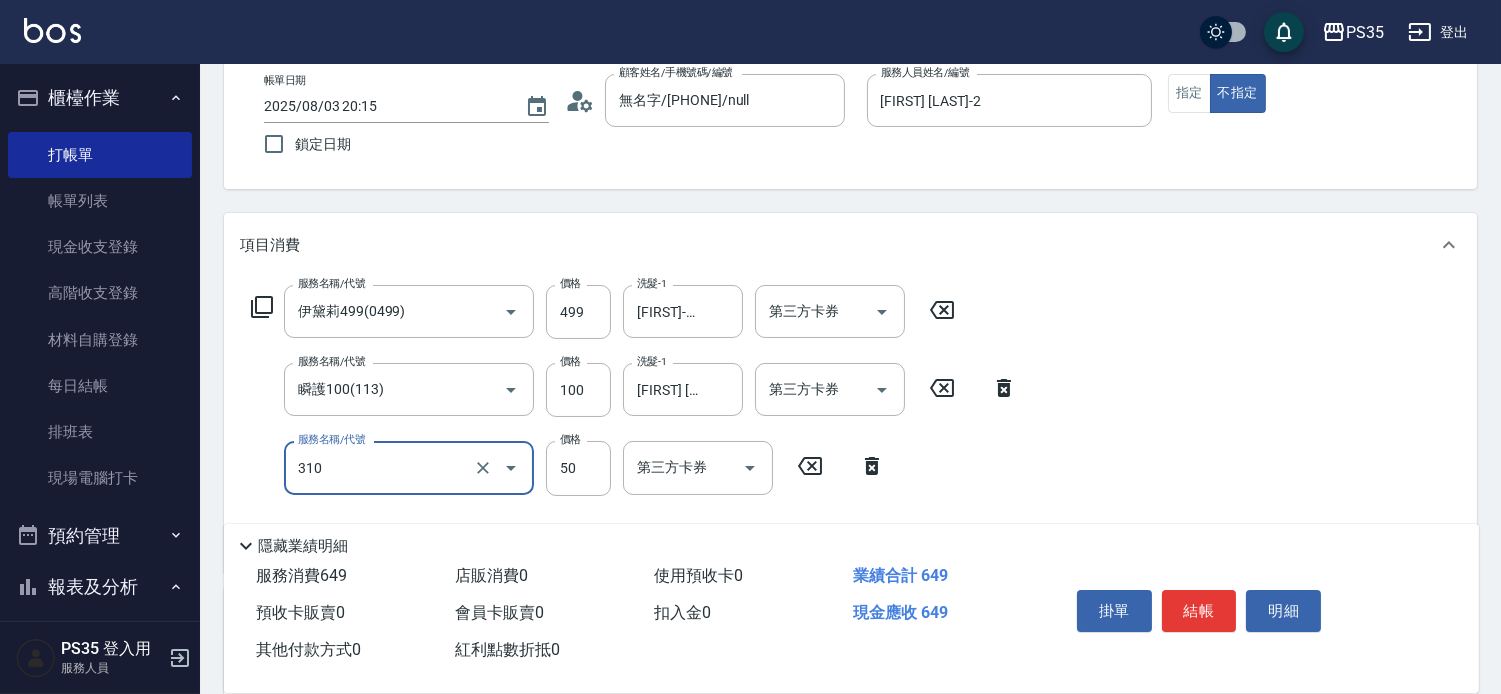 type on "剪瀏海(310)" 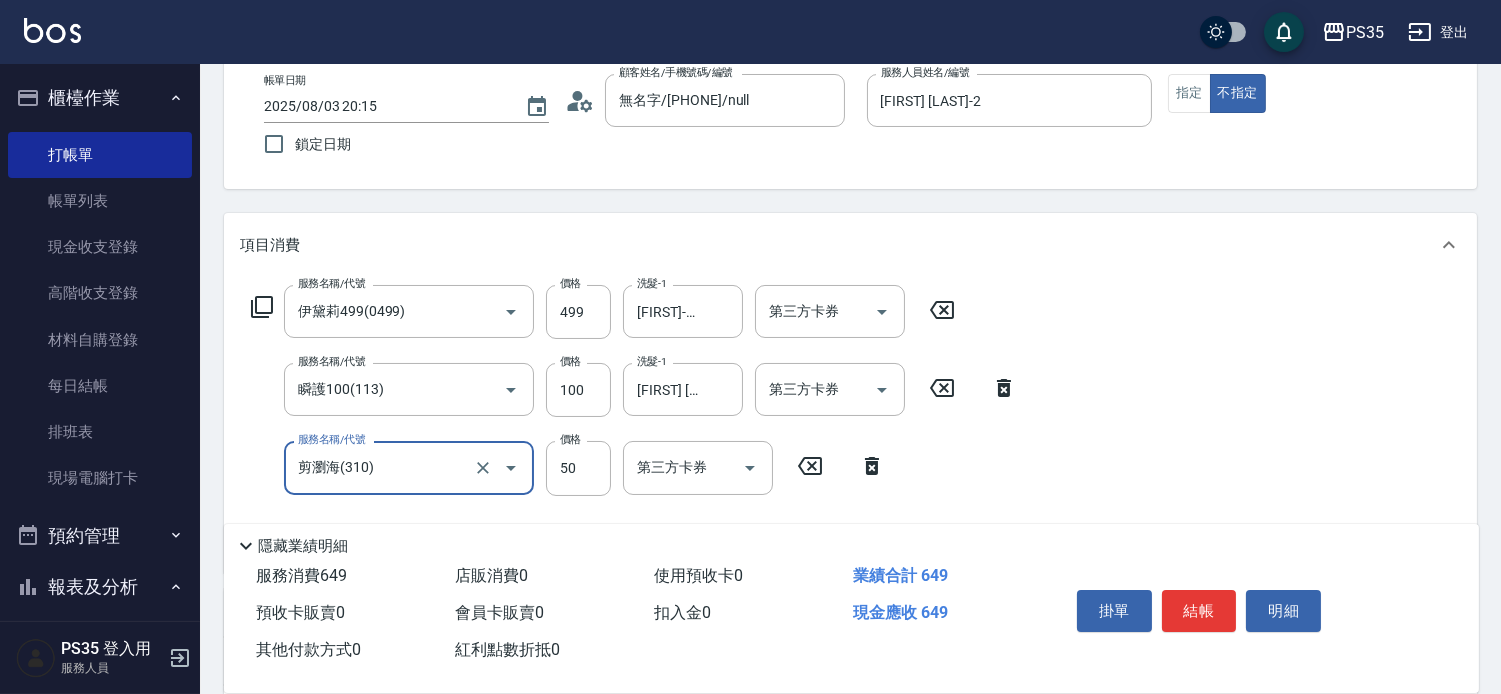 click on "結帳" at bounding box center (1199, 611) 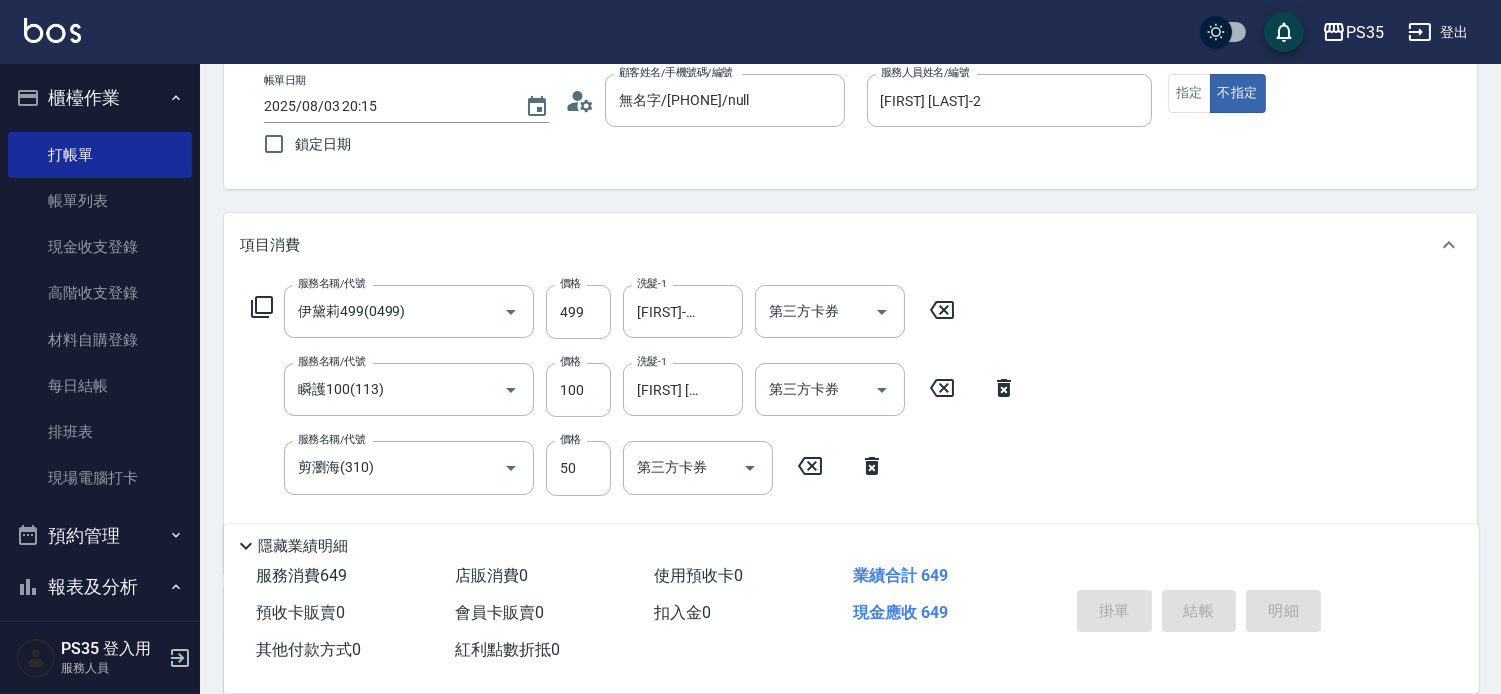 type 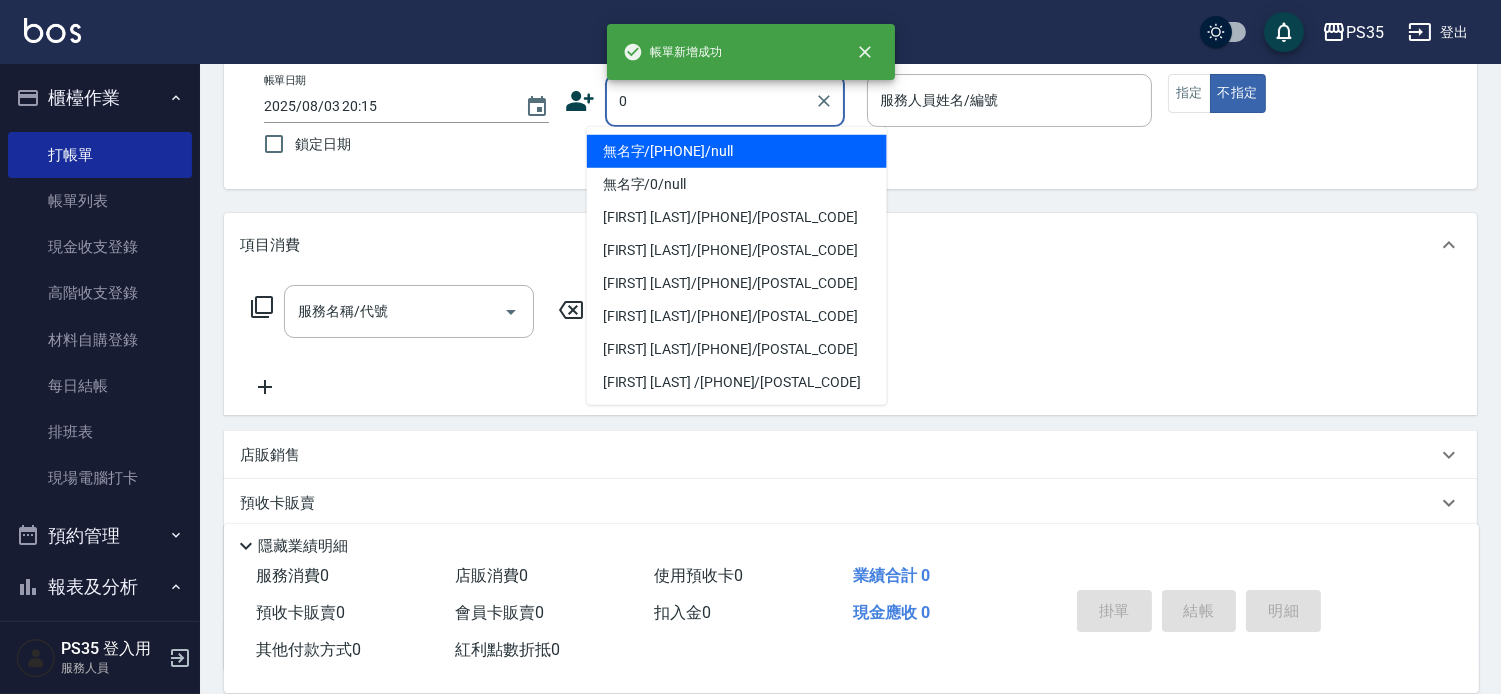 type on "0" 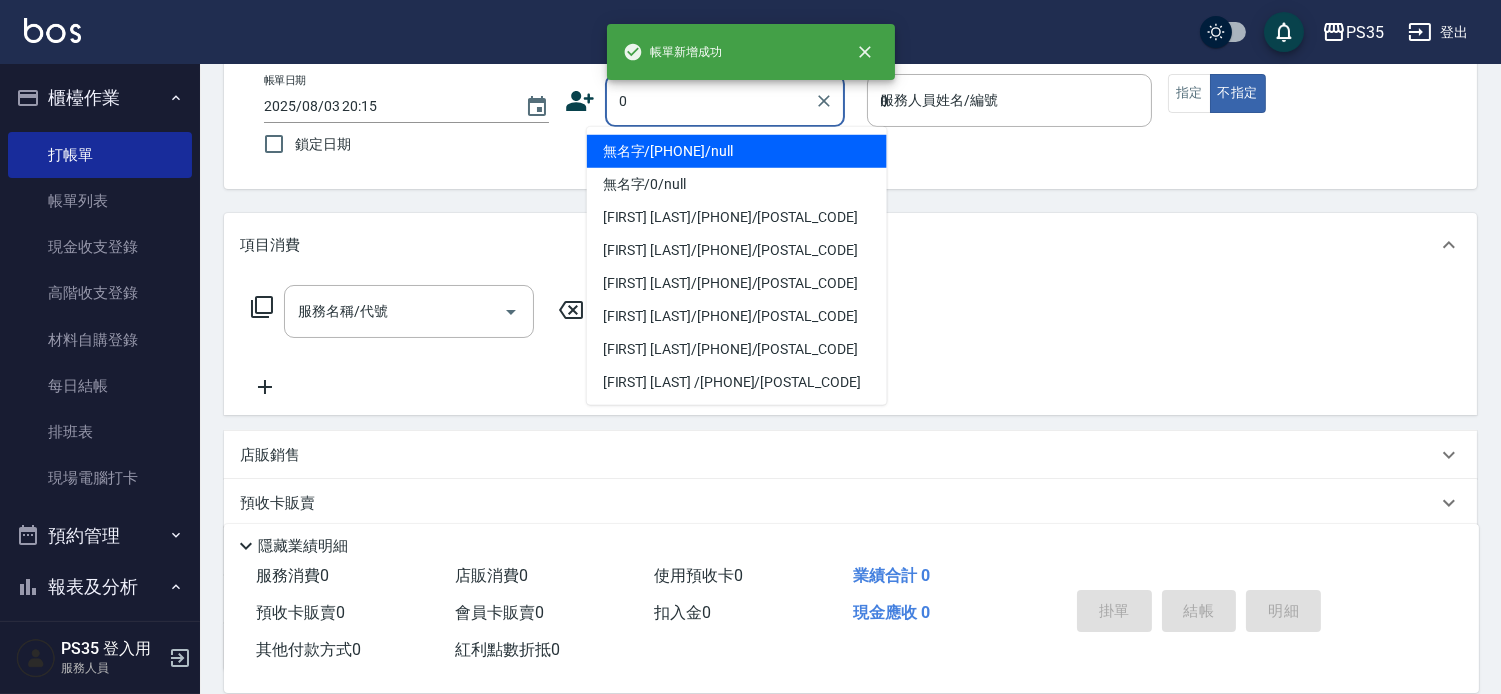 type on "無名字/00000/null" 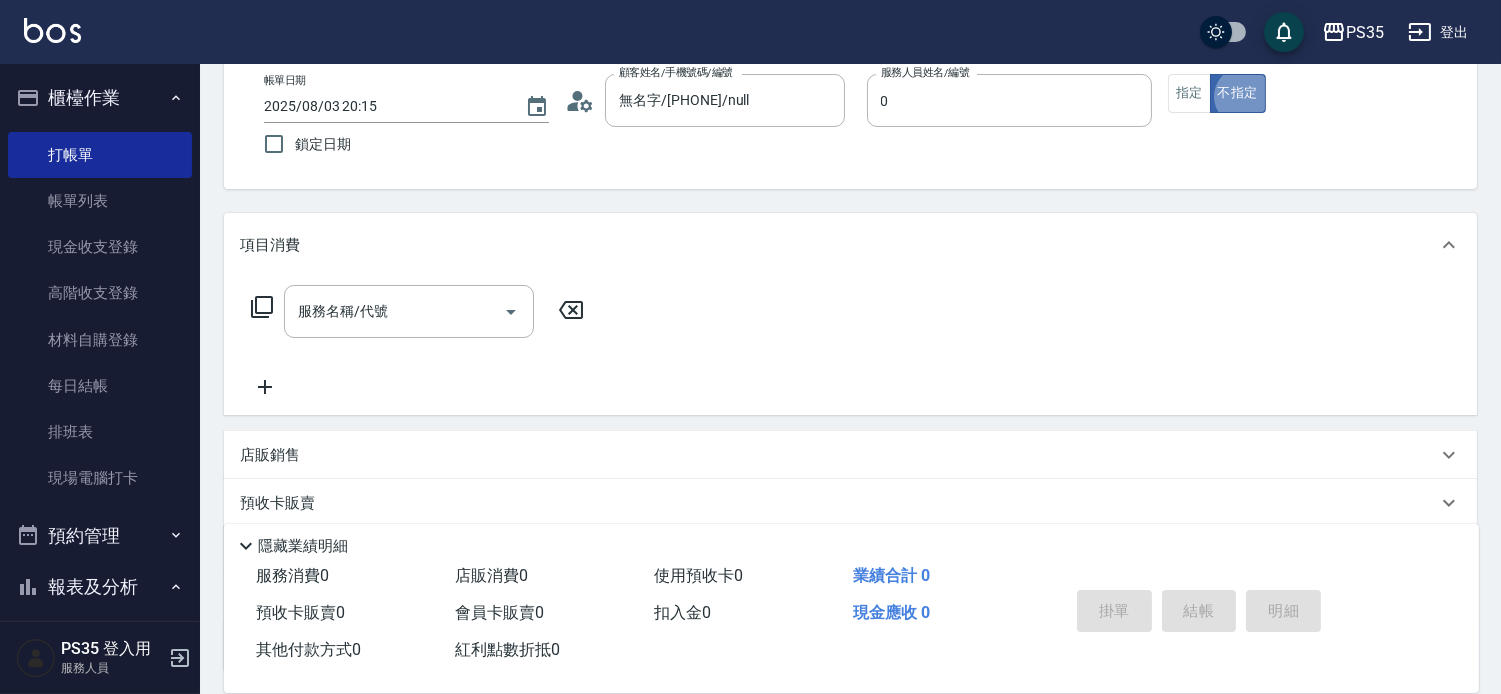 type on "kiki-0" 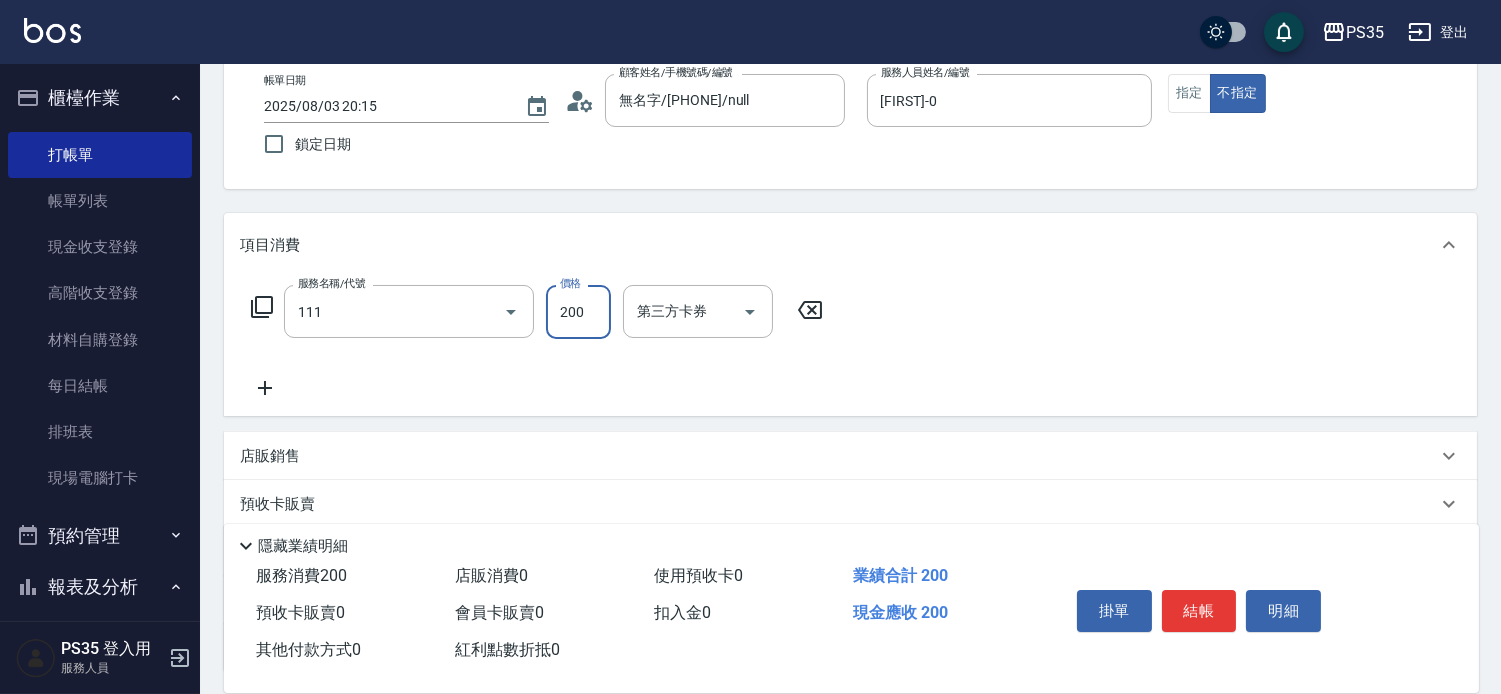 type on "200(111)" 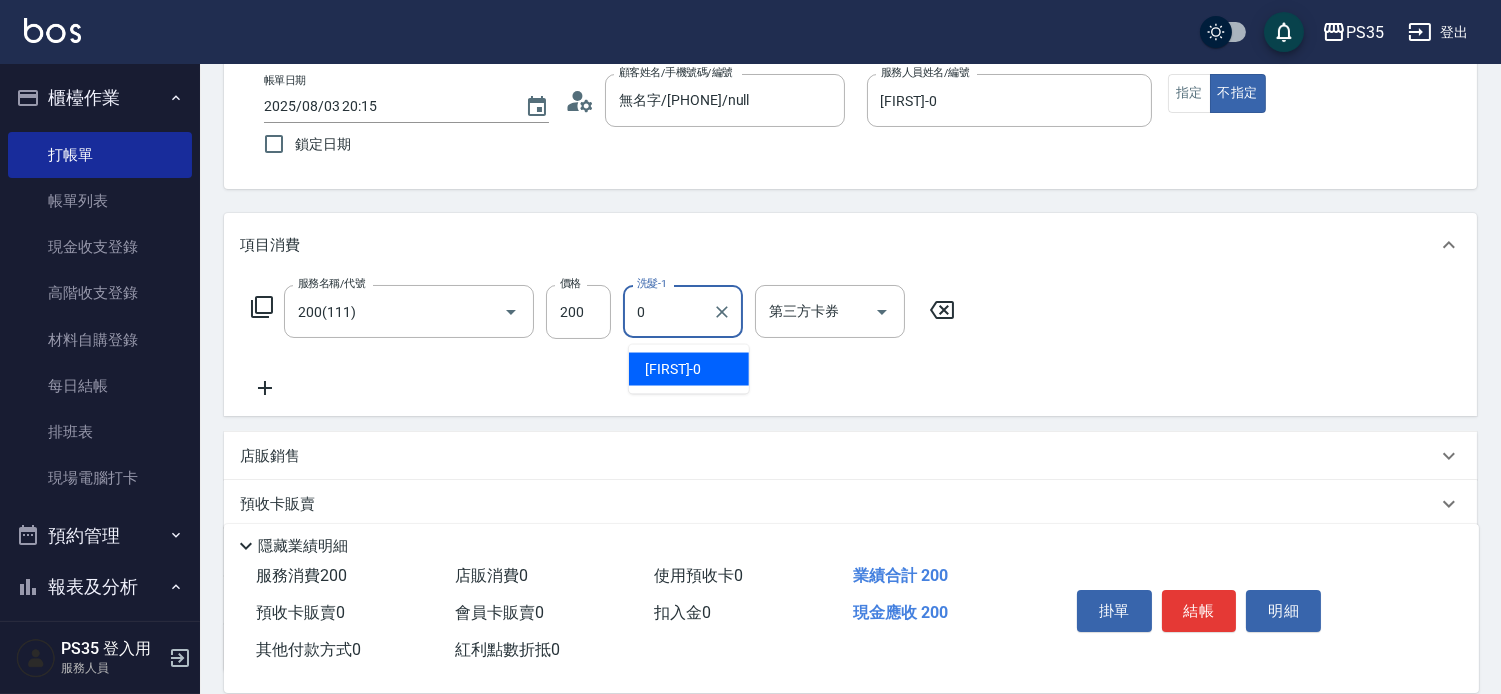 type on "kiki-0" 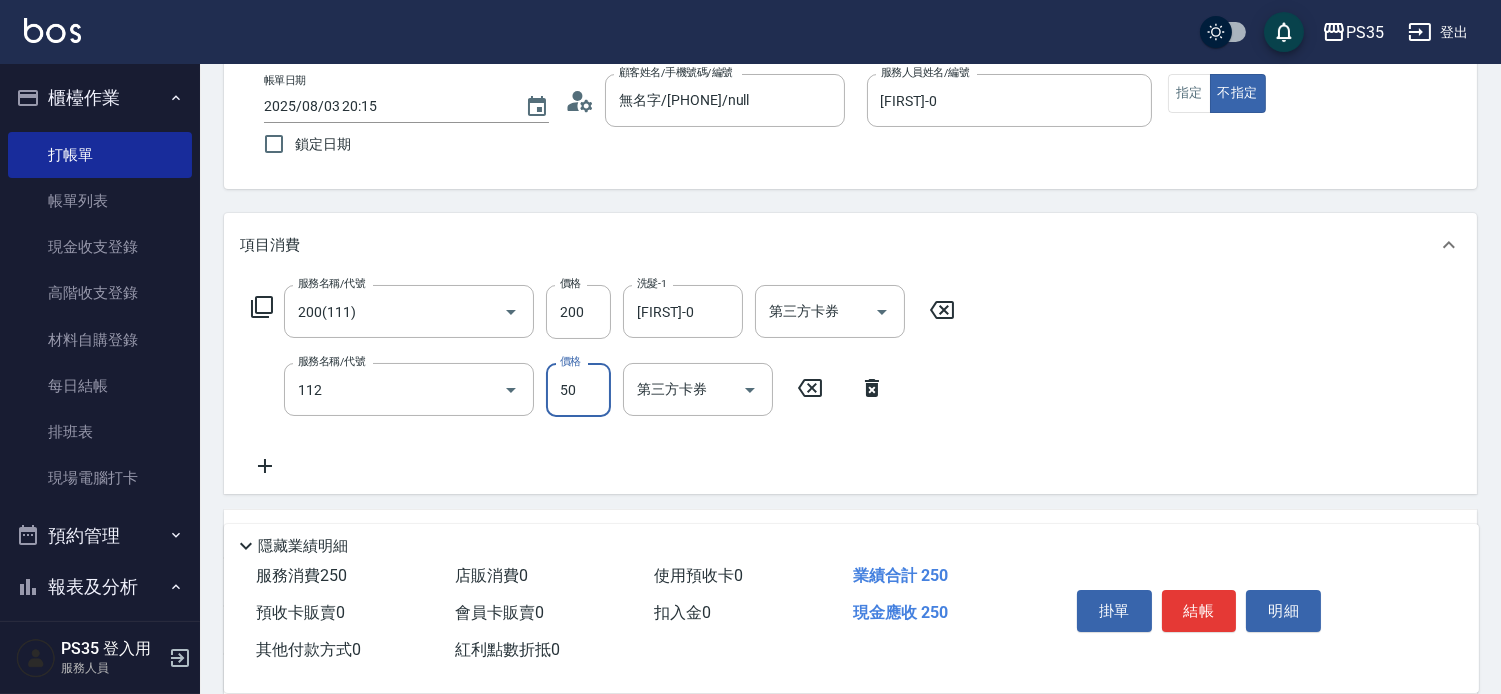 type on "精油50(112)" 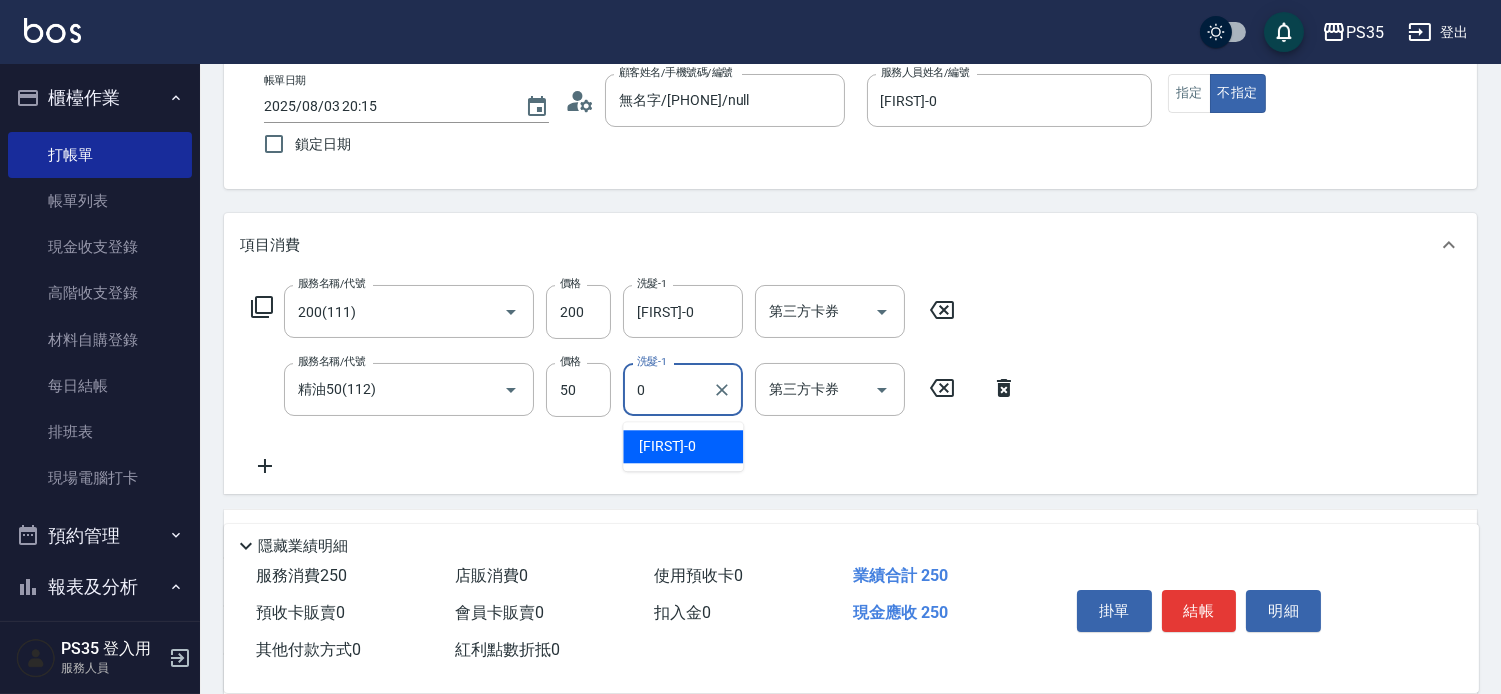 type on "kiki-0" 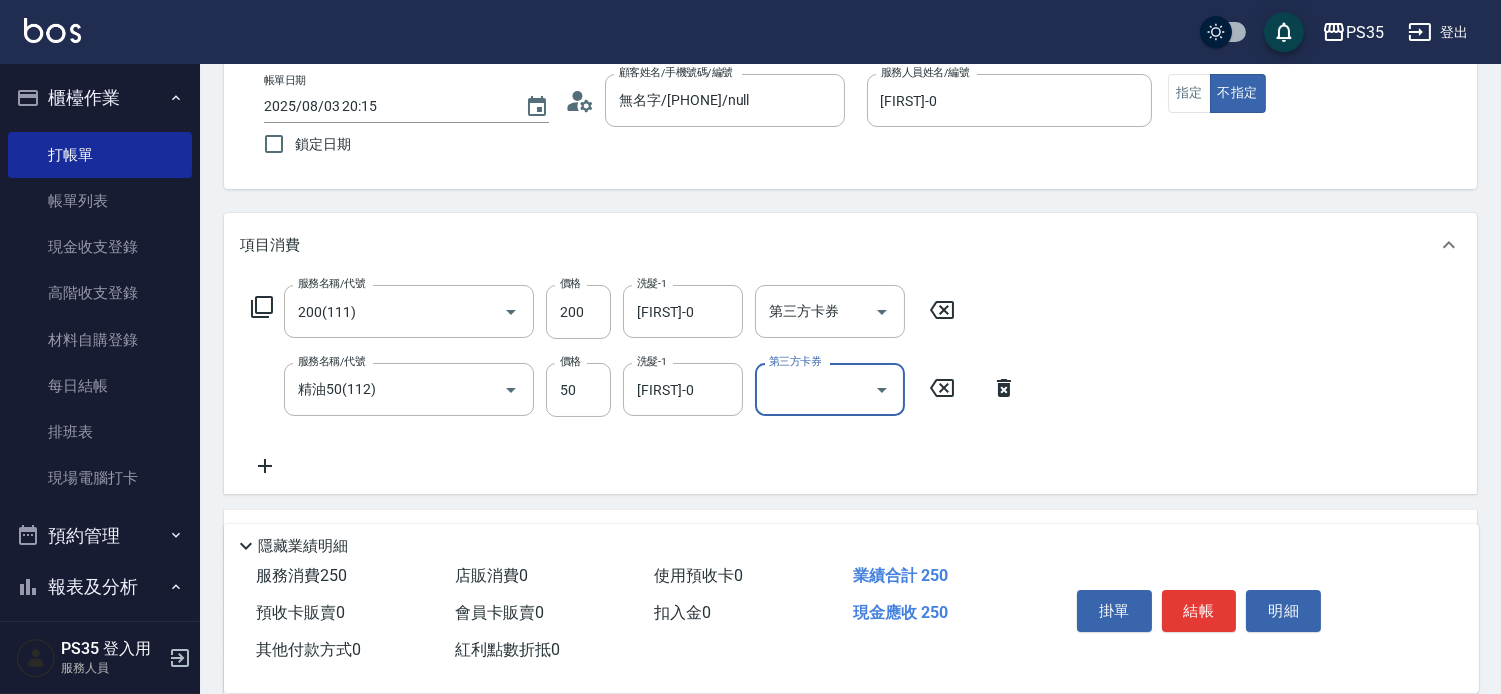 click on "結帳" at bounding box center [1199, 611] 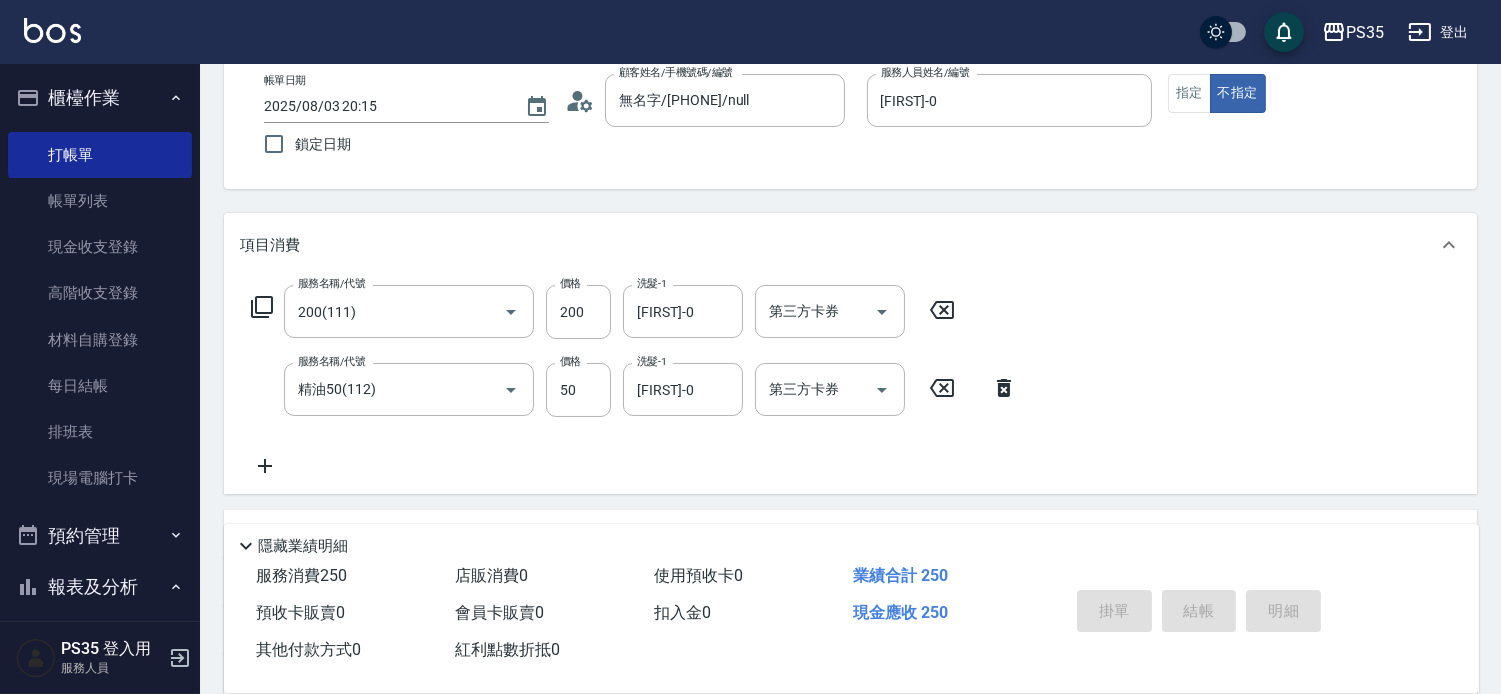type 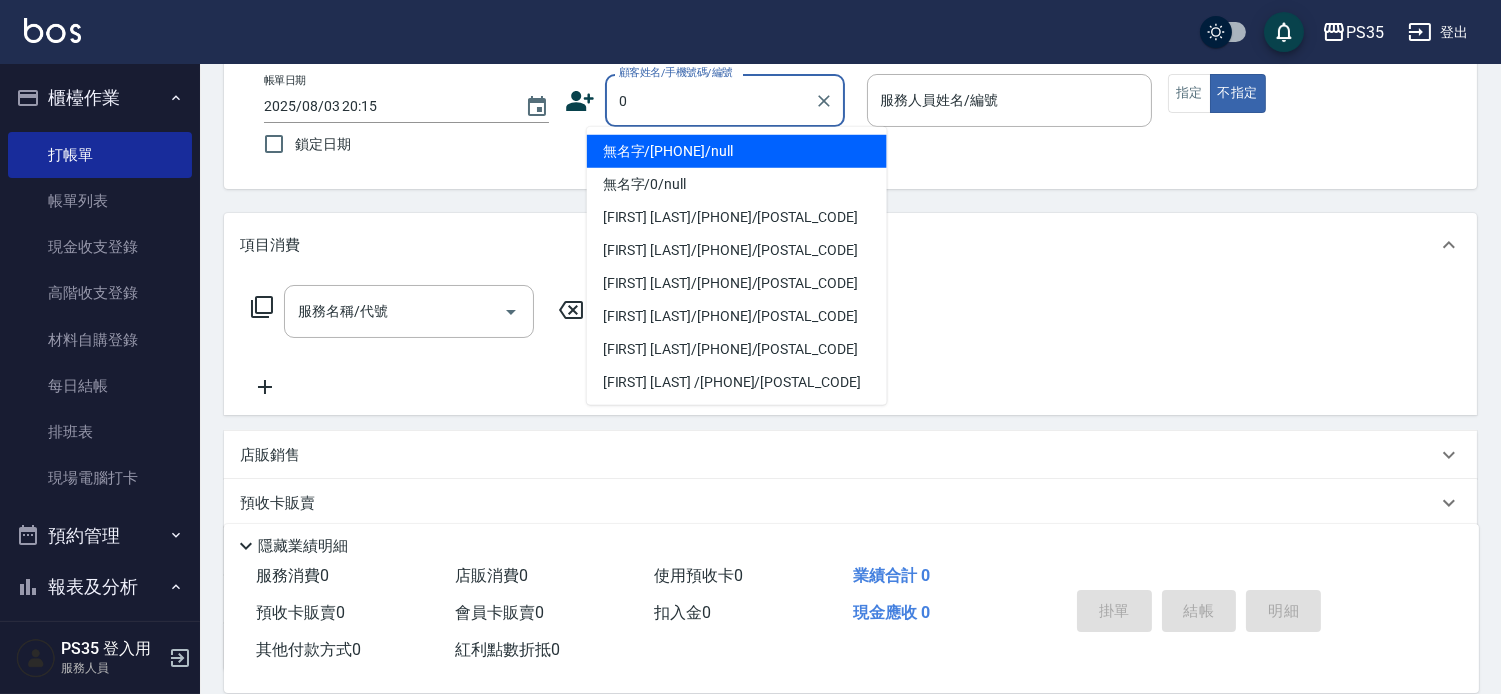 type on "無名字/00000/null" 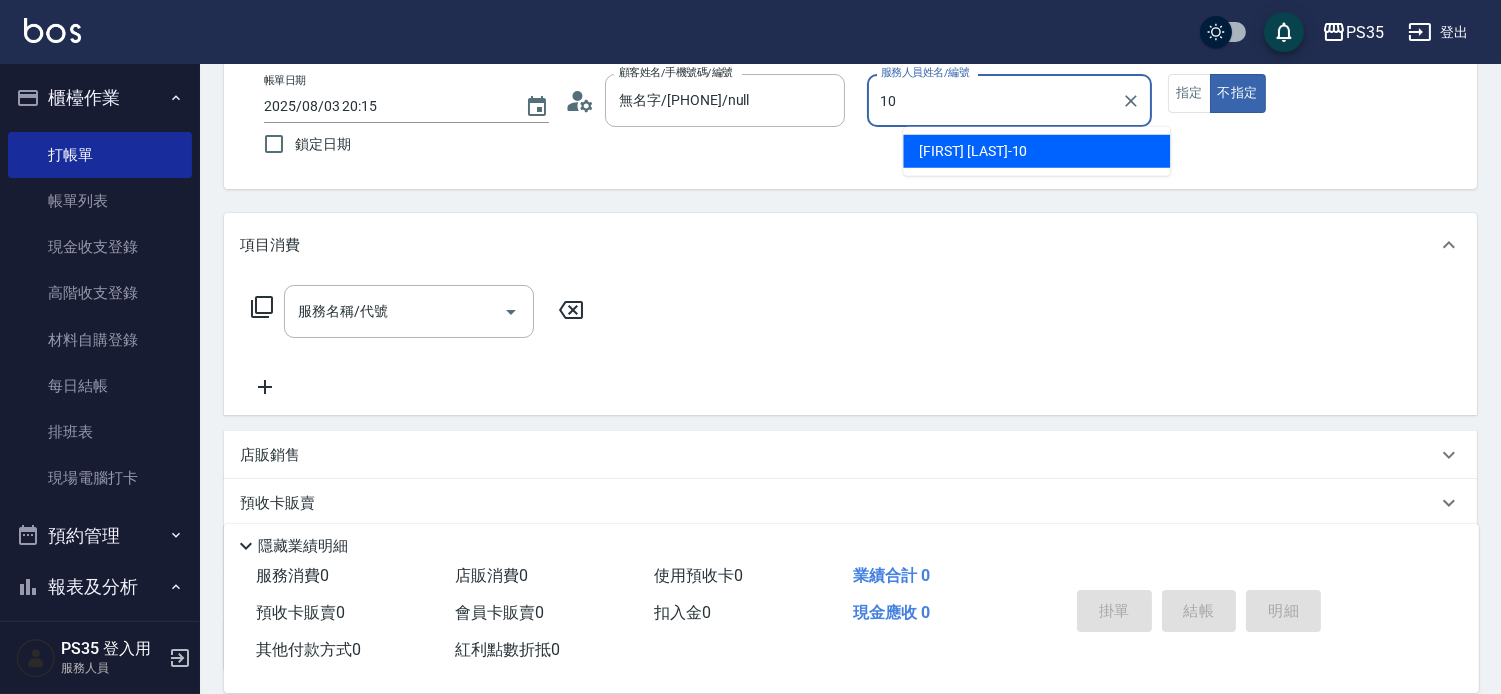 type on "[LAST]-10" 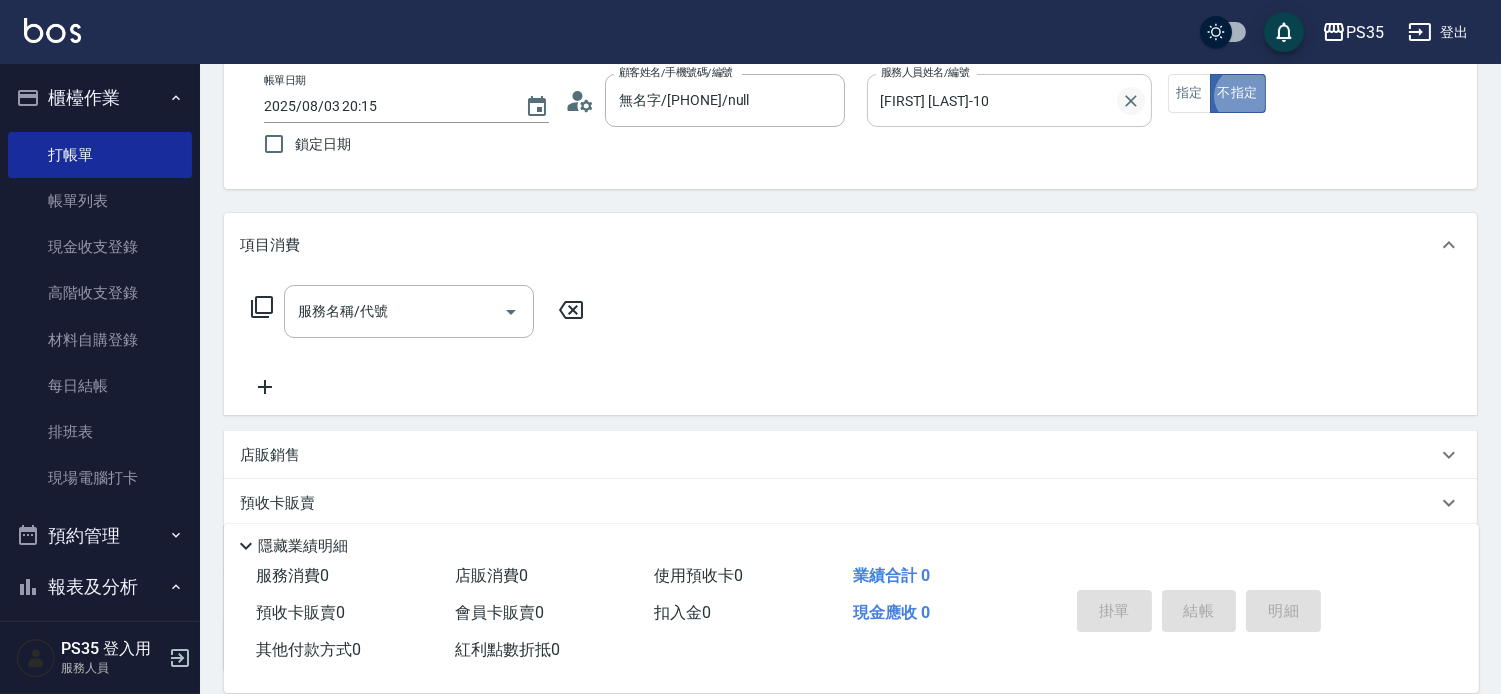 click at bounding box center (1131, 101) 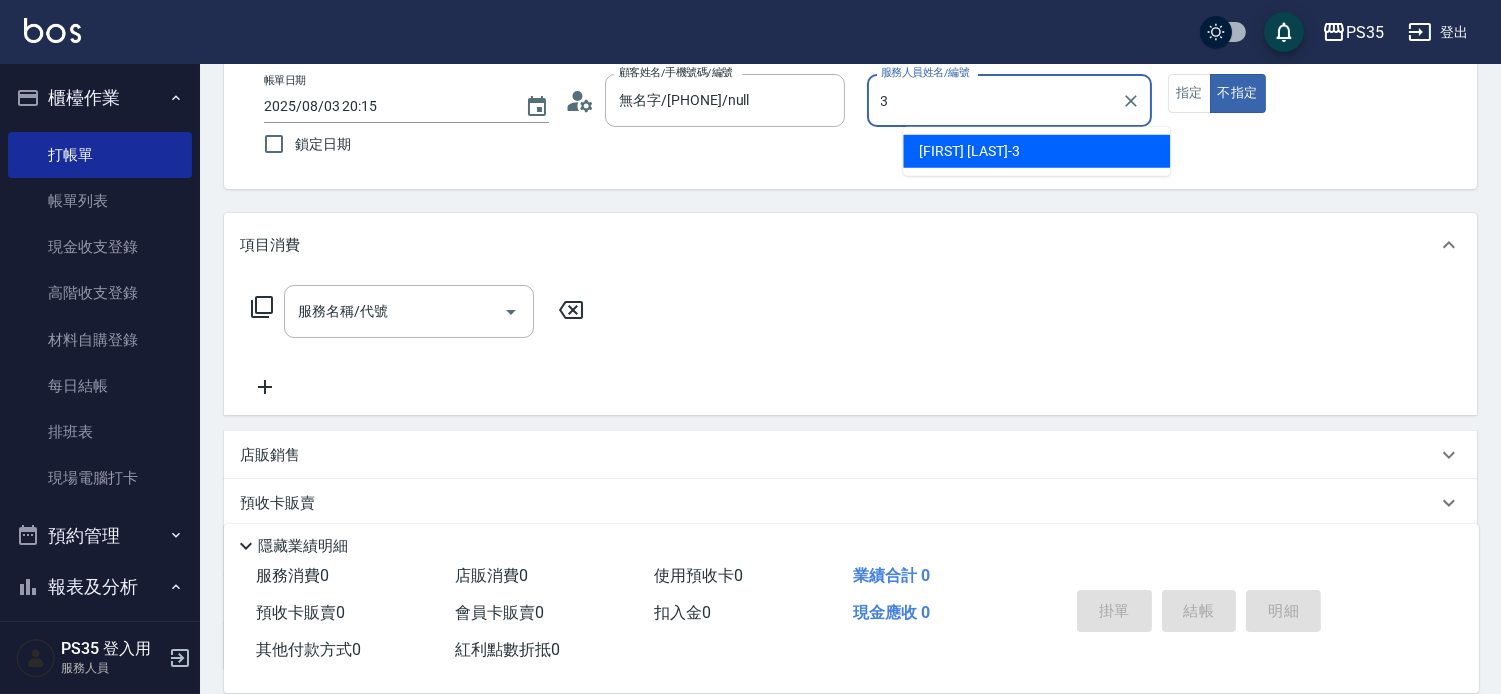 type on "張郁伶-3" 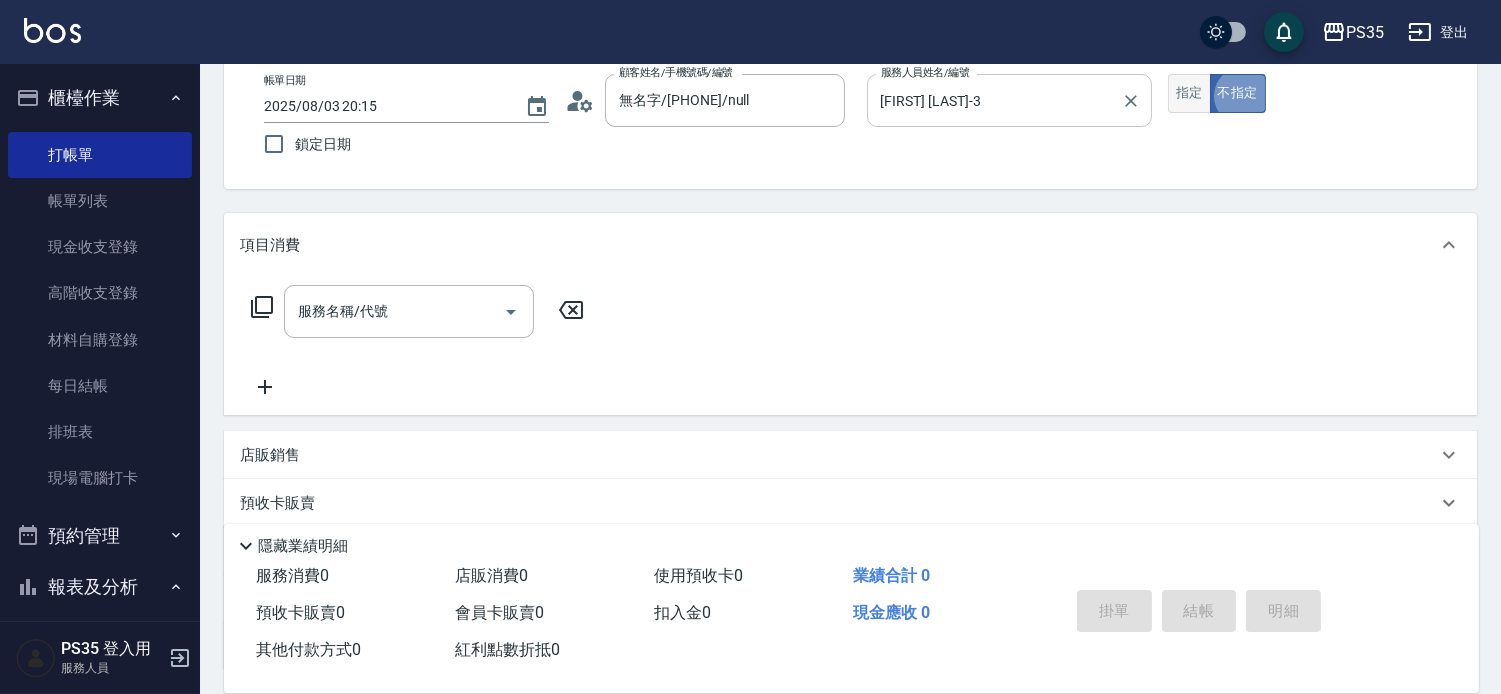 click on "指定" at bounding box center [1189, 93] 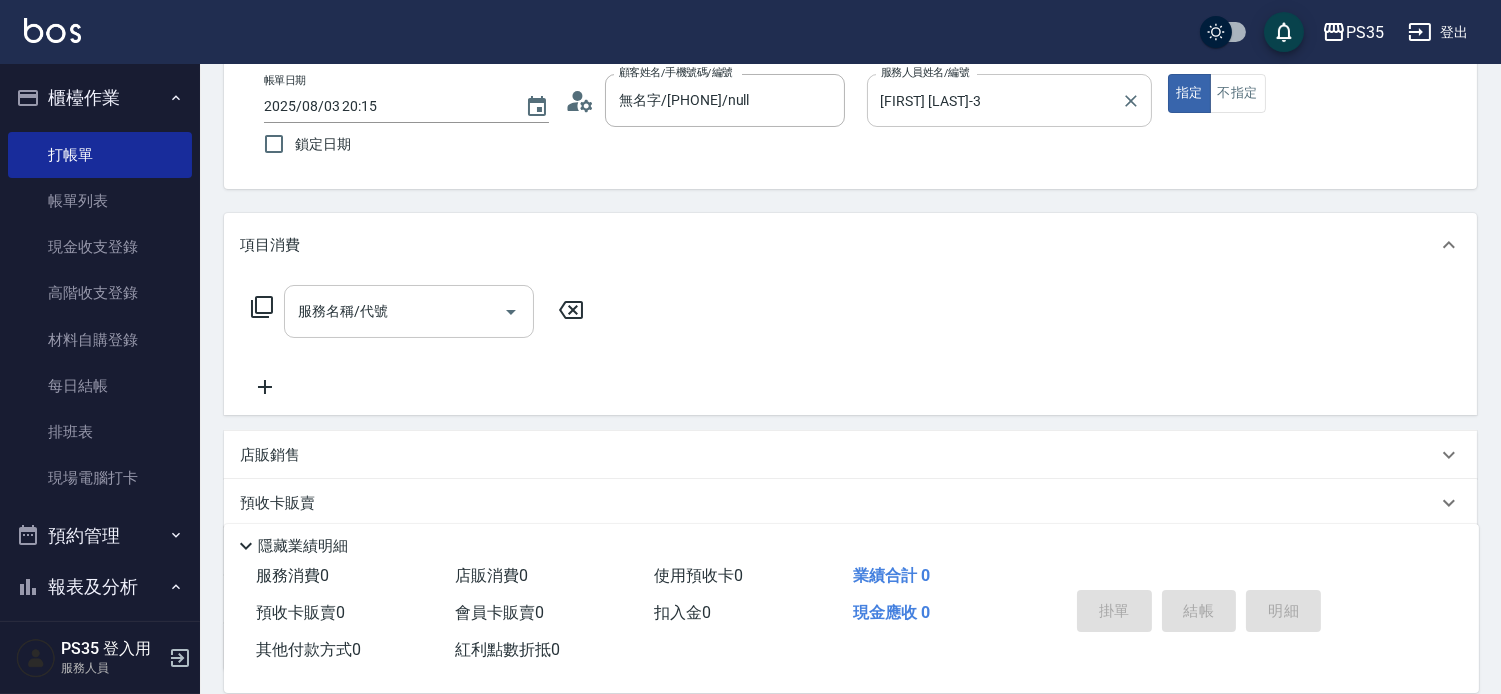 click on "服務名稱/代號 服務名稱/代號" at bounding box center (409, 311) 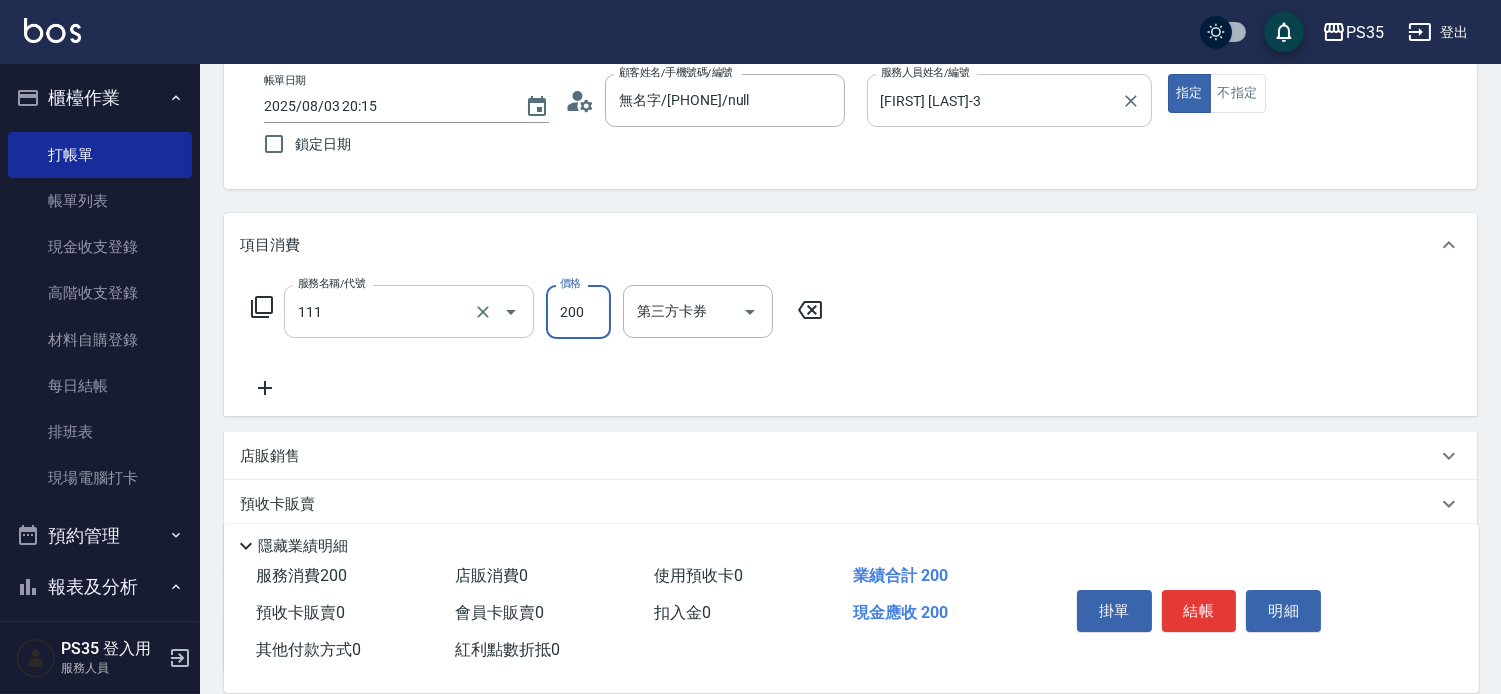 type on "200(111)" 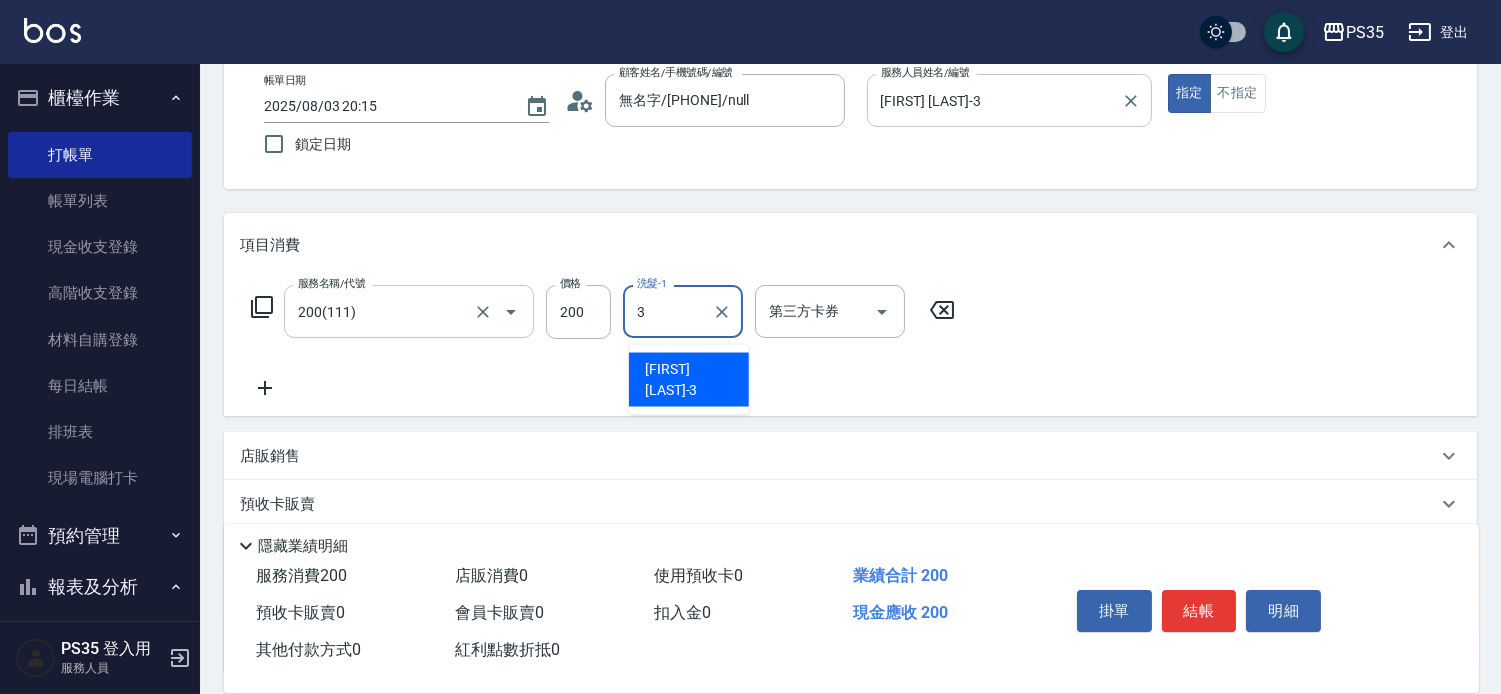 type on "張郁伶-3" 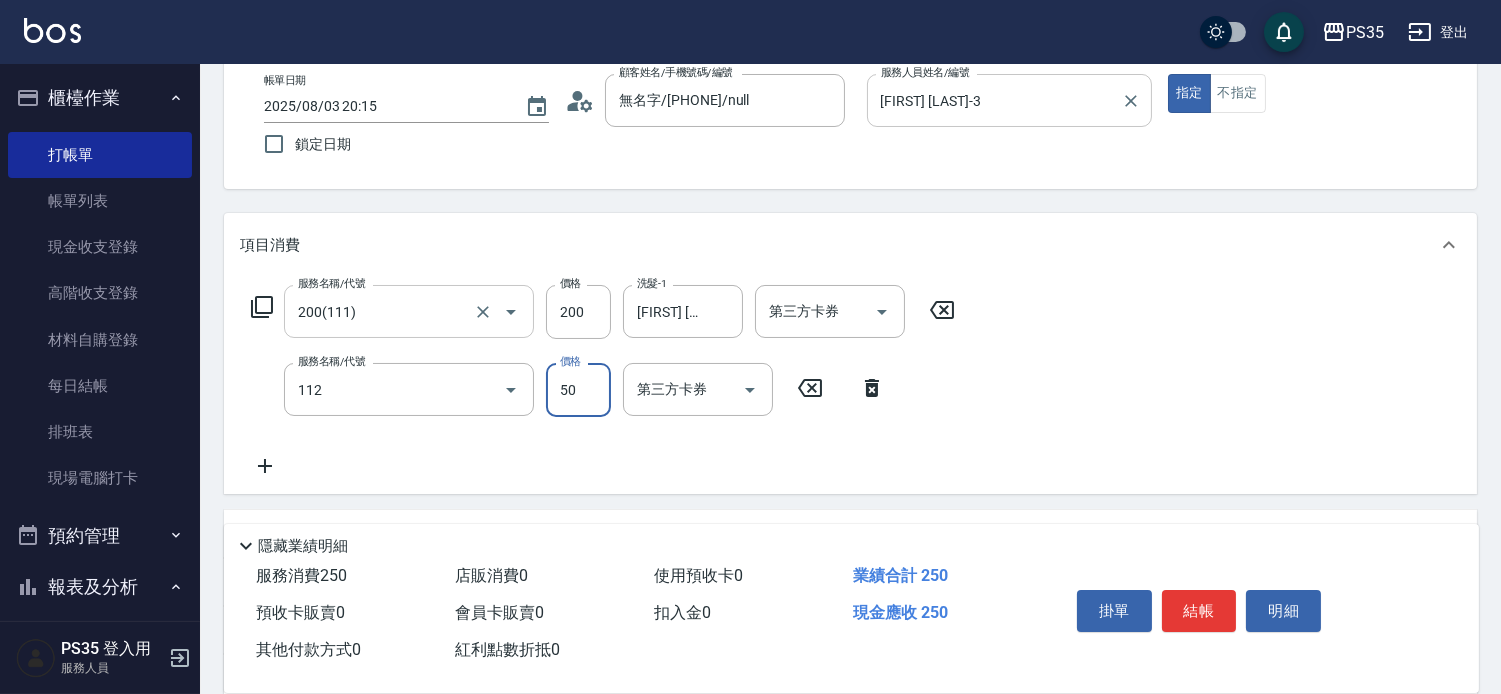 type on "精油50(112)" 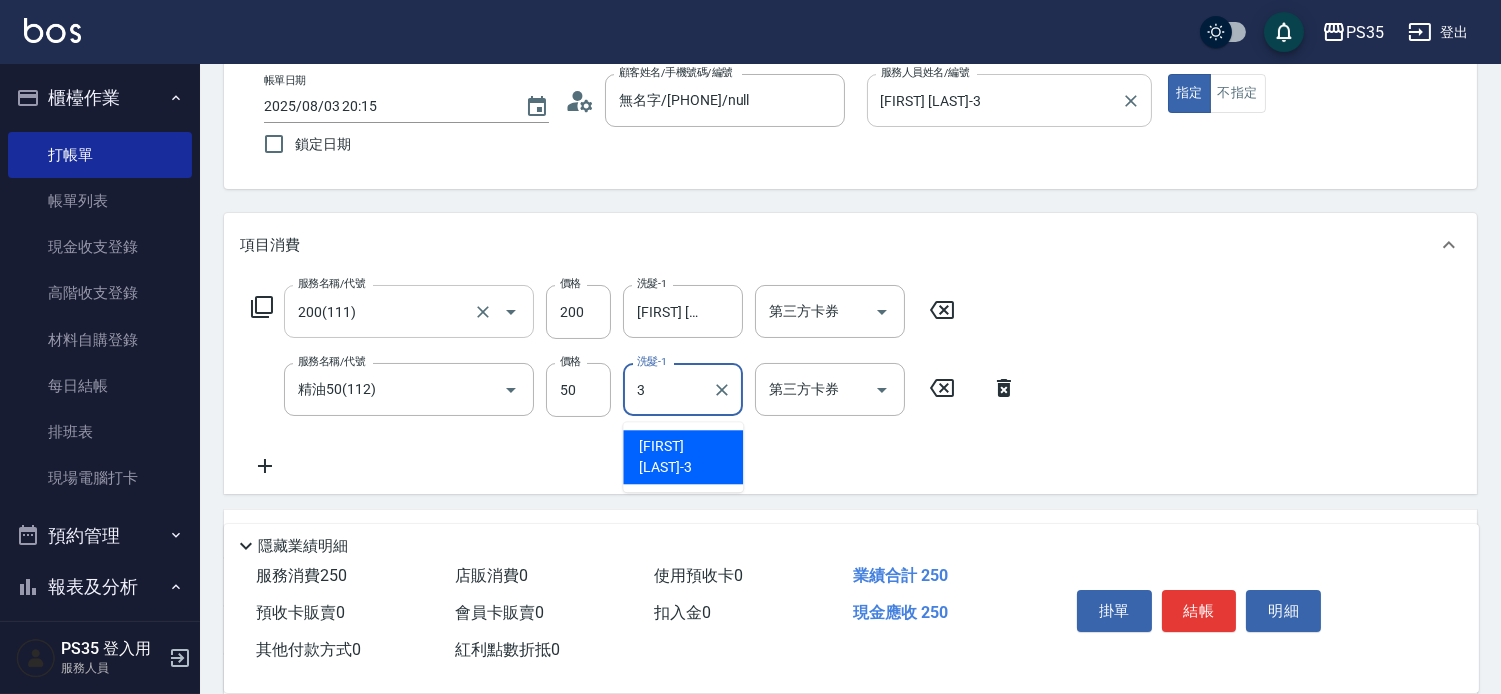 type on "張郁伶-3" 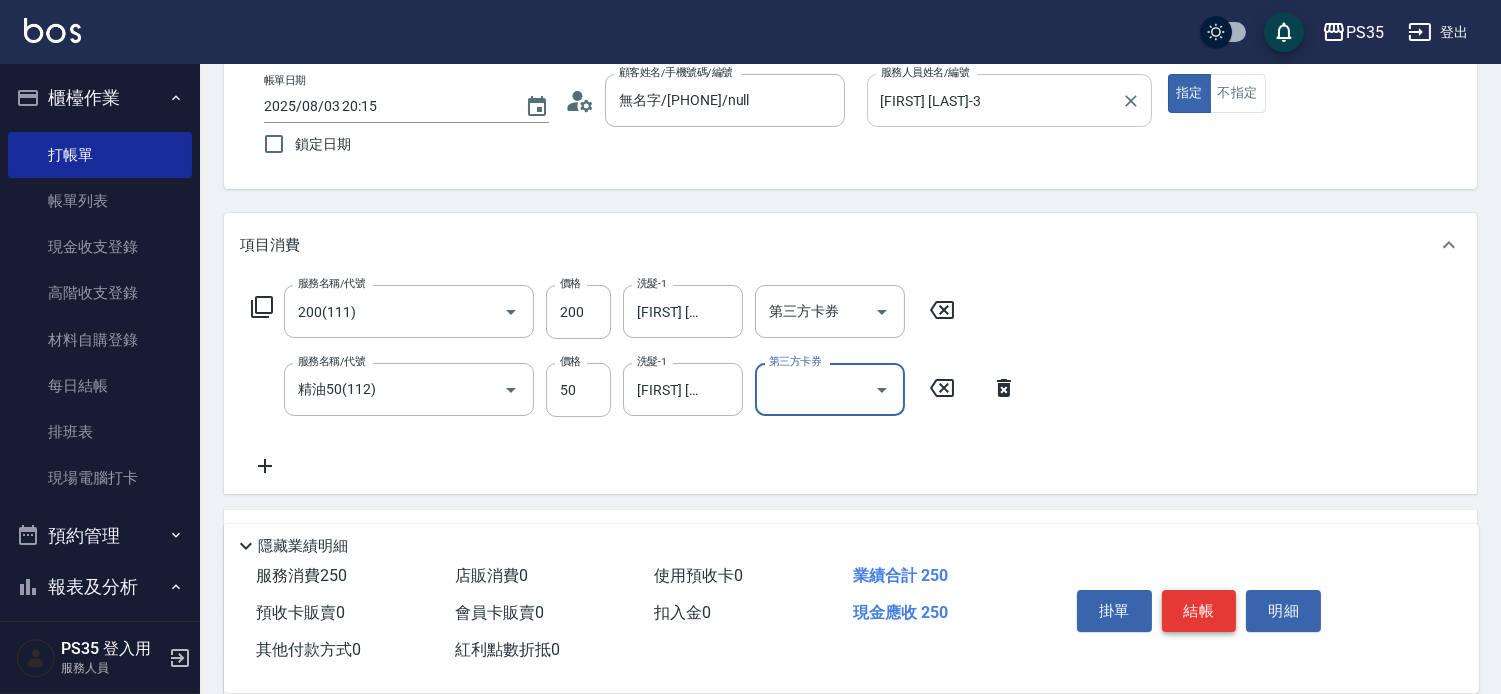 click on "結帳" at bounding box center (1199, 611) 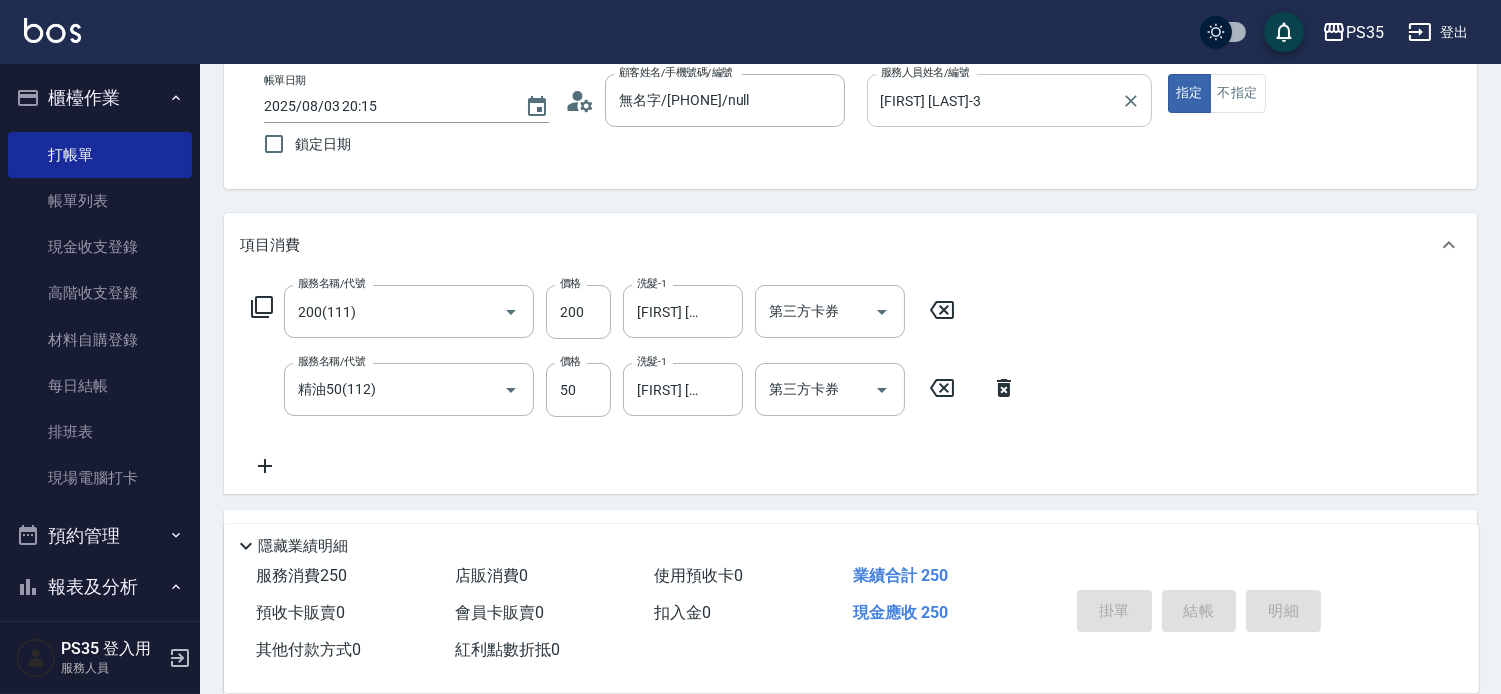 type on "2025/08/03 20:16" 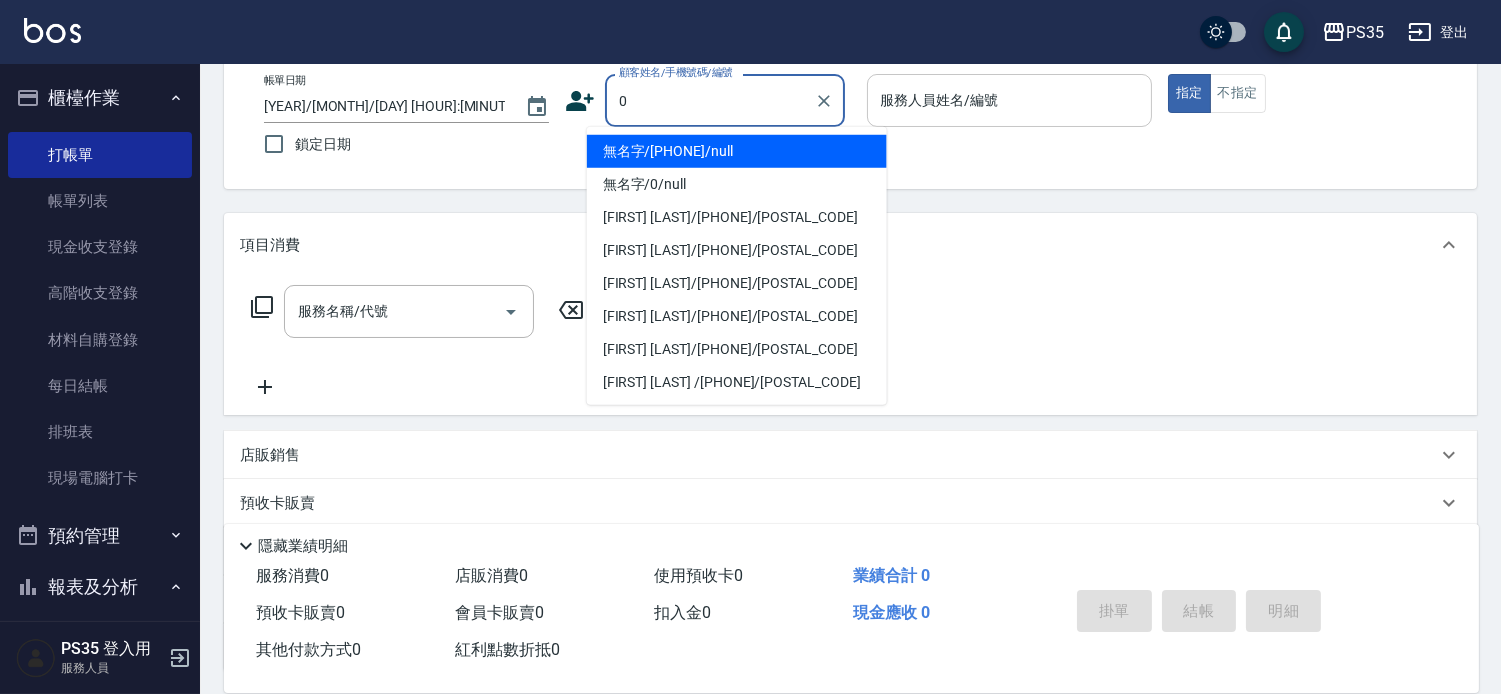 type on "0" 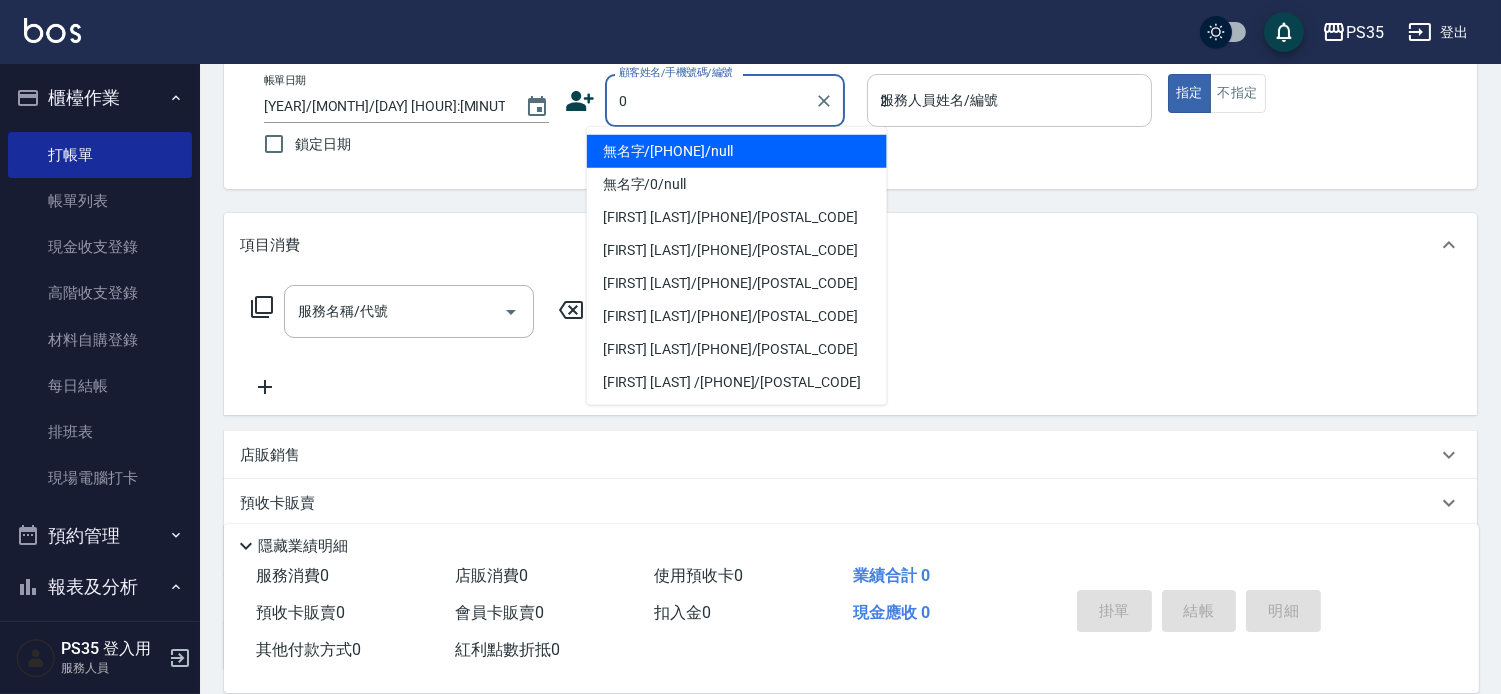 type on "無名字/00000/null" 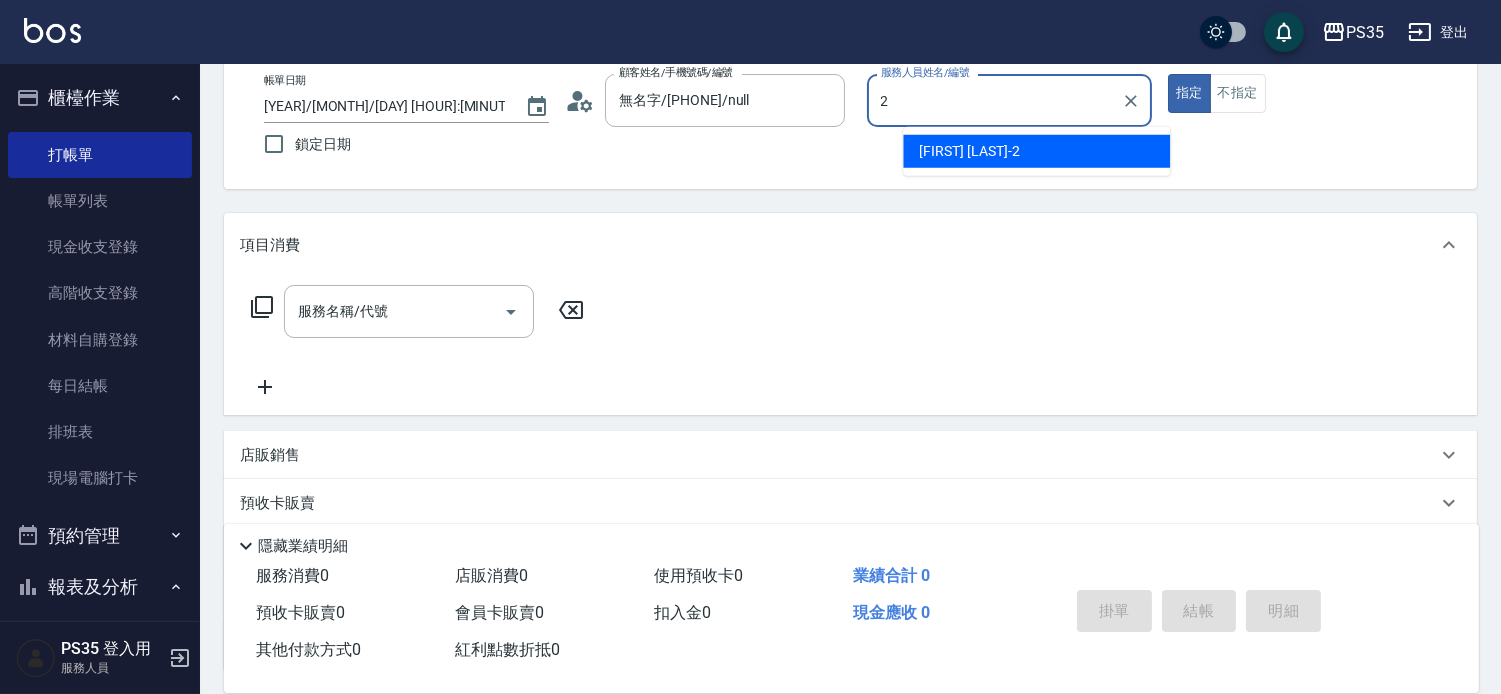 type on "栢沛怡-2" 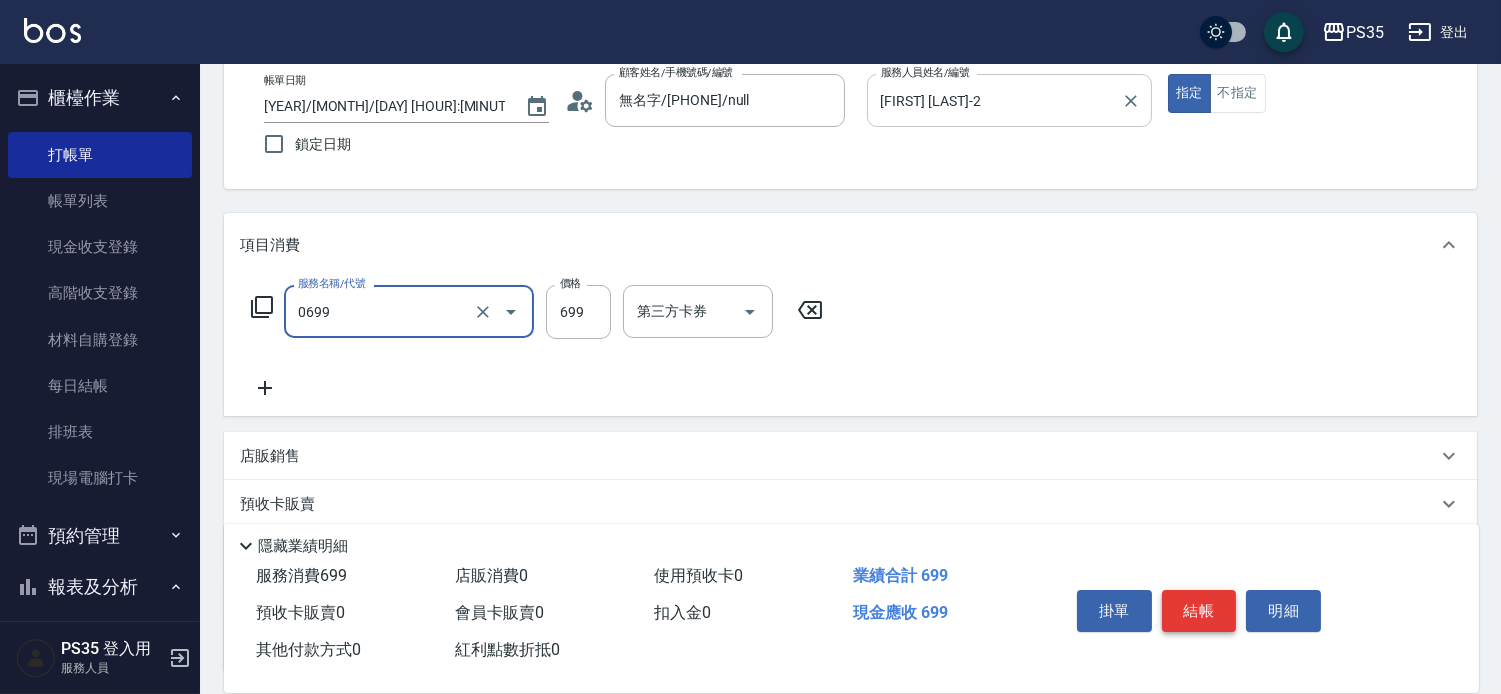 type on "精油SPA(0699)" 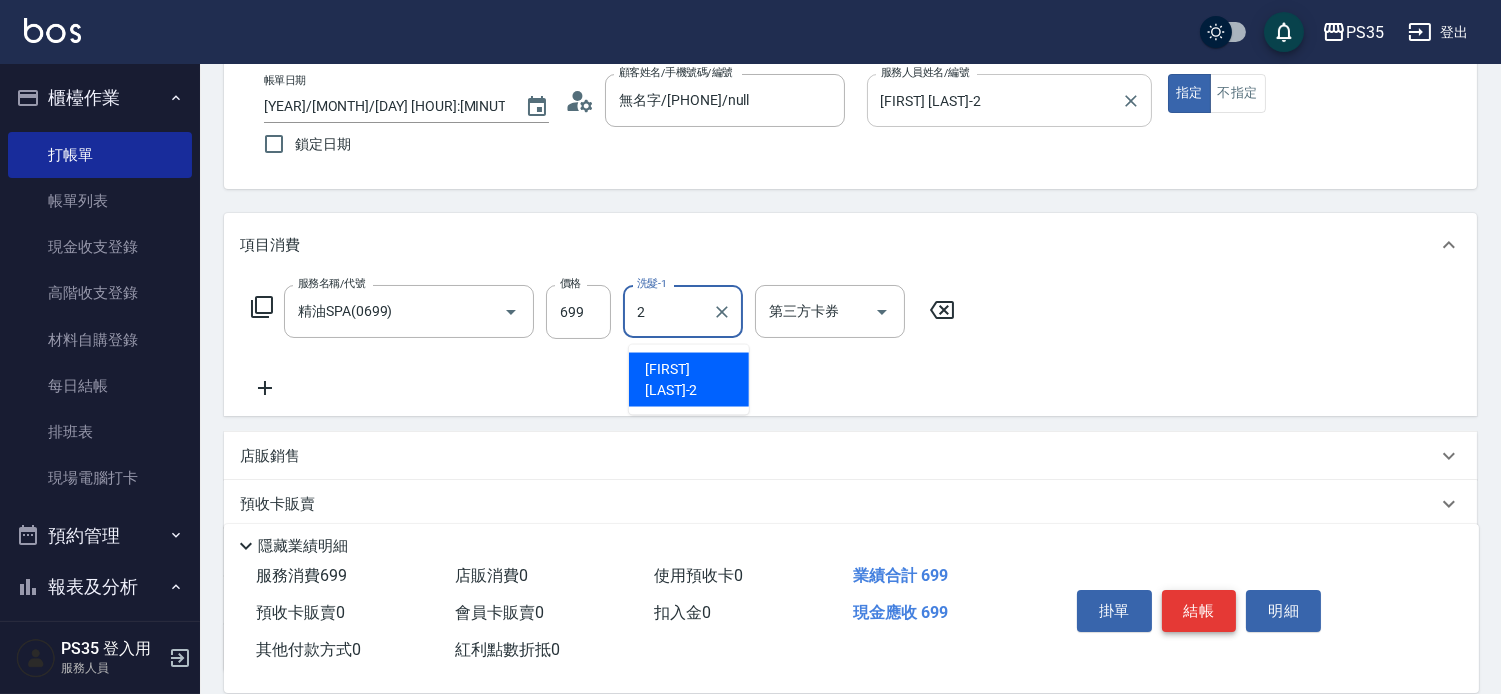 type on "栢沛怡-2" 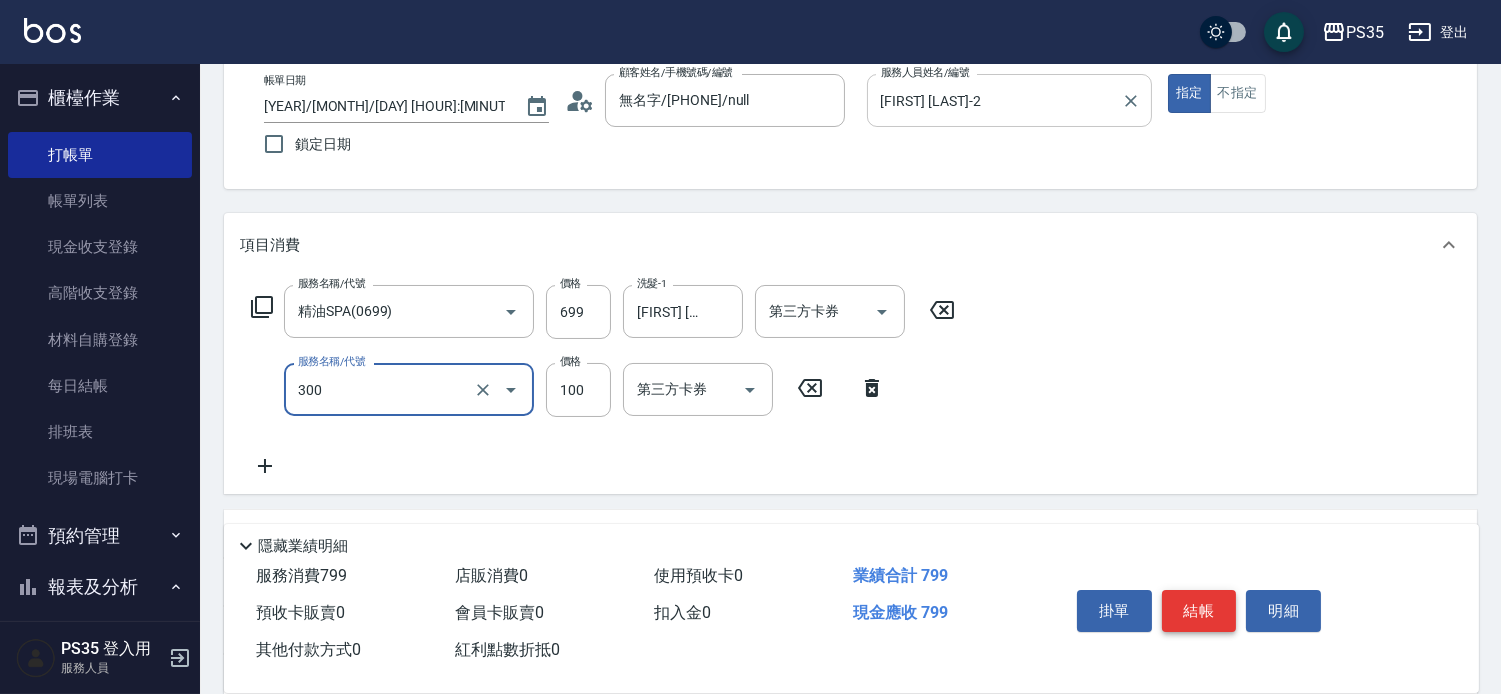 type on "剪髮(300)" 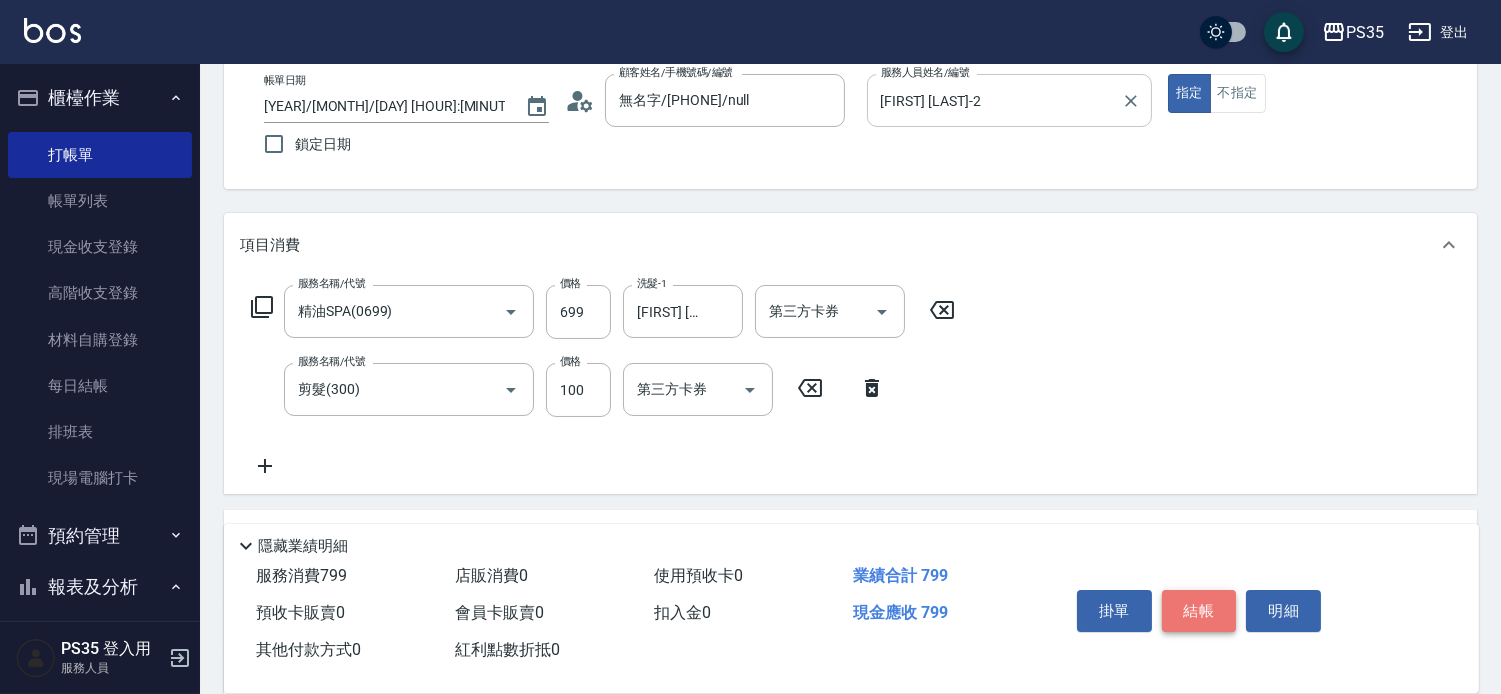 click on "結帳" at bounding box center [1199, 611] 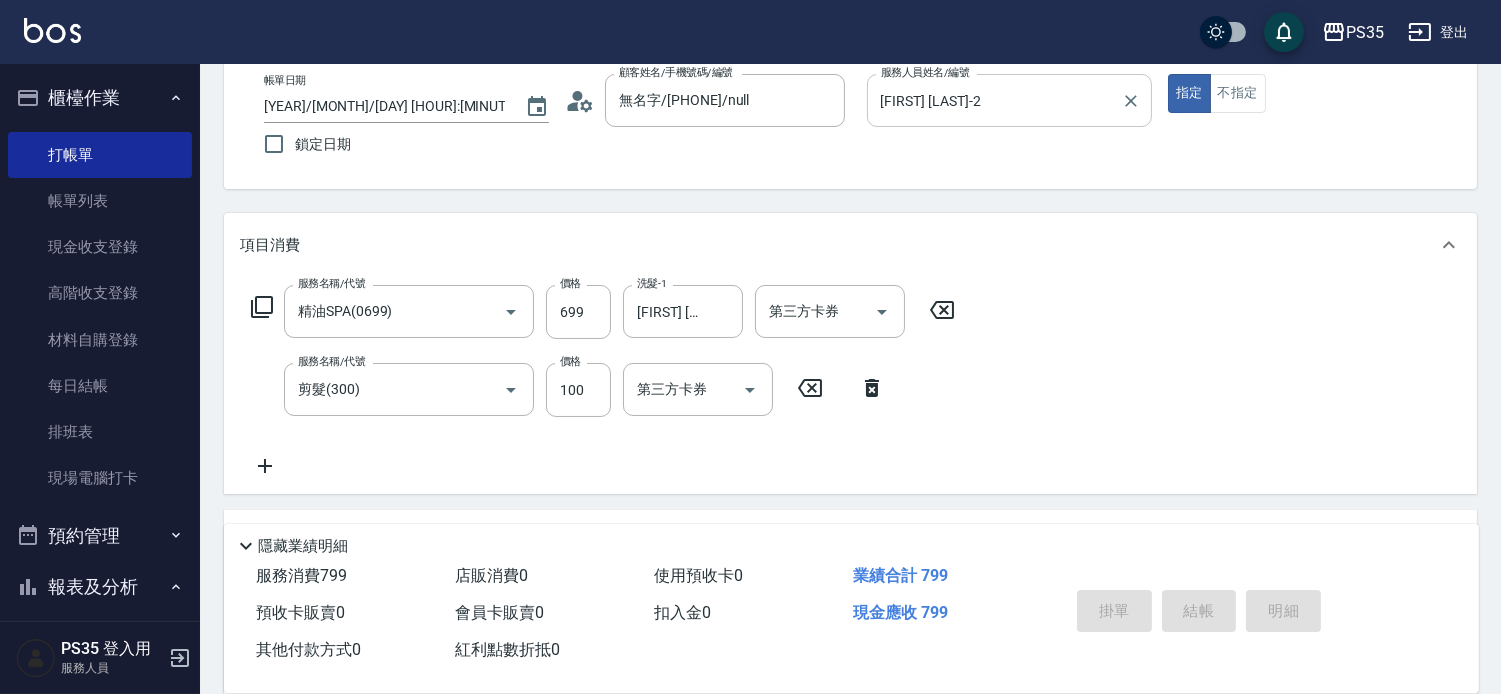 type 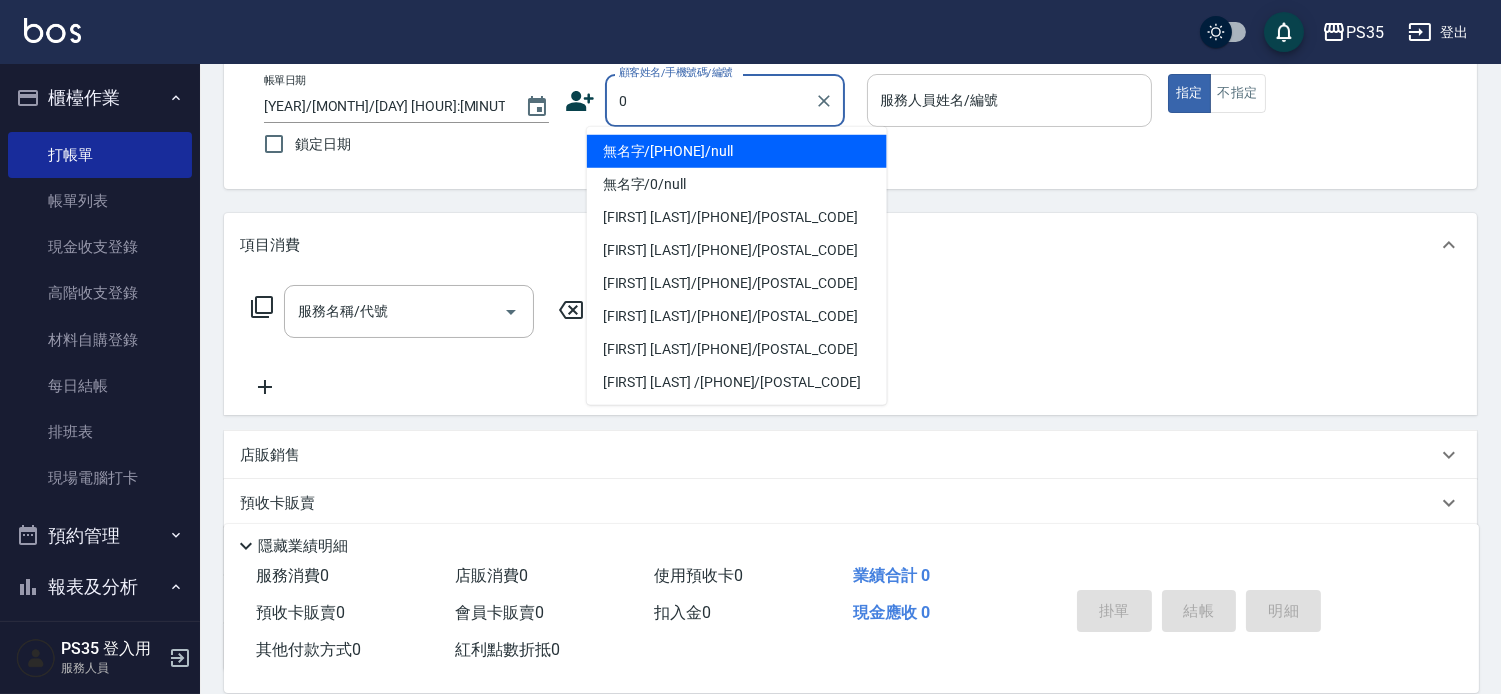 type on "0" 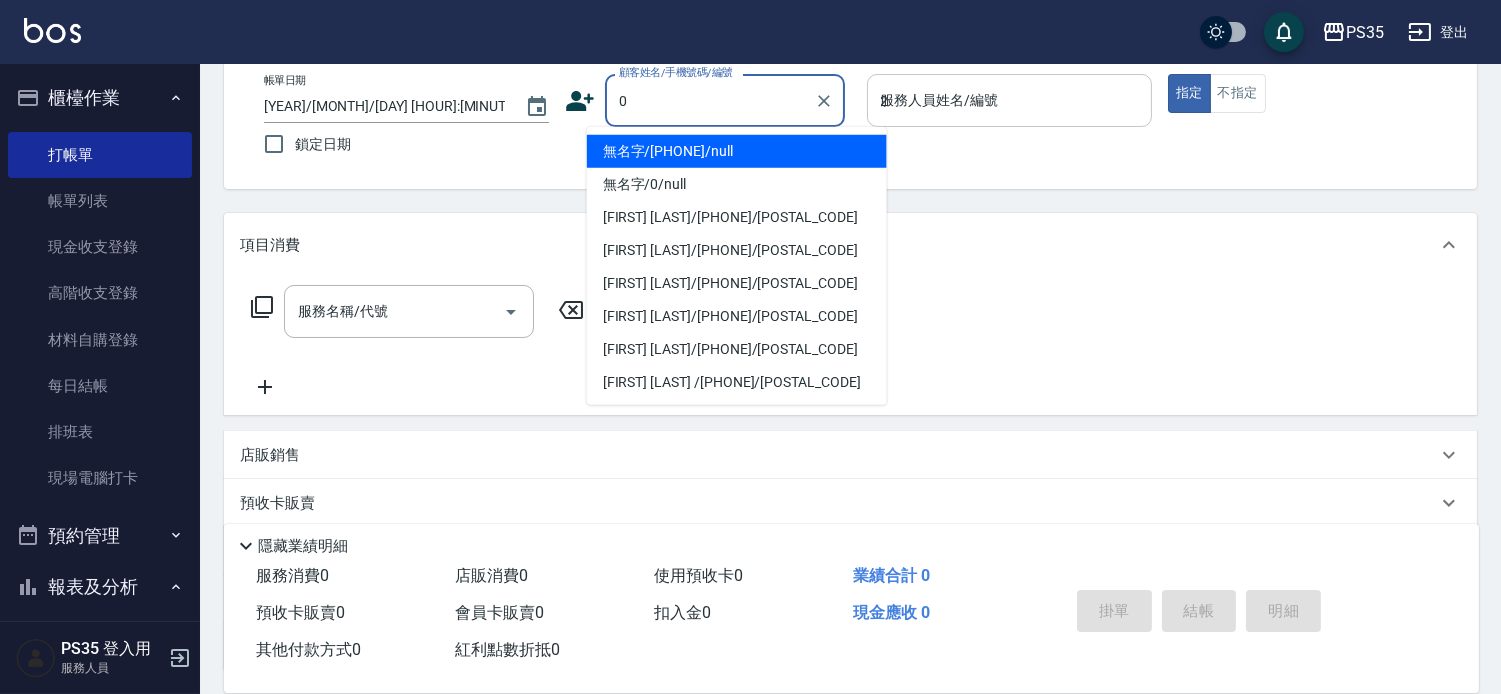 type on "無名字/00000/null" 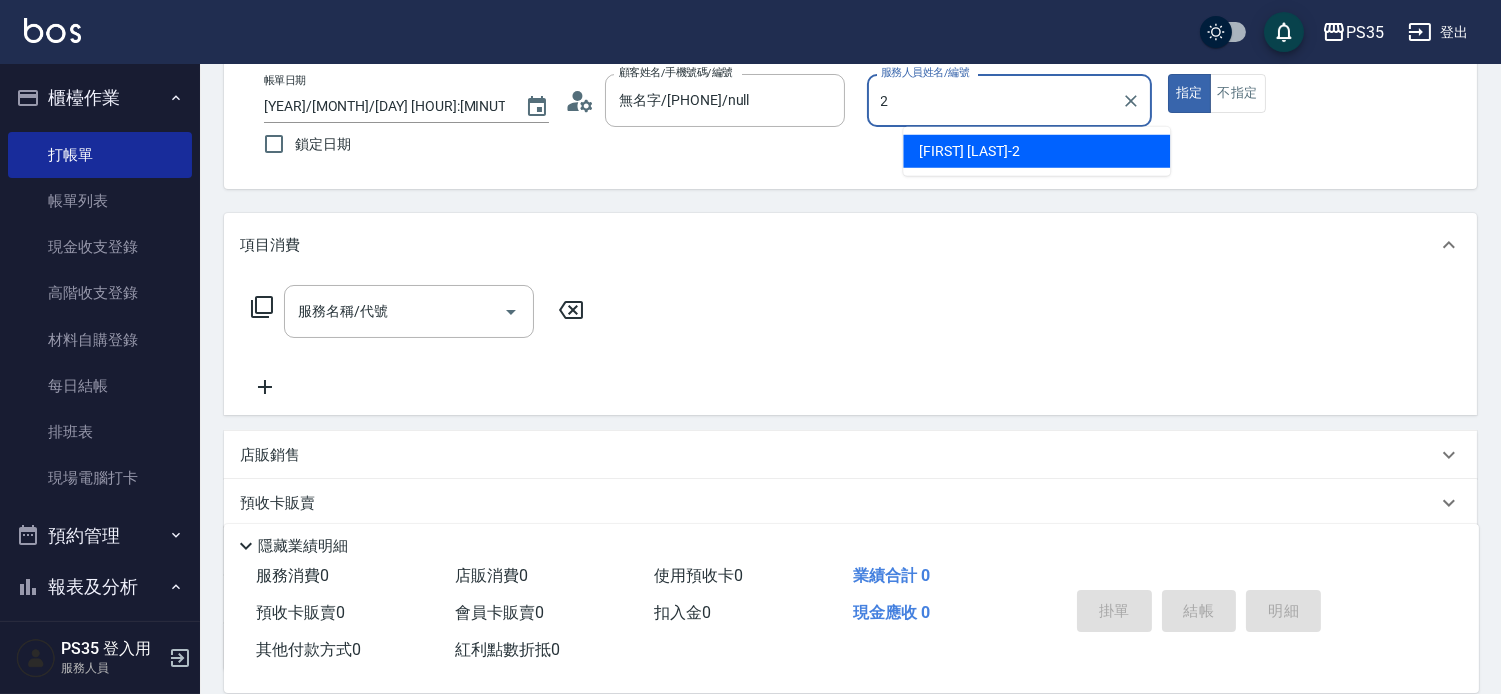 type on "栢沛怡-2" 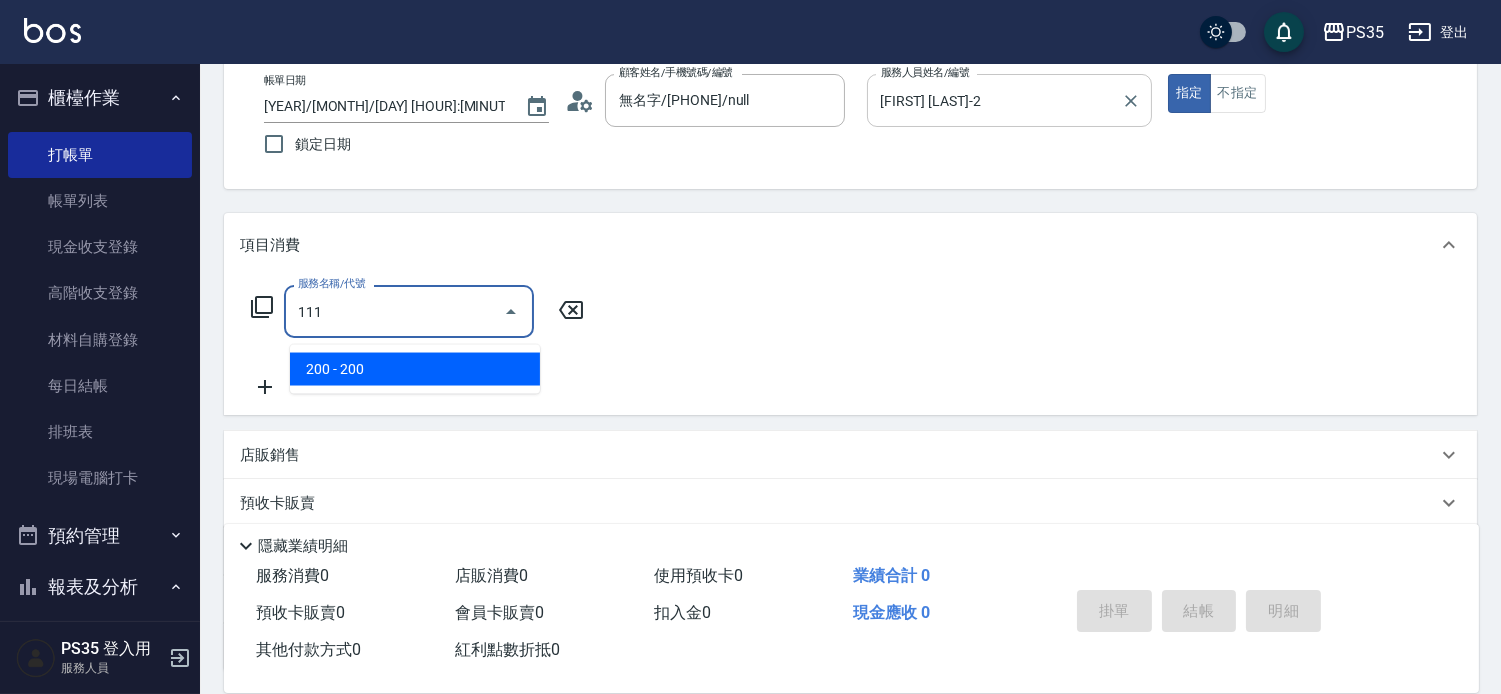 type on "200(111)" 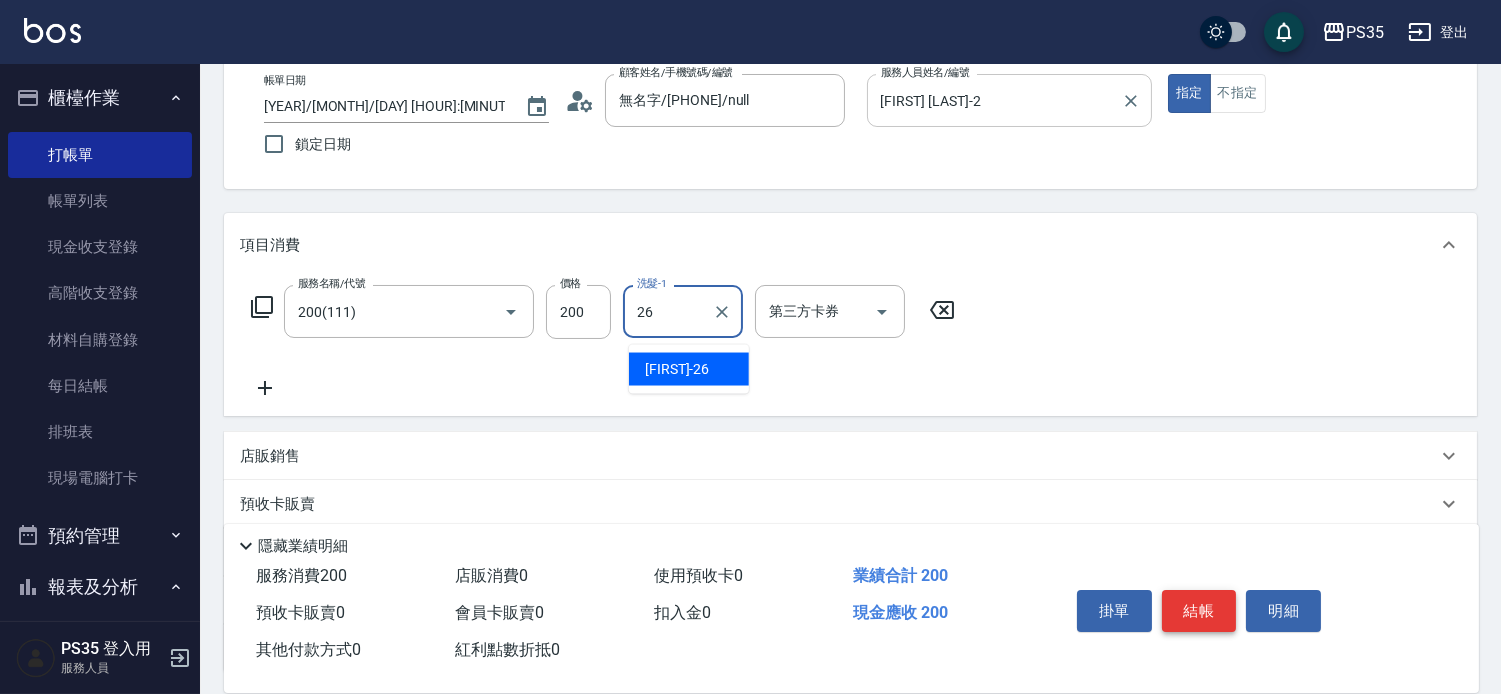 type on "菲菲-26" 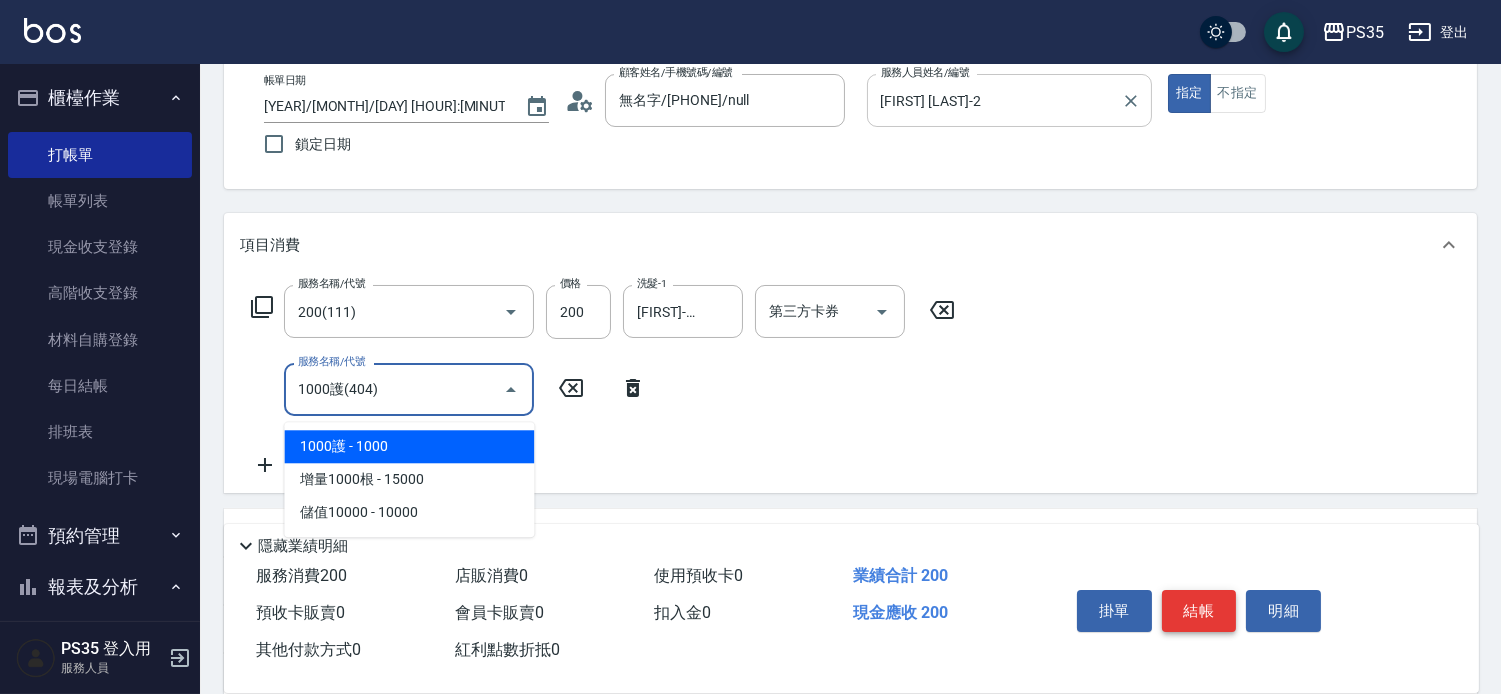 type on "1000護(404)" 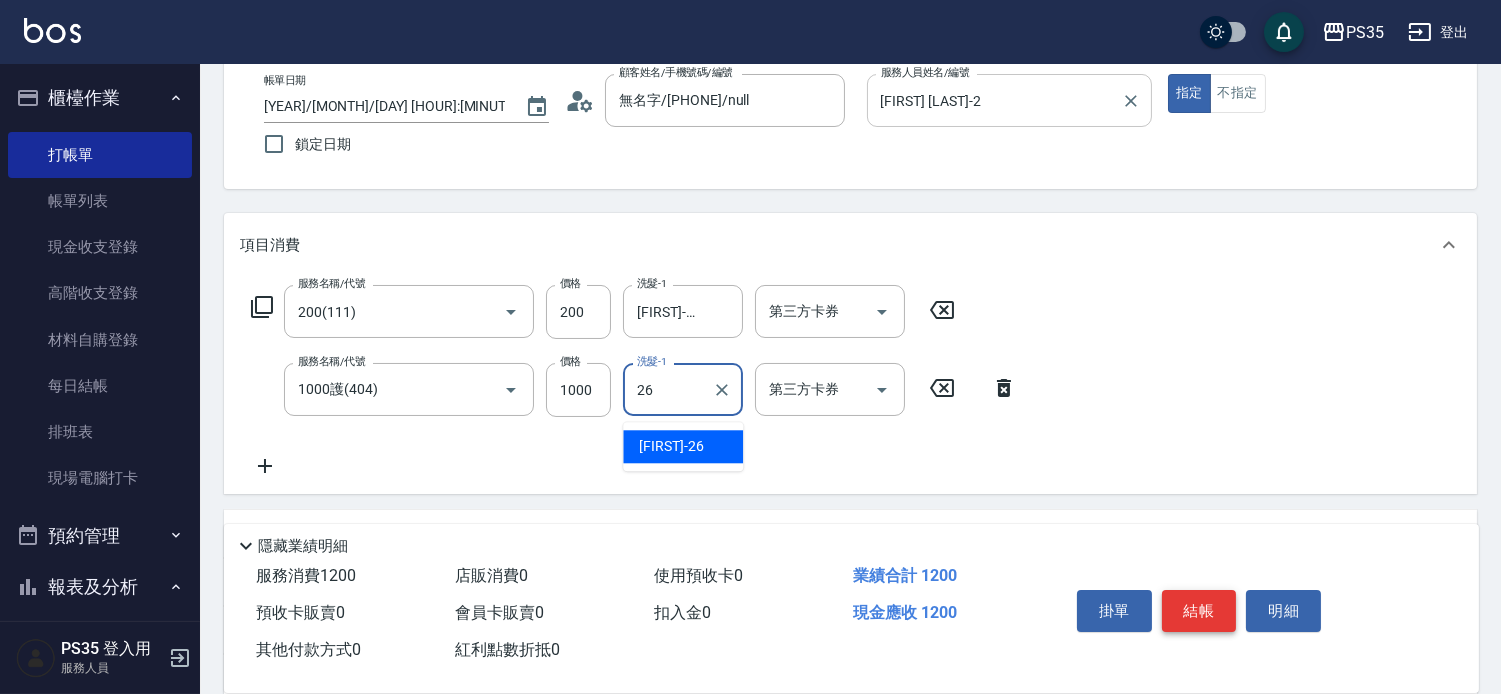 type on "菲菲-26" 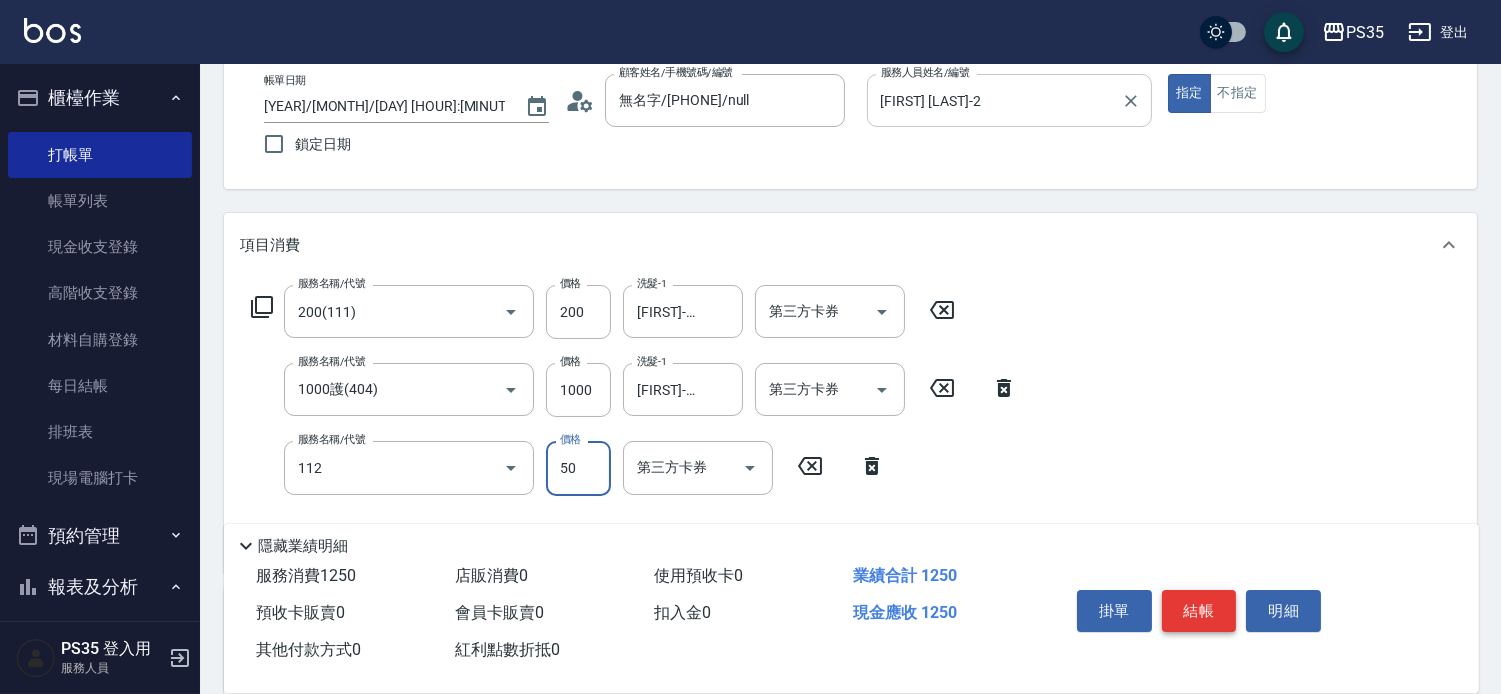 type on "精油50(112)" 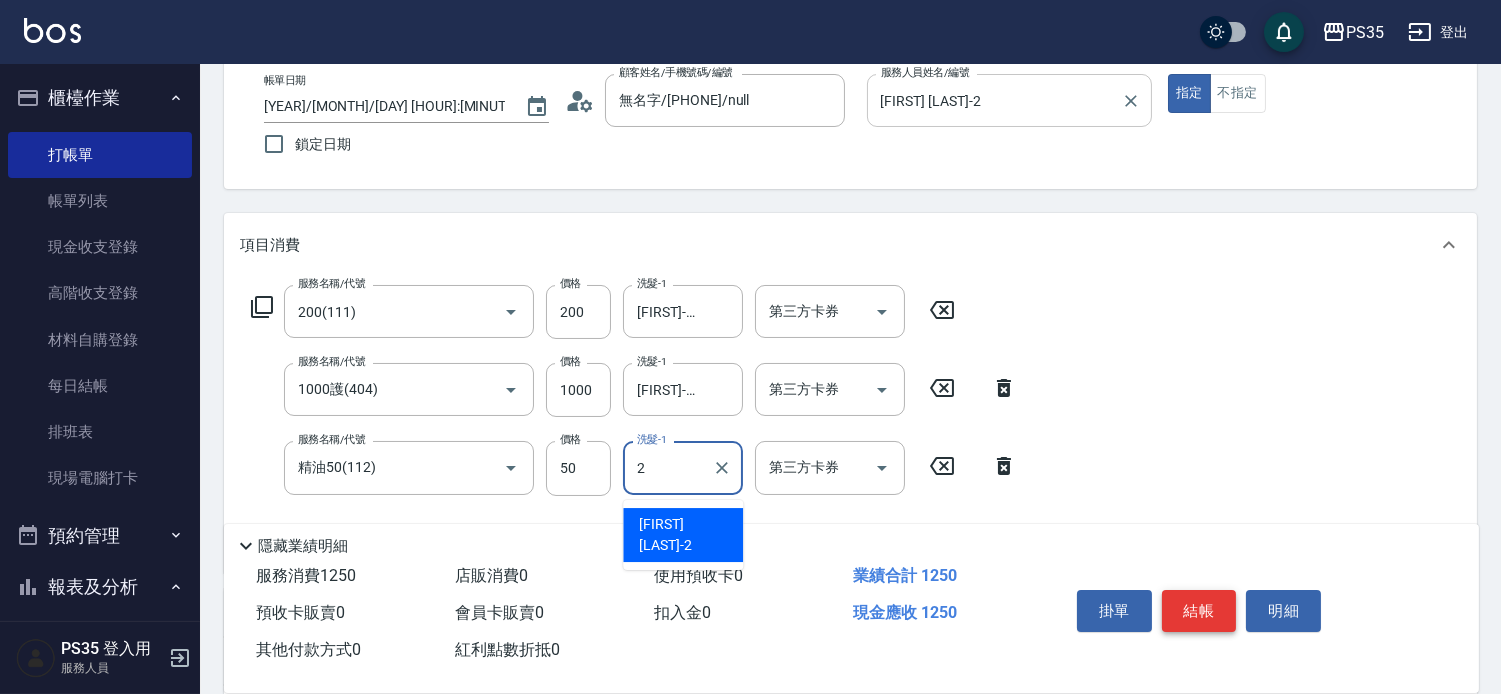 type on "栢沛怡-2" 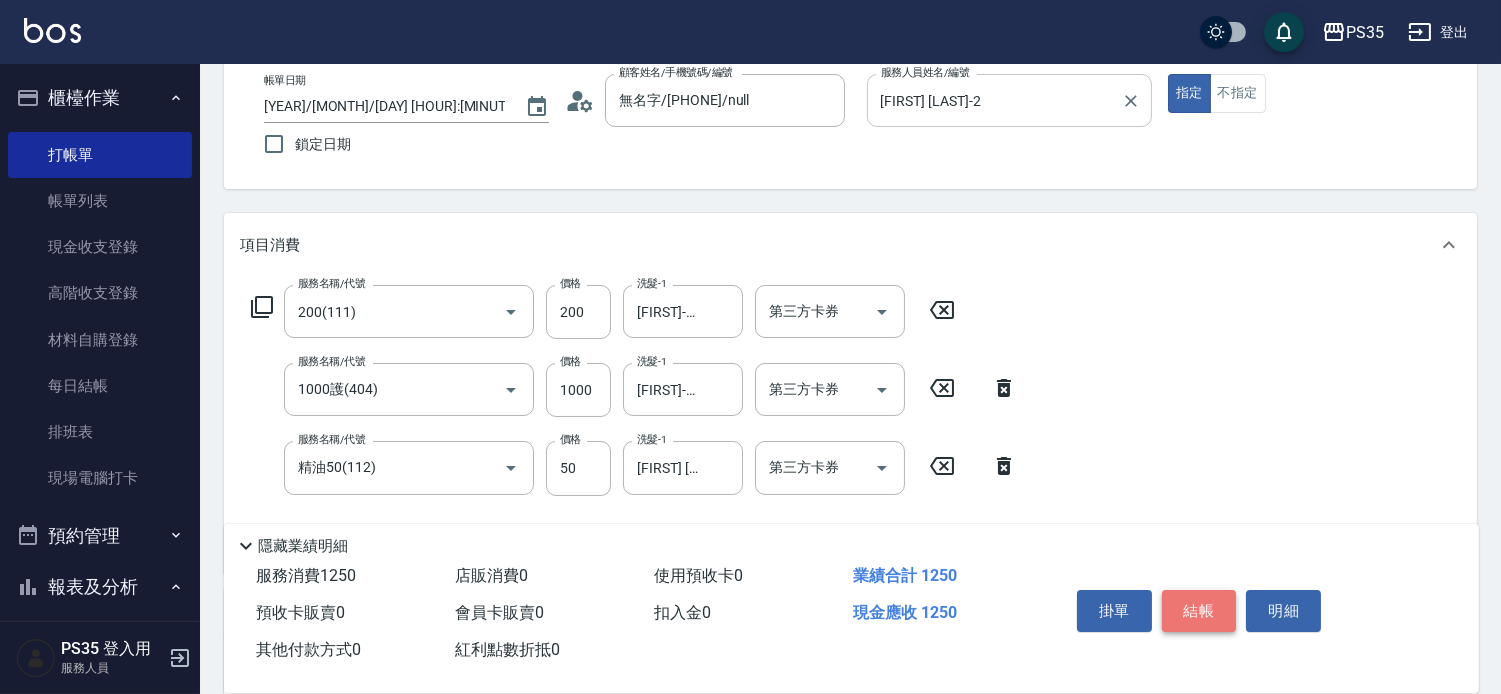 click on "結帳" at bounding box center [1199, 611] 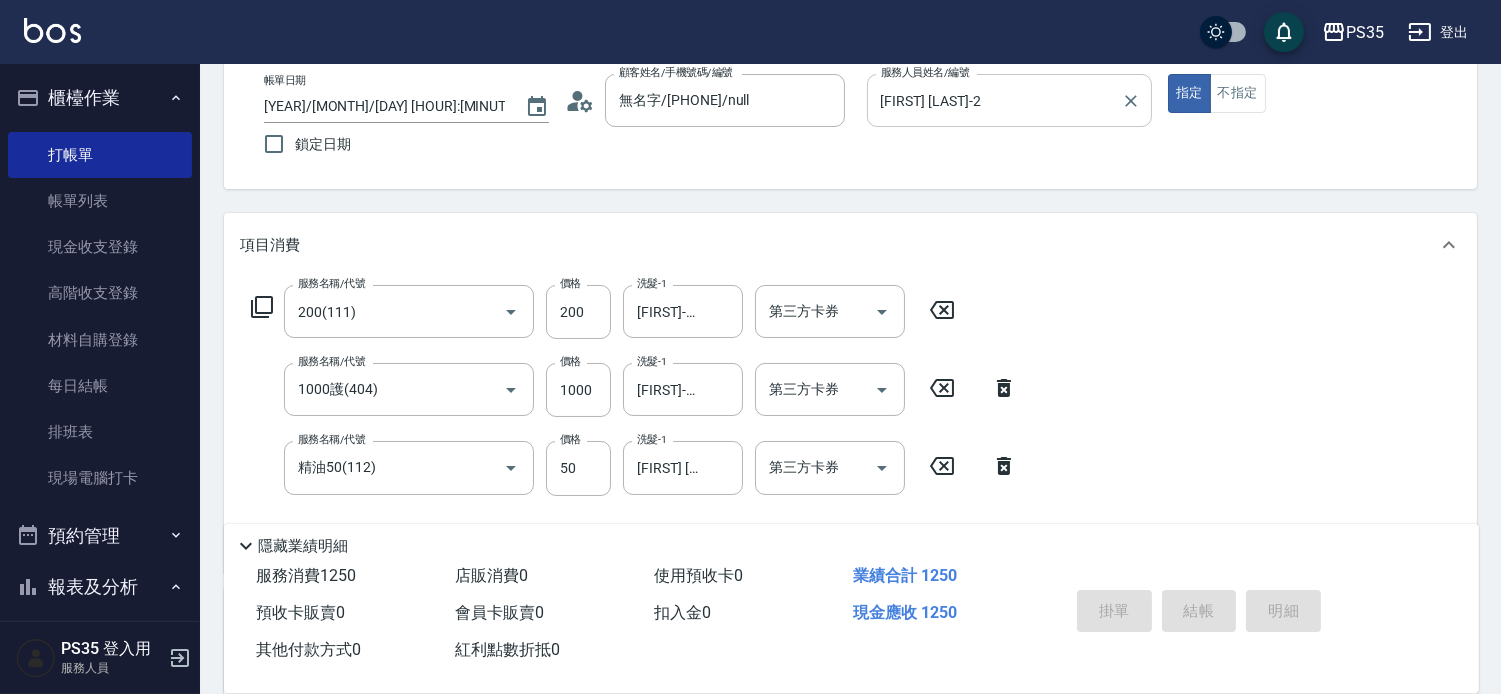 type 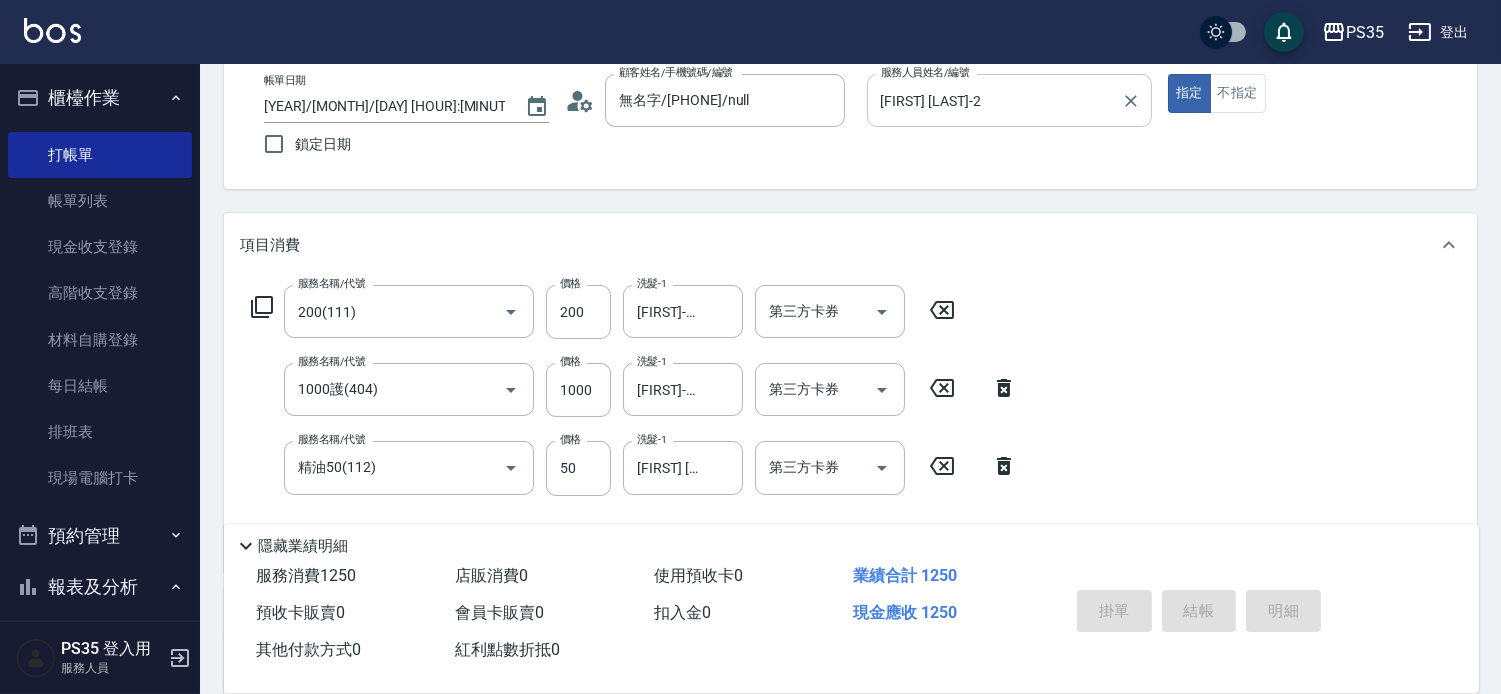 type 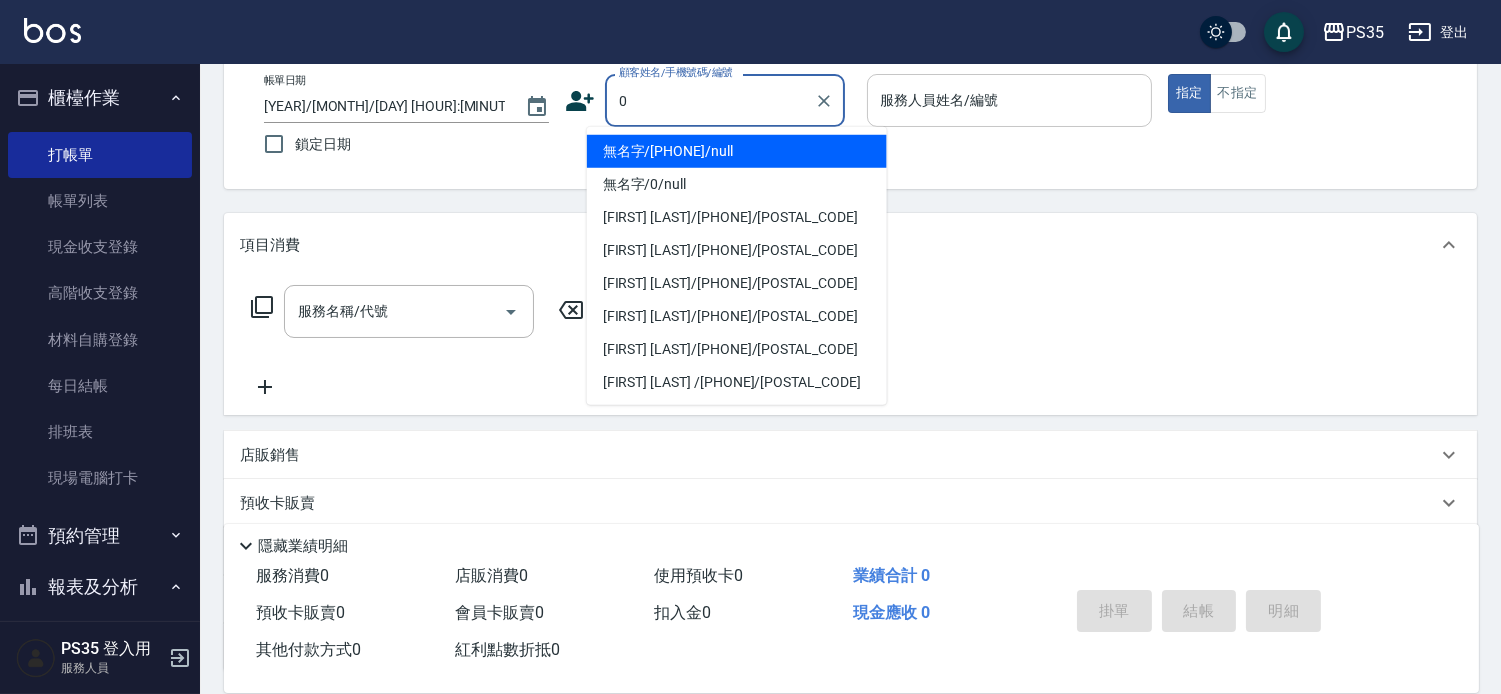 type on "0" 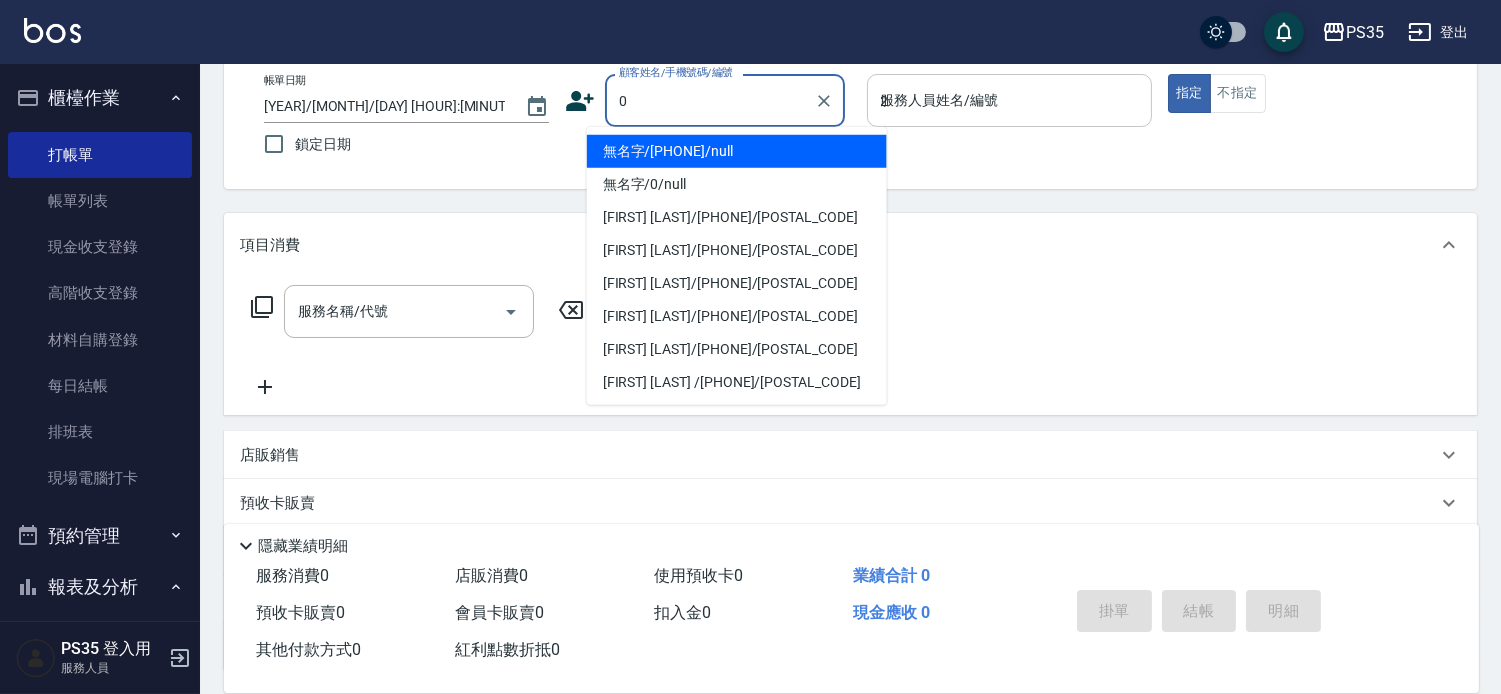 type on "無名字/00000/null" 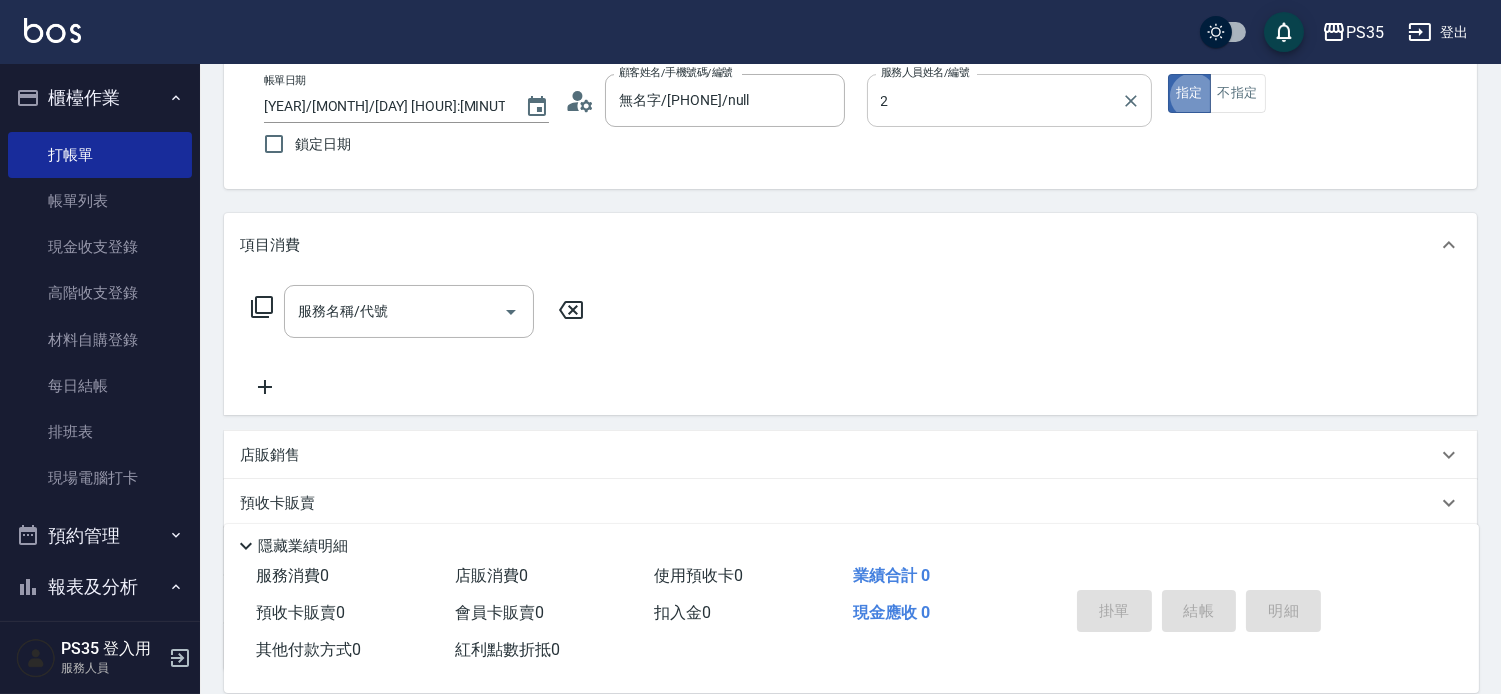 type on "栢沛怡-2" 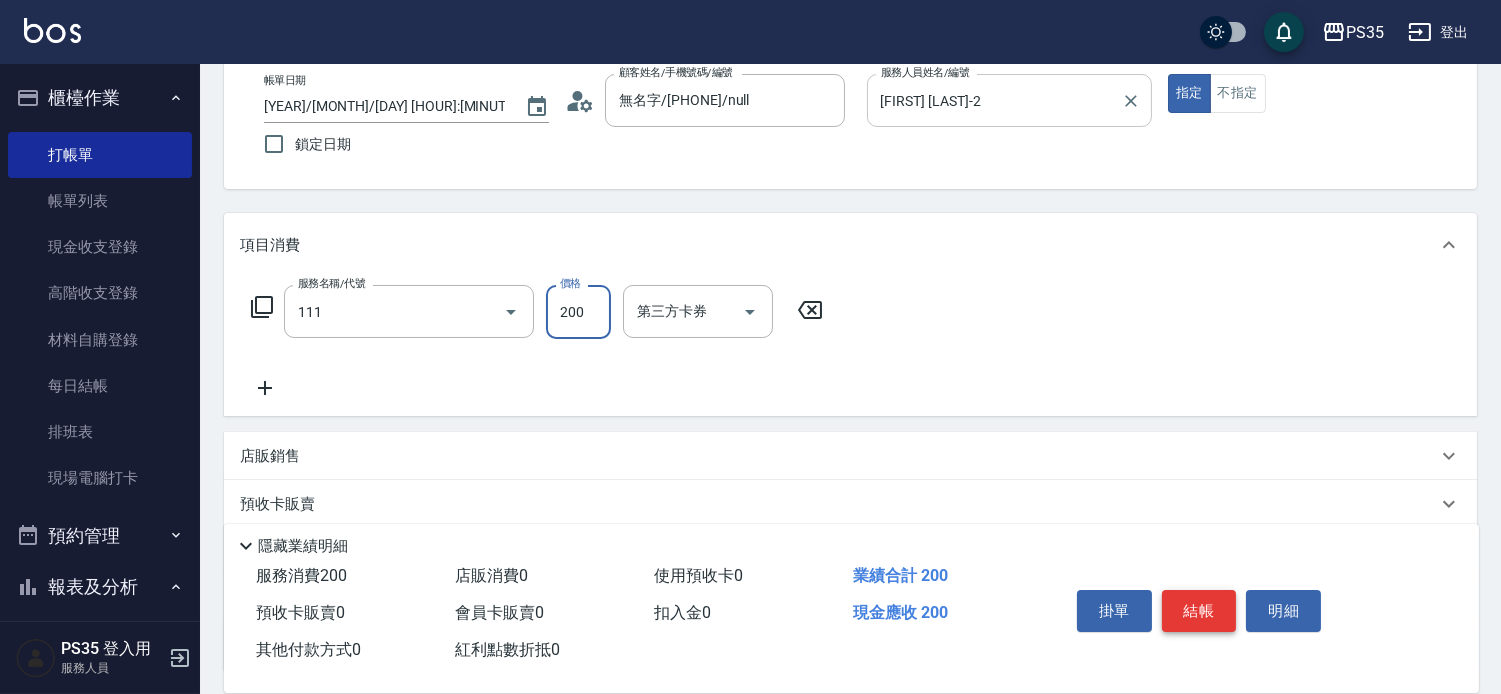 type on "200(111)" 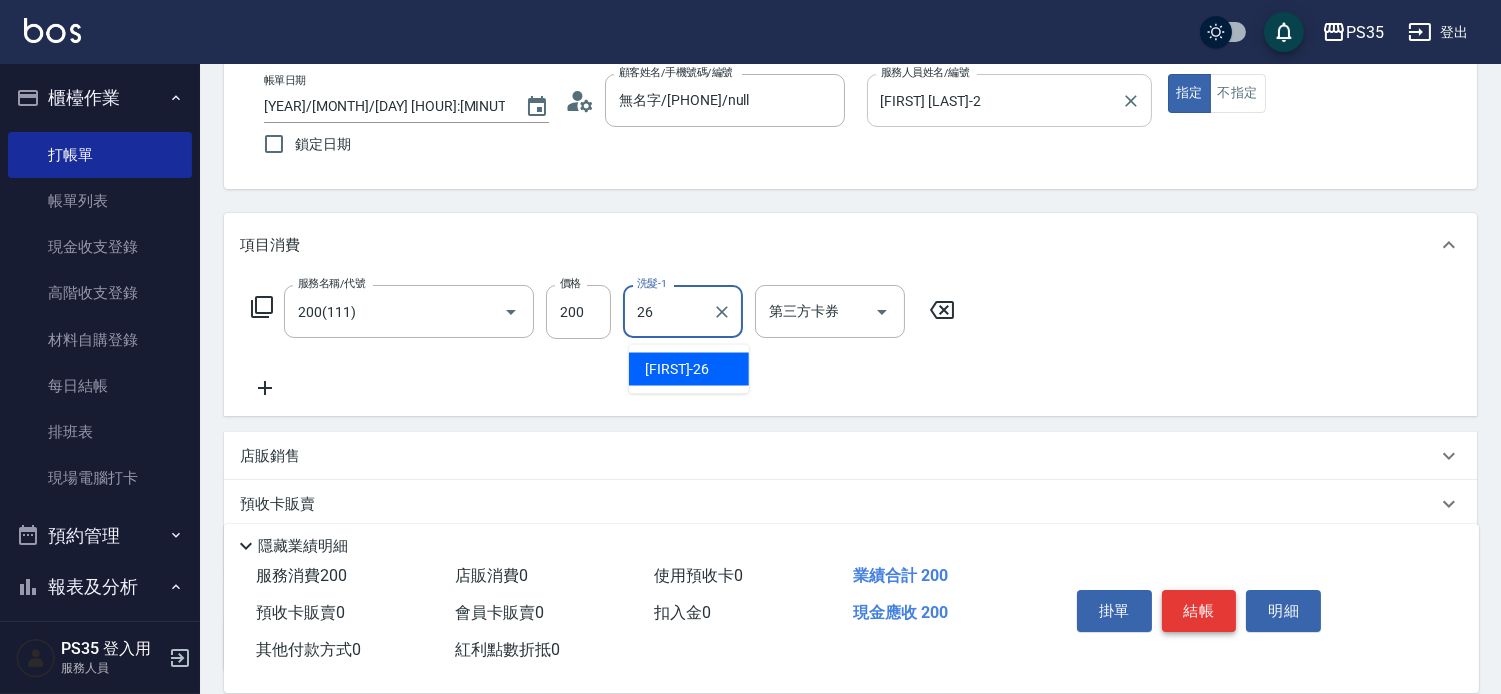 type on "菲菲-26" 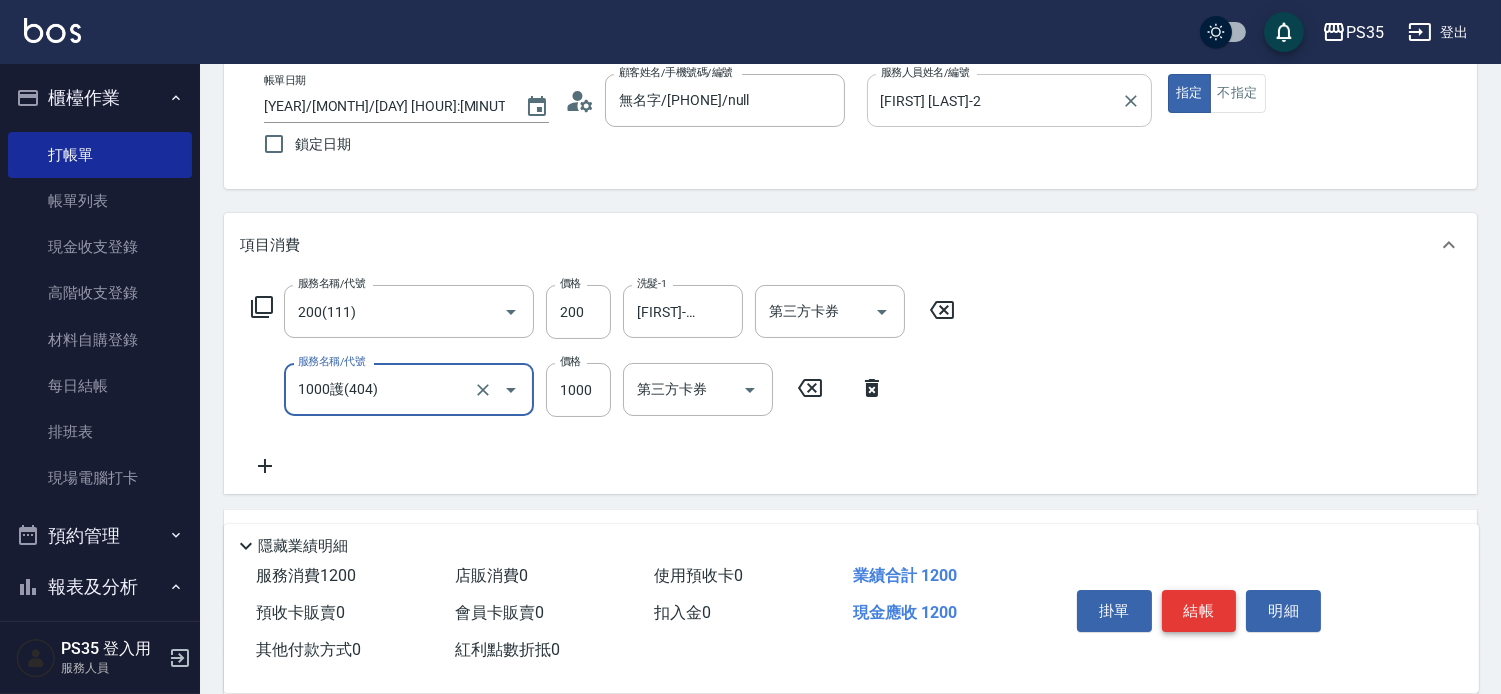 type on "1000護(404)" 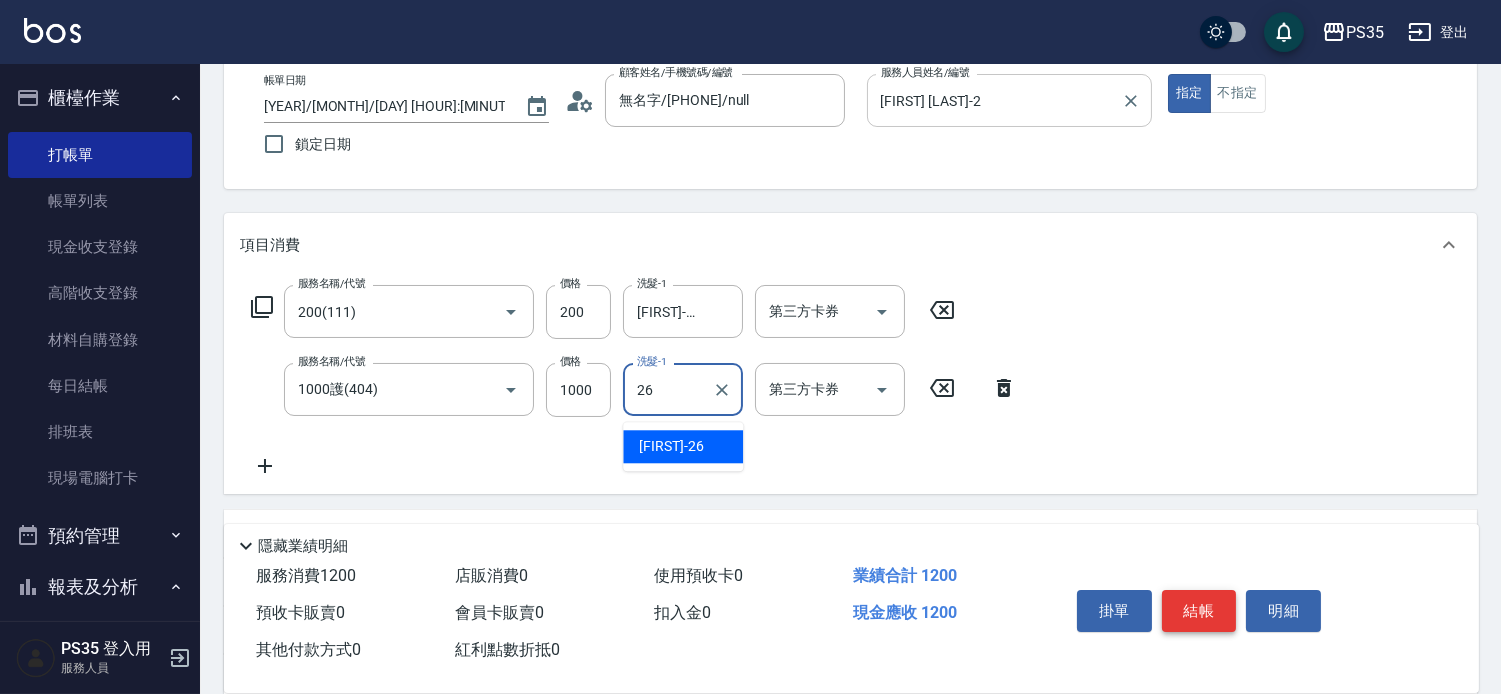 type on "菲菲-26" 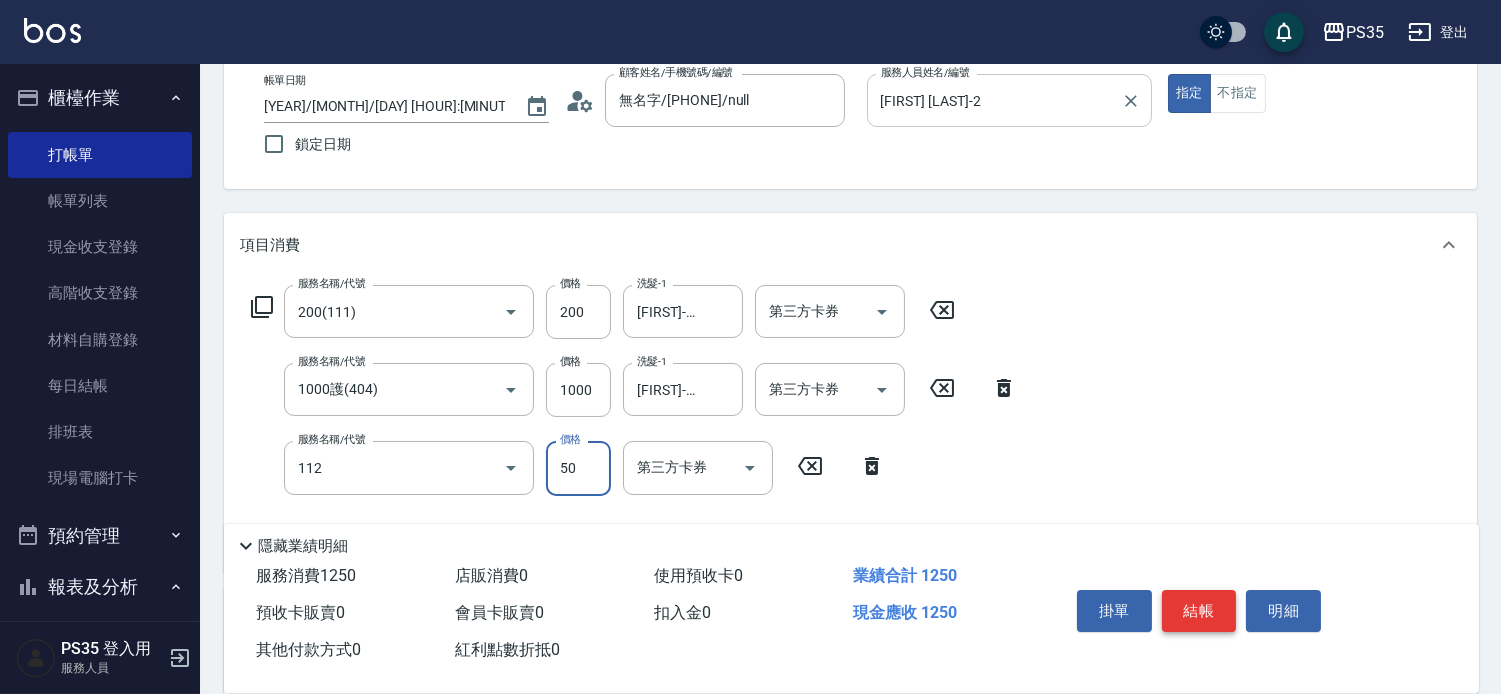 type on "精油50(112)" 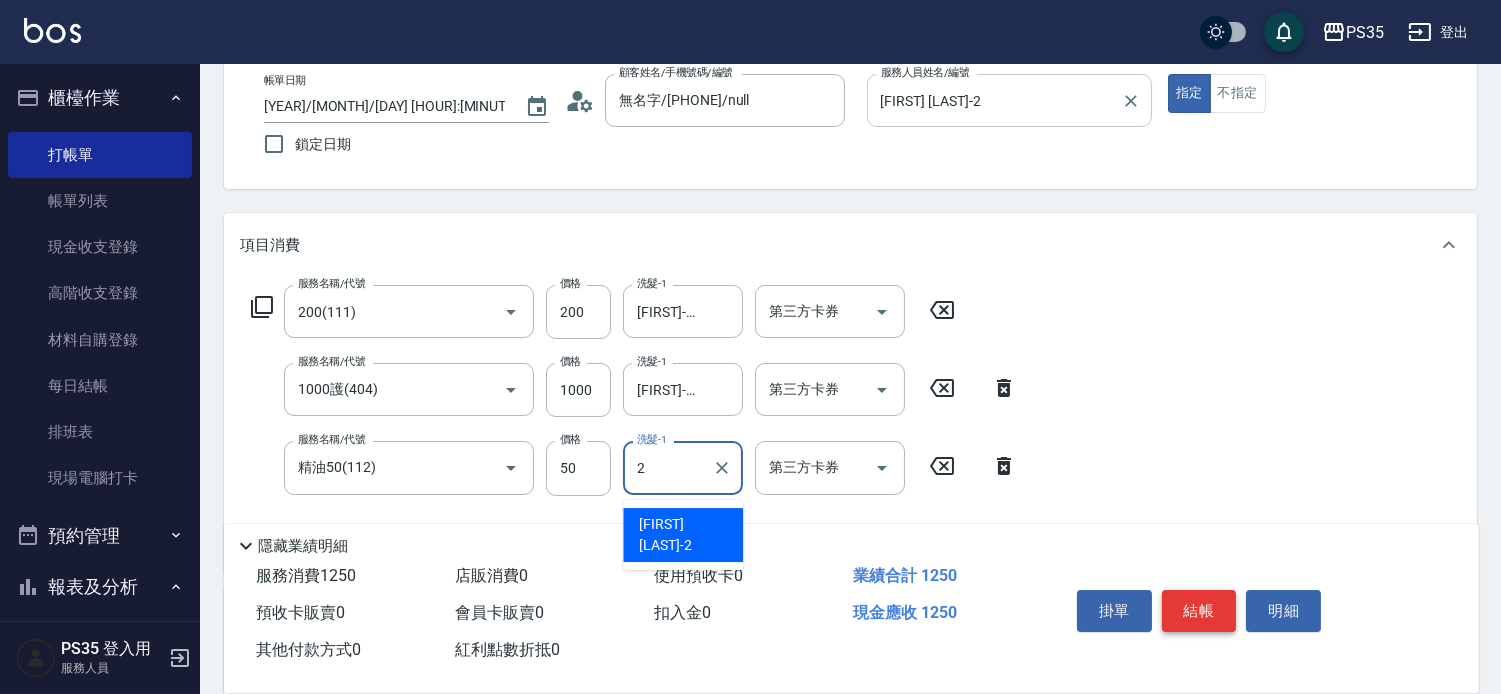 type on "栢沛怡-2" 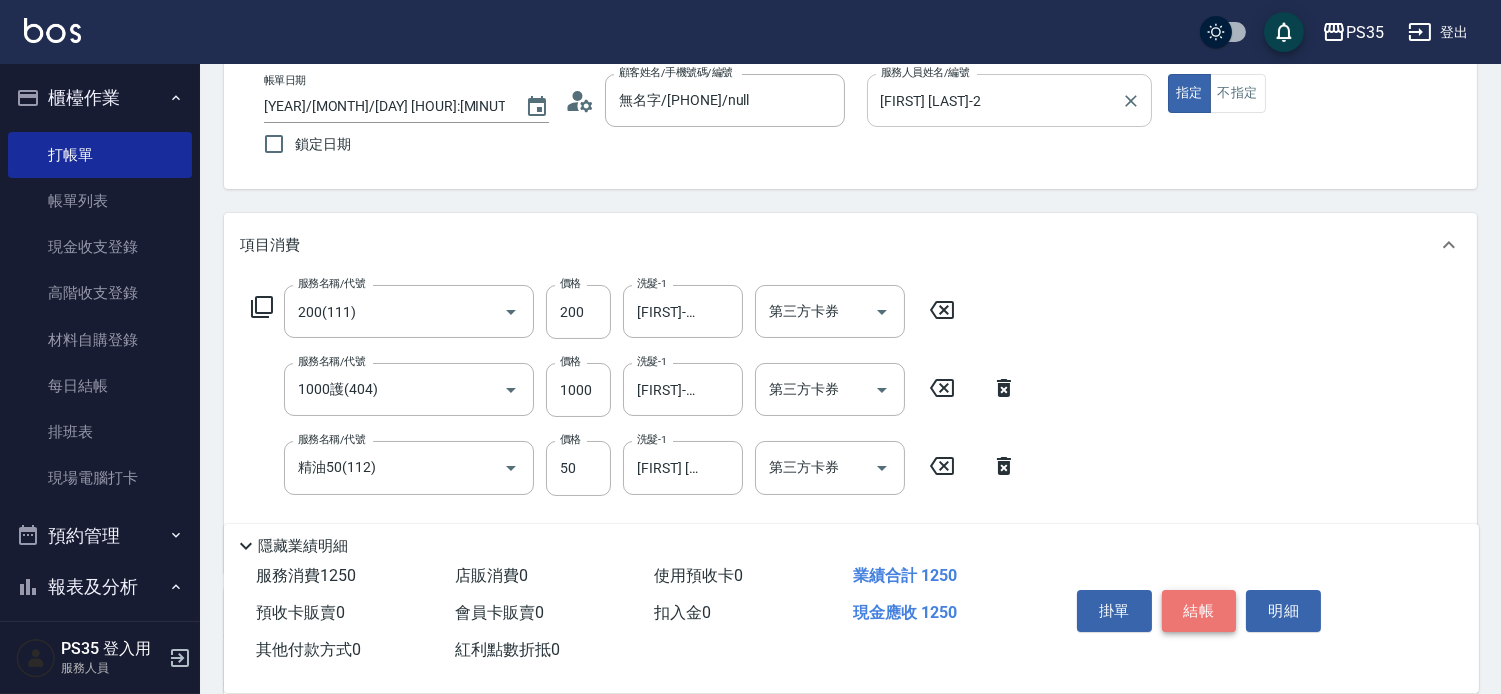 click on "結帳" at bounding box center [1199, 611] 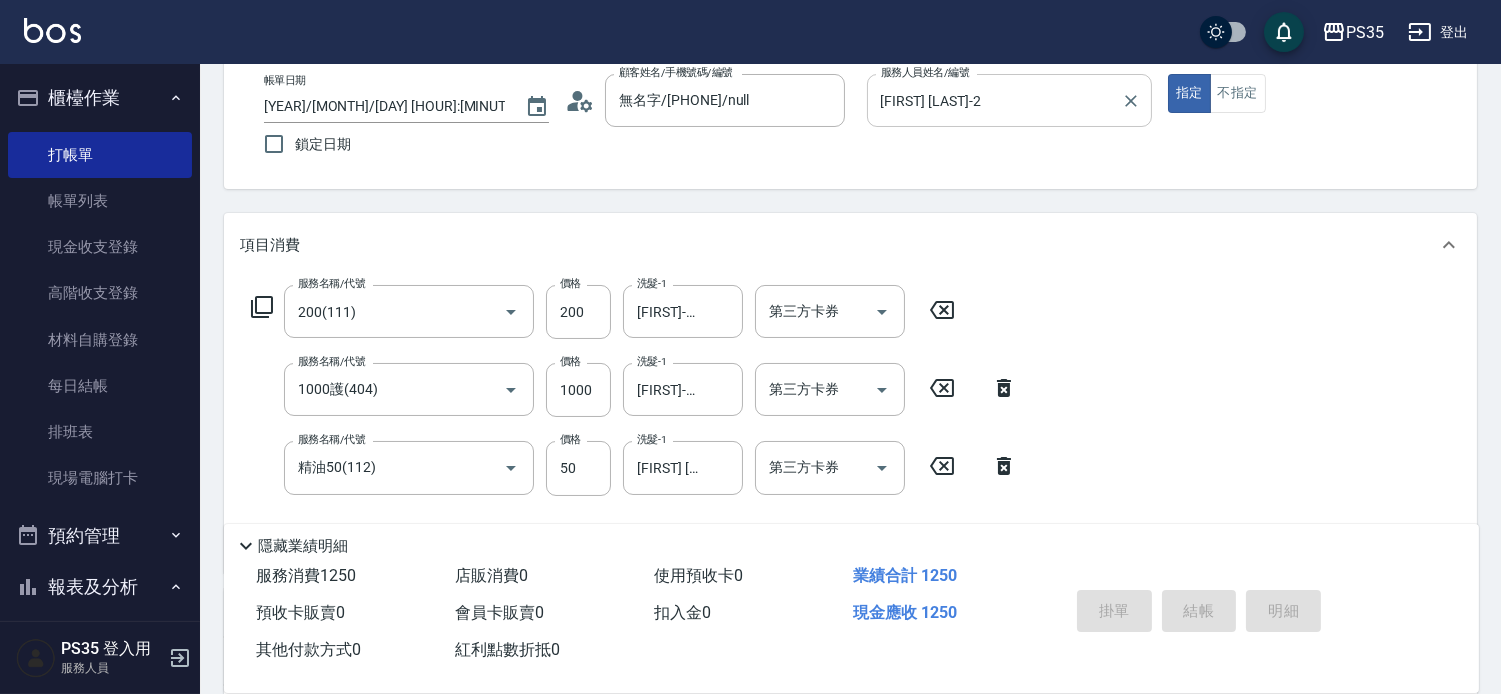 type on "2025/08/03 20:17" 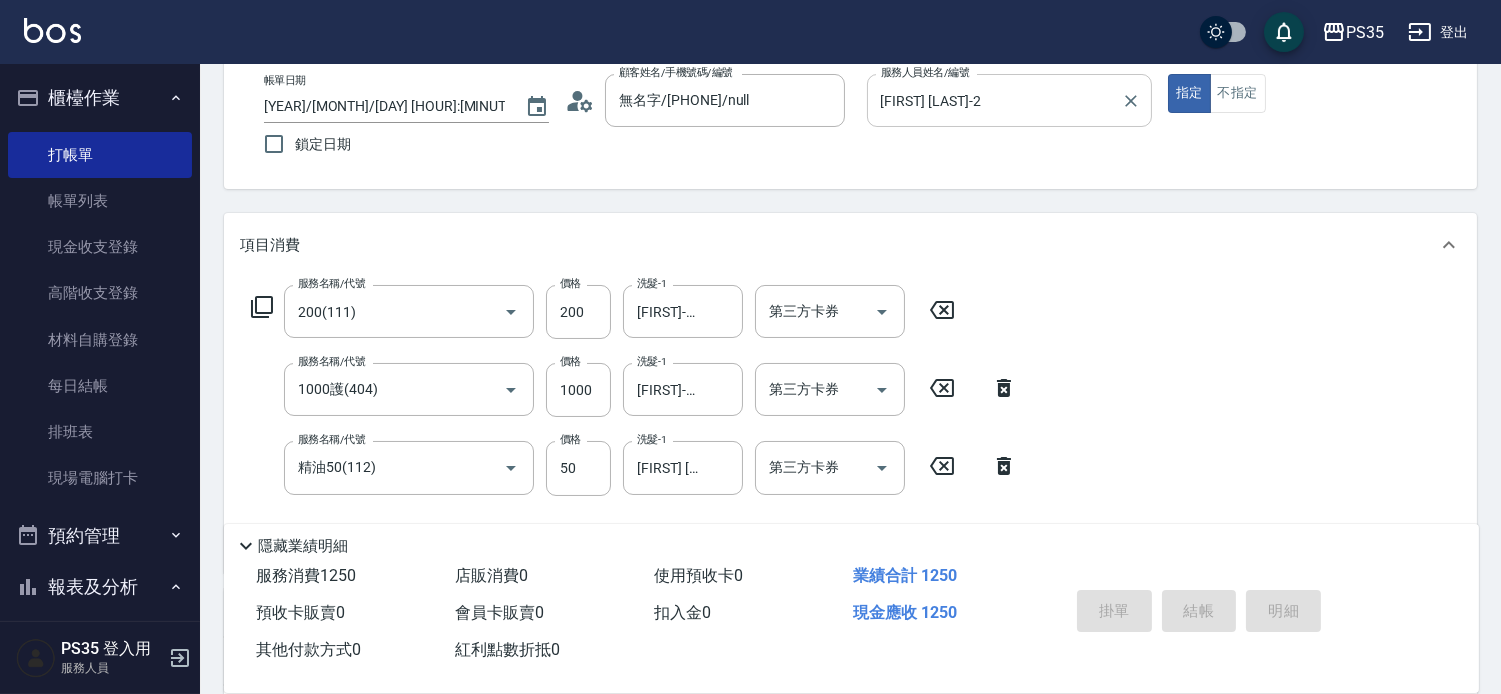 type 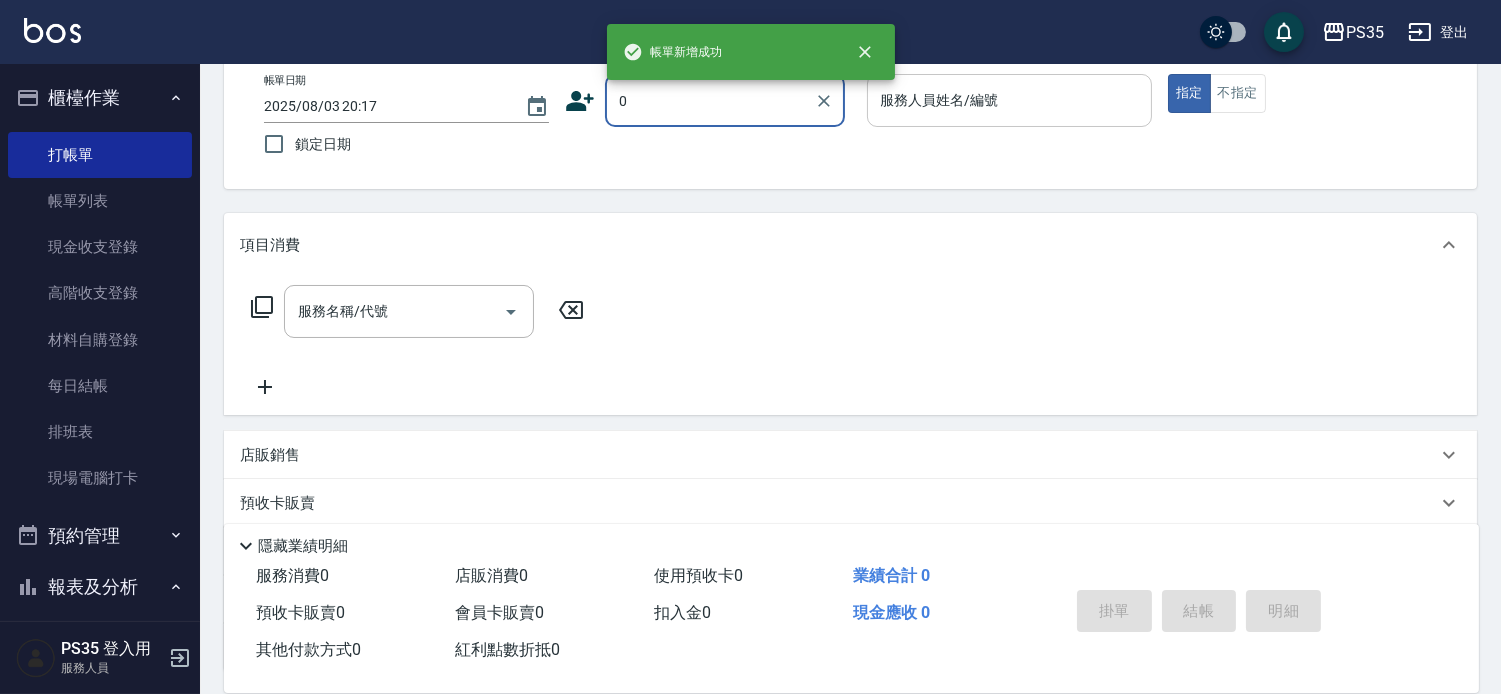 type on "0" 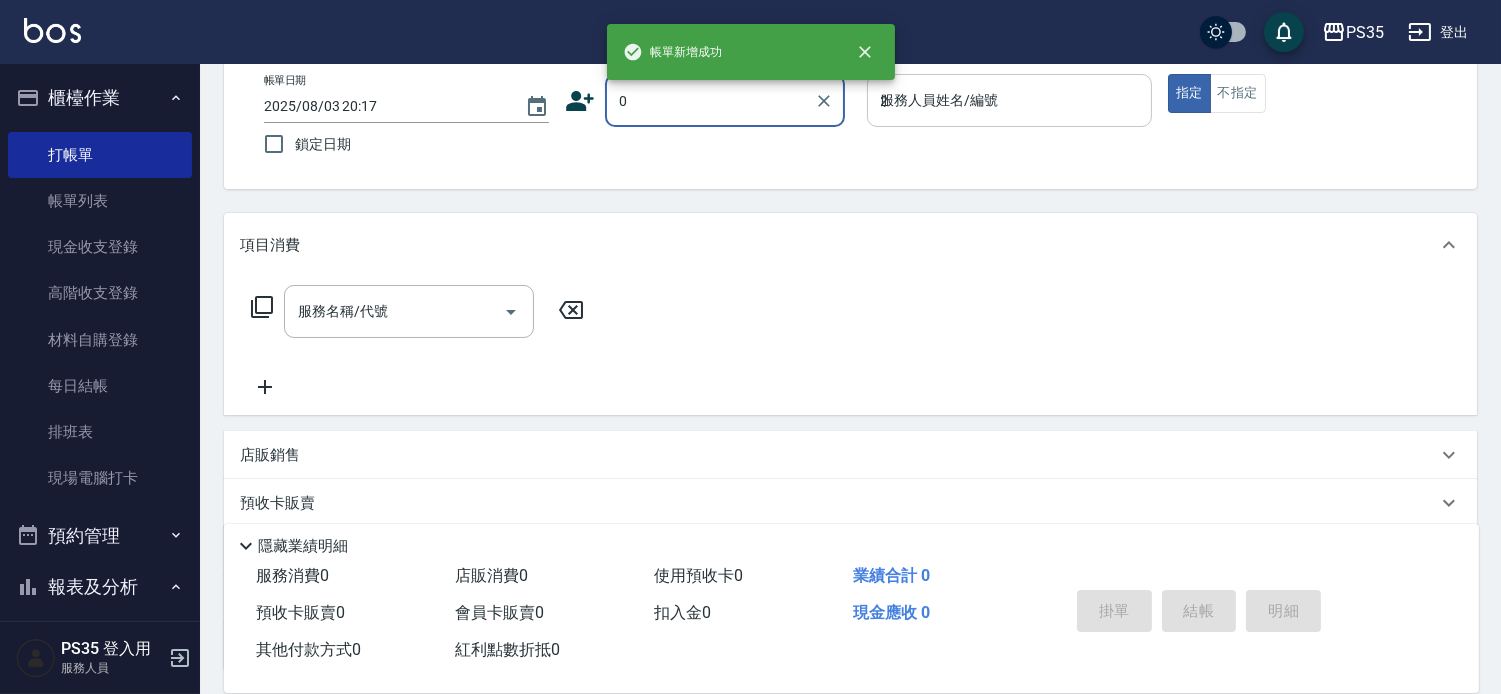 type on "無名字/00000/null" 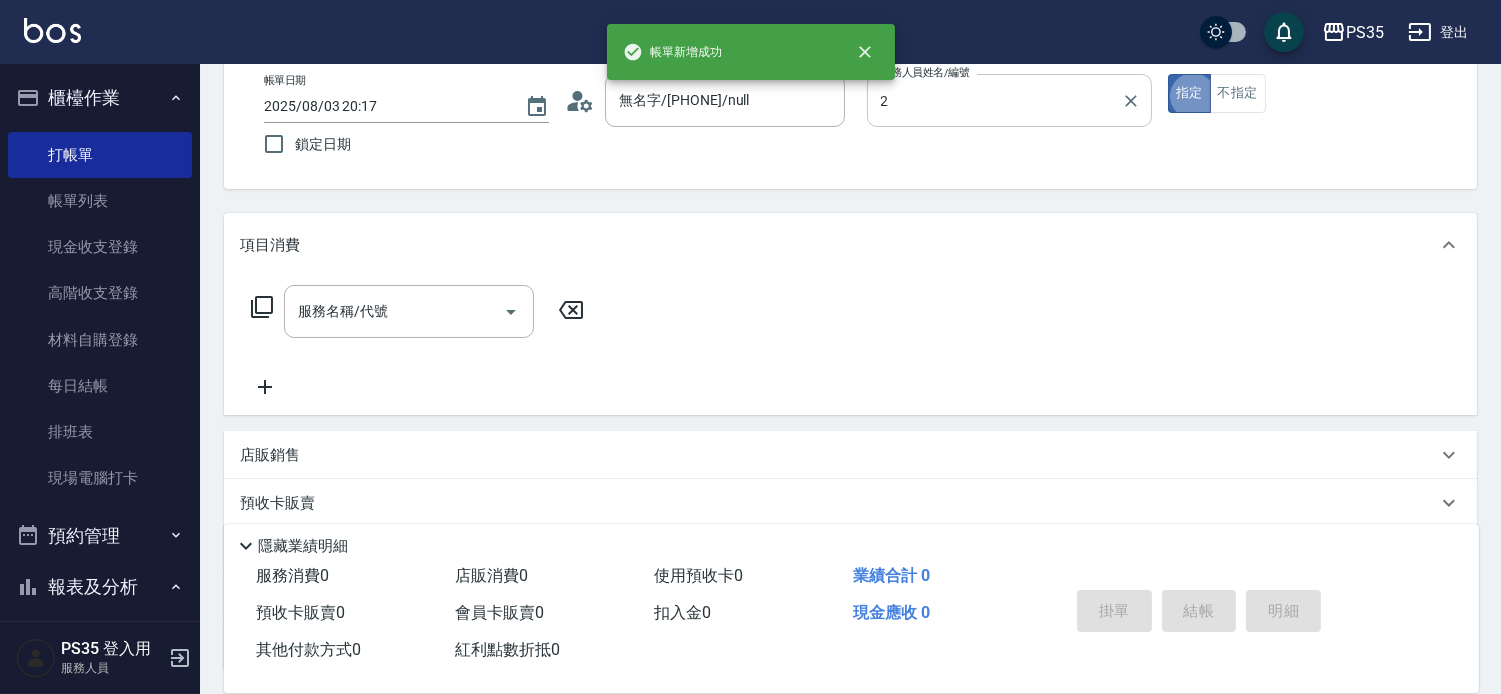 type on "栢沛怡-2" 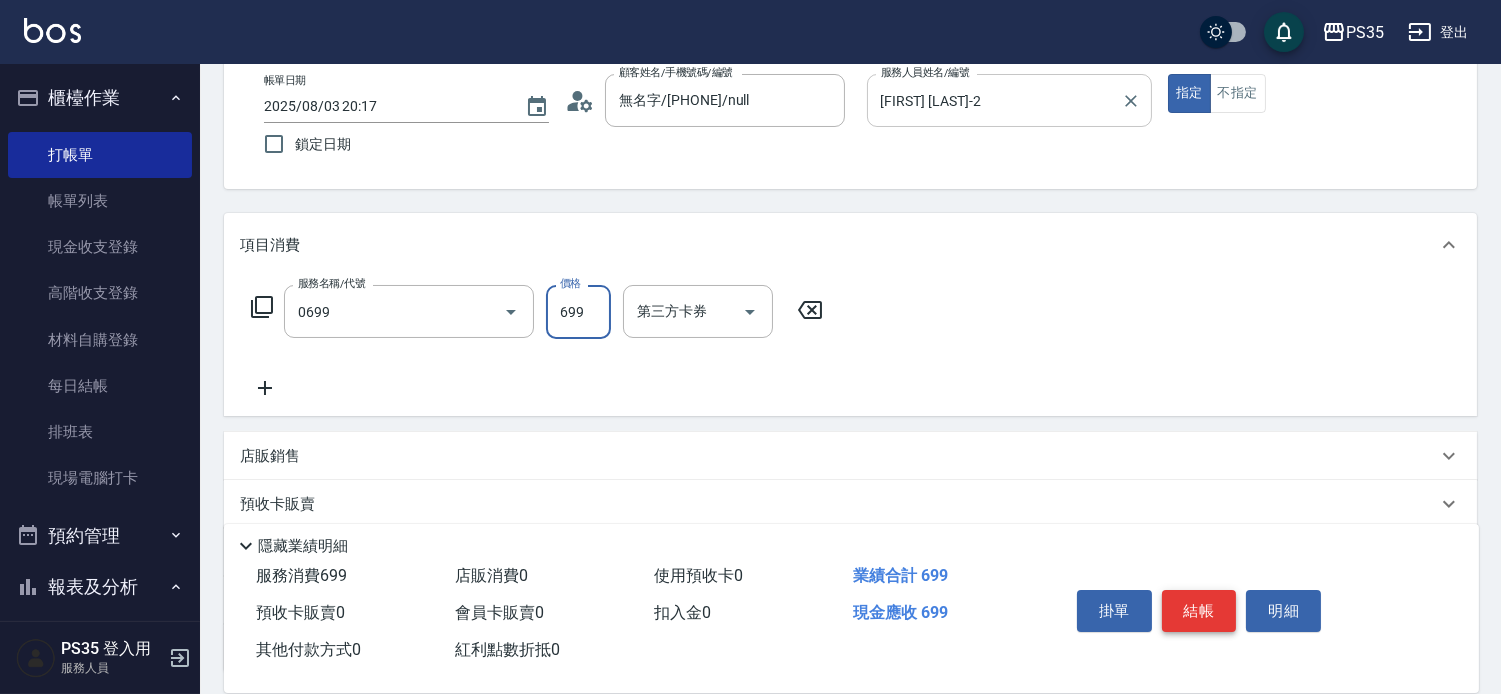 type on "精油SPA(0699)" 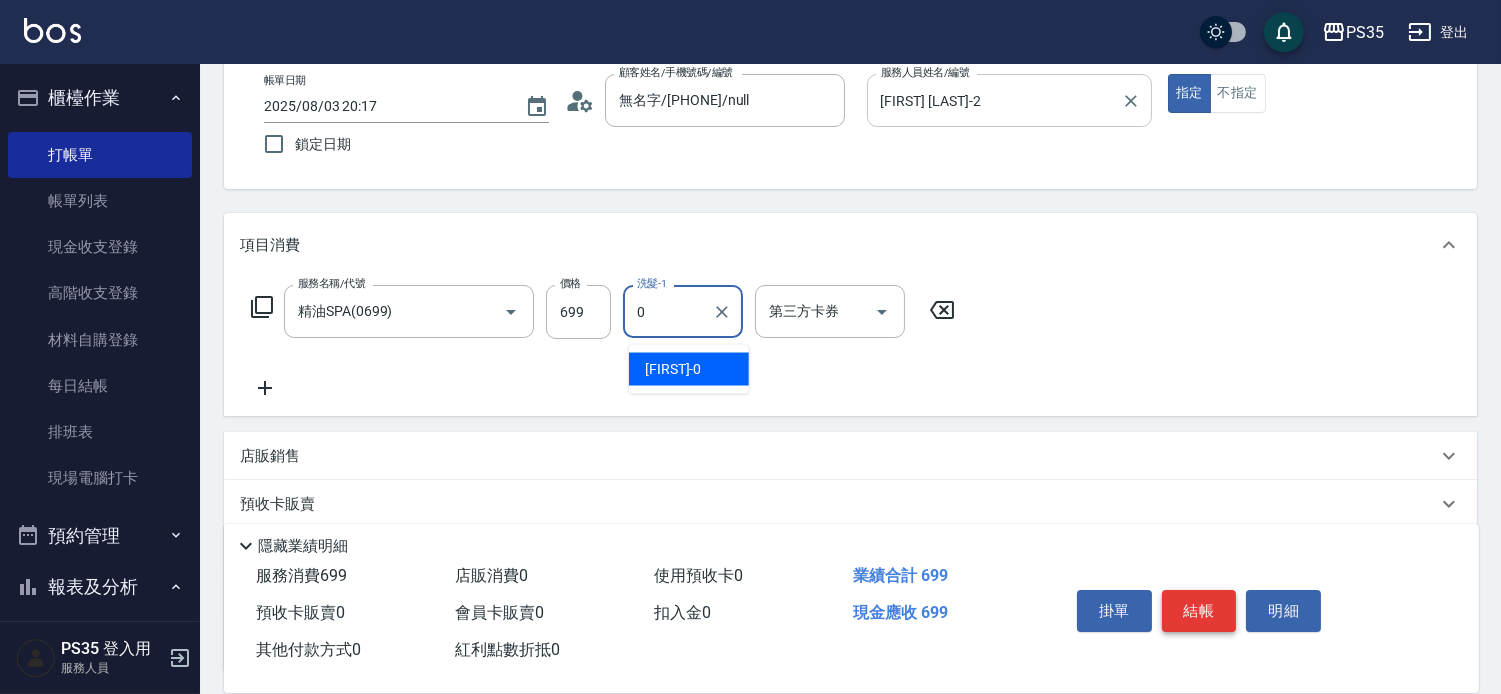 type on "kiki-0" 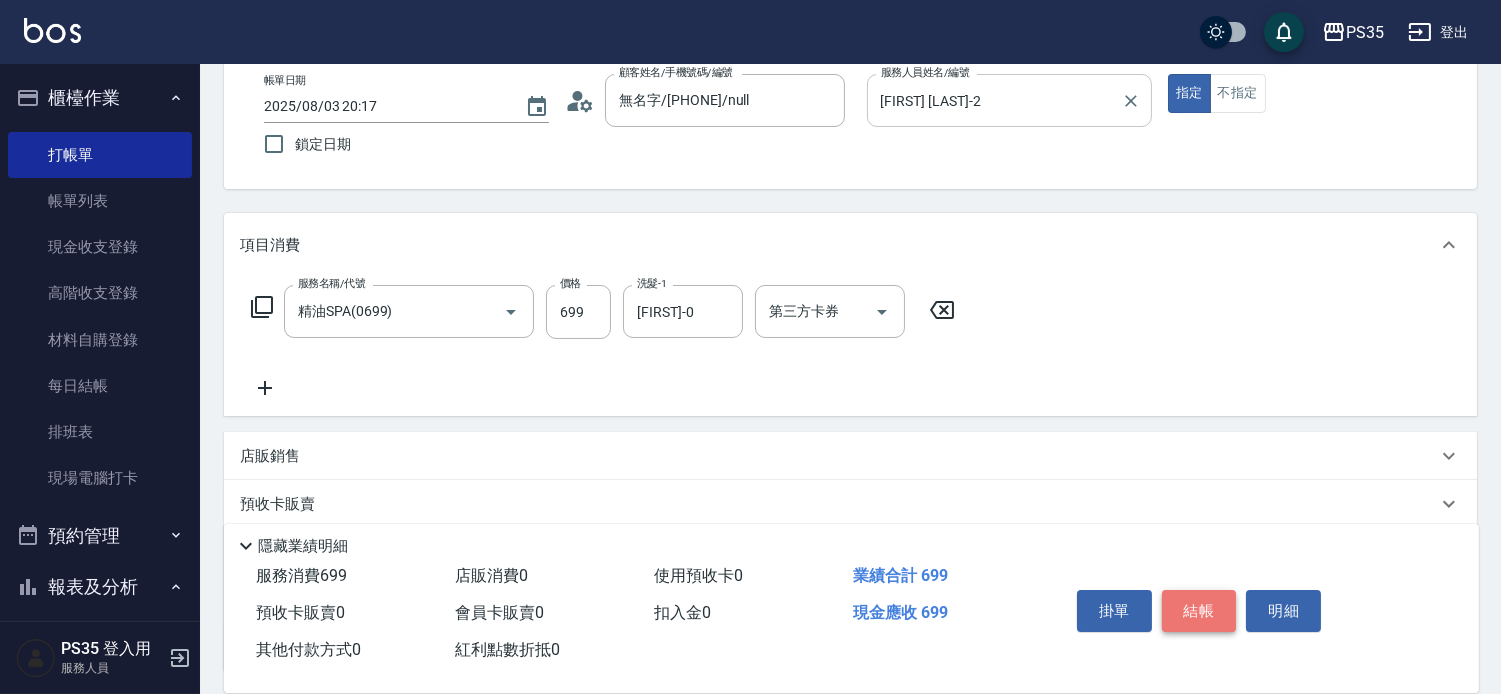 click on "結帳" at bounding box center (1199, 611) 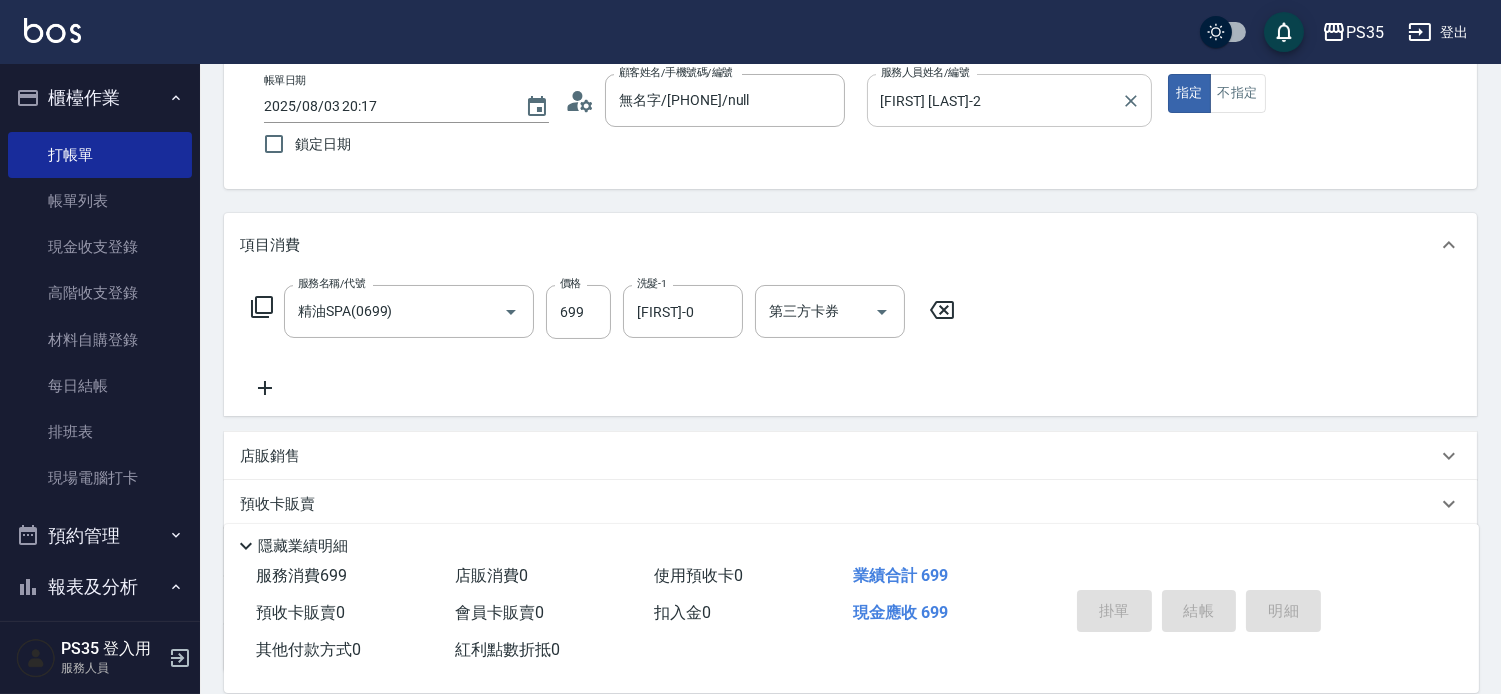 type 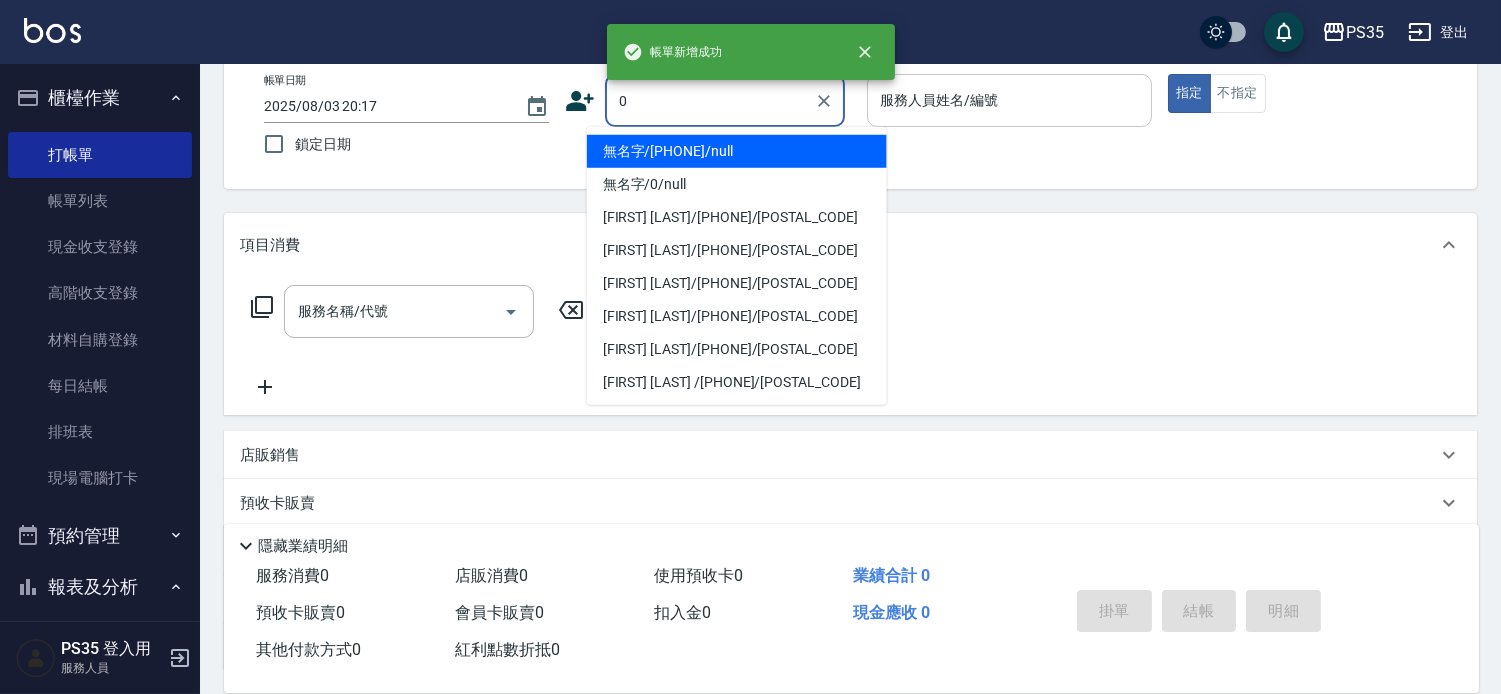 type on "0" 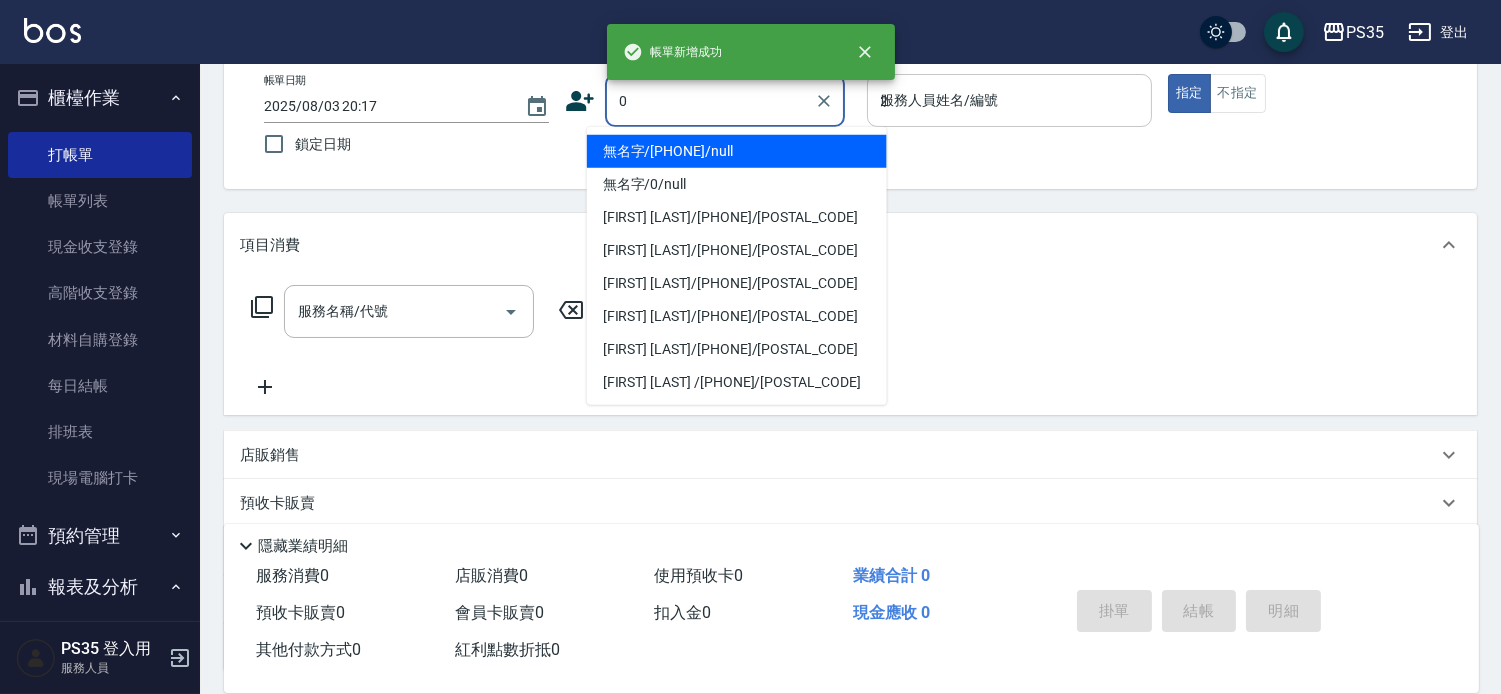 type on "無名字/00000/null" 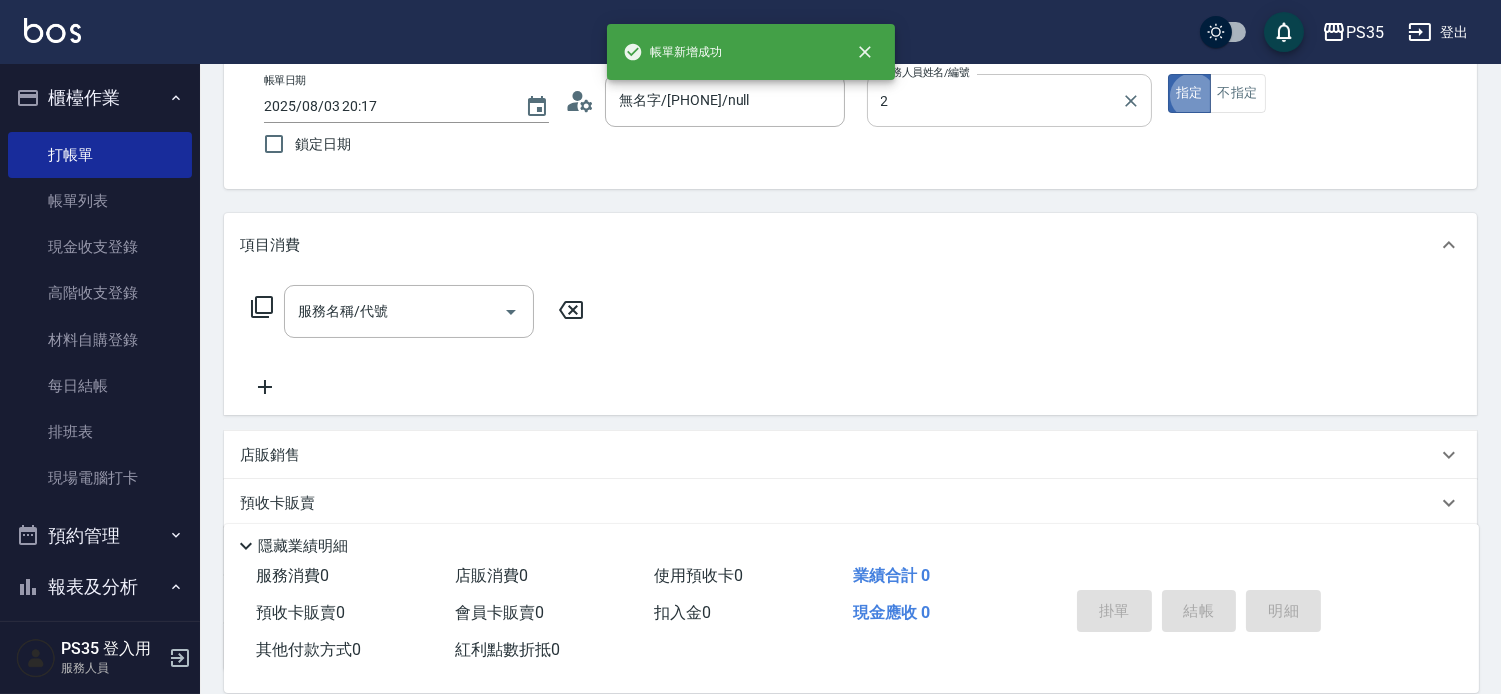 type on "栢沛怡-2" 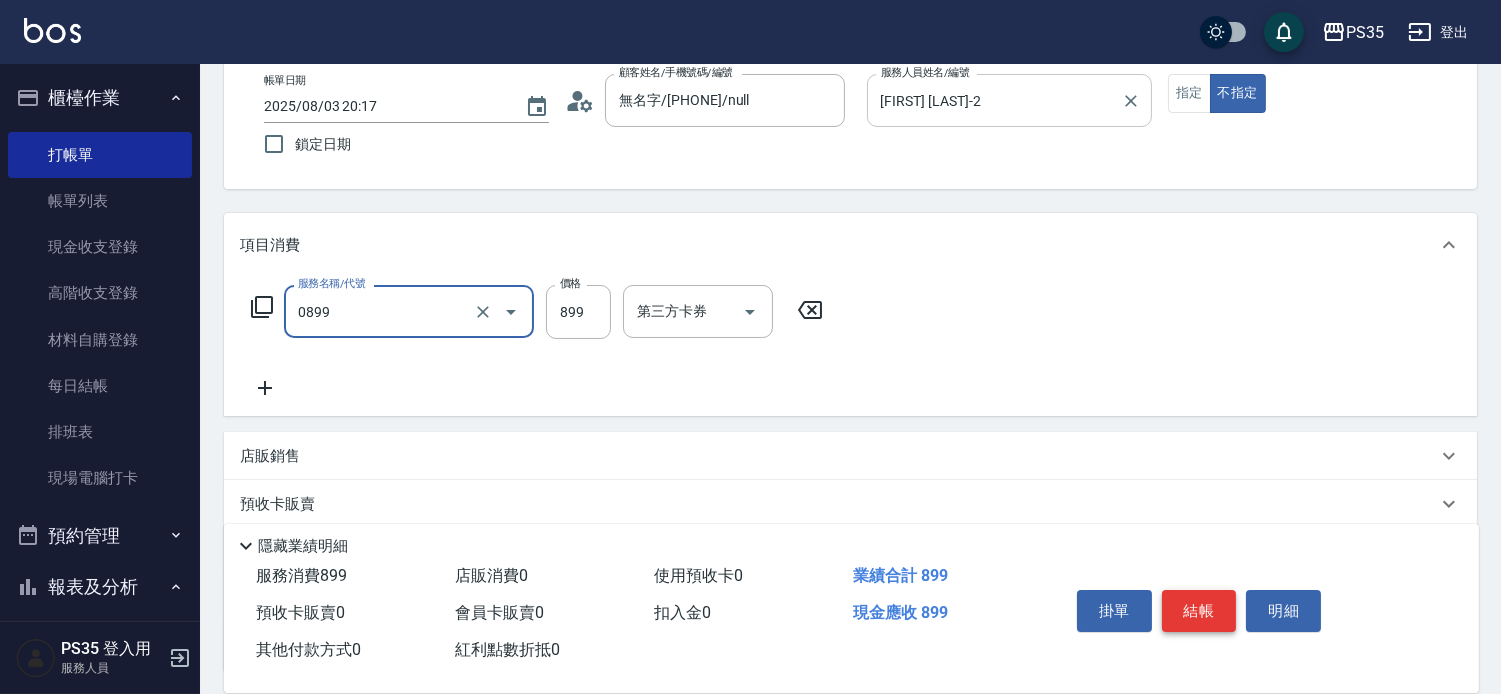 type on "排毒SPA(0899)" 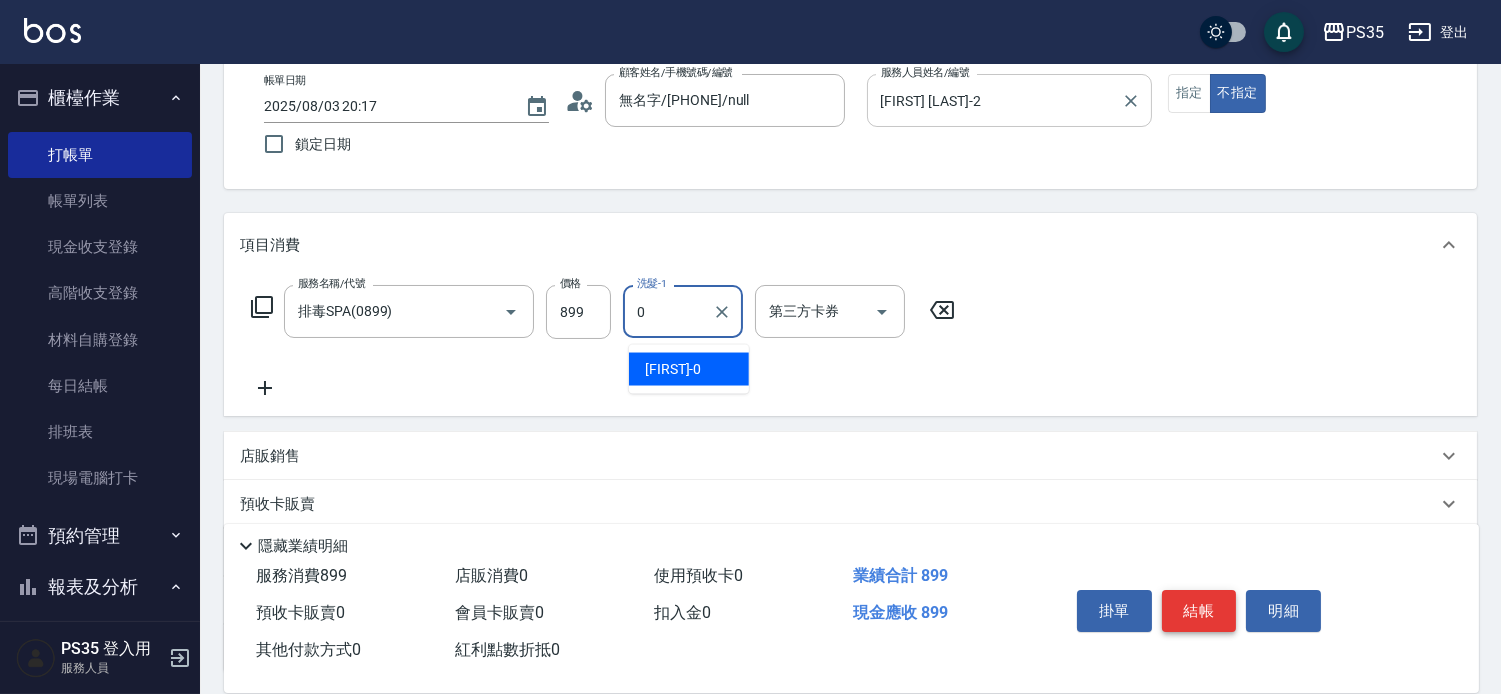 type on "kiki-0" 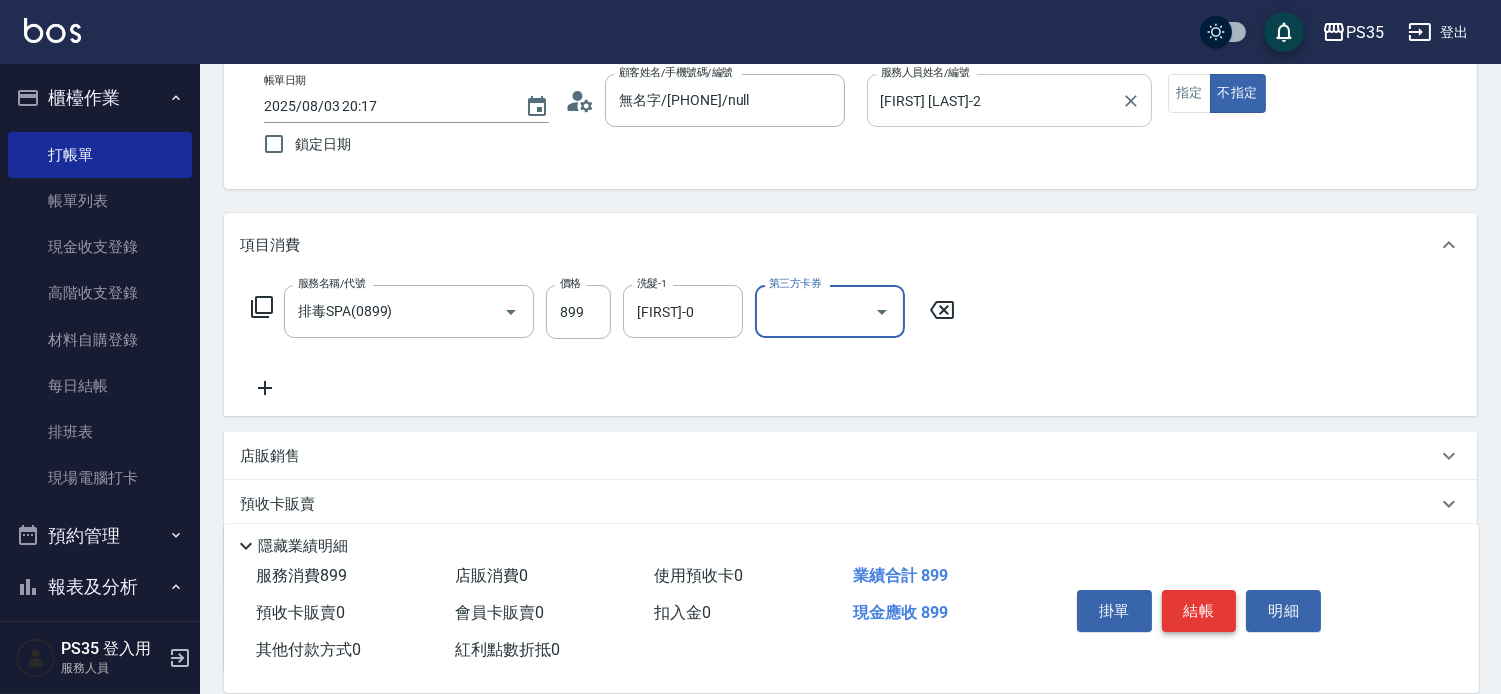 click on "結帳" at bounding box center (1199, 611) 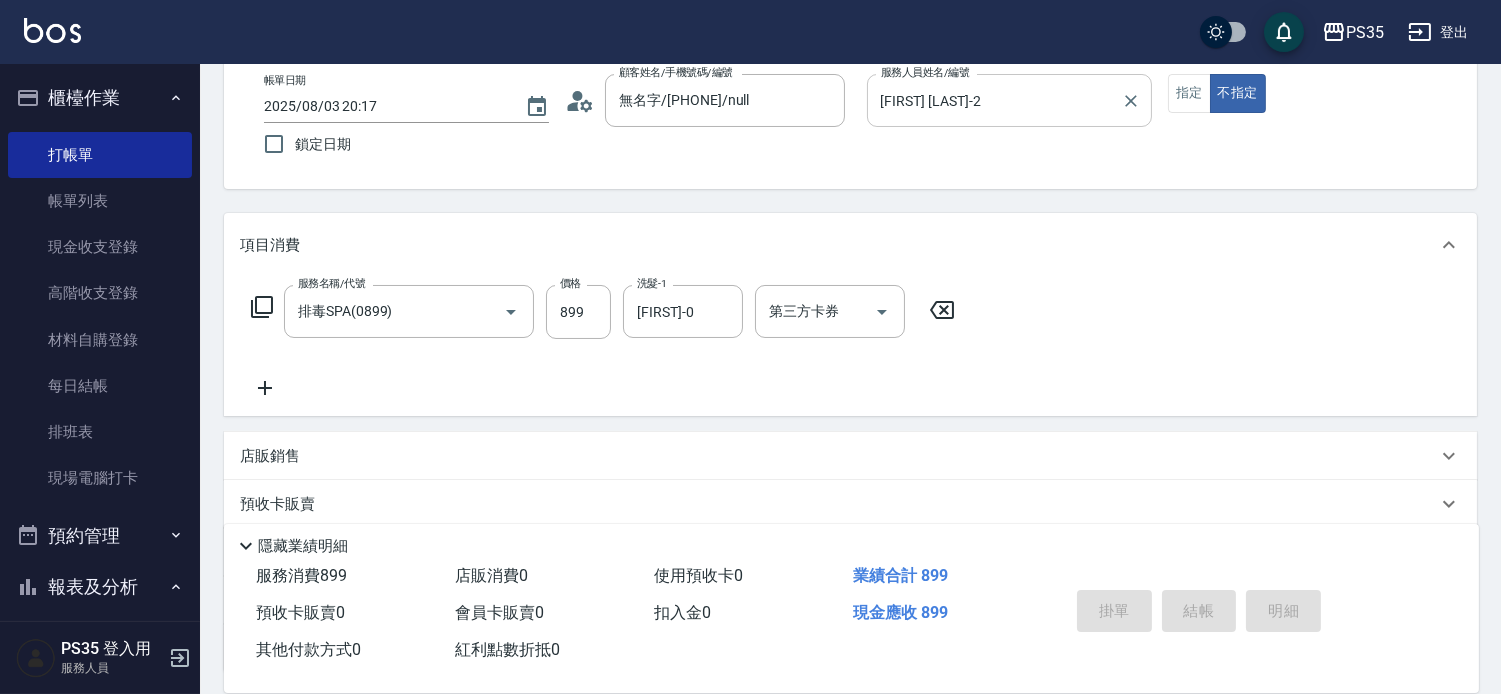 type 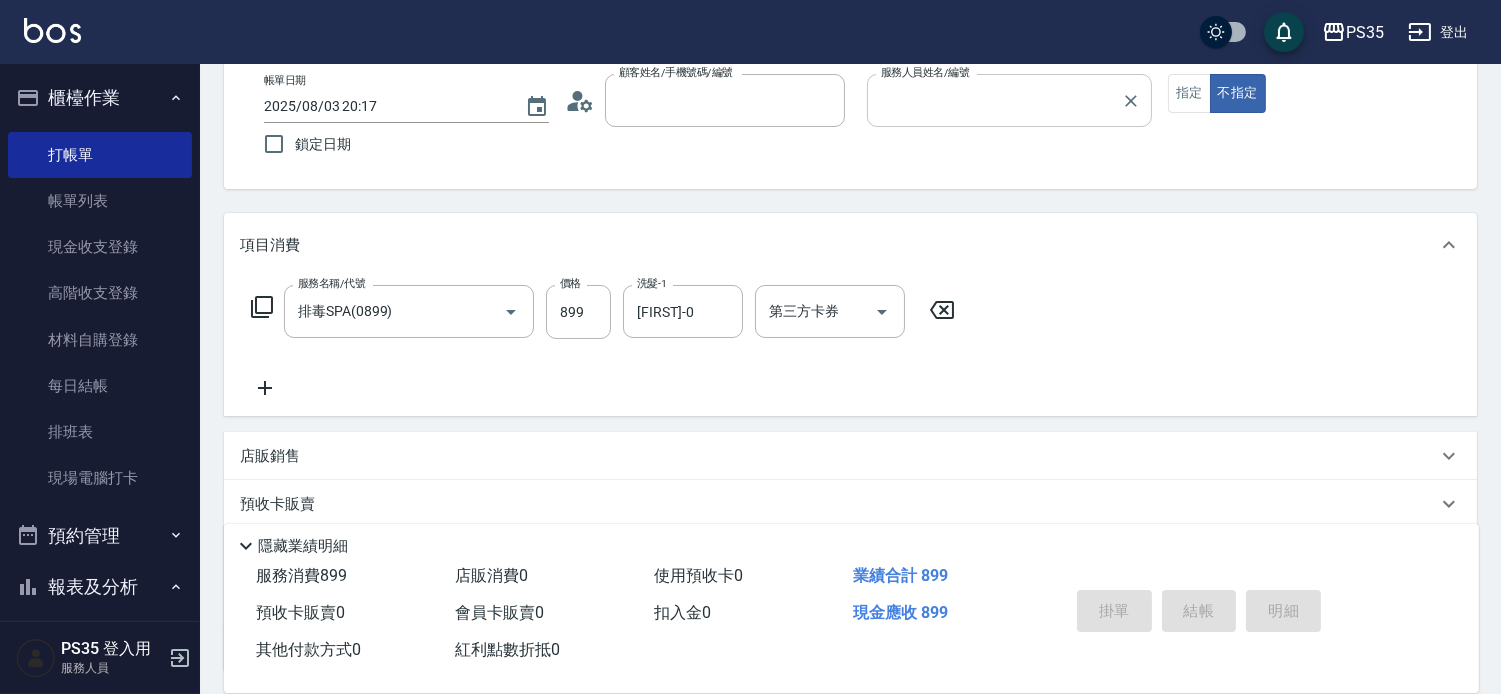 type 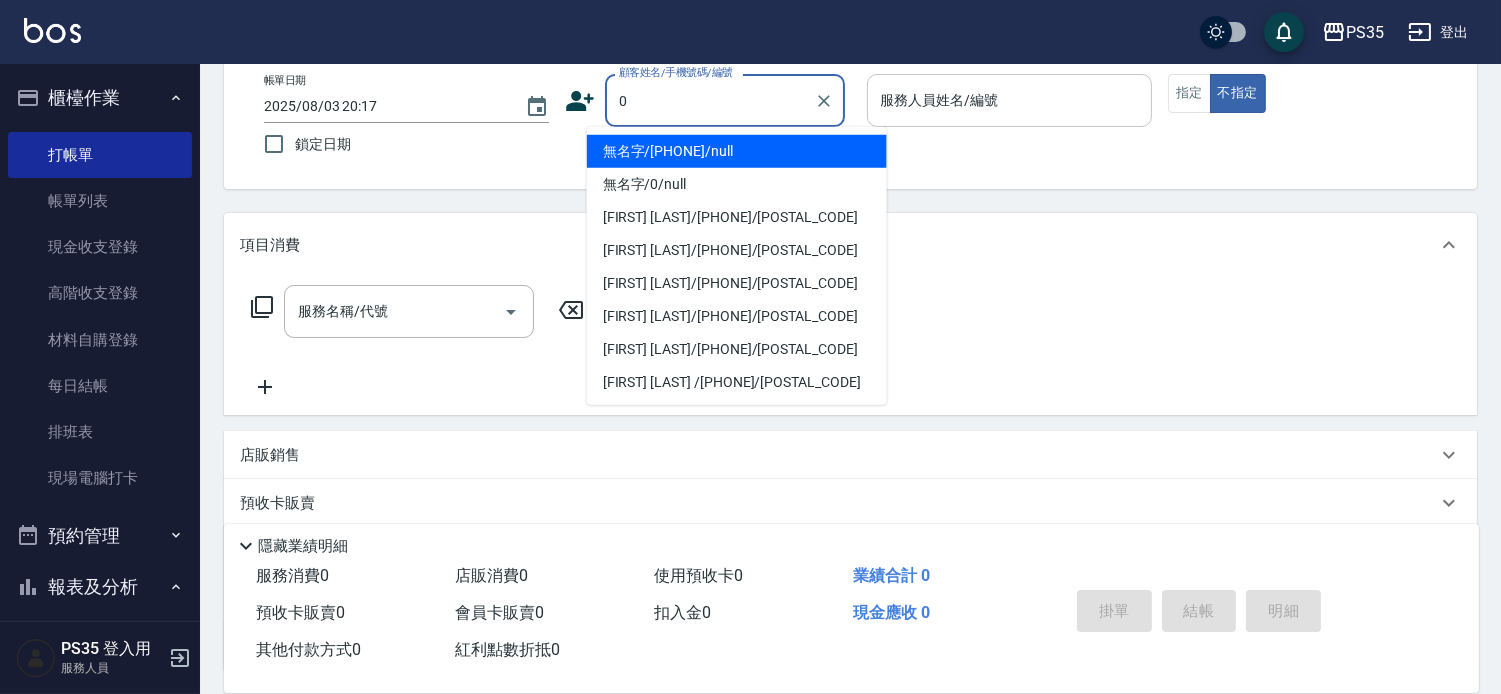 type on "無名字/00000/null" 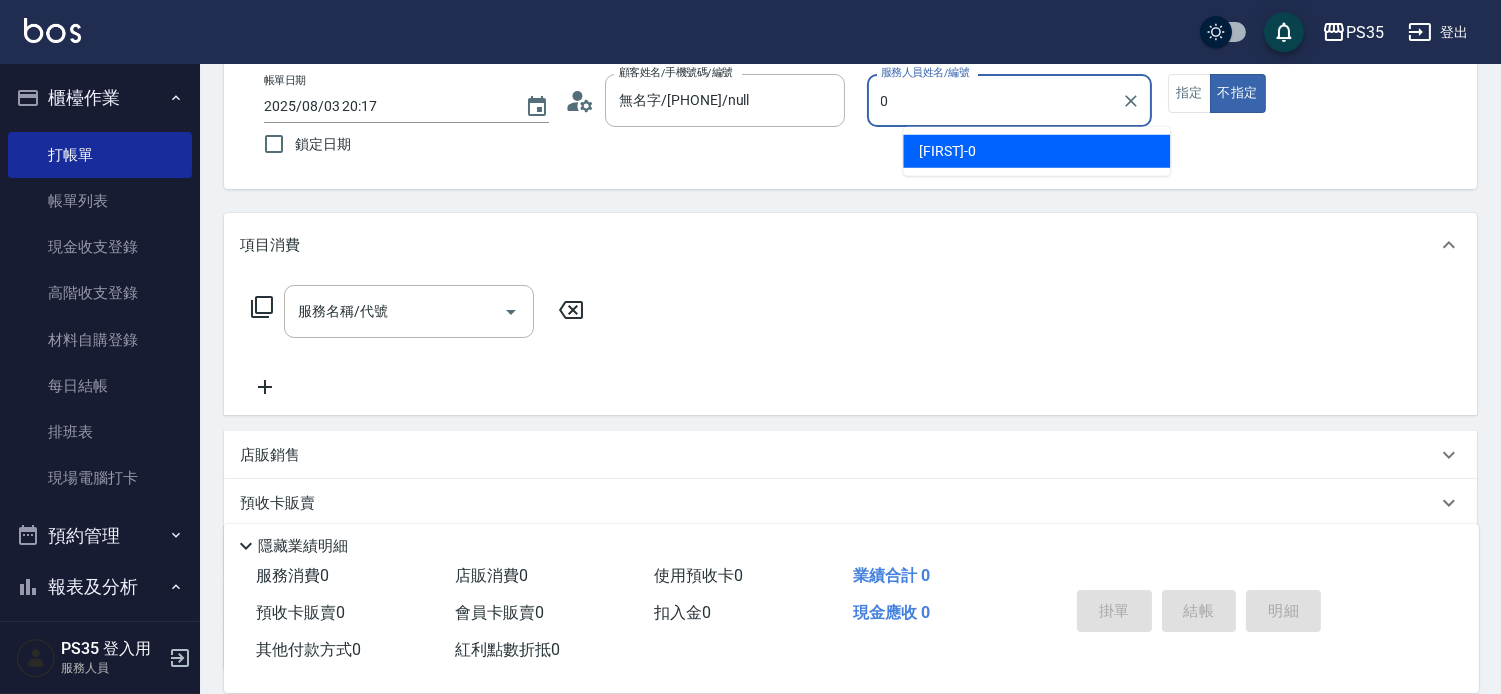 type on "kiki-0" 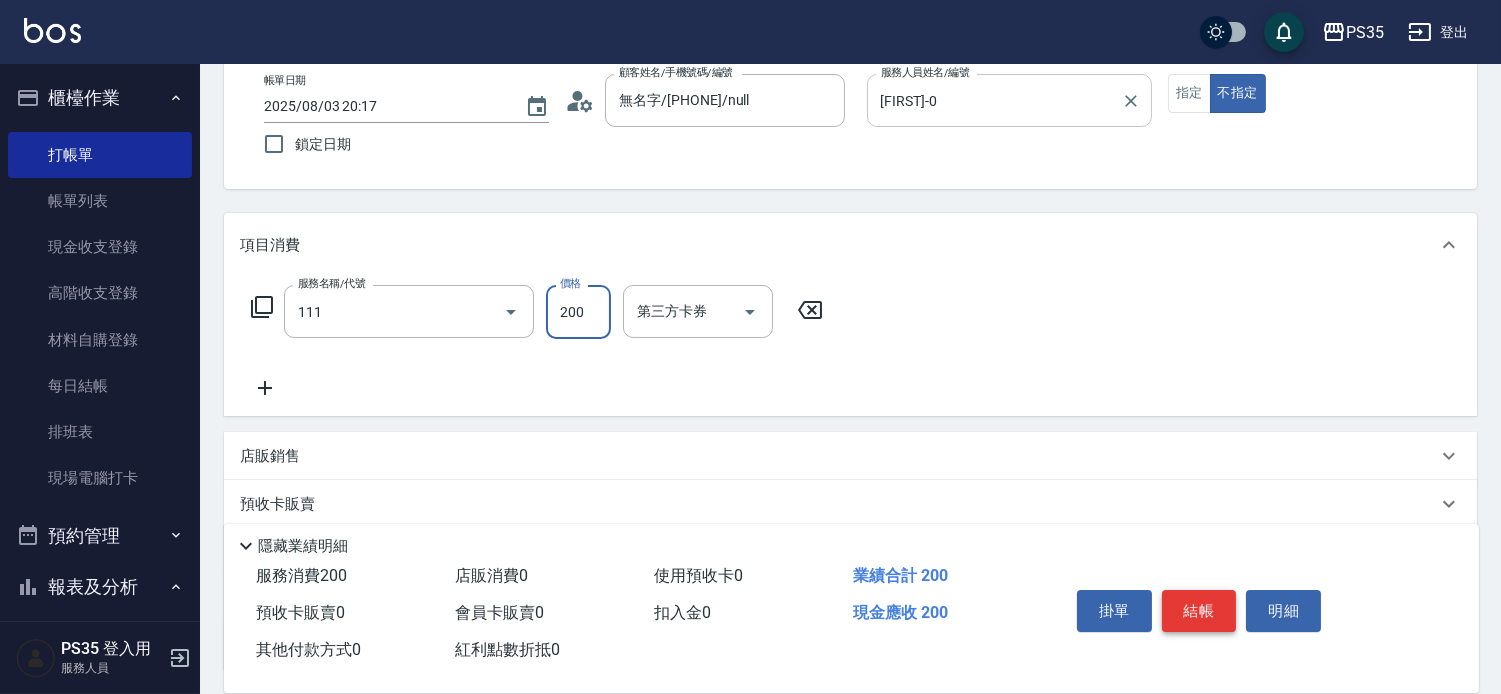 type on "200(111)" 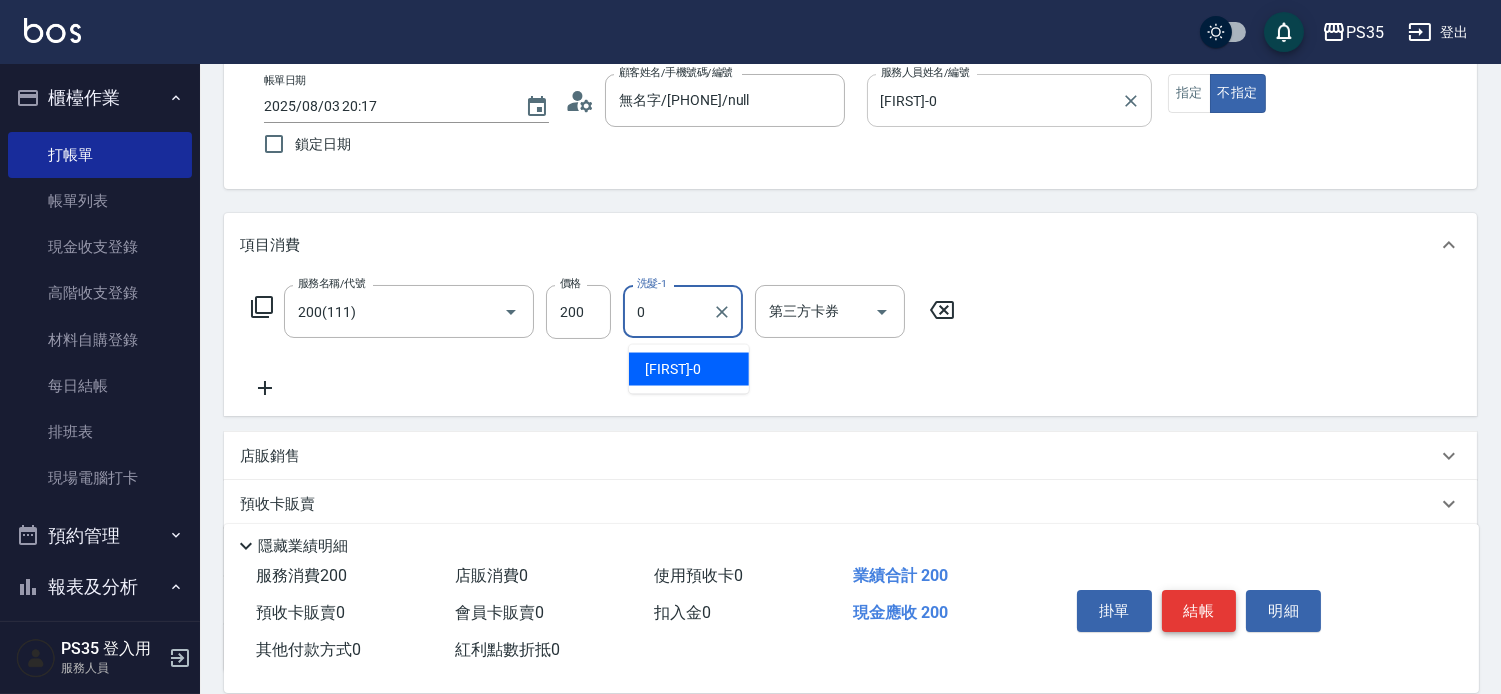 type on "kiki-0" 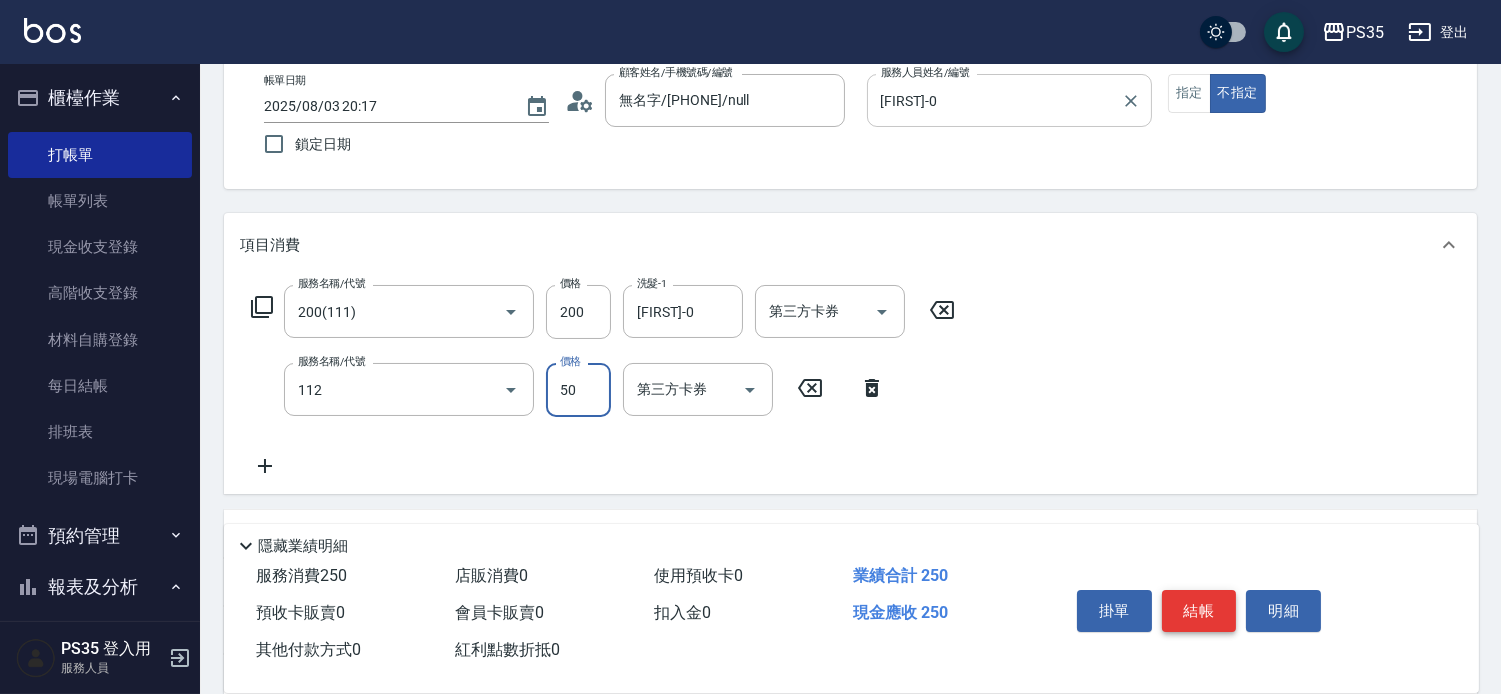 type on "精油50(112)" 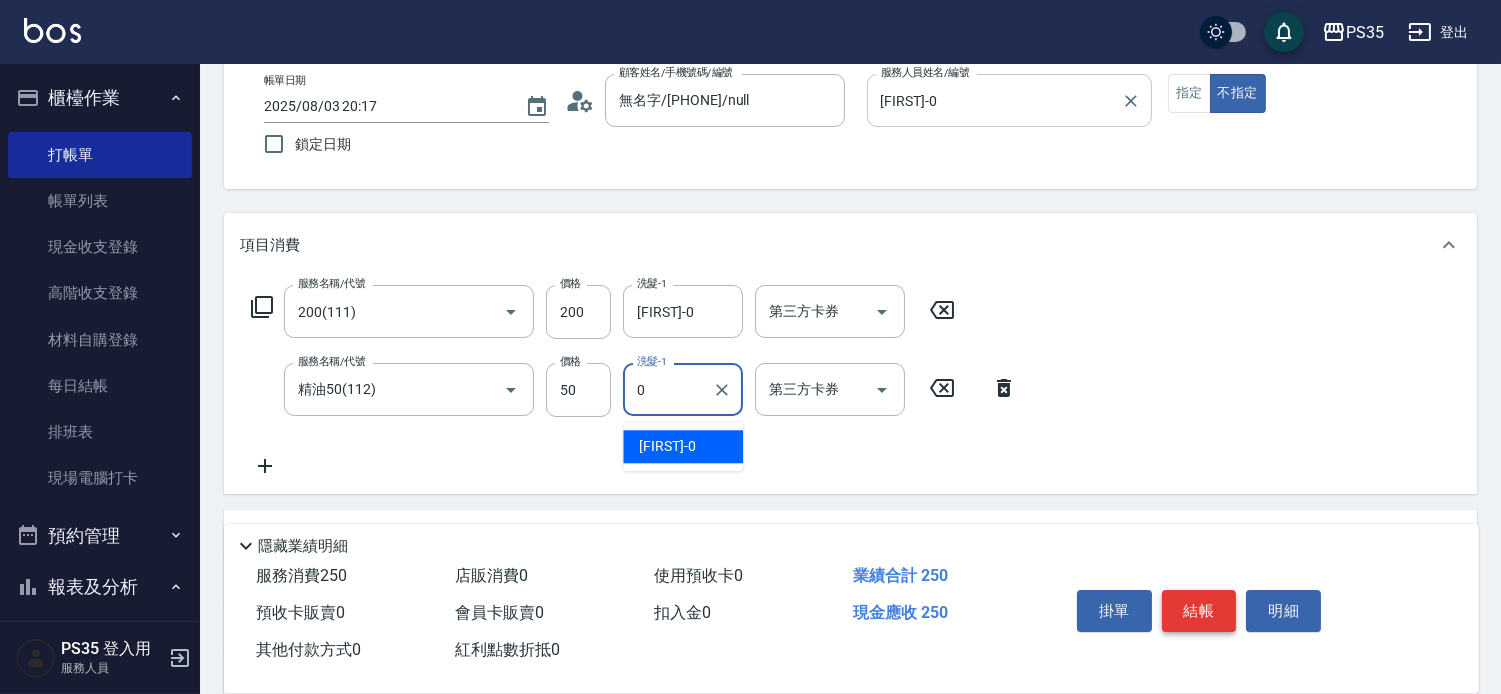 type on "kiki-0" 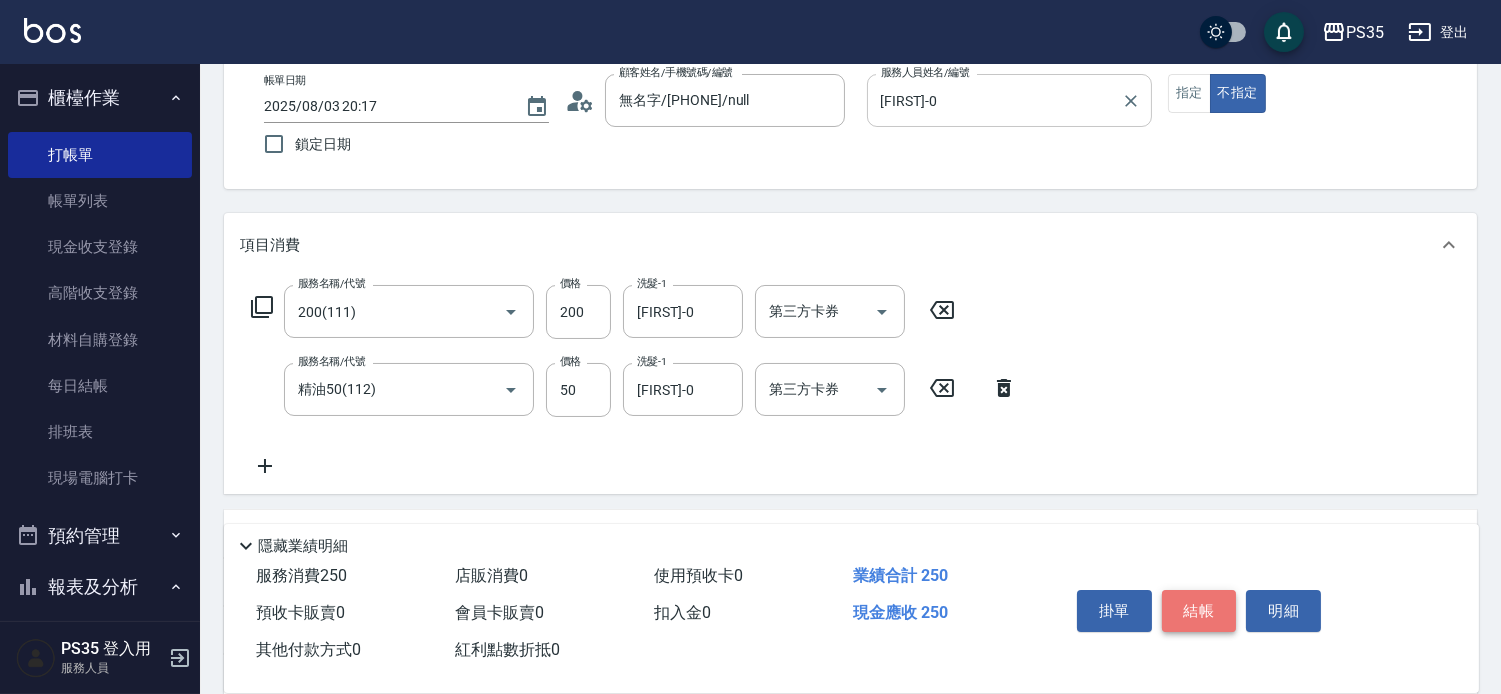 click on "結帳" at bounding box center [1199, 611] 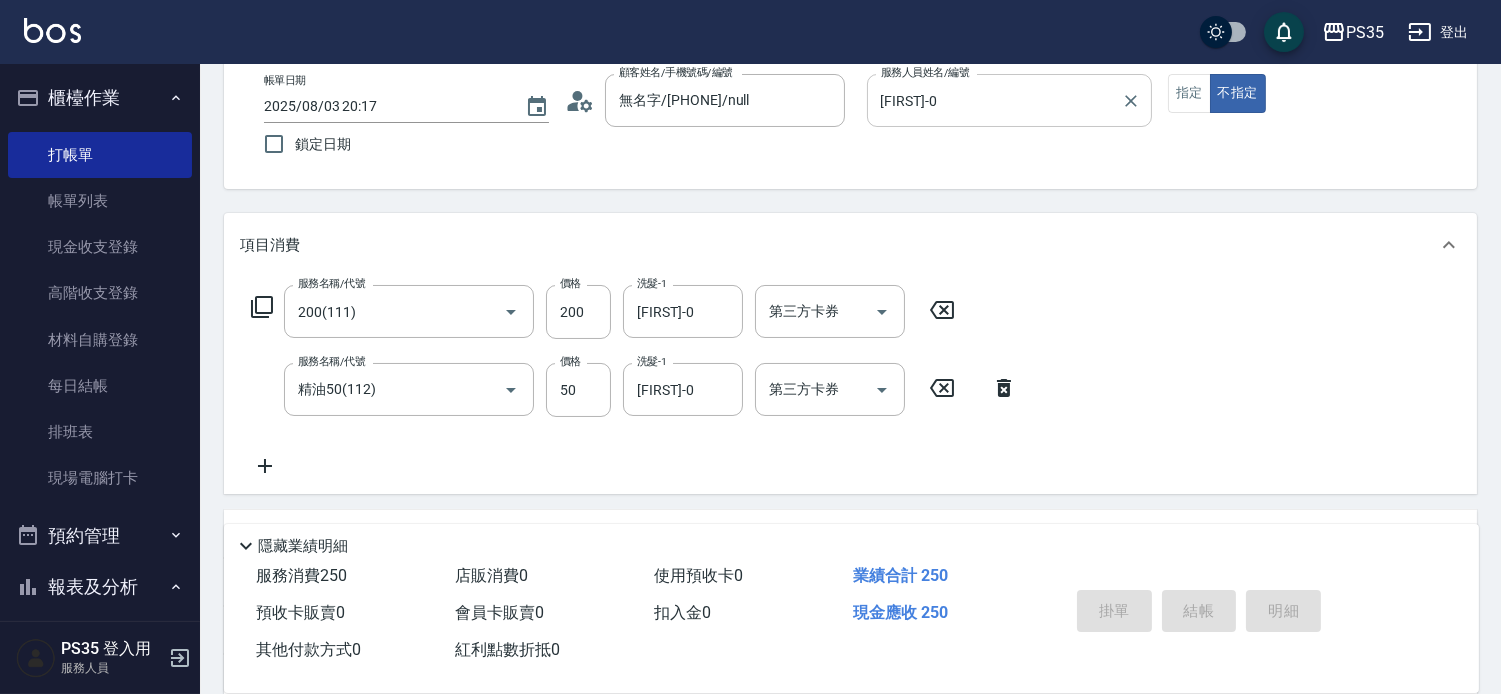 type 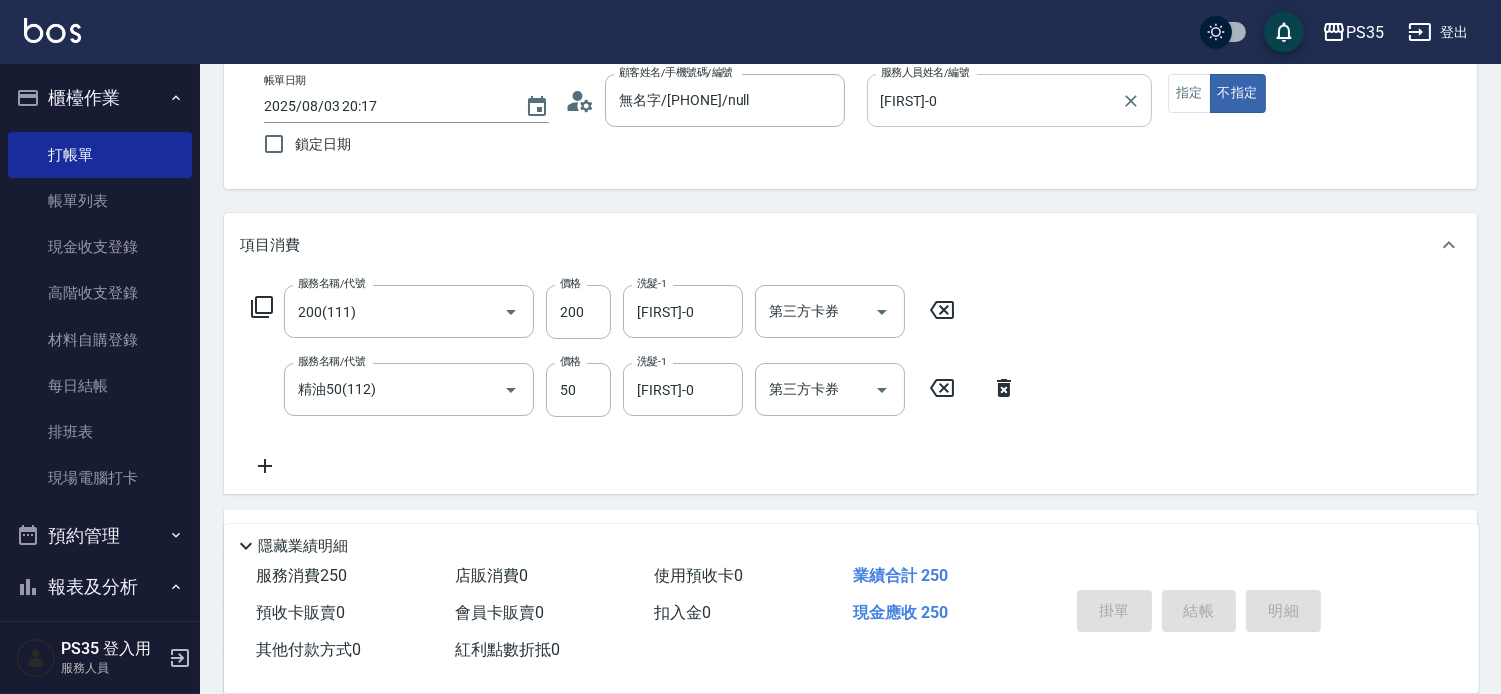 type 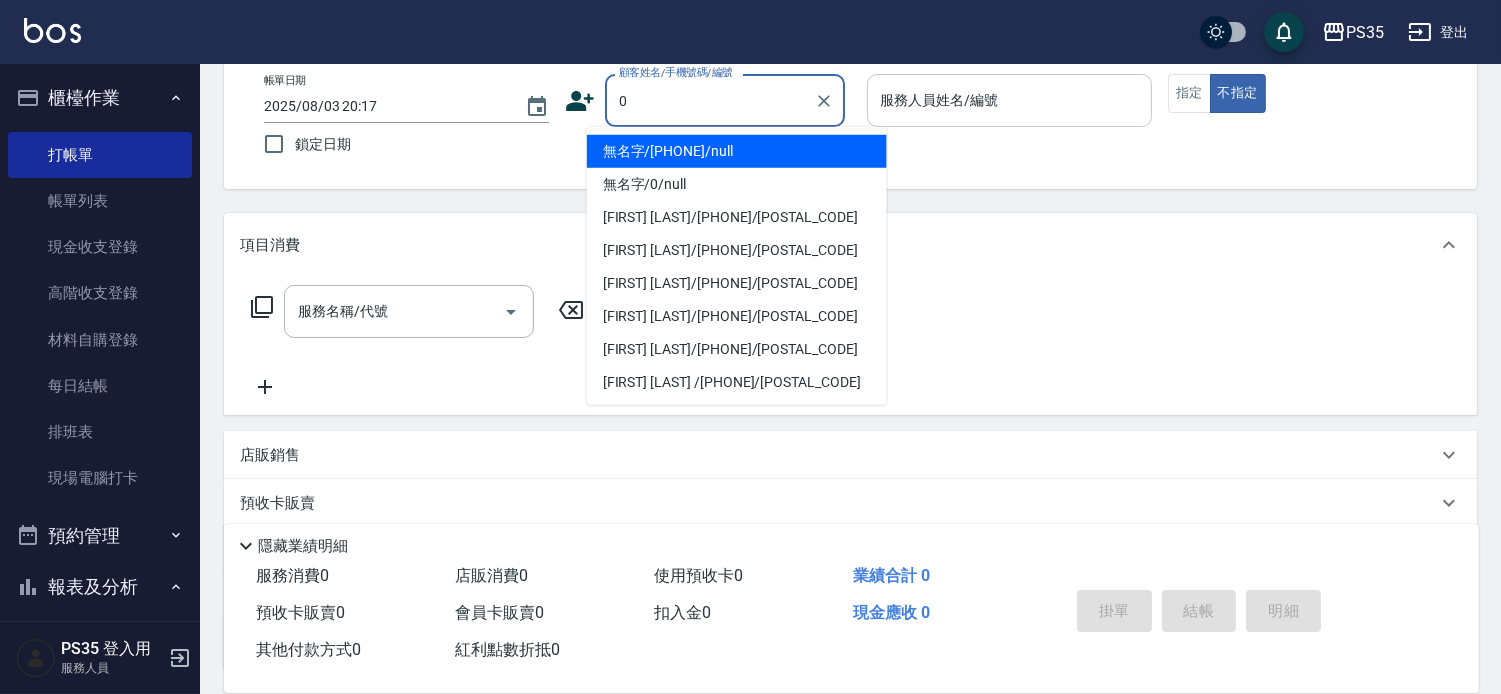 type on "0" 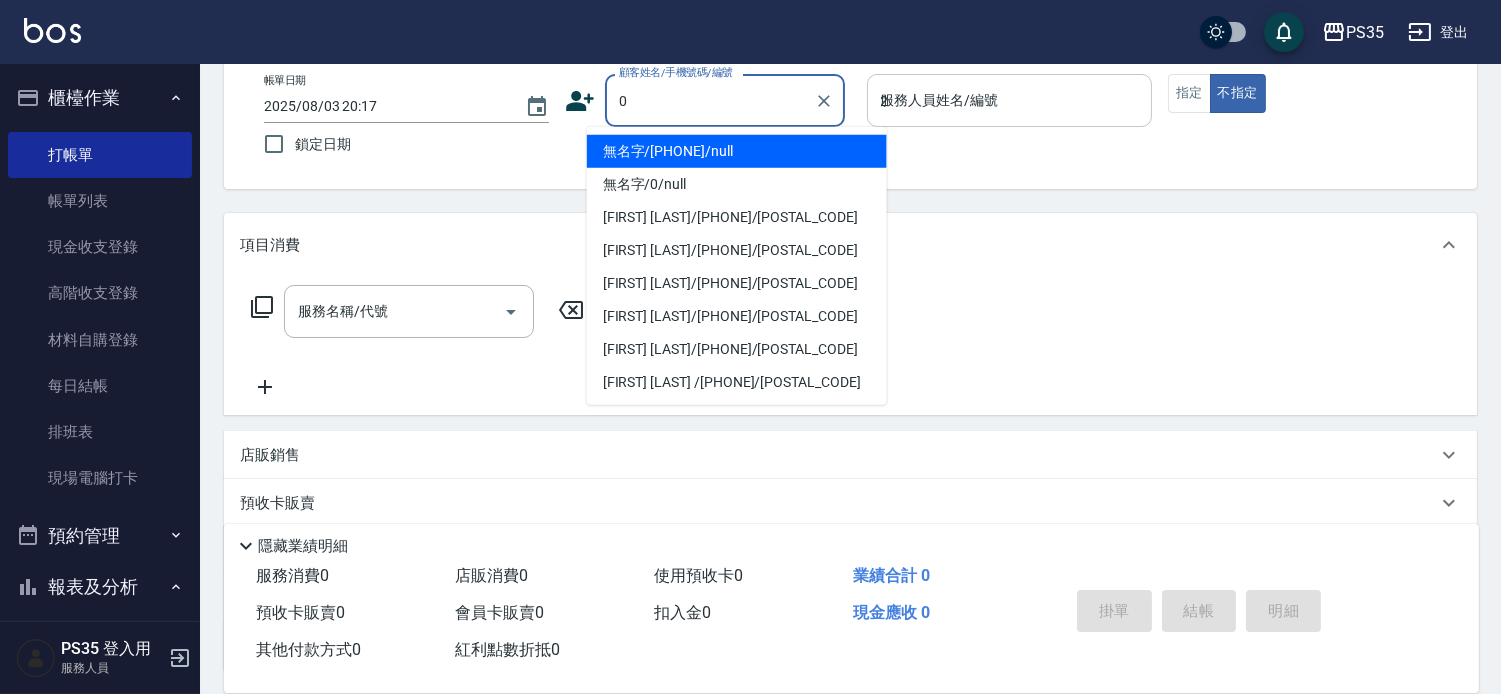 type on "無名字/00000/null" 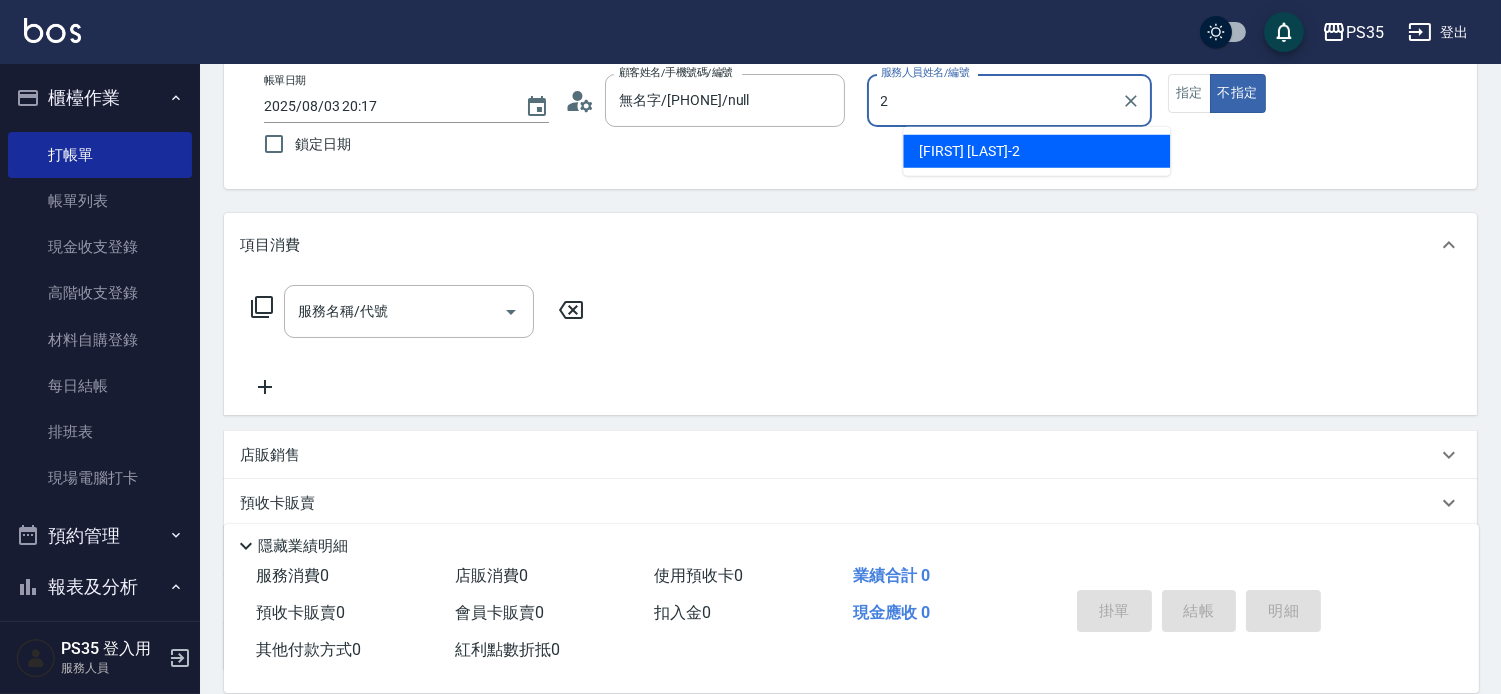 type on "栢沛怡-2" 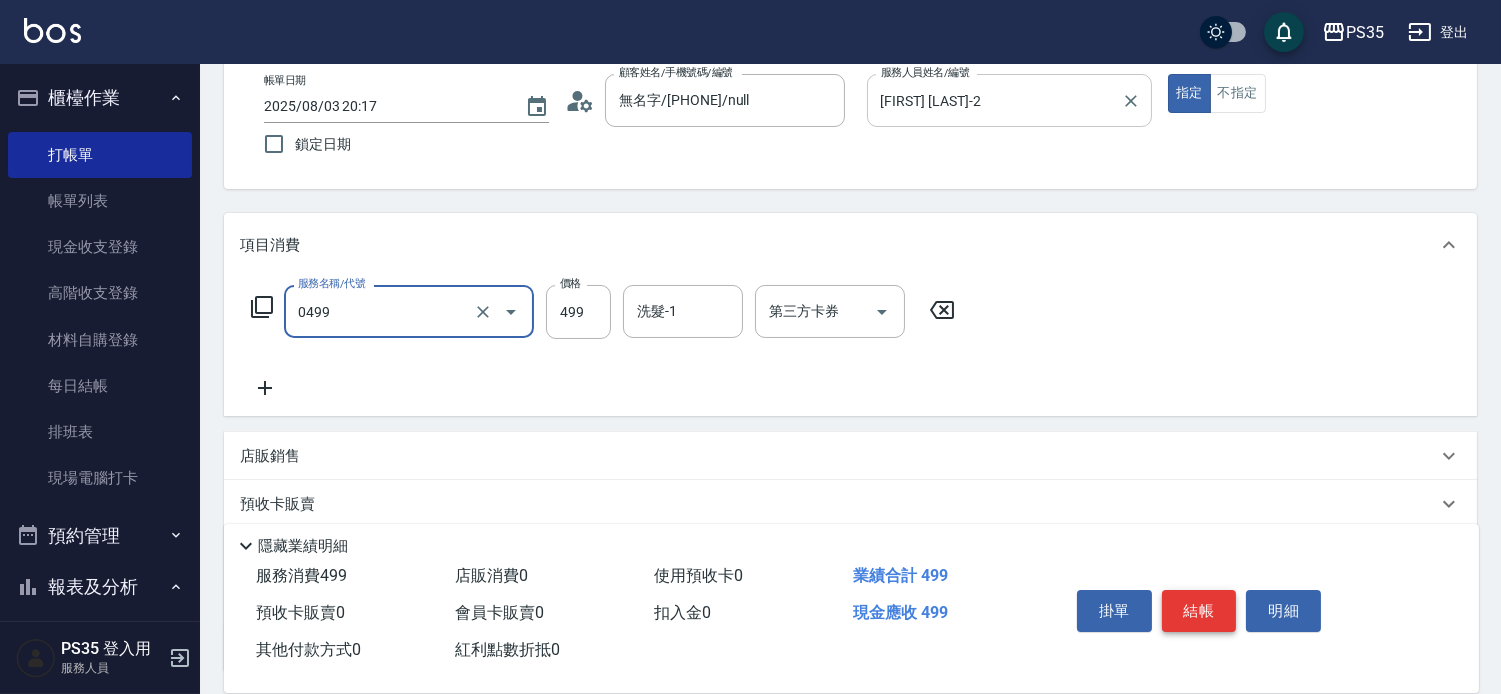 type on "伊黛莉499(0499)" 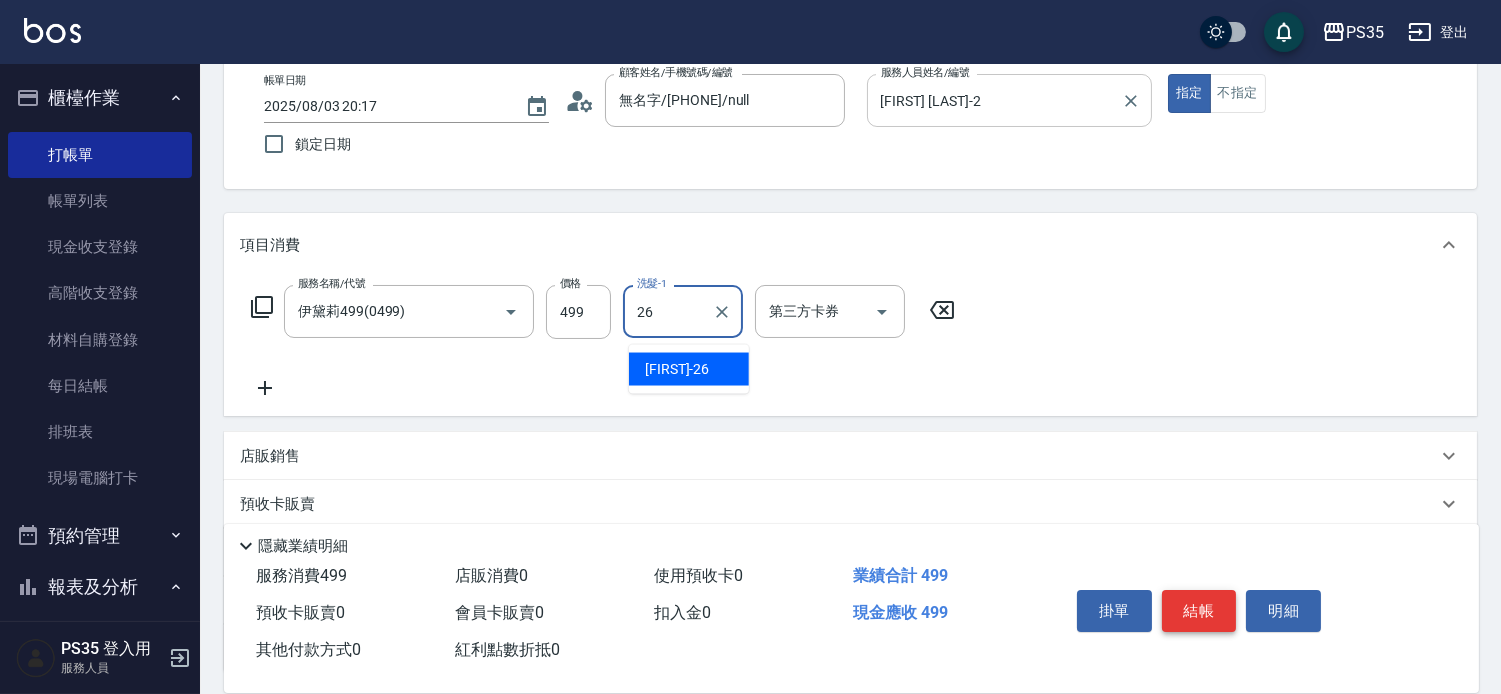 type on "菲菲-26" 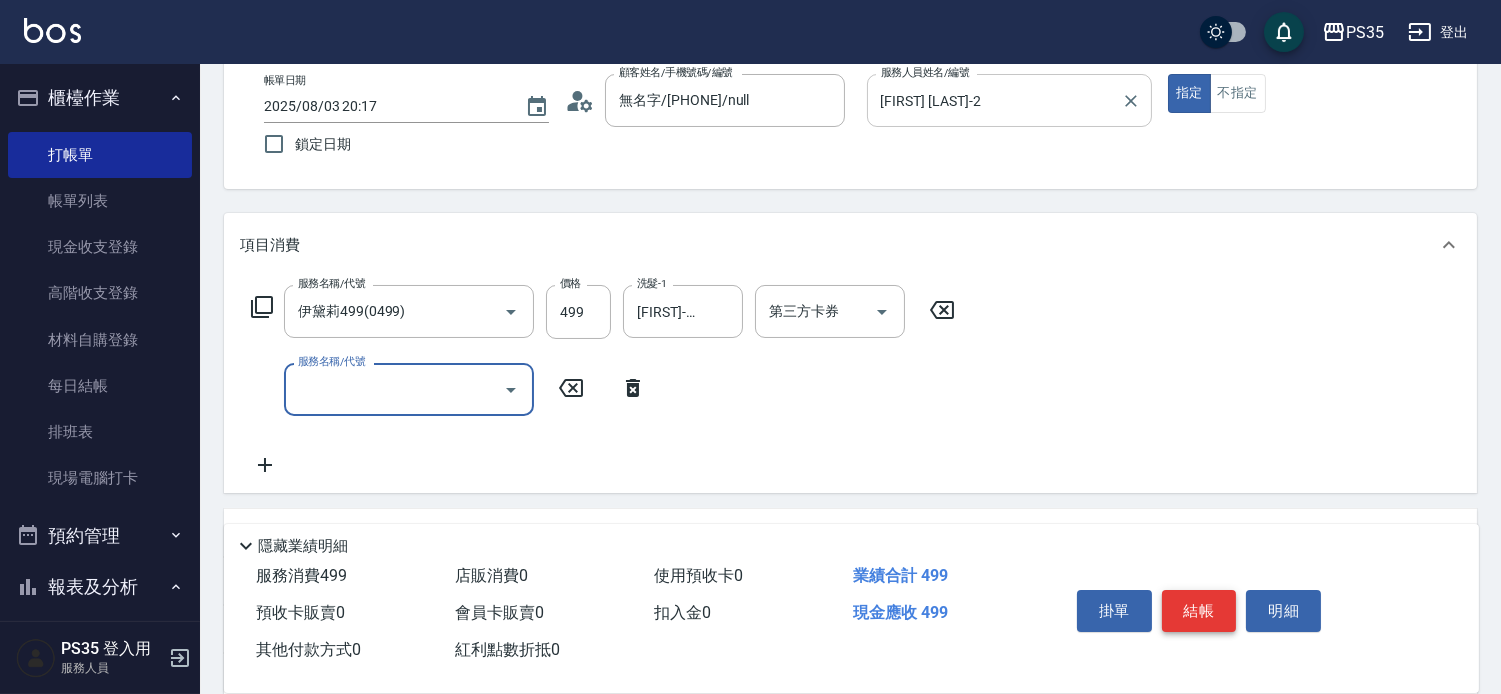 click on "結帳" at bounding box center (1199, 611) 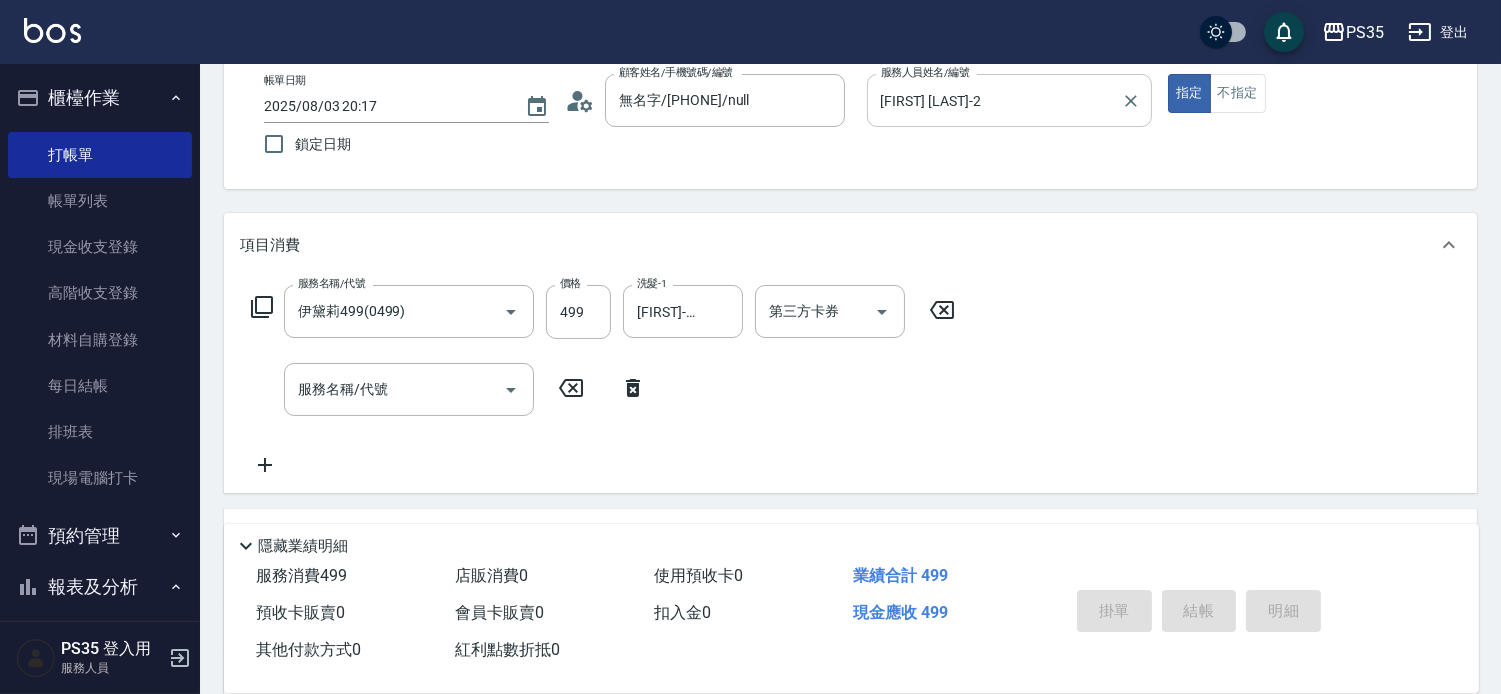 type on "2025/08/03 20:18" 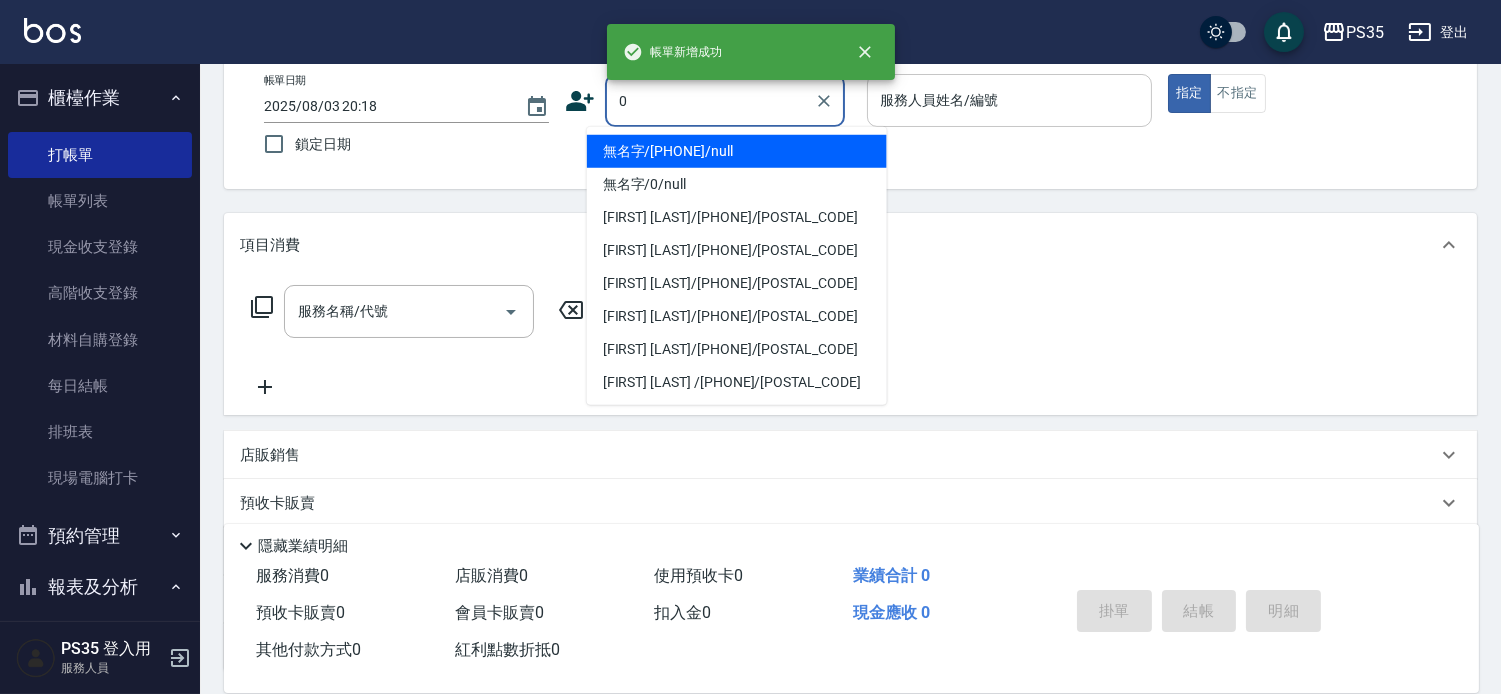 type on "0" 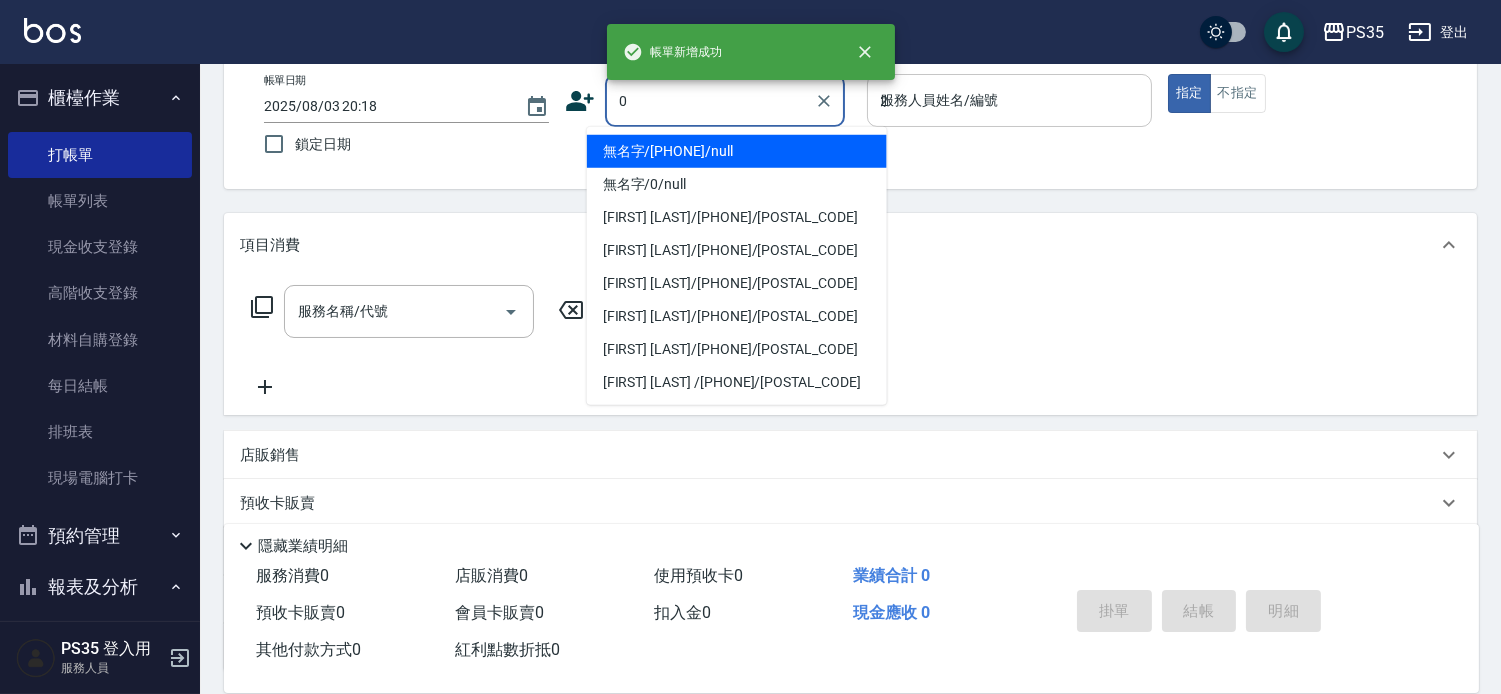 type on "無名字/00000/null" 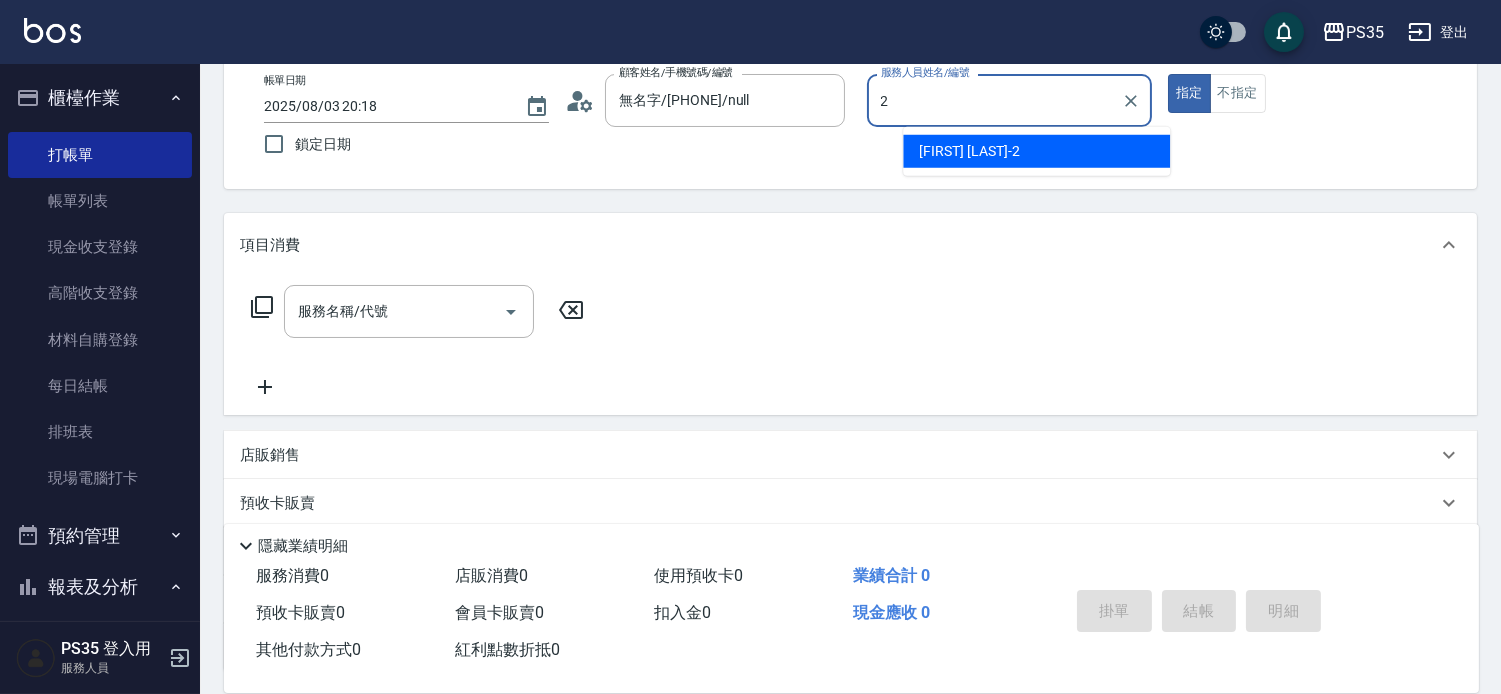 type on "栢沛怡-2" 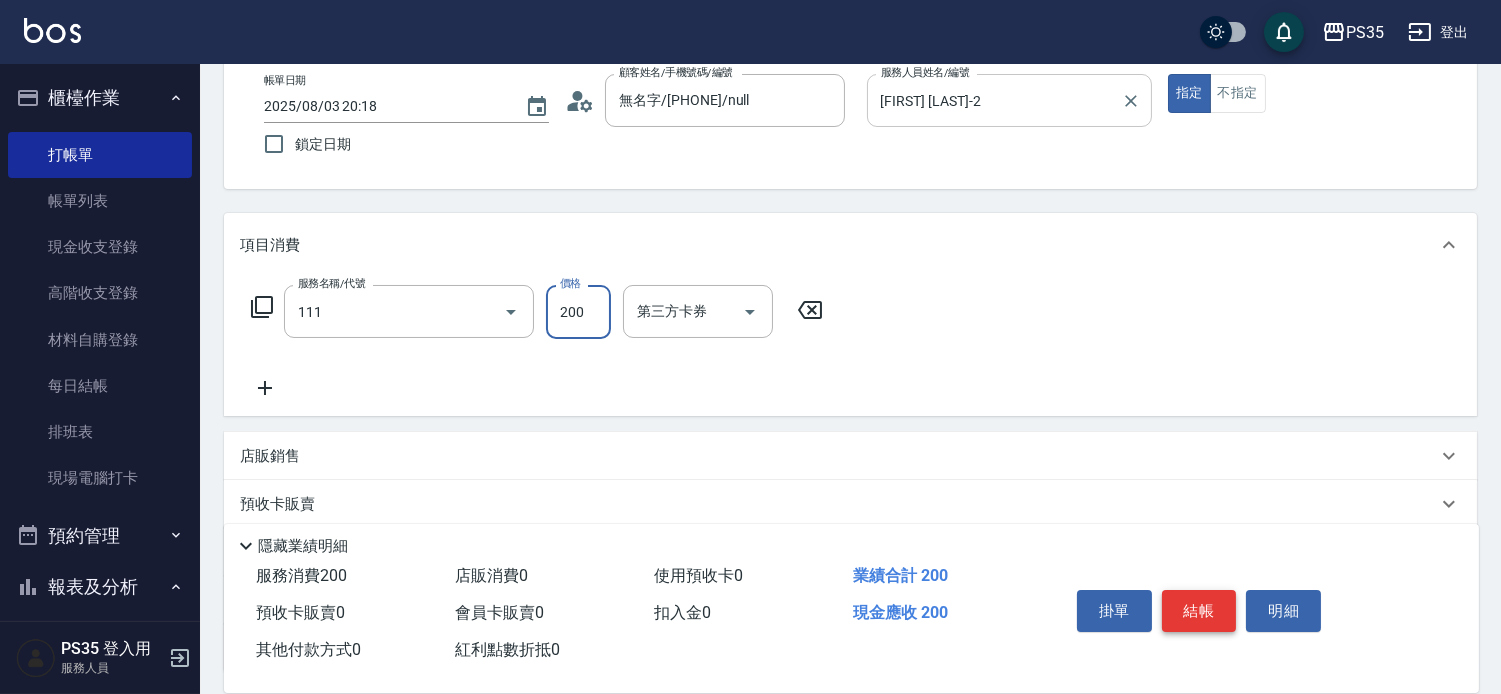 type on "200(111)" 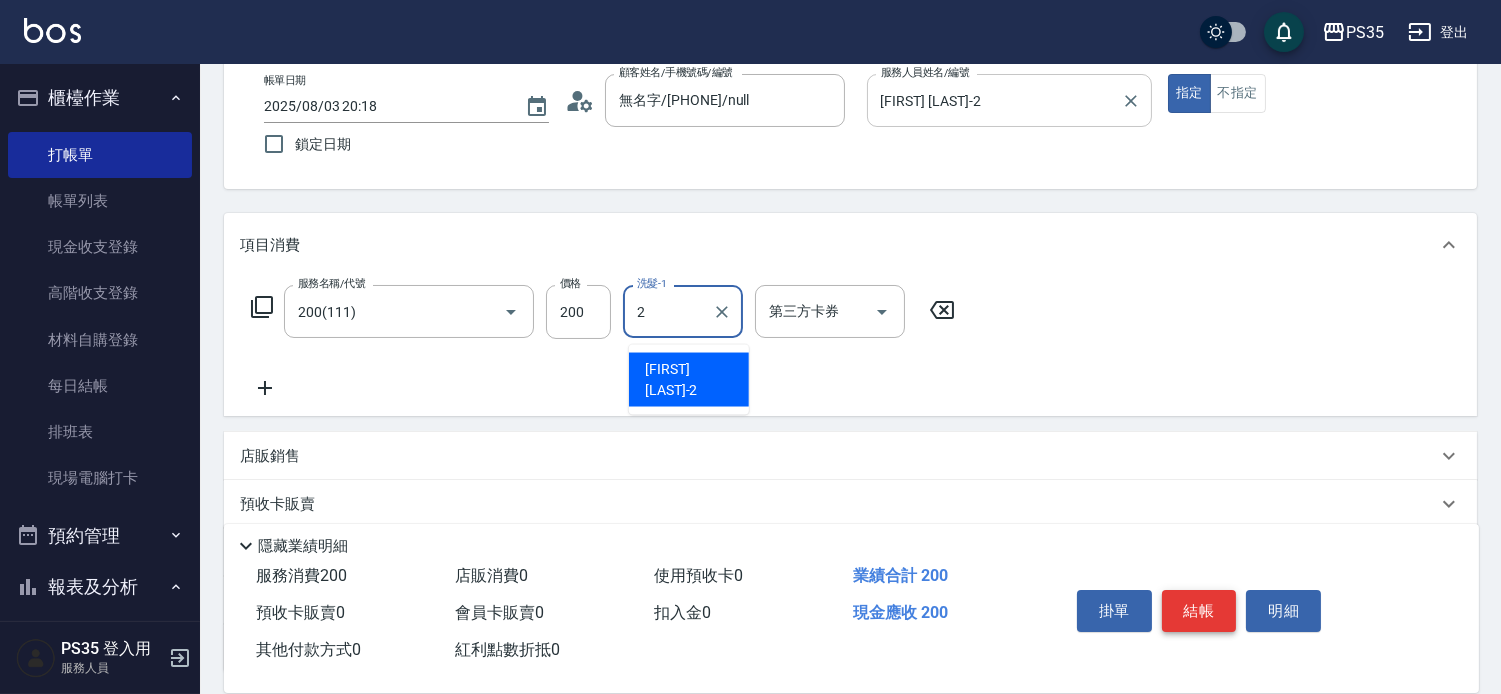 type on "栢沛怡-2" 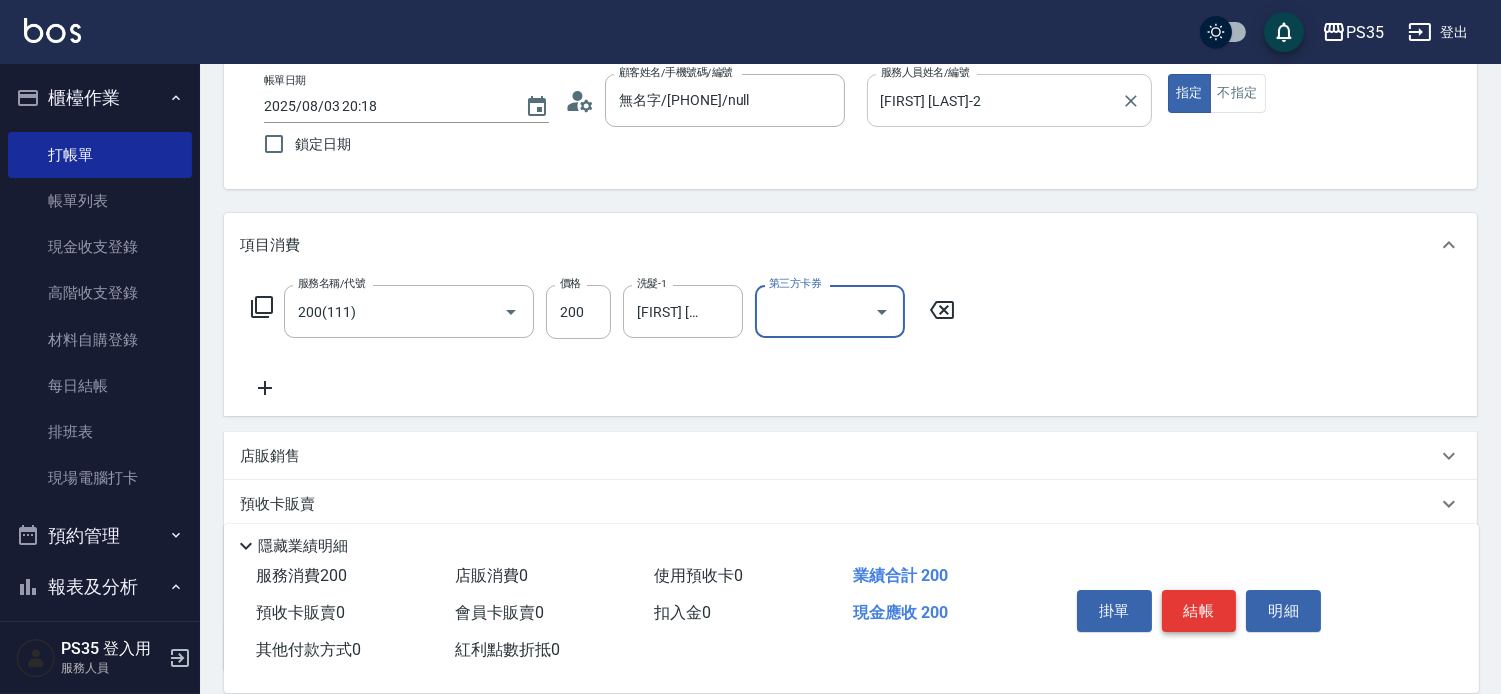 click on "結帳" at bounding box center (1199, 611) 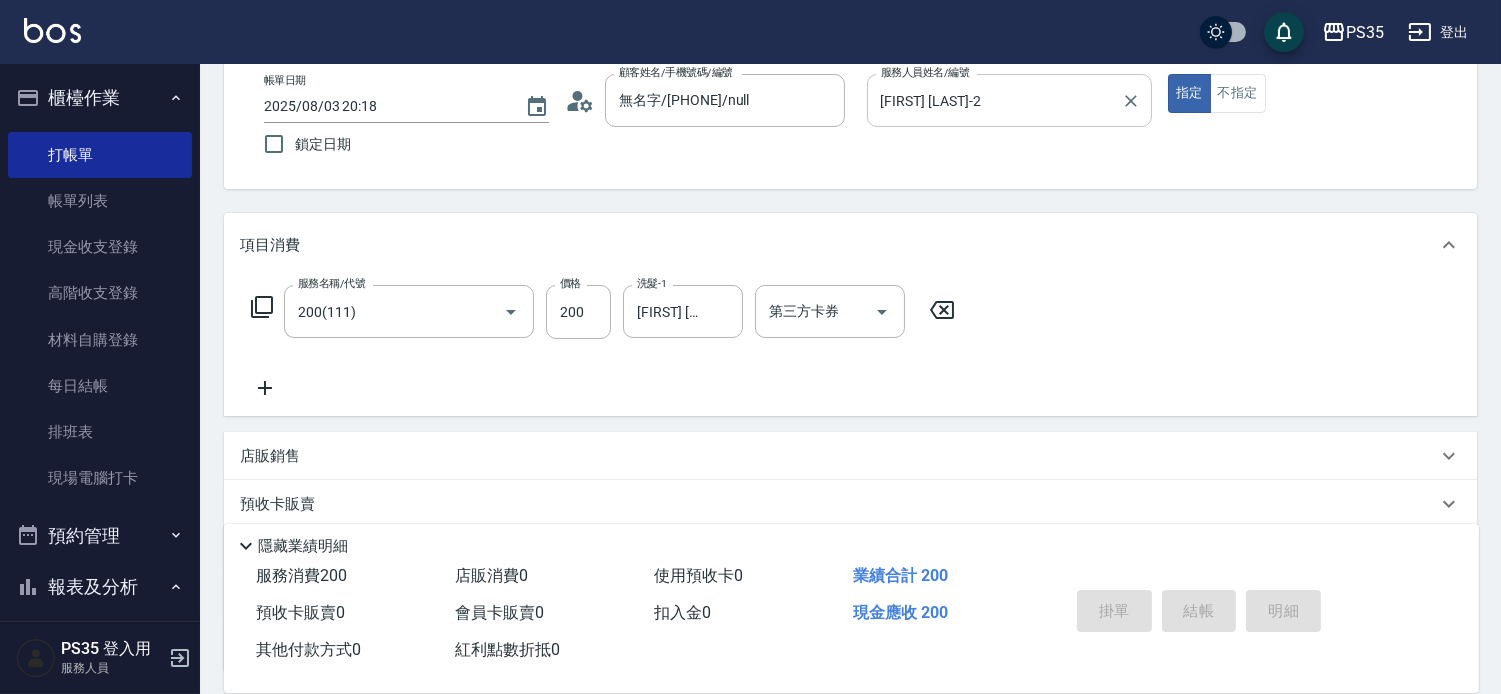 type 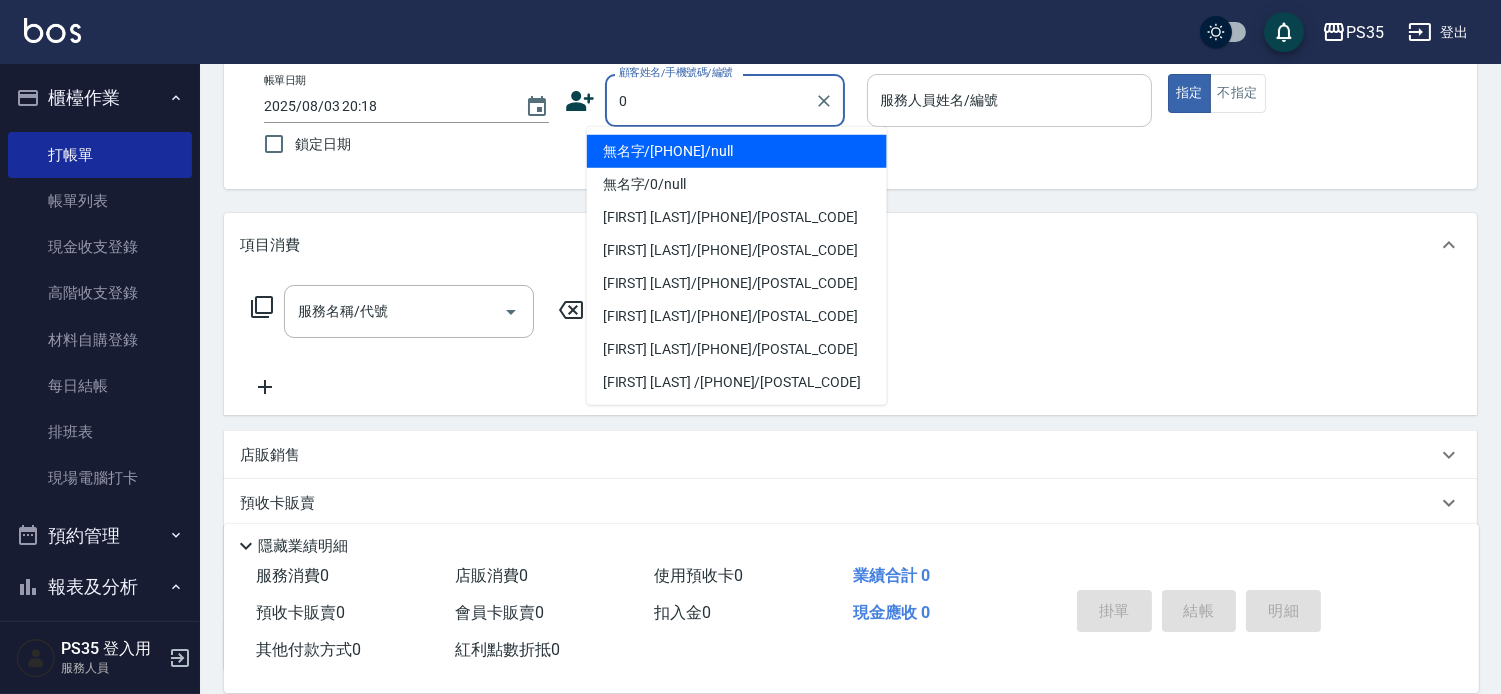 type on "0" 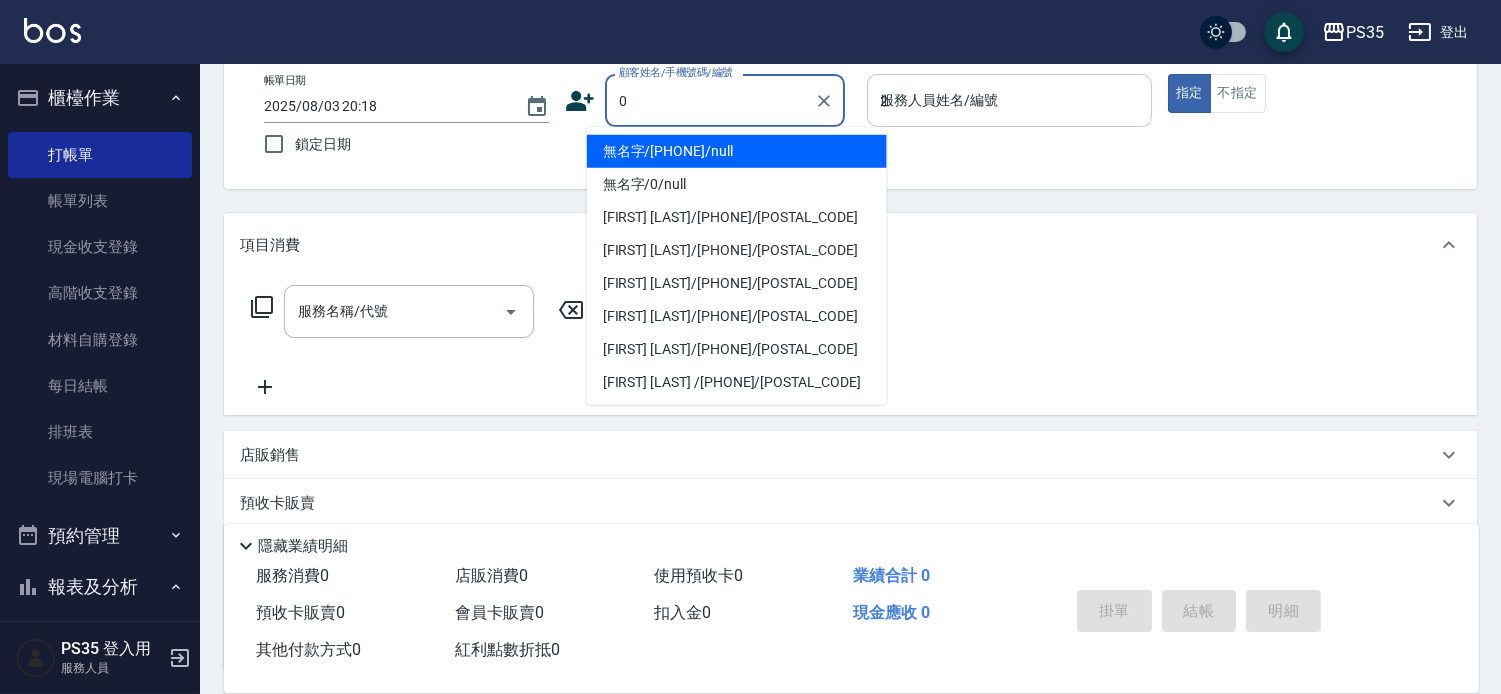 type on "無名字/00000/null" 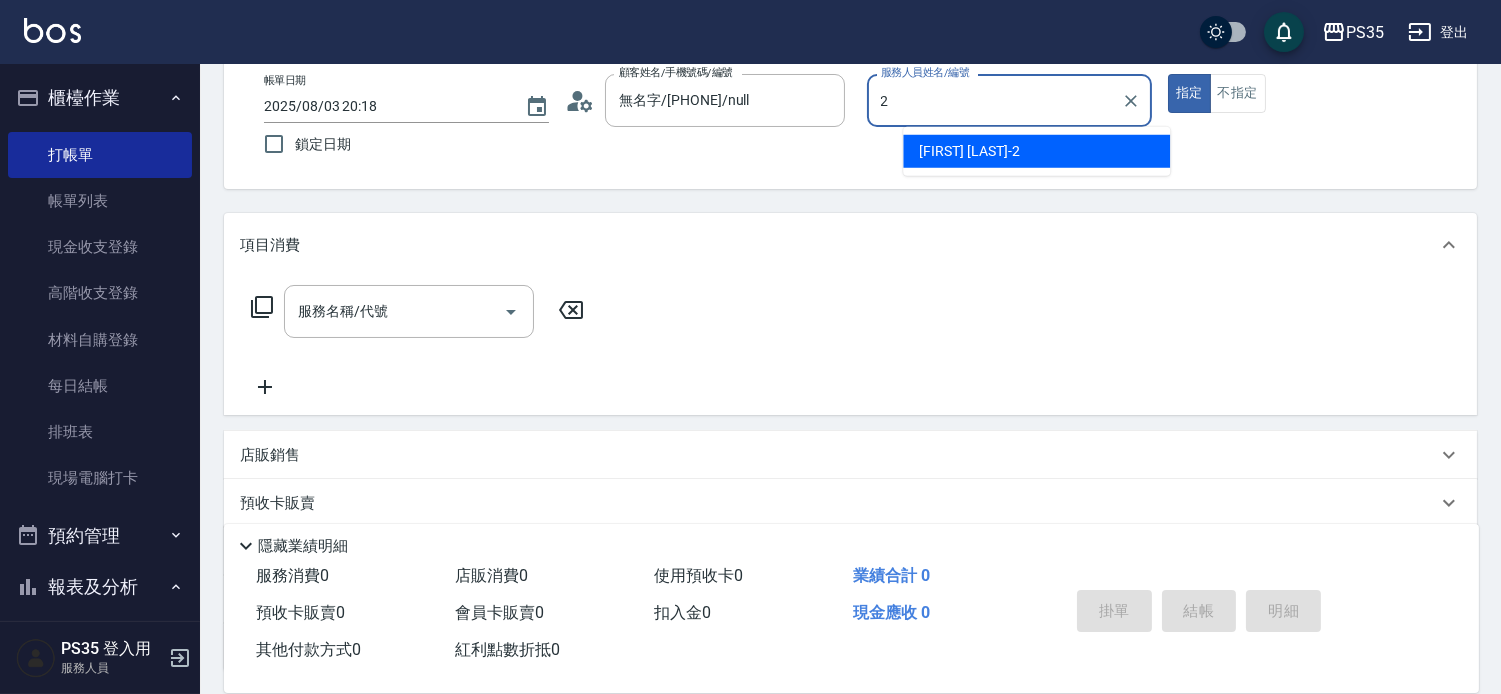 type on "栢沛怡-2" 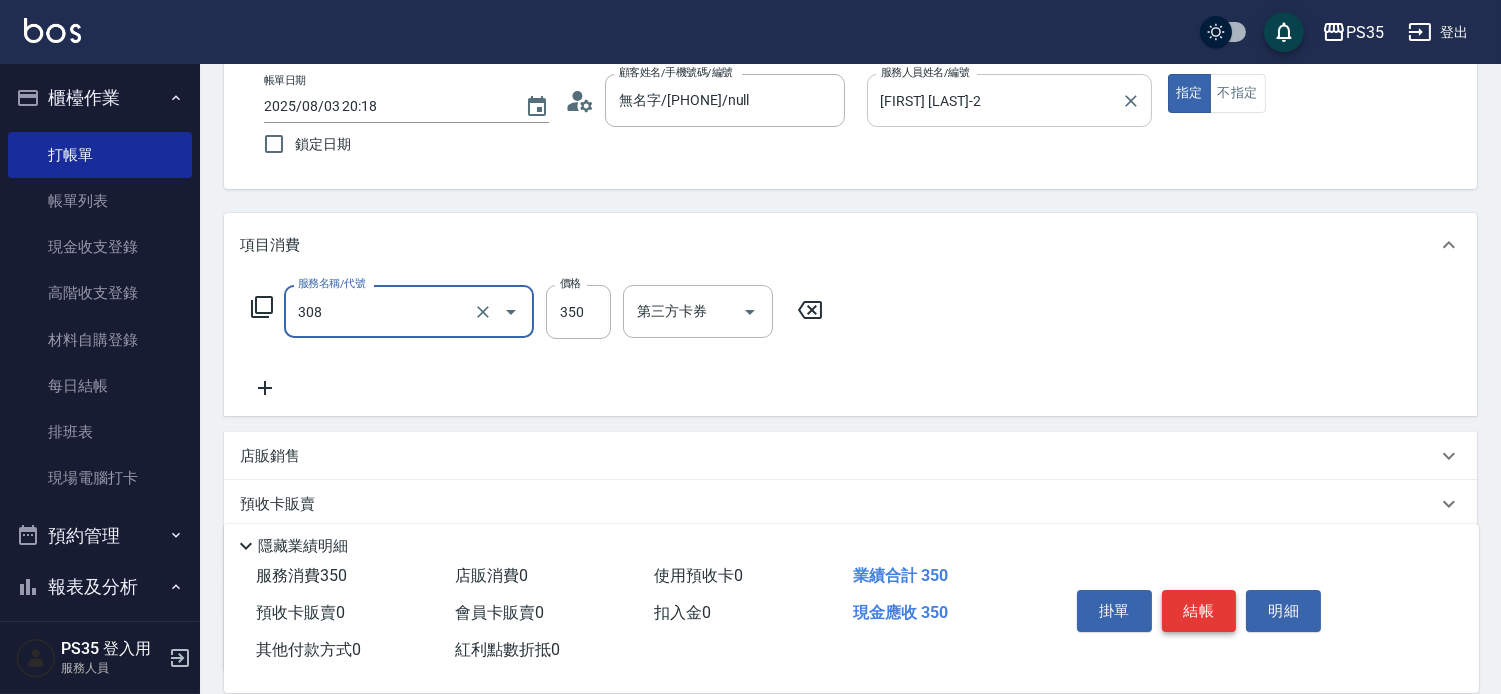 type on "洗+剪(308)" 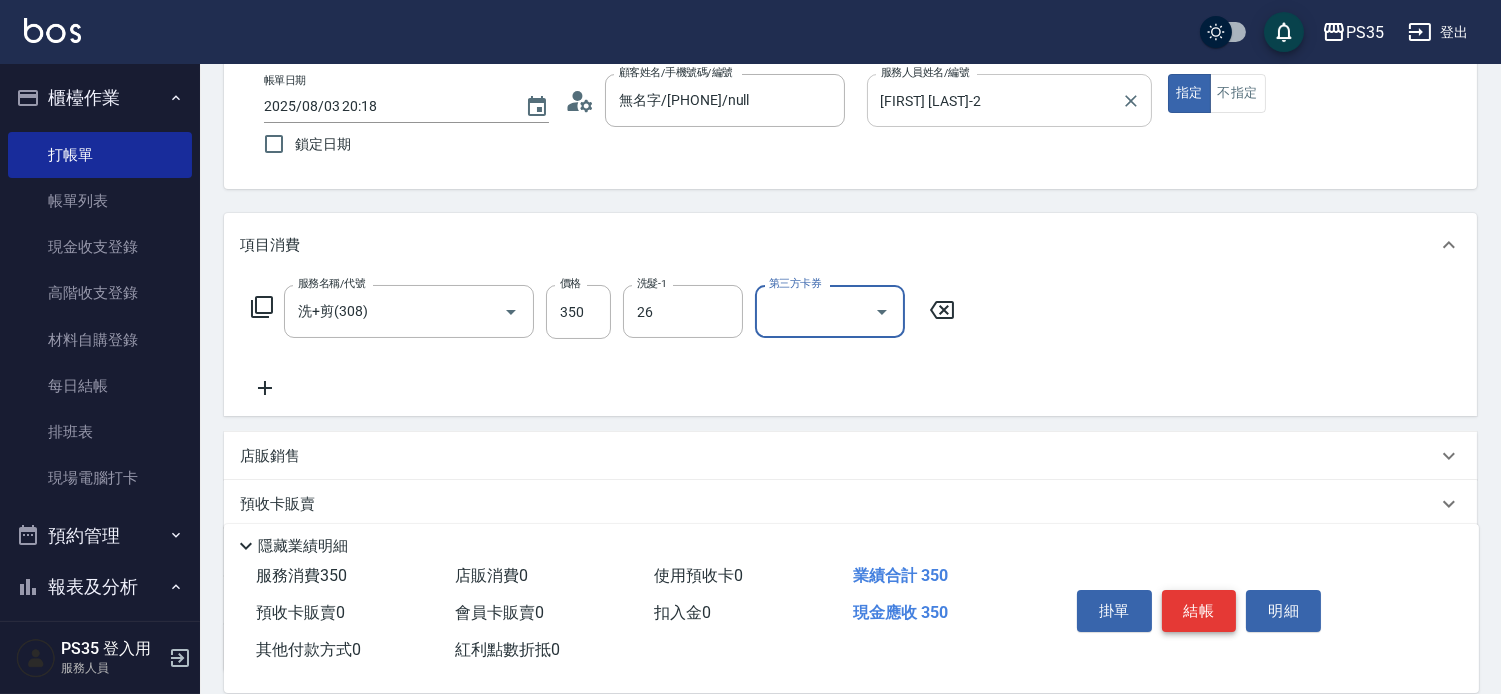 type on "菲菲-26" 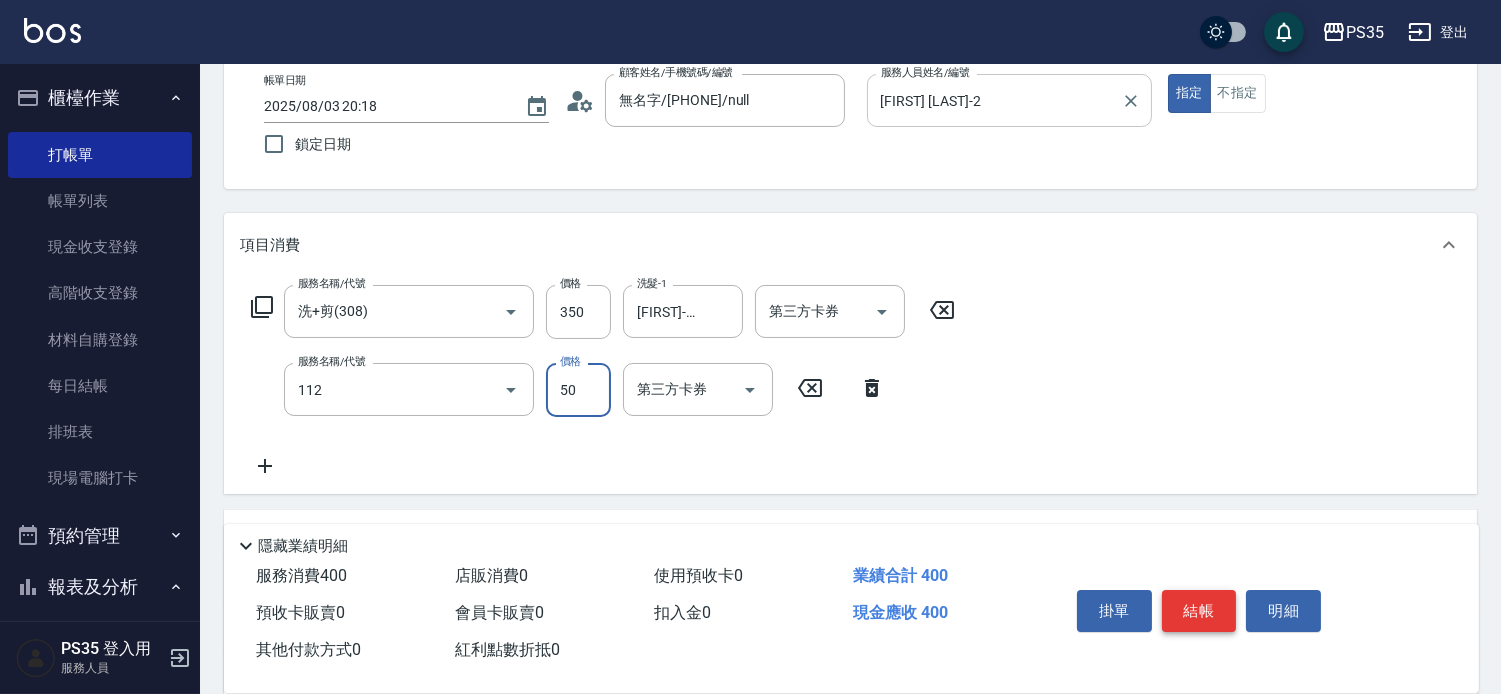 type on "精油50(112)" 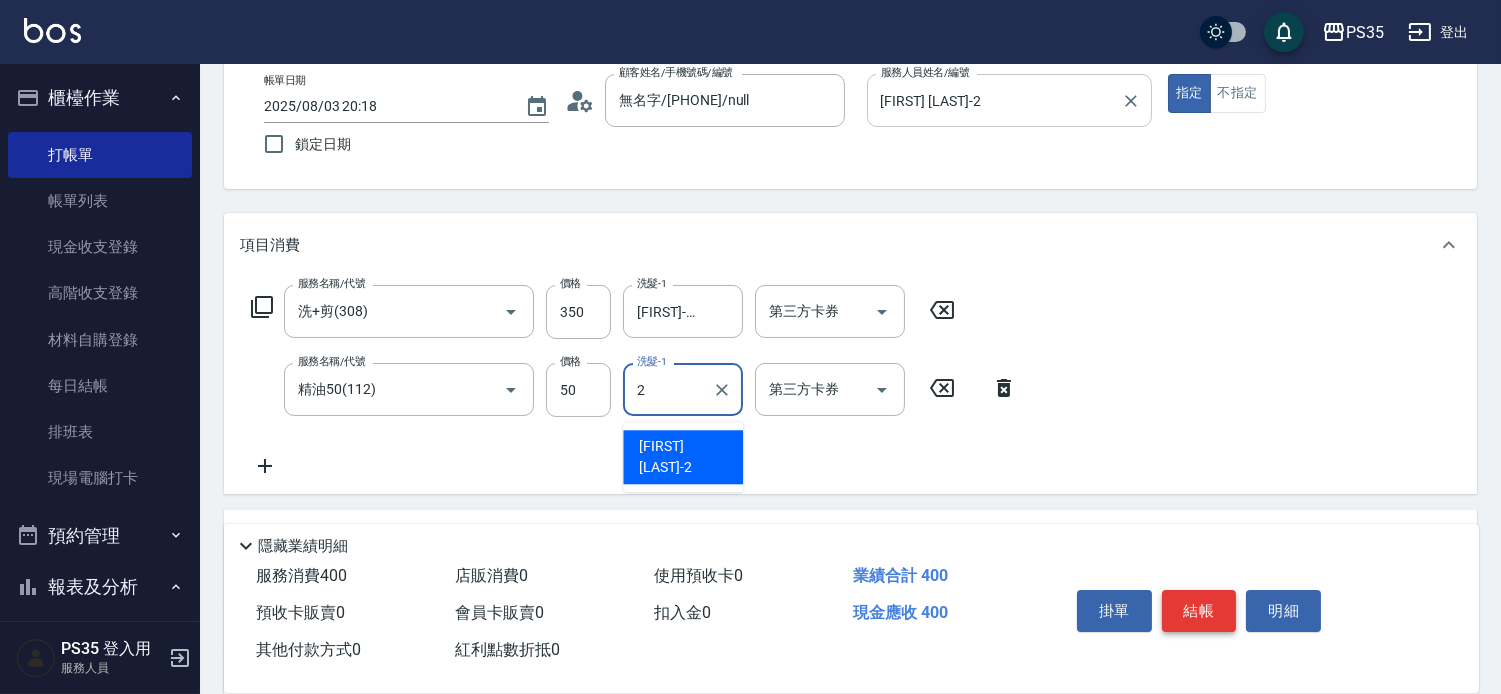 type on "栢沛怡-2" 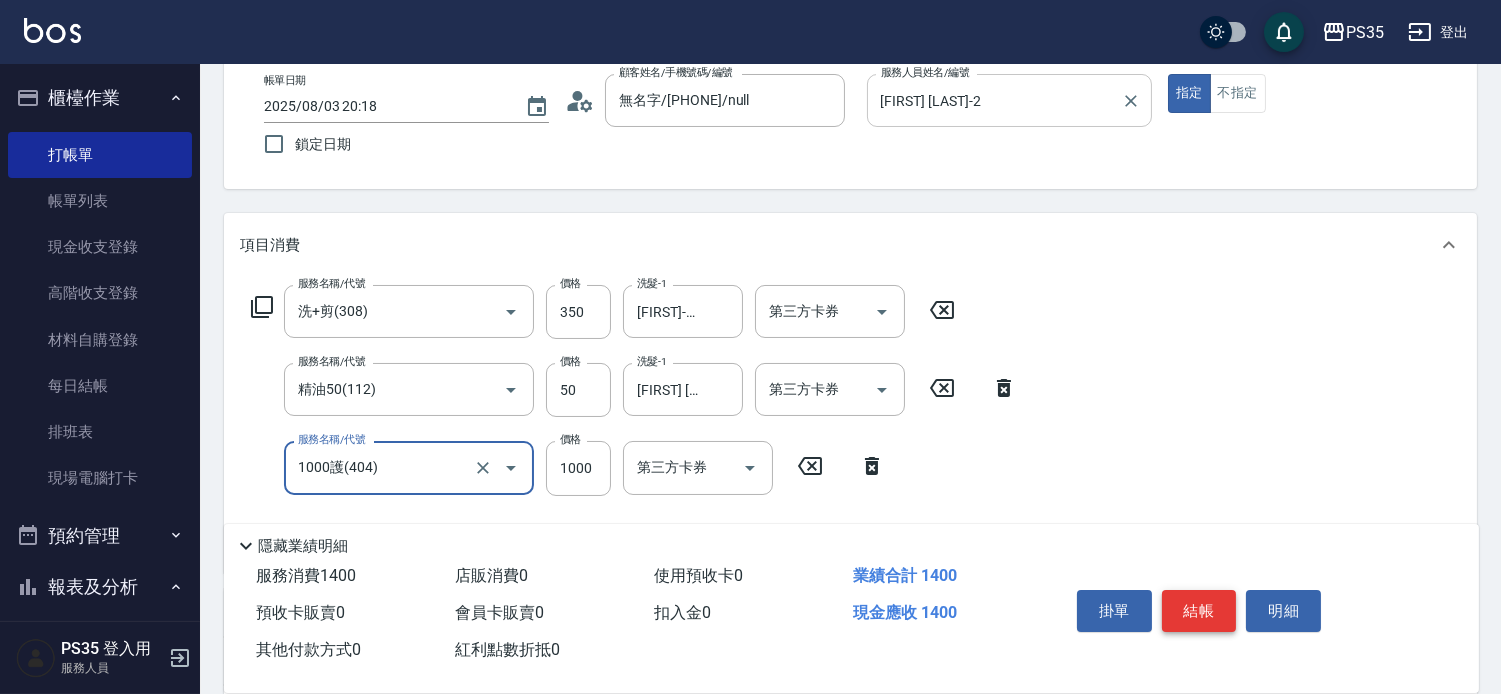 type on "1000護(404)" 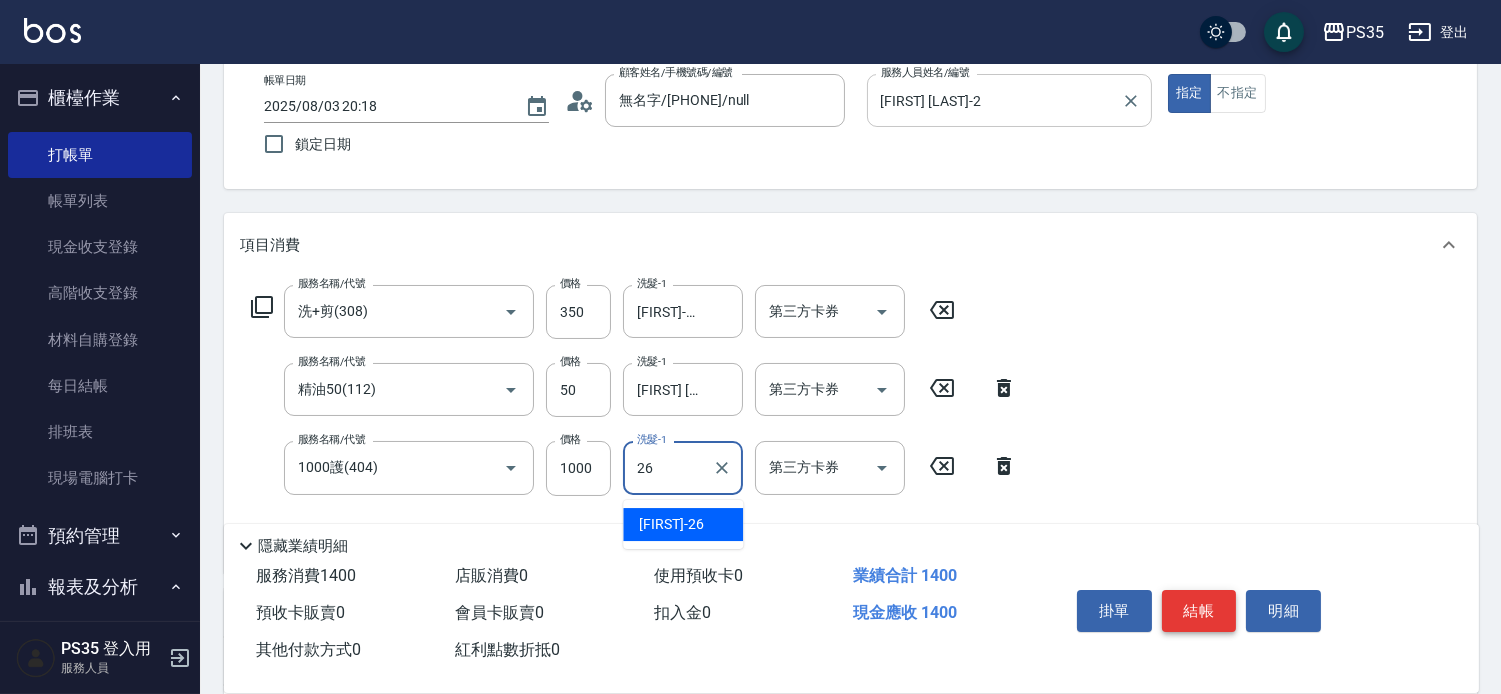 type on "菲菲-26" 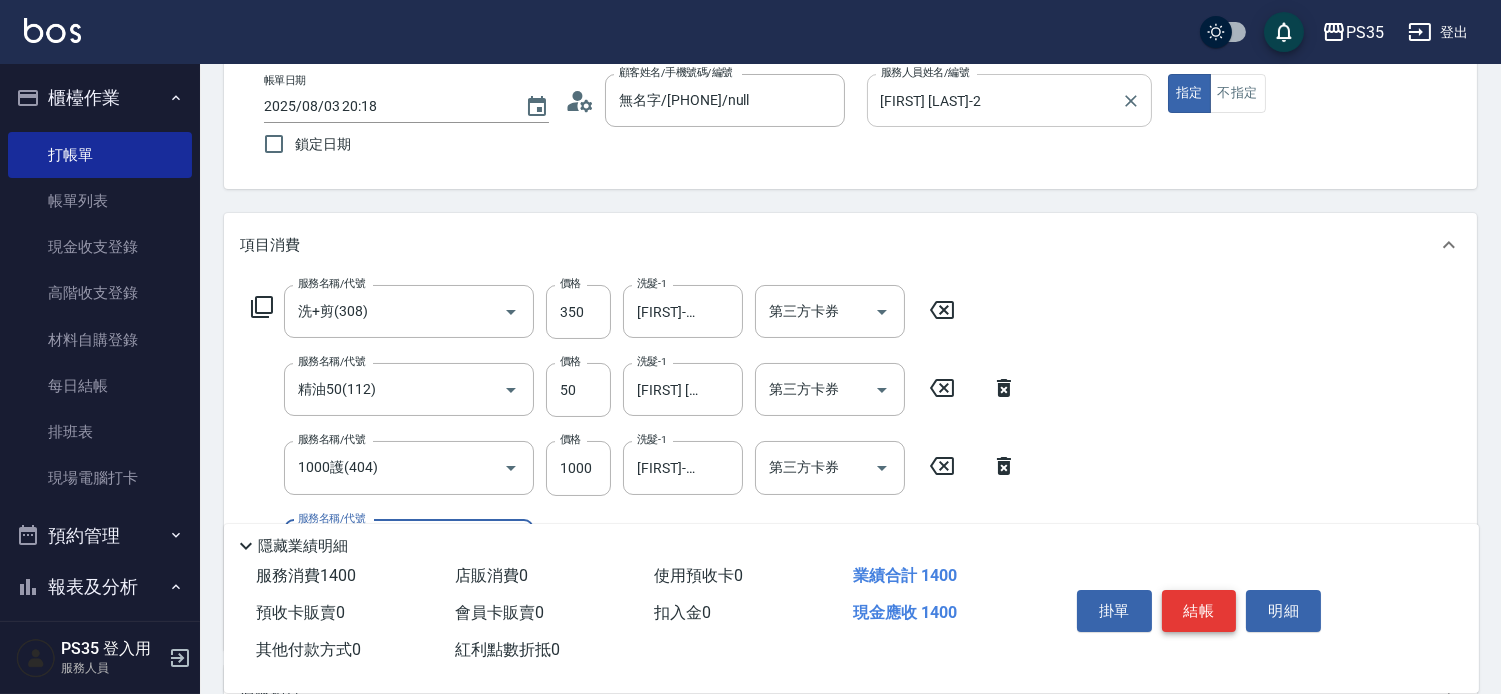 click on "結帳" at bounding box center (1199, 611) 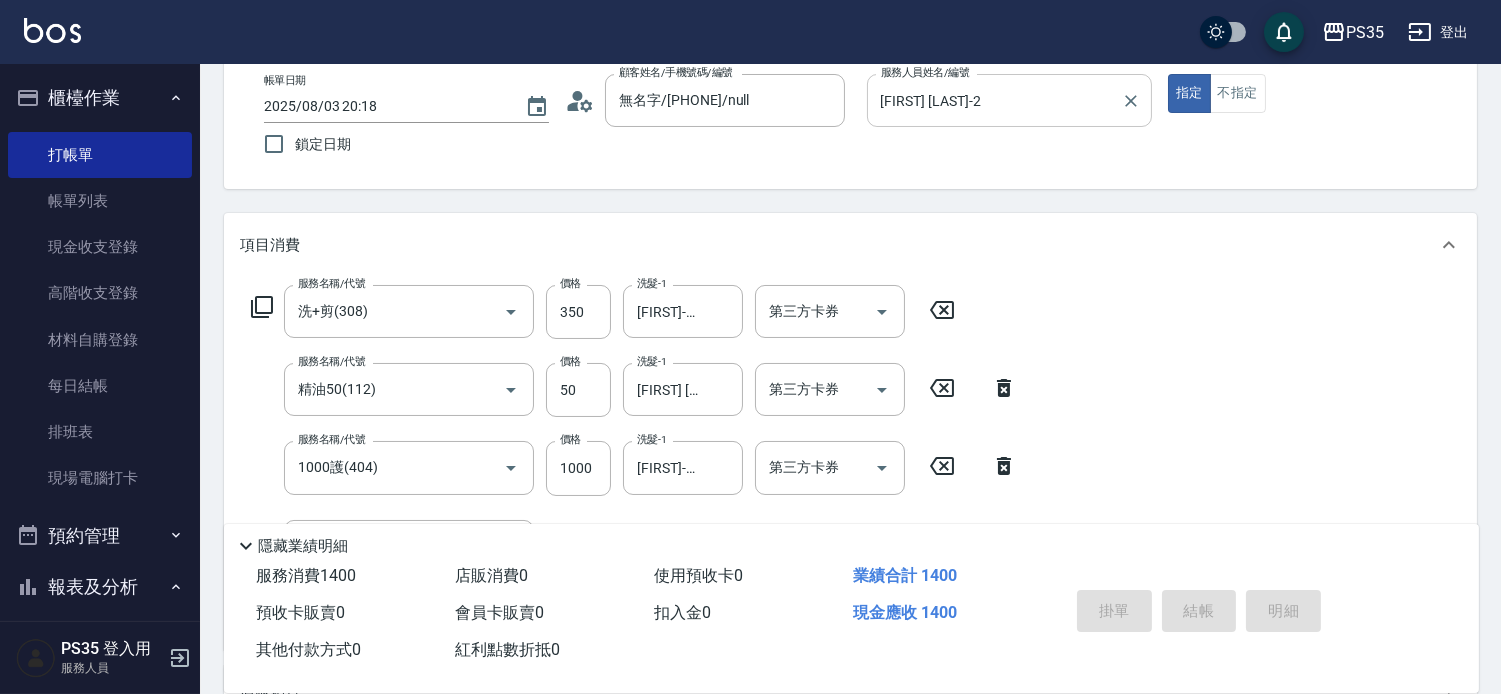 type 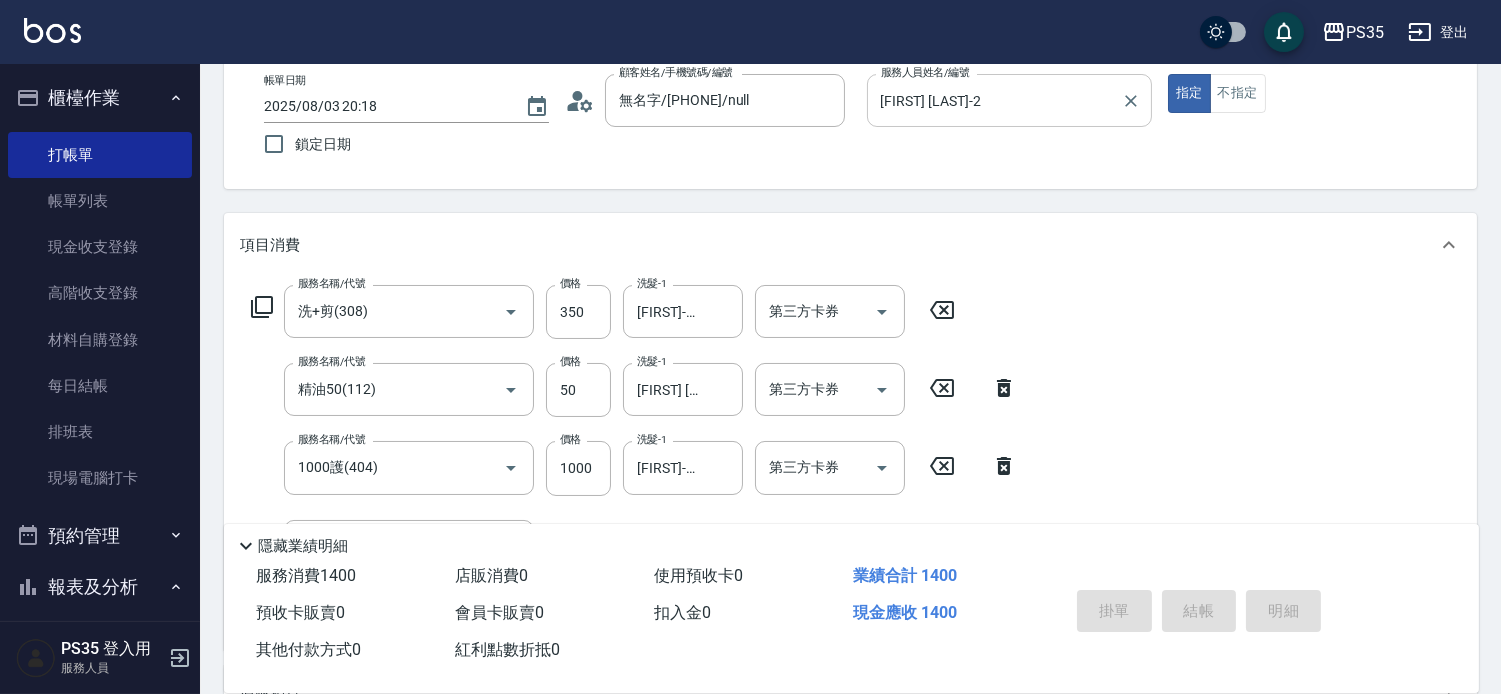 type 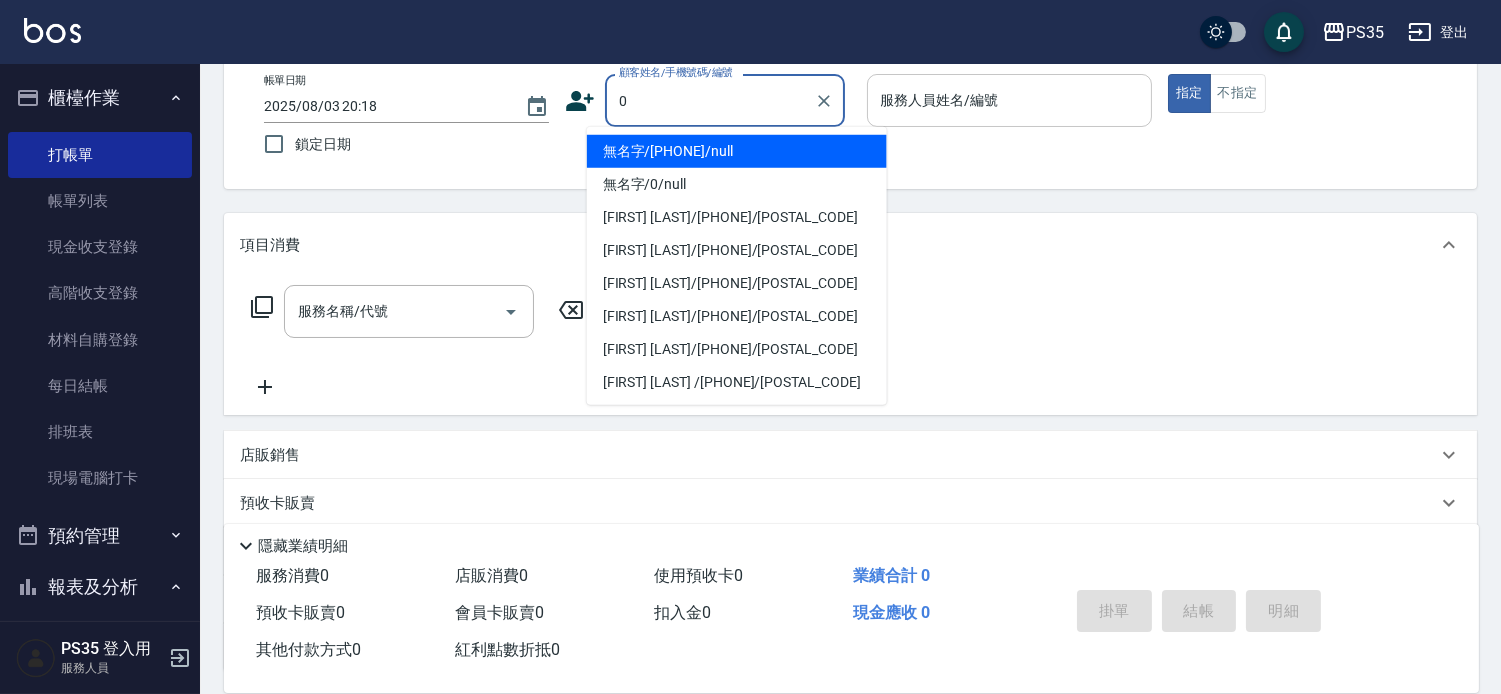 type on "0" 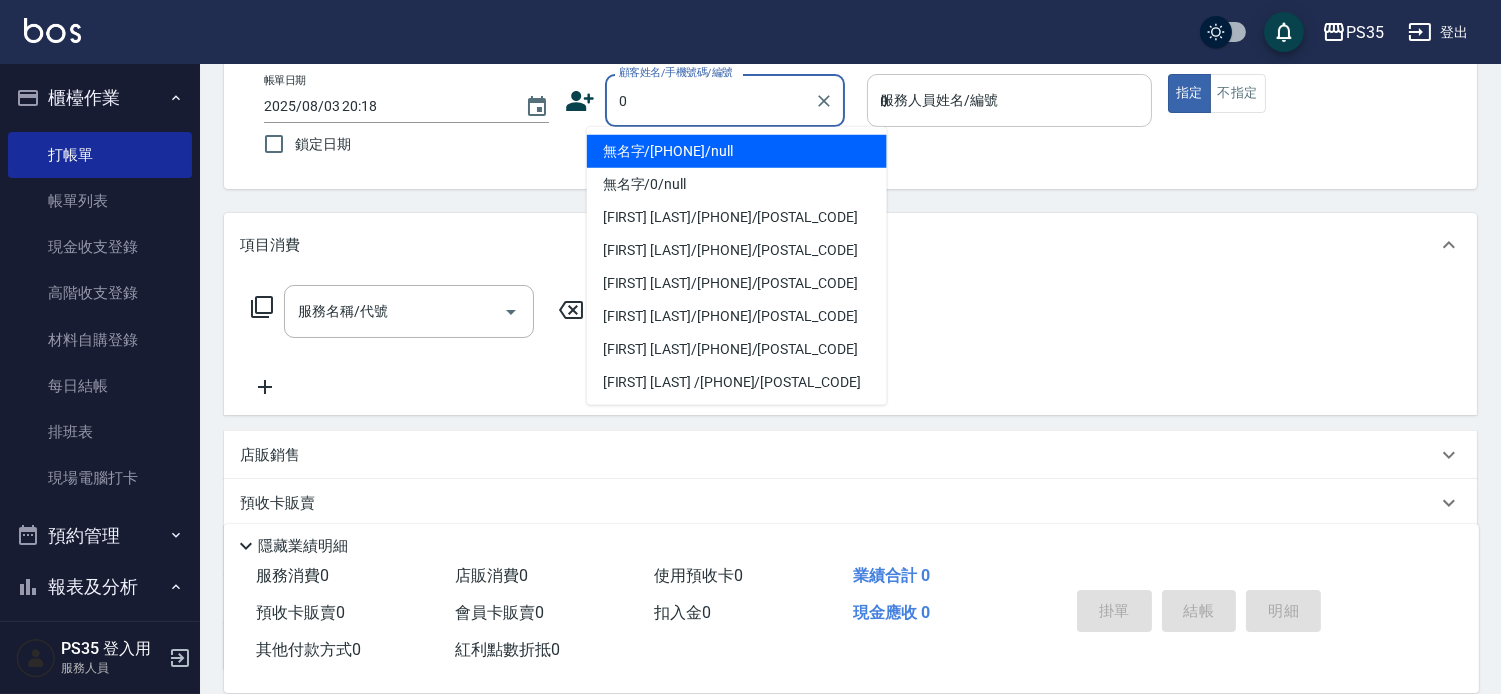 type on "無名字/00000/null" 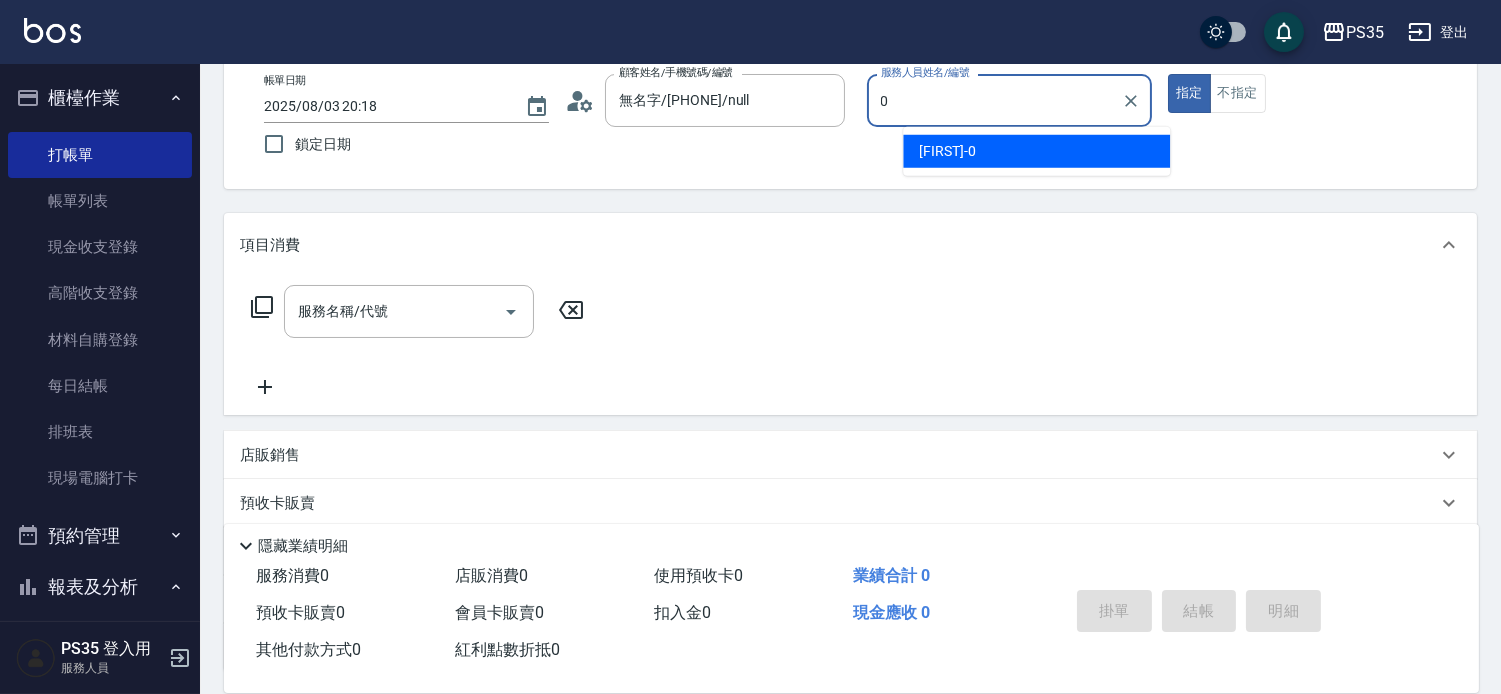 type on "kiki-0" 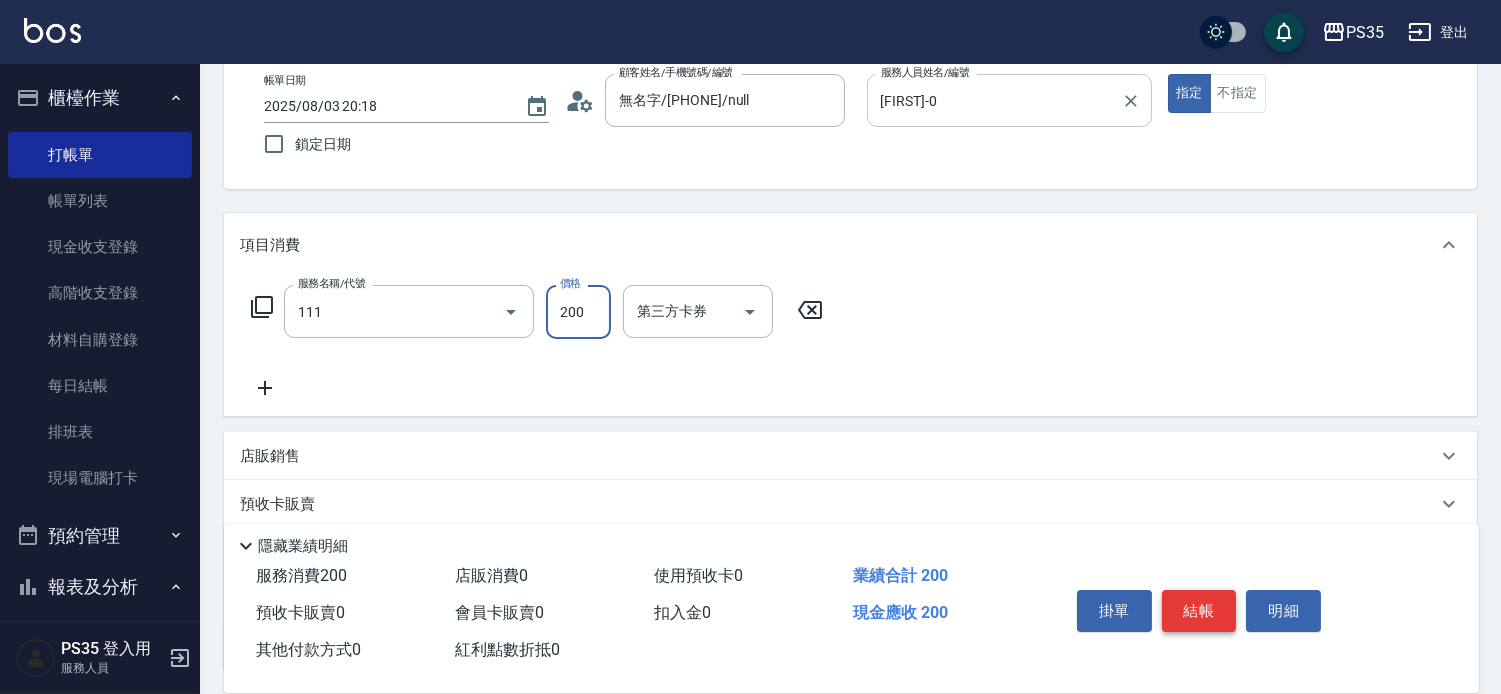 type on "200(111)" 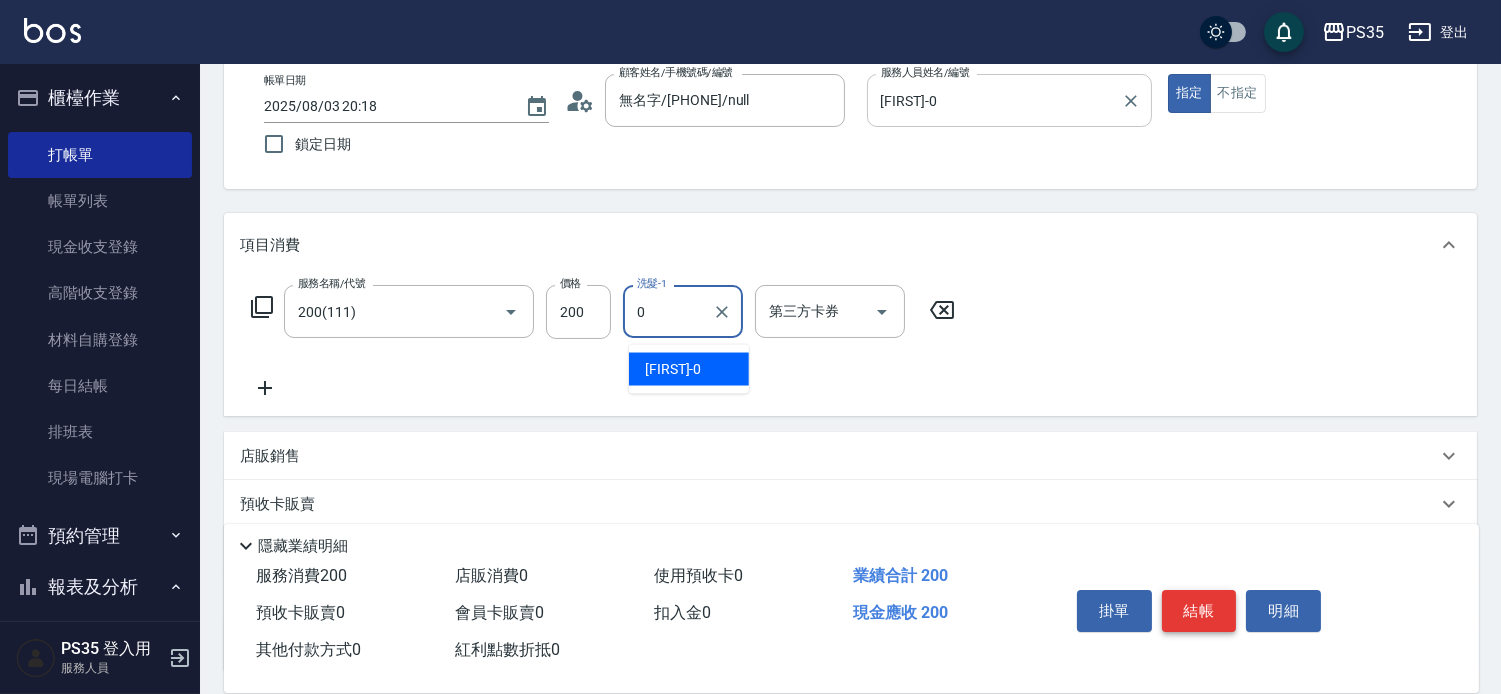 type on "kiki-0" 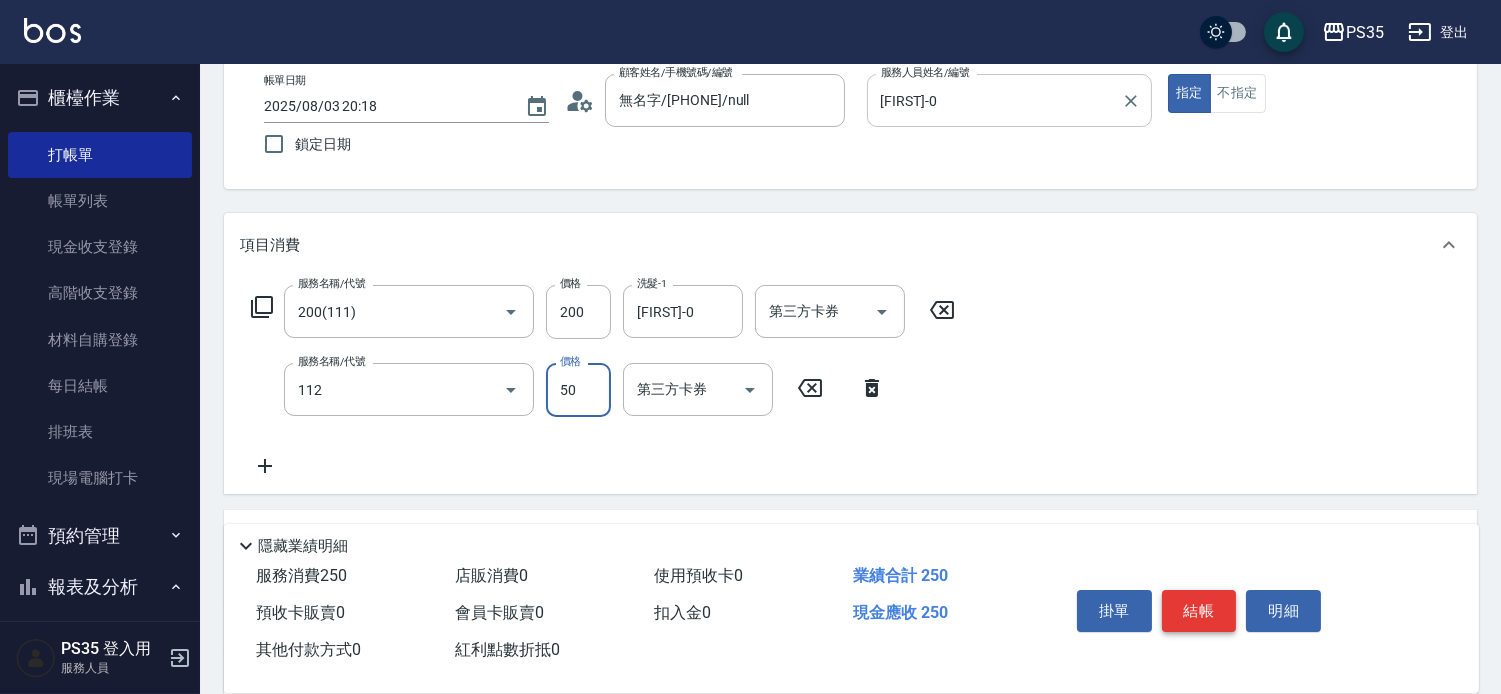 type on "精油50(112)" 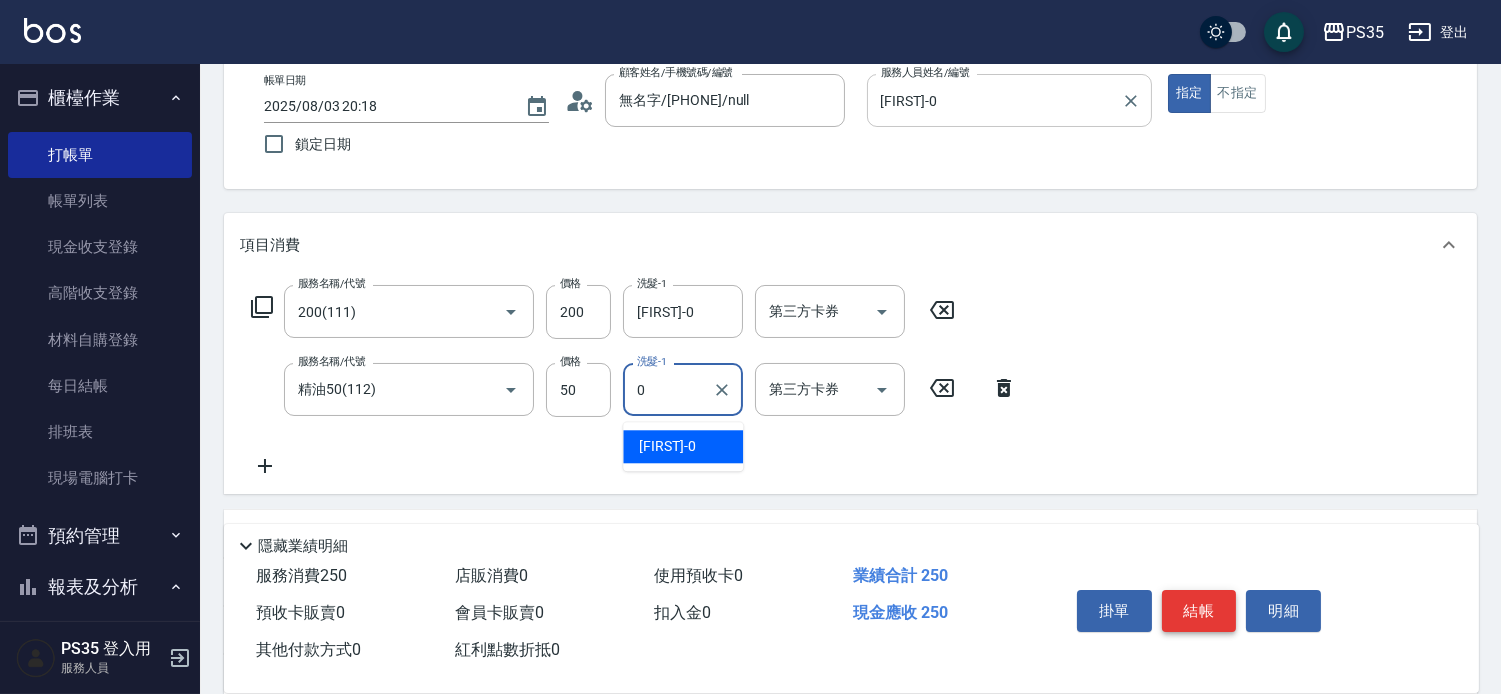 type on "kiki-0" 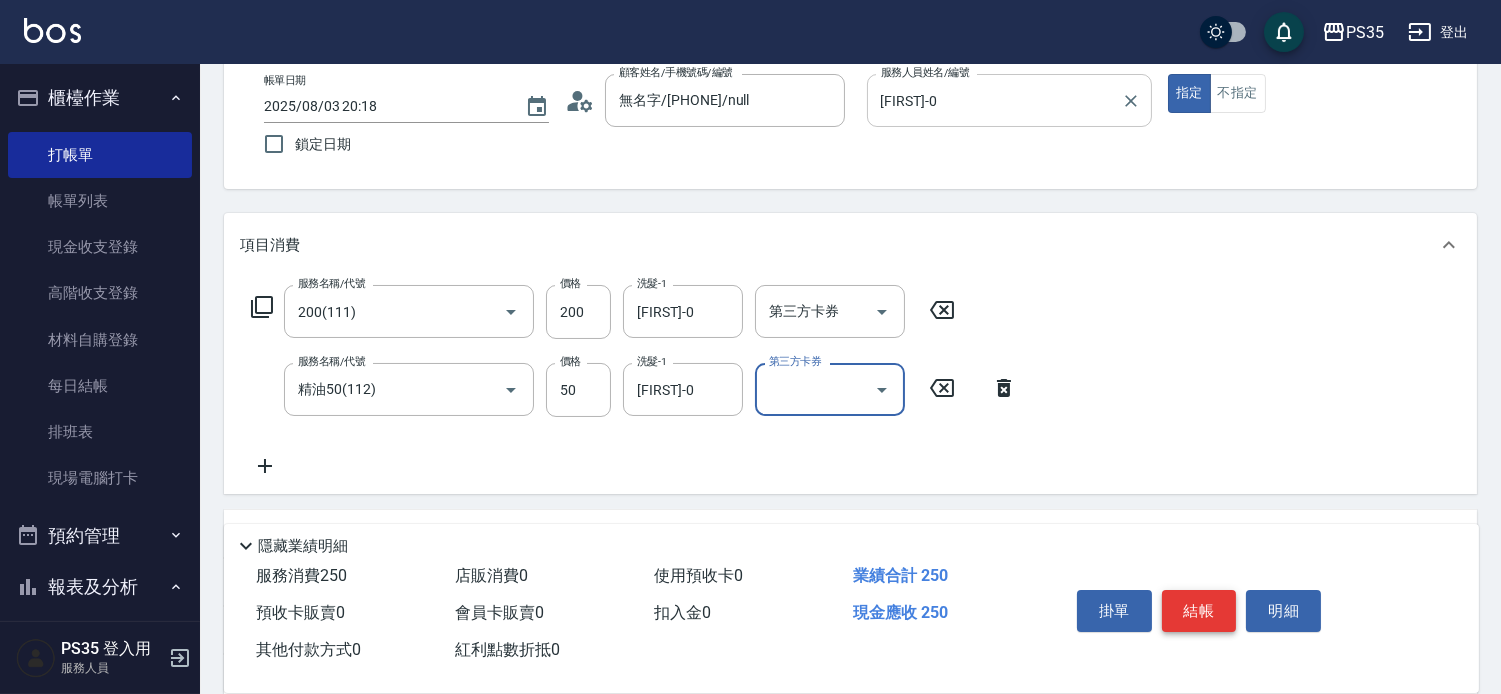 click on "結帳" at bounding box center [1199, 611] 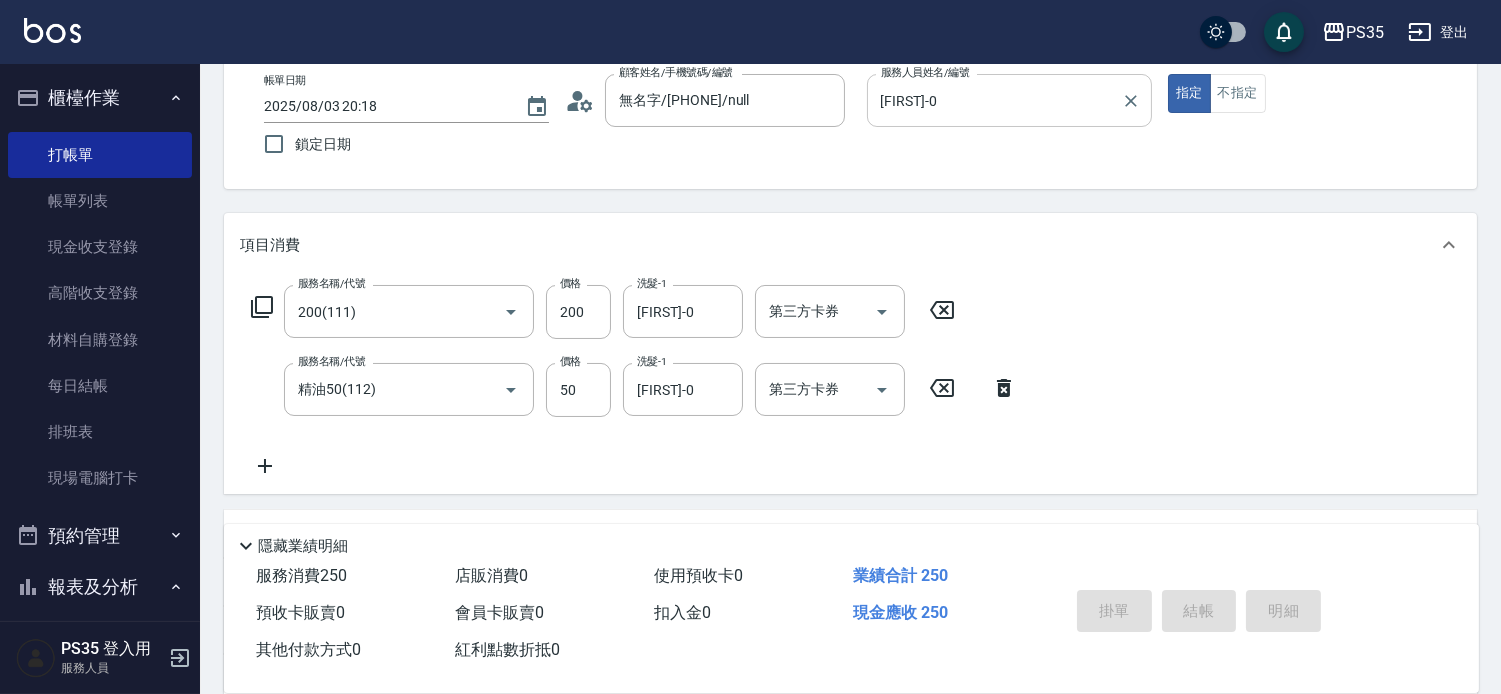 type on "2025/08/03 20:19" 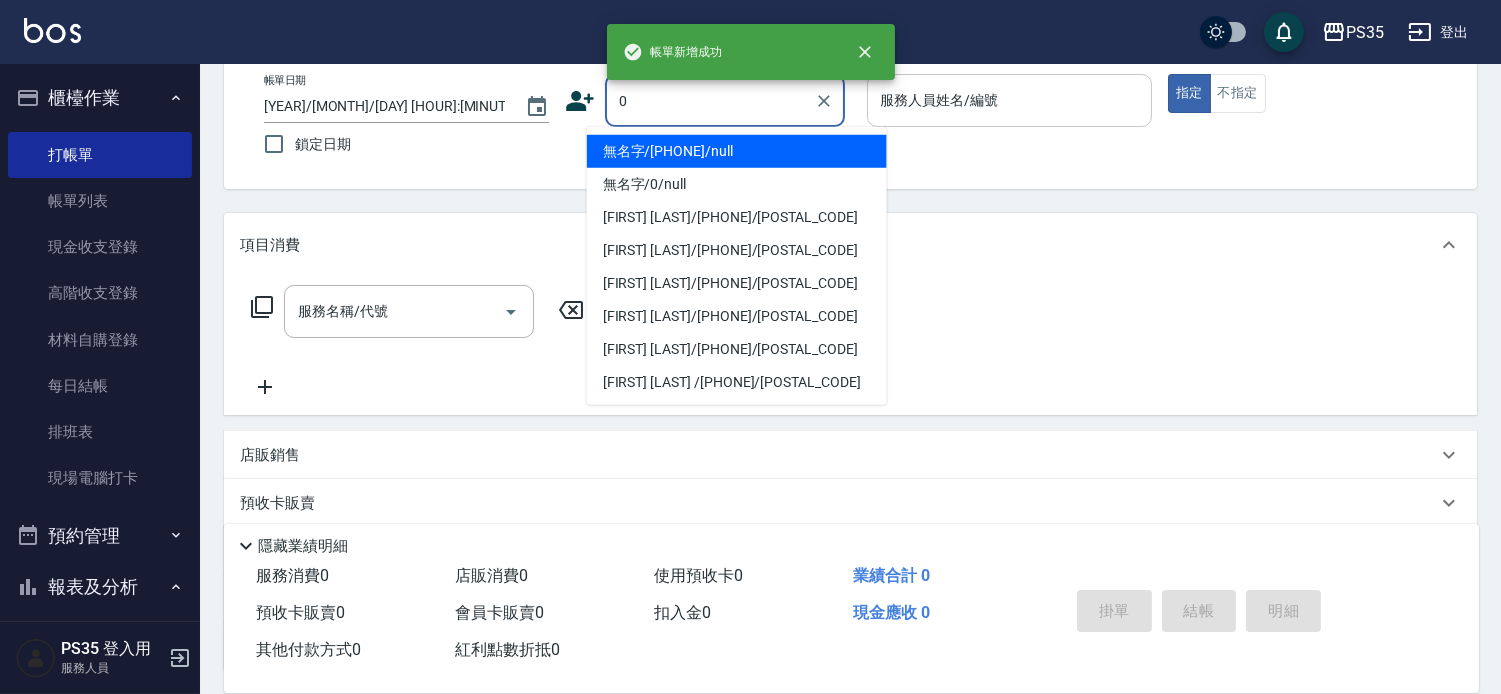 type on "0" 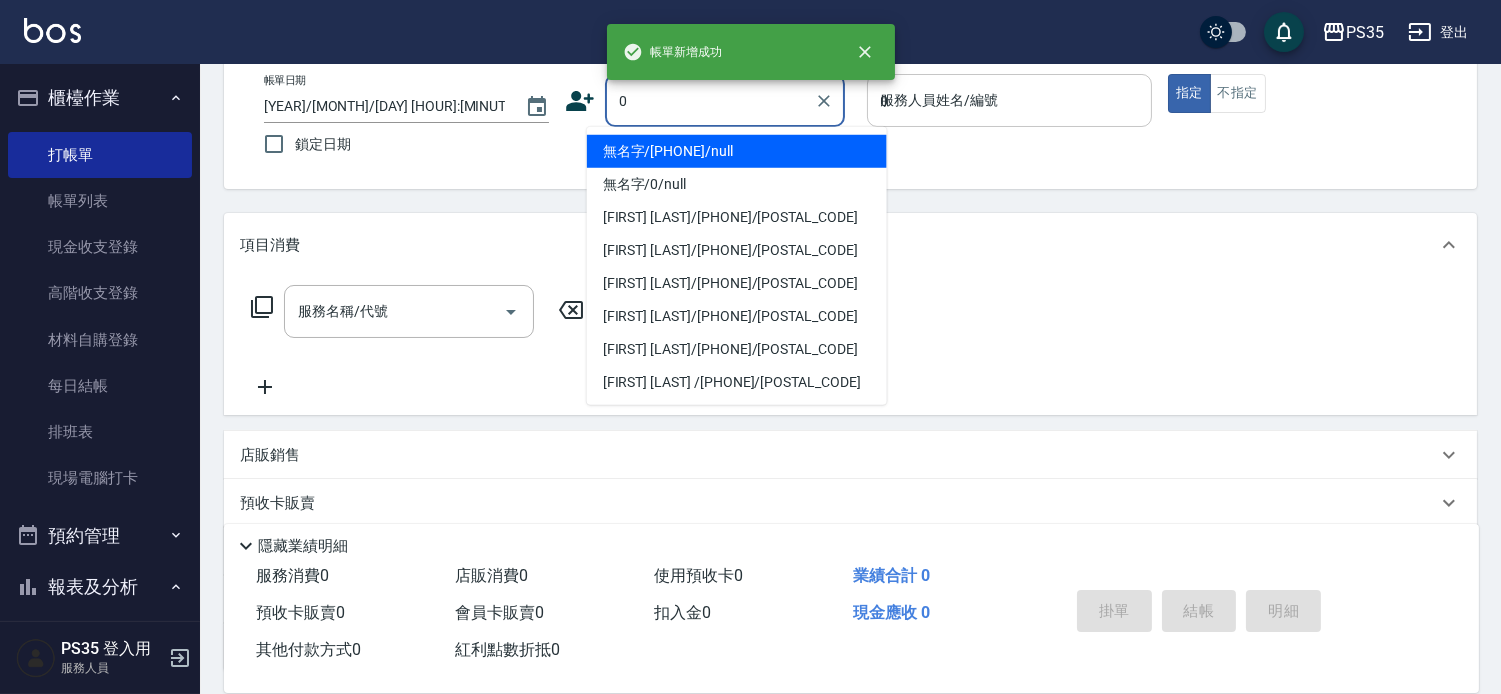 type on "無名字/00000/null" 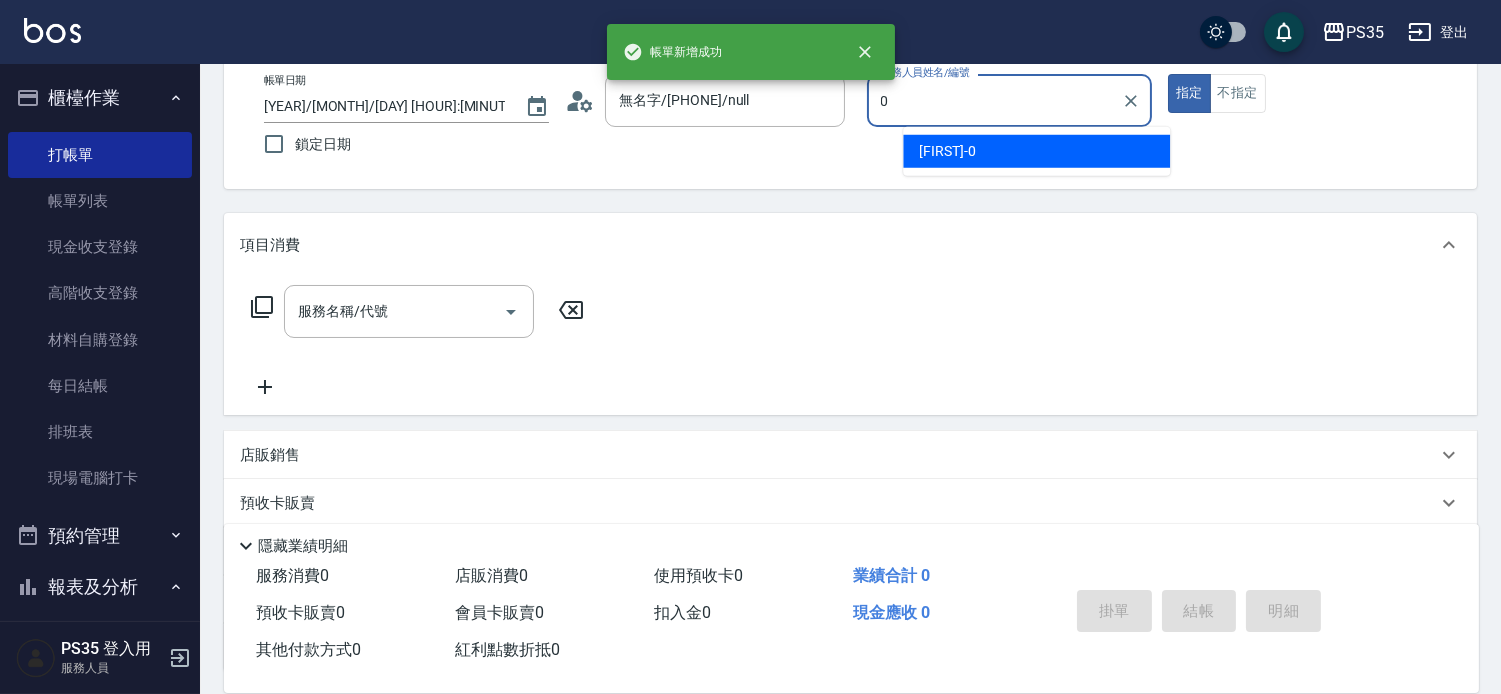 type on "kiki-0" 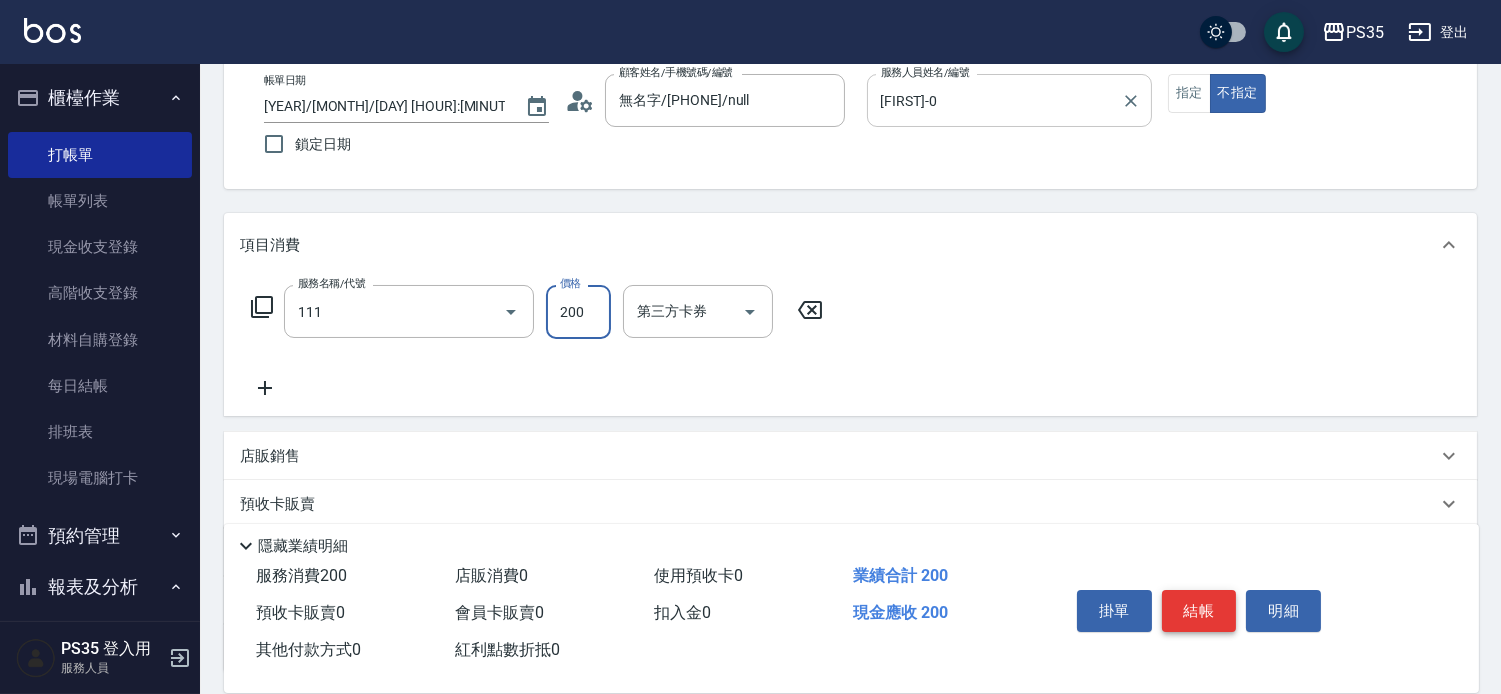 type on "200(111)" 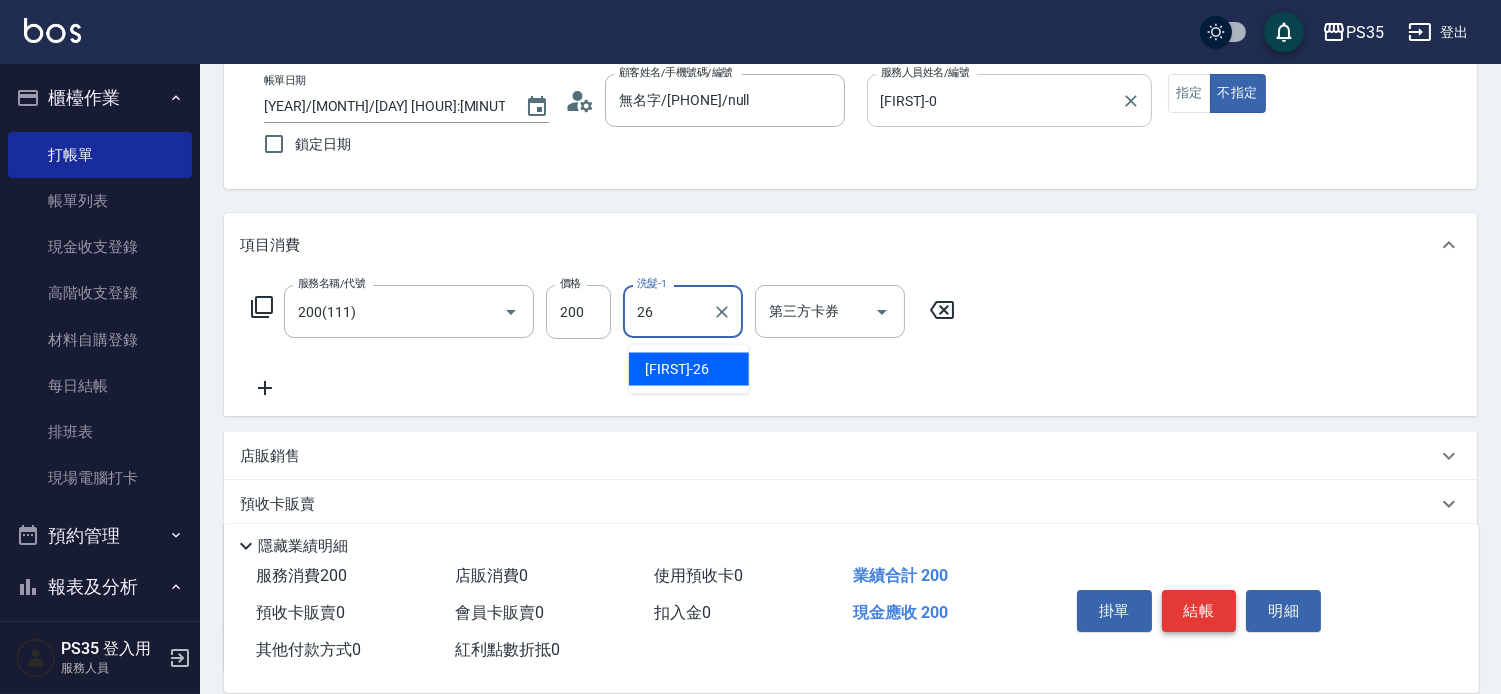 type on "菲菲-26" 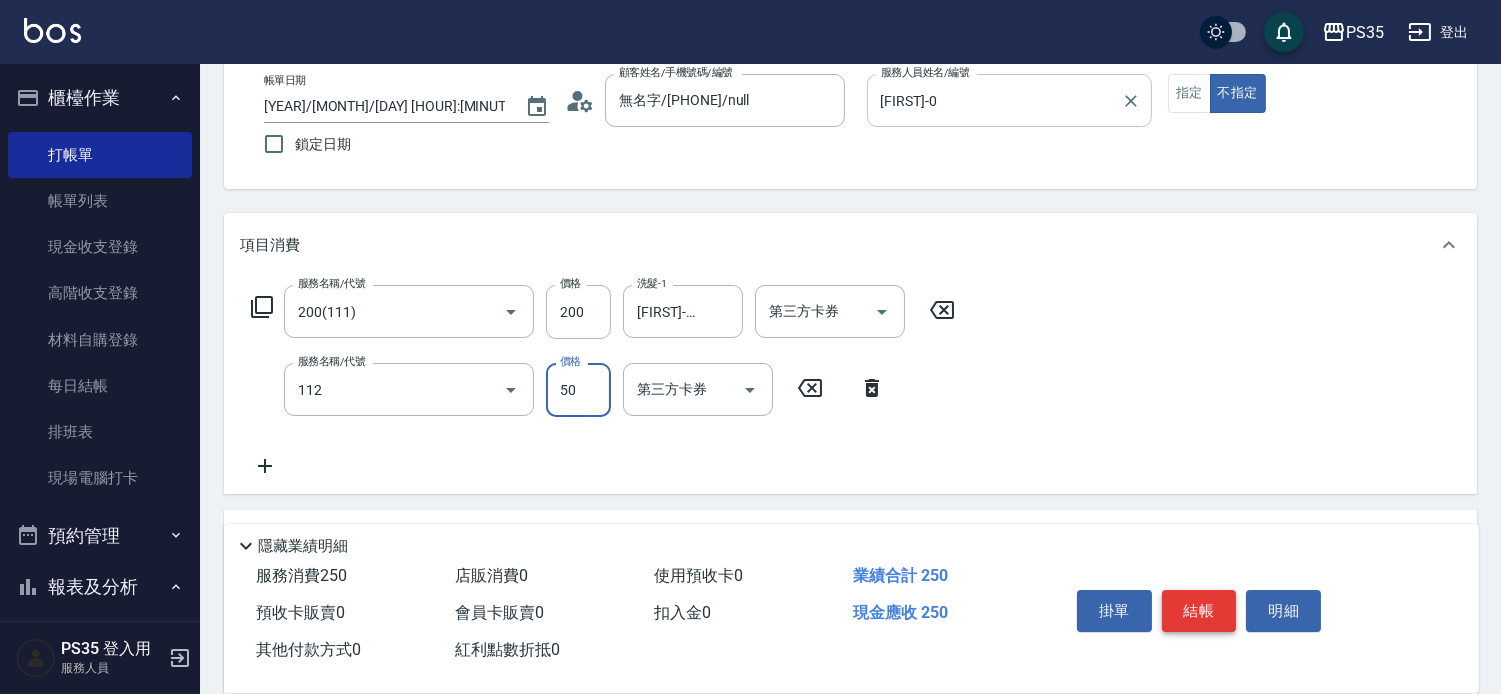 type on "精油50(112)" 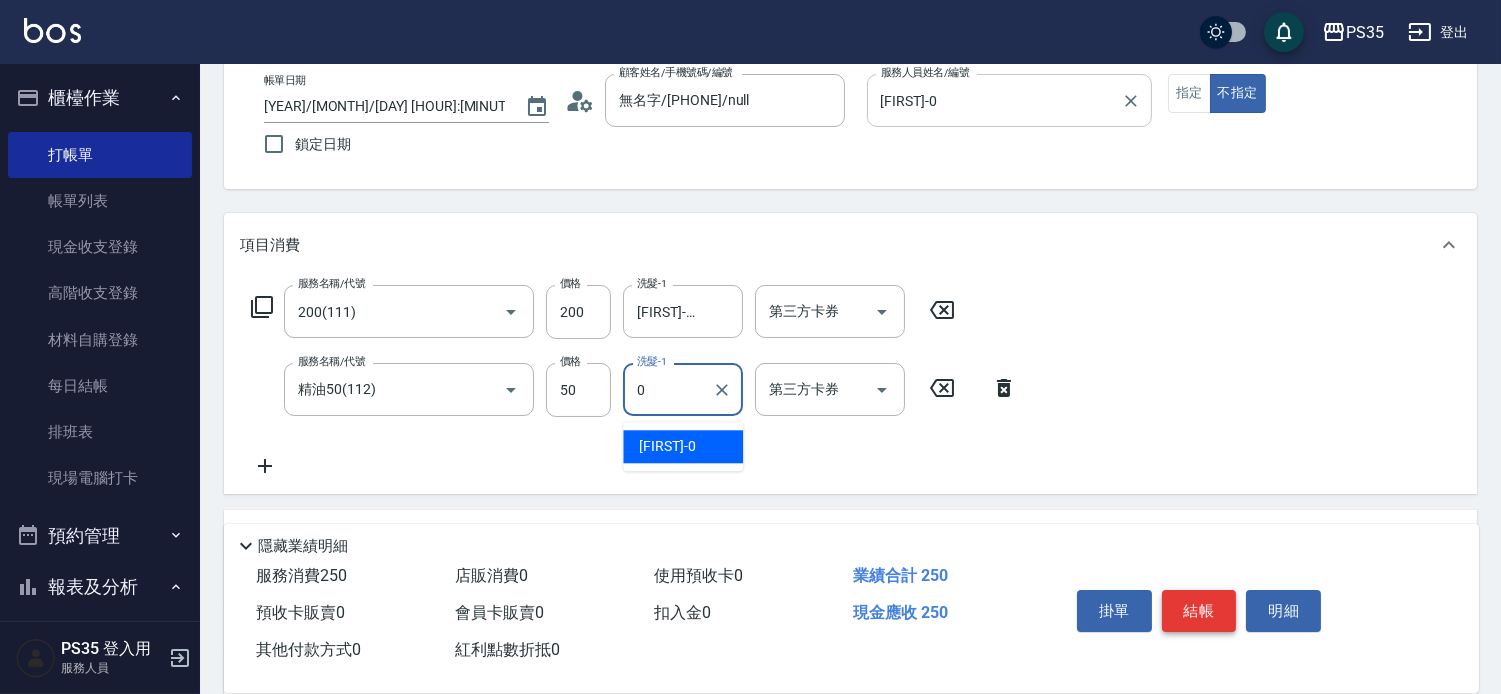 type 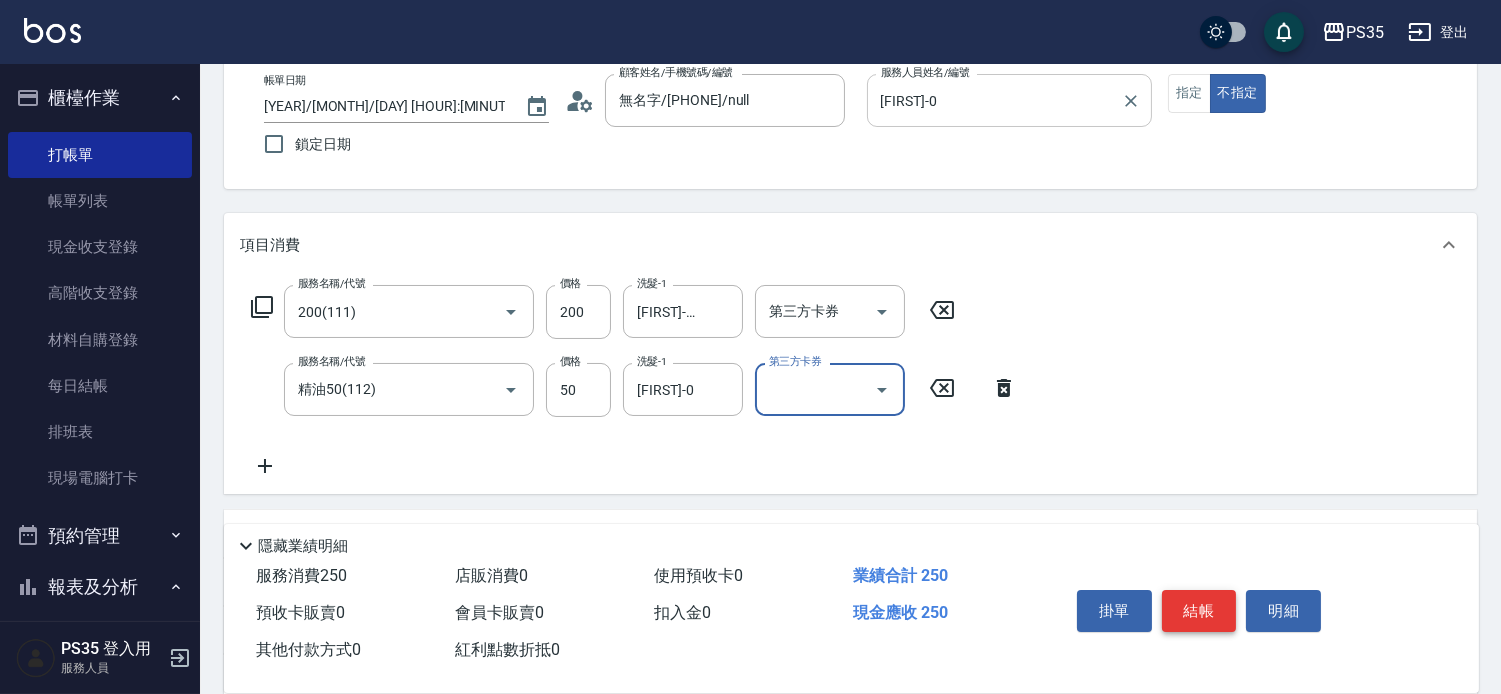click on "結帳" at bounding box center (1199, 611) 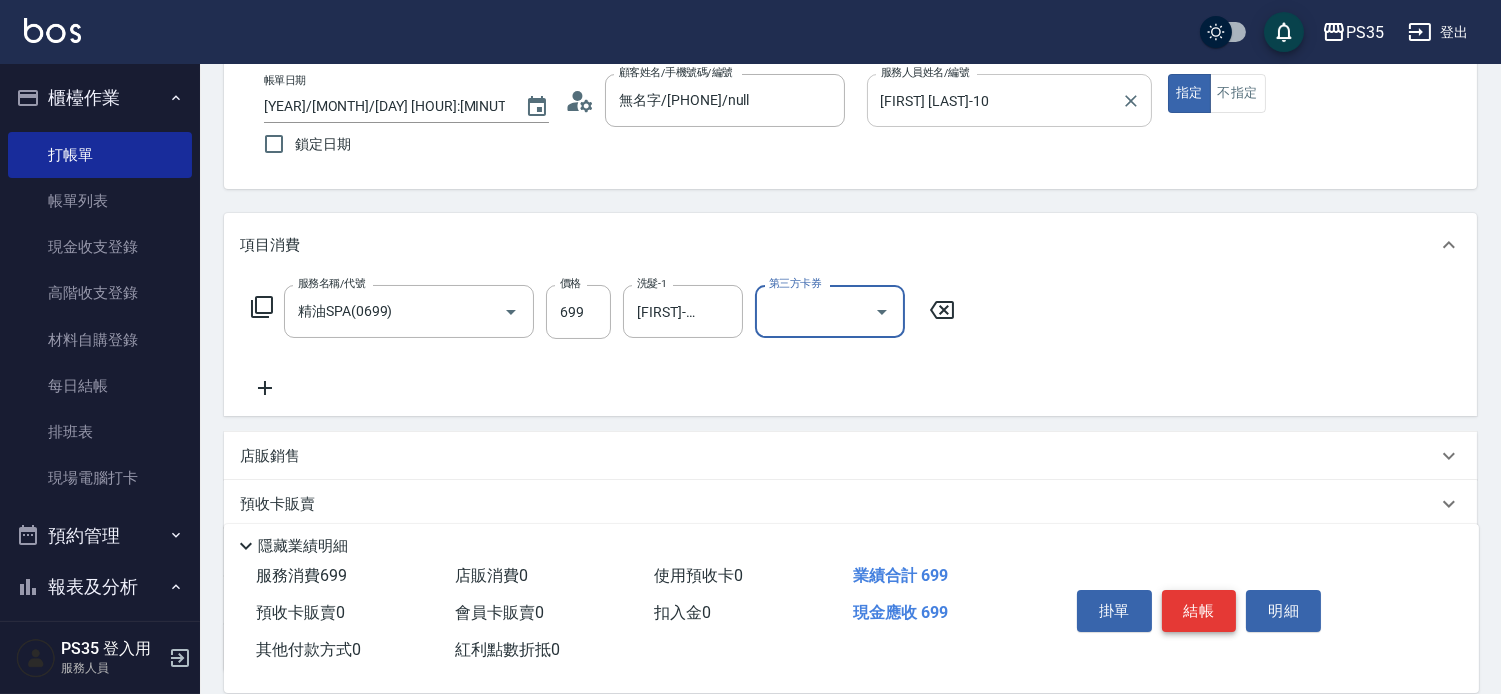 click on "結帳" at bounding box center (1199, 611) 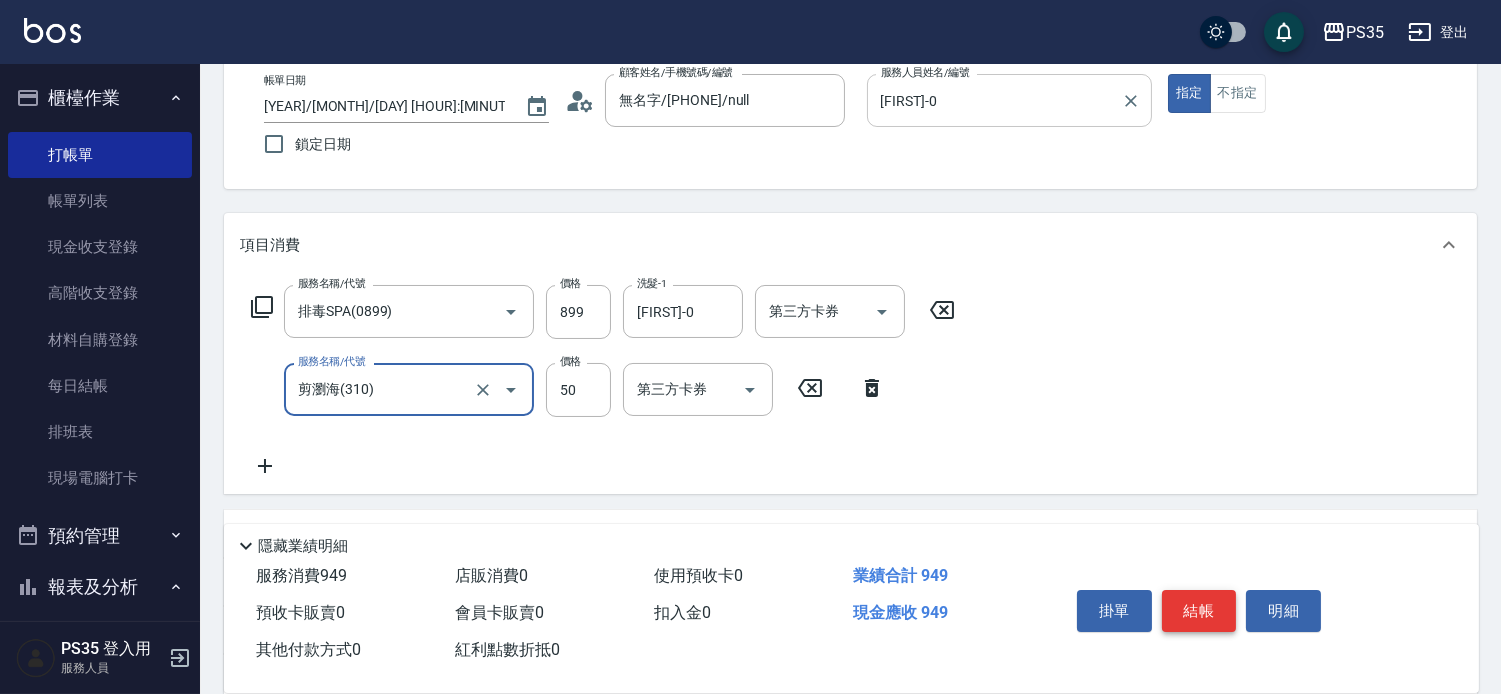 click on "結帳" at bounding box center [1199, 611] 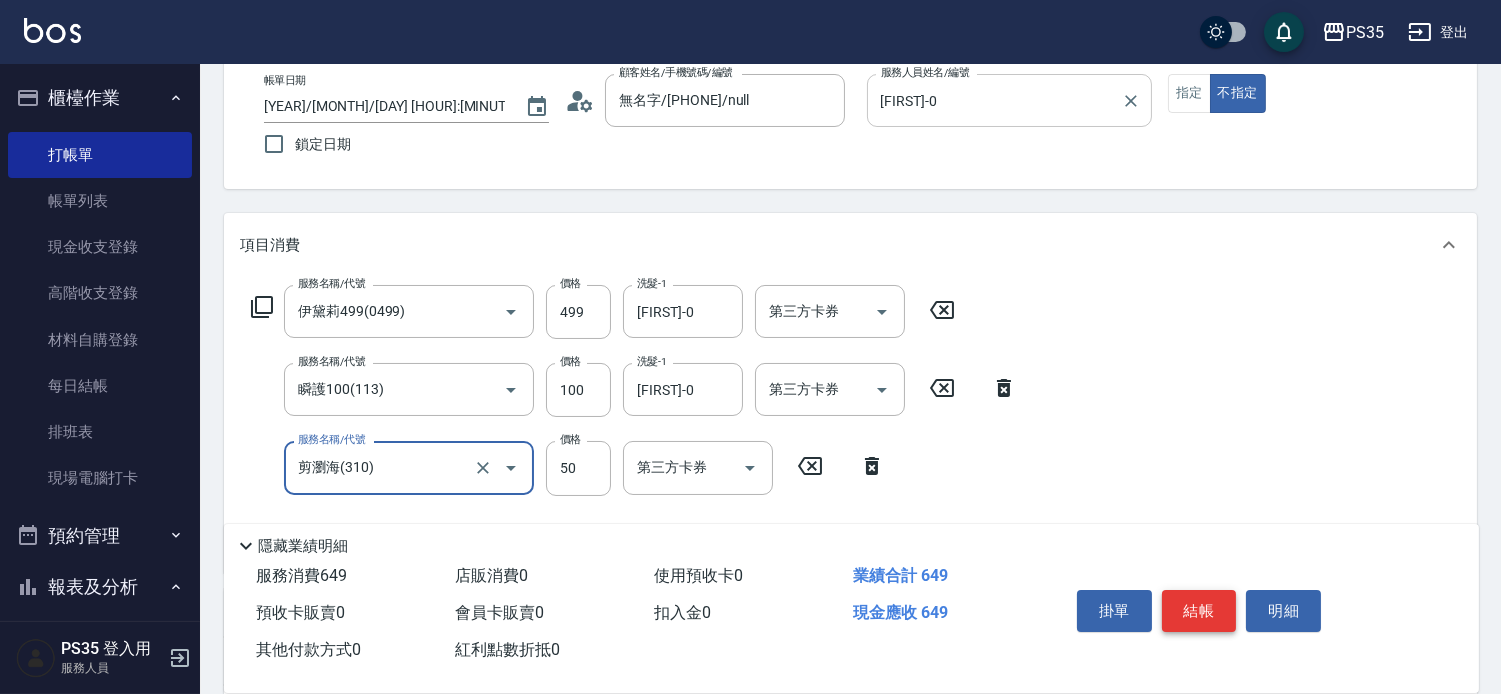 click on "結帳" at bounding box center (1199, 611) 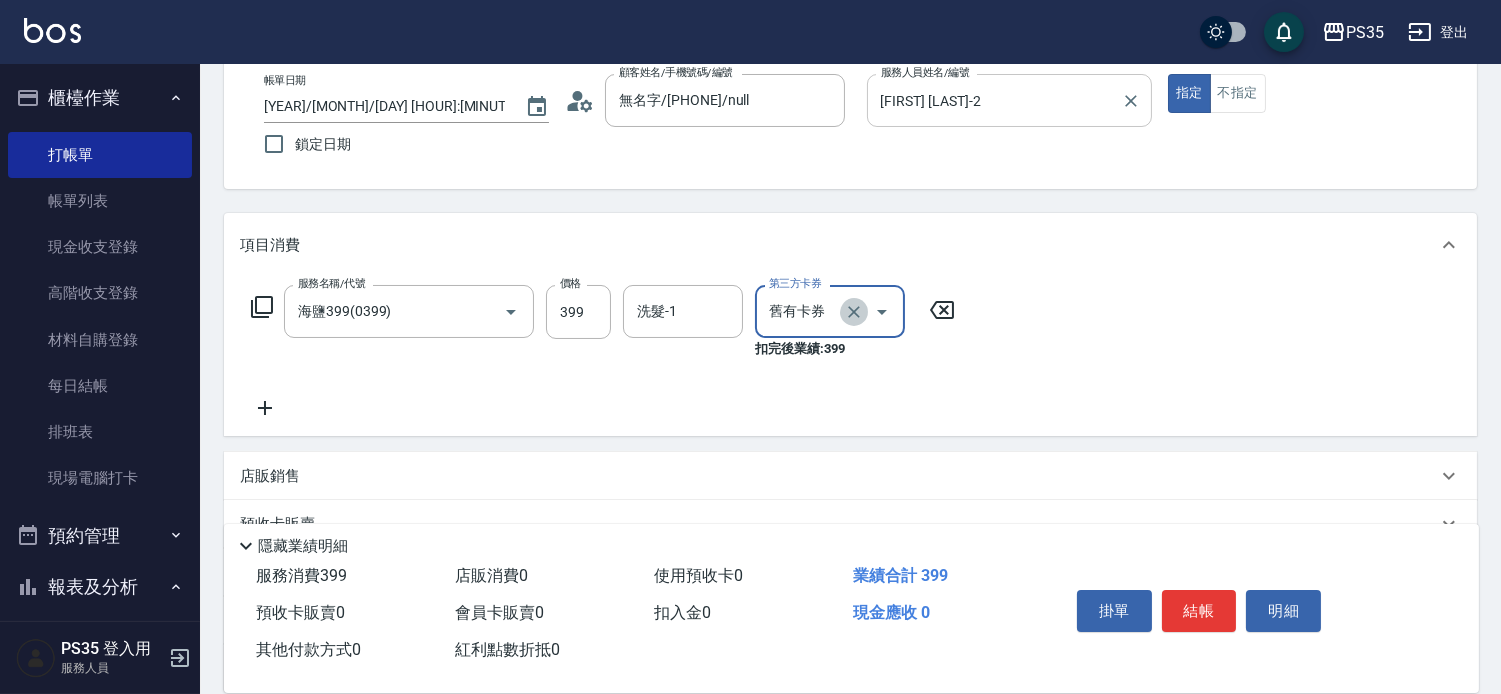 drag, startPoint x: 845, startPoint y: 313, endPoint x: 661, endPoint y: 315, distance: 184.01086 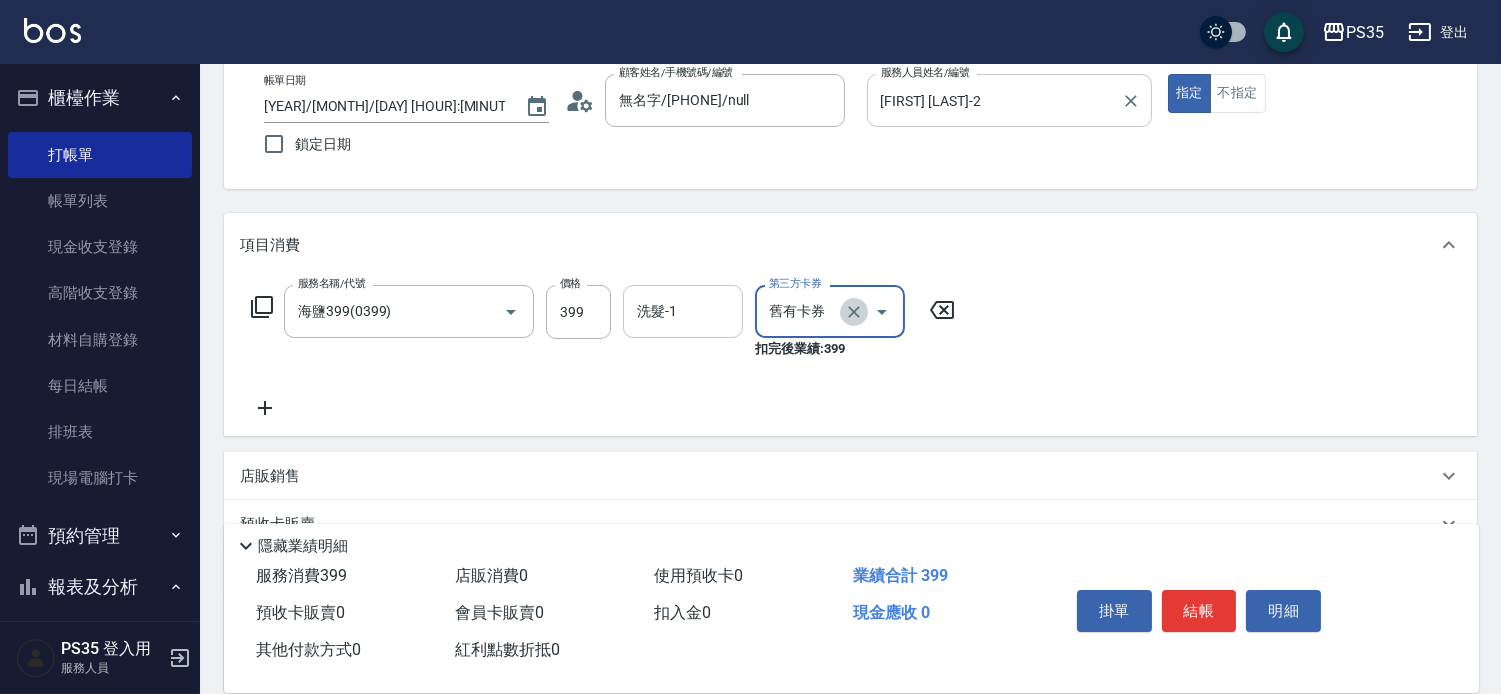 click 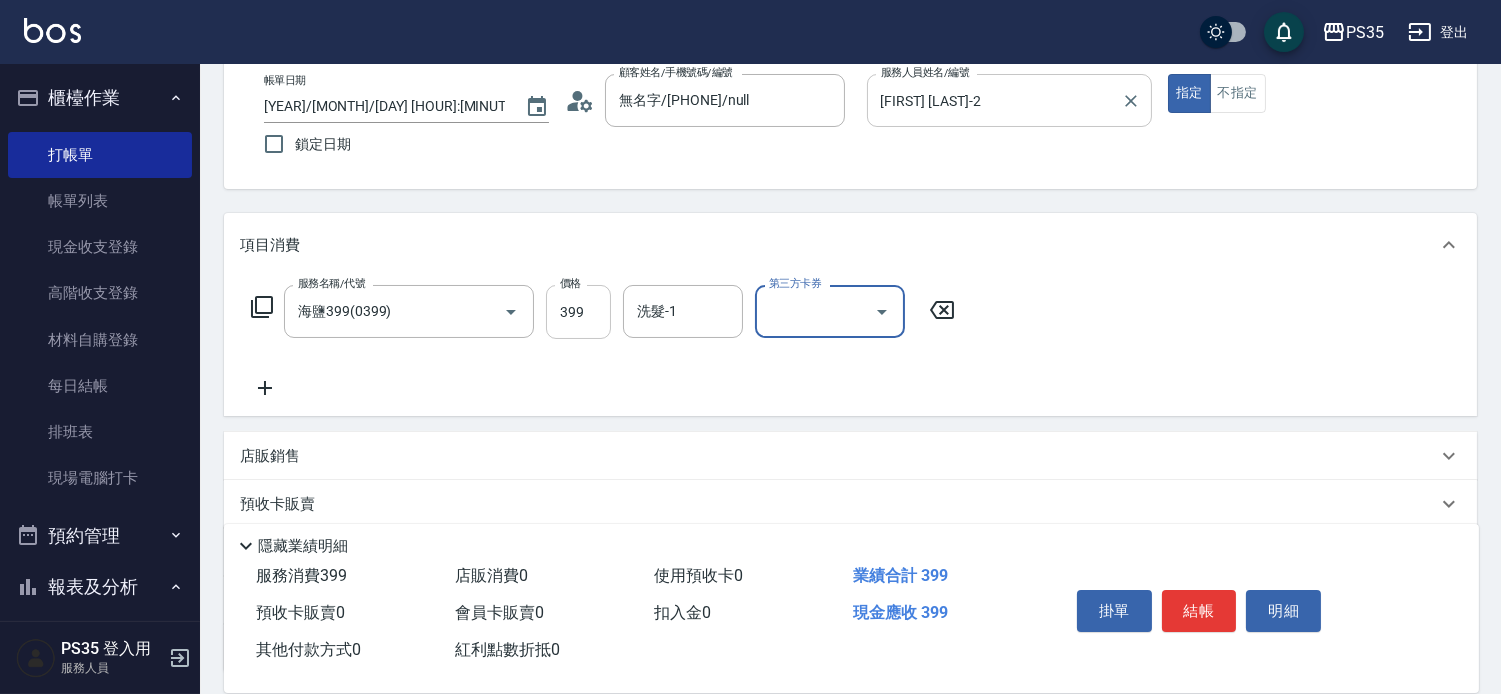 click on "399" at bounding box center [578, 312] 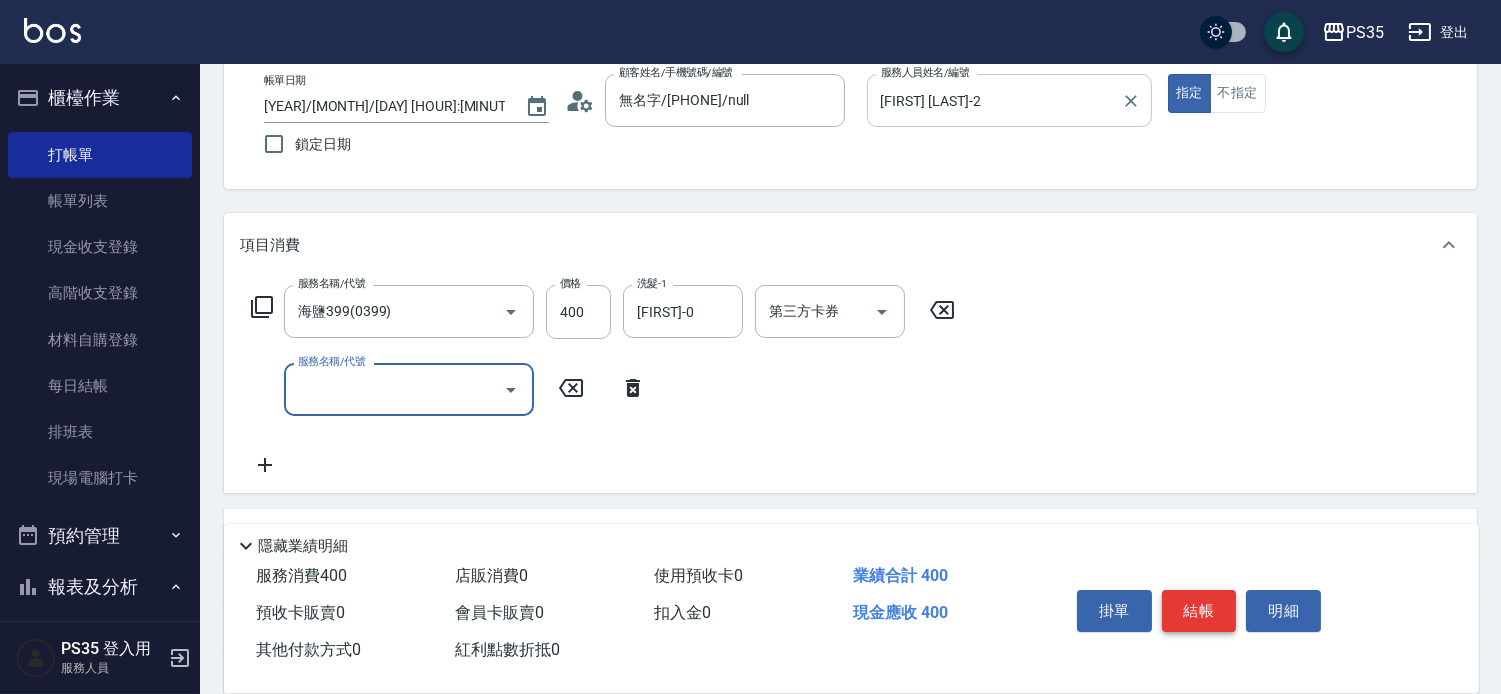 click on "結帳" at bounding box center [1199, 611] 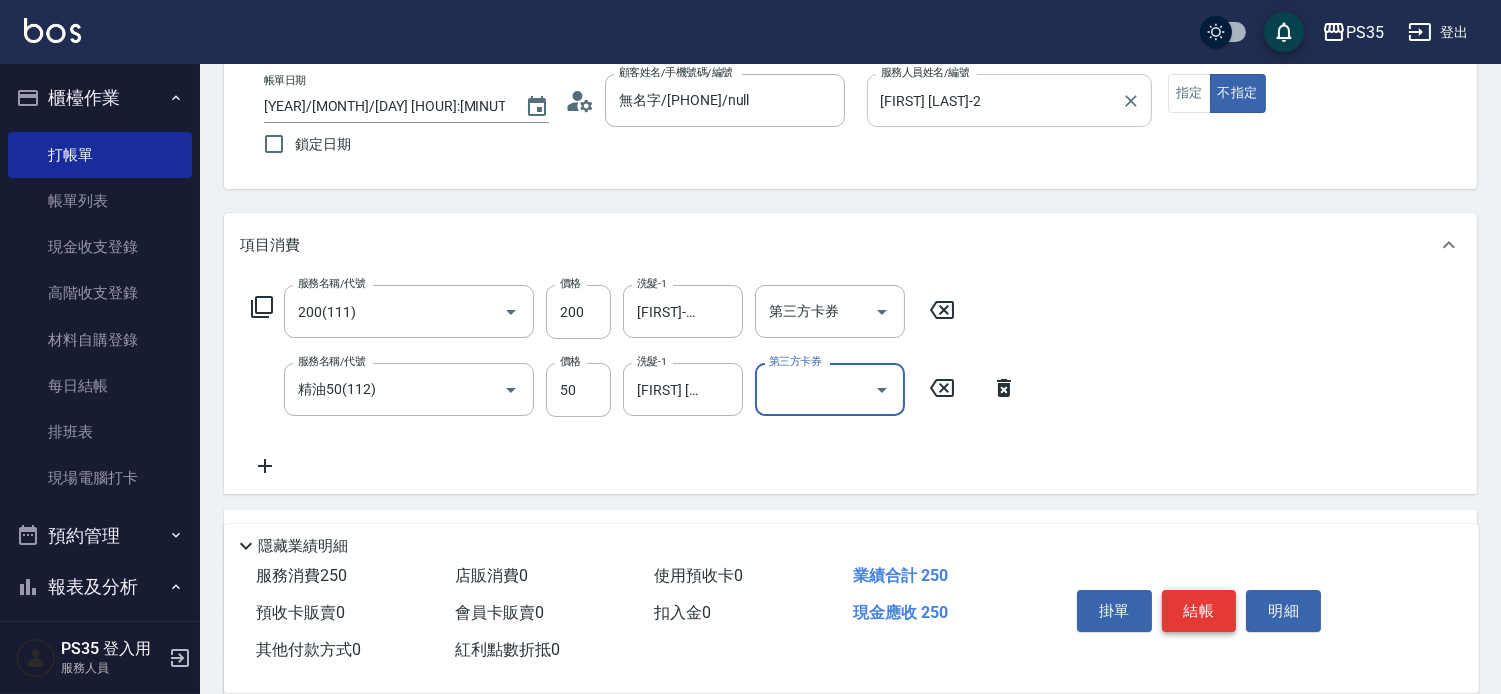 scroll, scrollTop: 0, scrollLeft: 0, axis: both 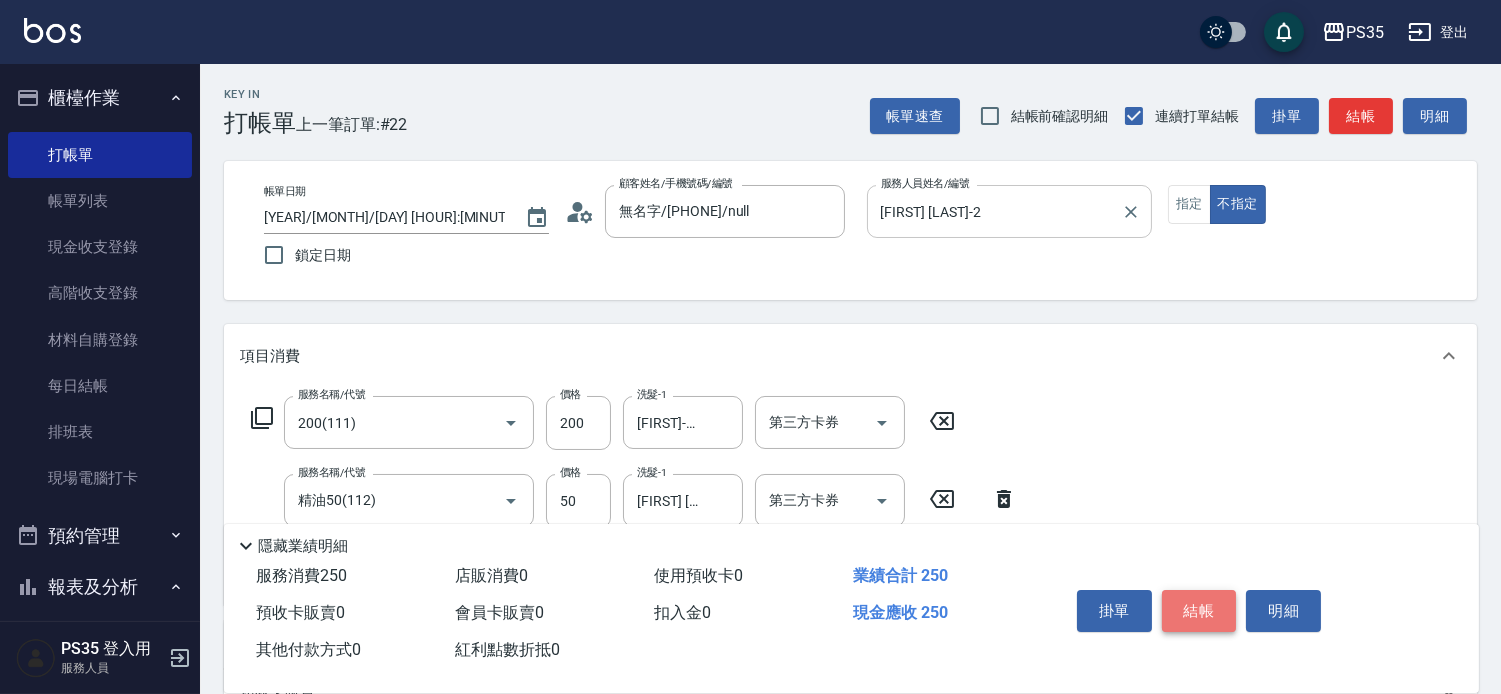 click on "結帳" at bounding box center (1199, 611) 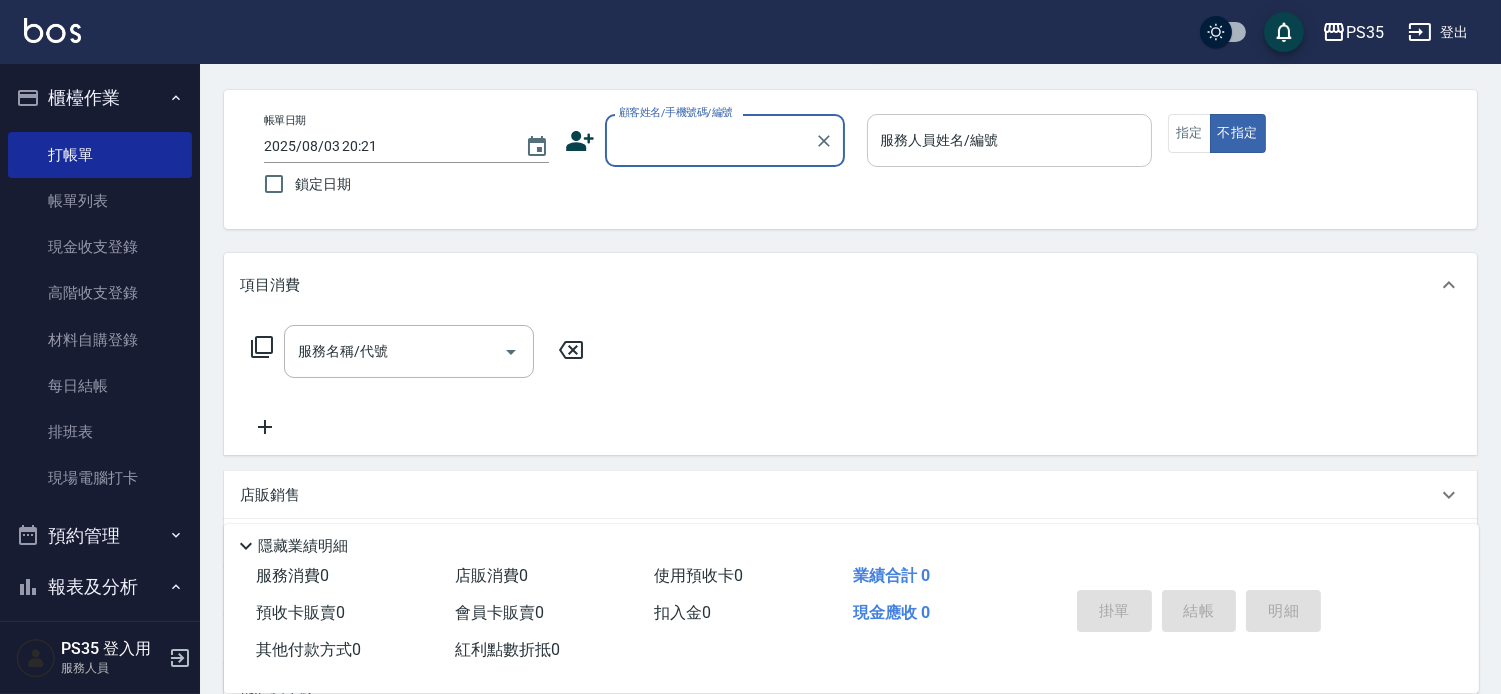 scroll, scrollTop: 111, scrollLeft: 0, axis: vertical 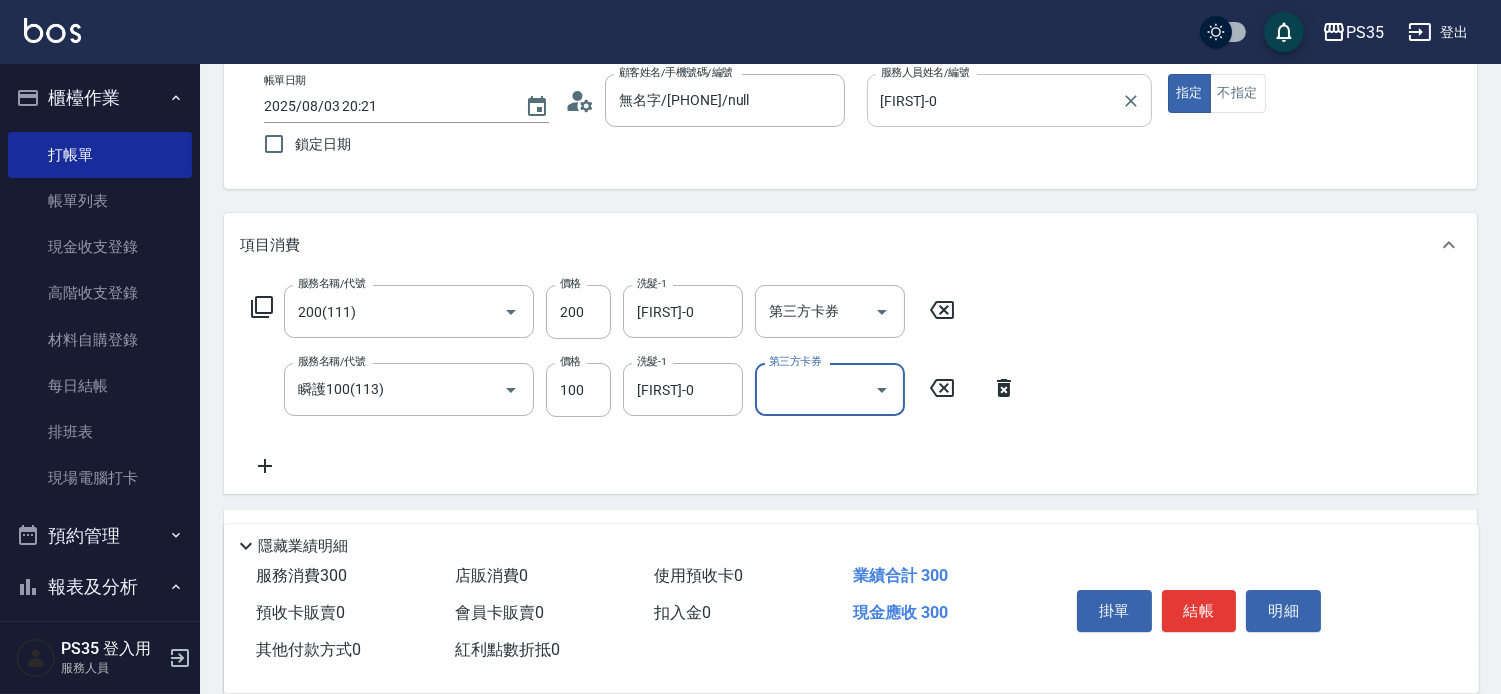 click on "結帳" at bounding box center [1199, 611] 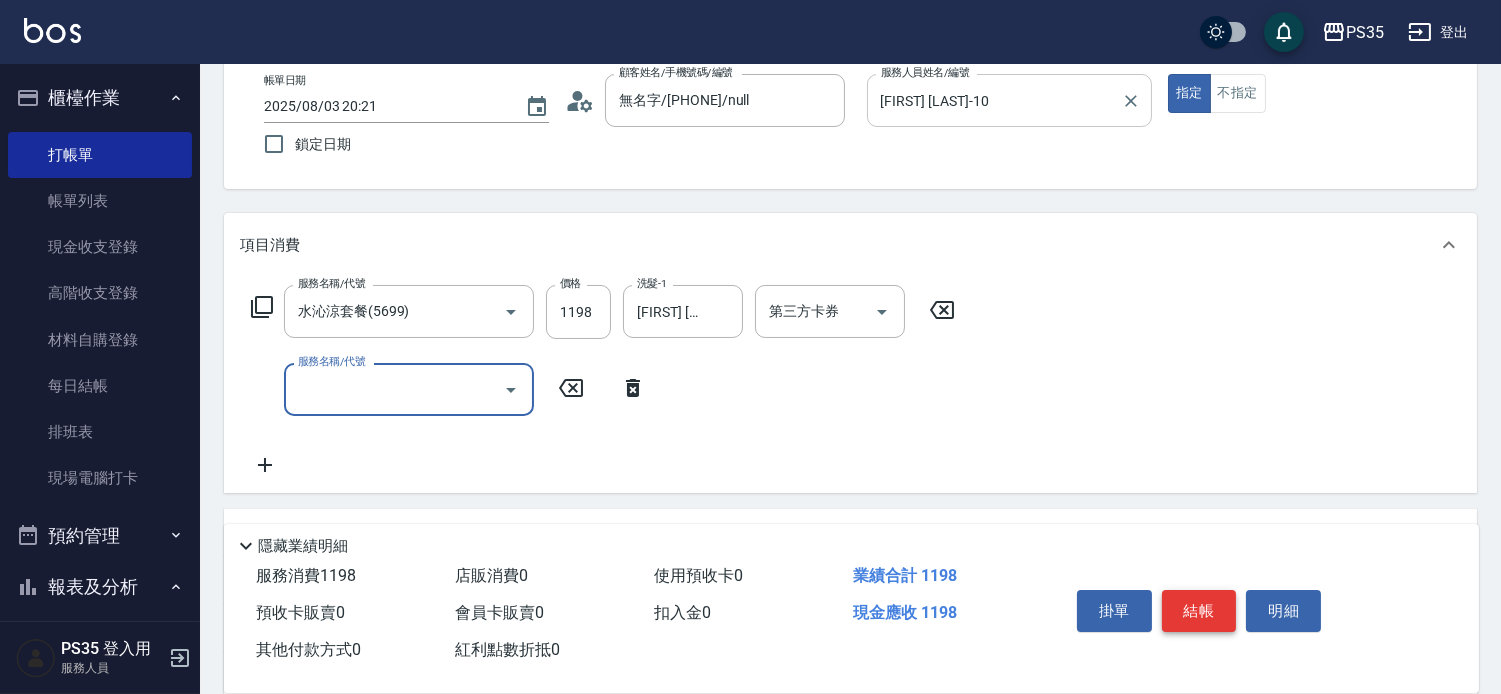 click on "結帳" at bounding box center (1199, 611) 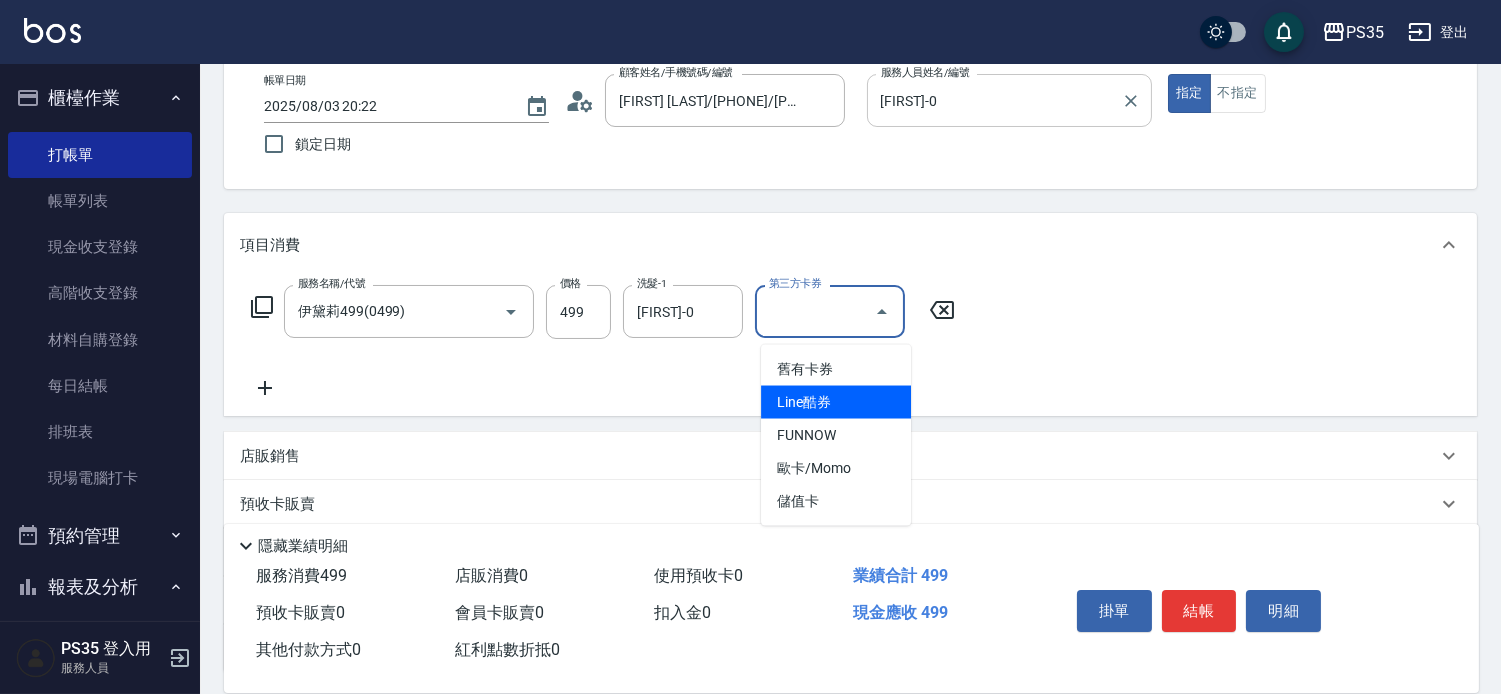 click on "服務名稱/代號 伊黛莉499(0499) 服務名稱/代號 價格 499 價格 洗髮-1 kiki-0 洗髮-1 第三方卡券 第三方卡券" at bounding box center [850, 346] 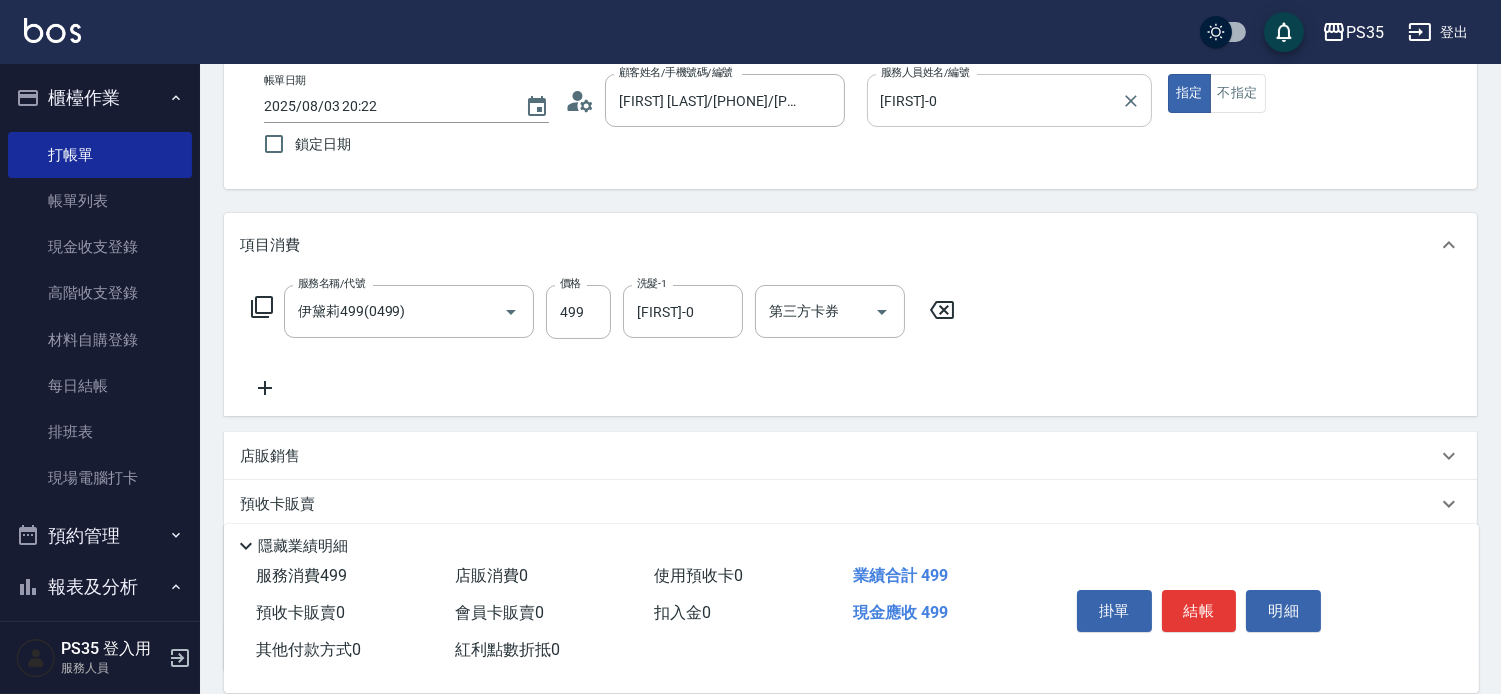 click 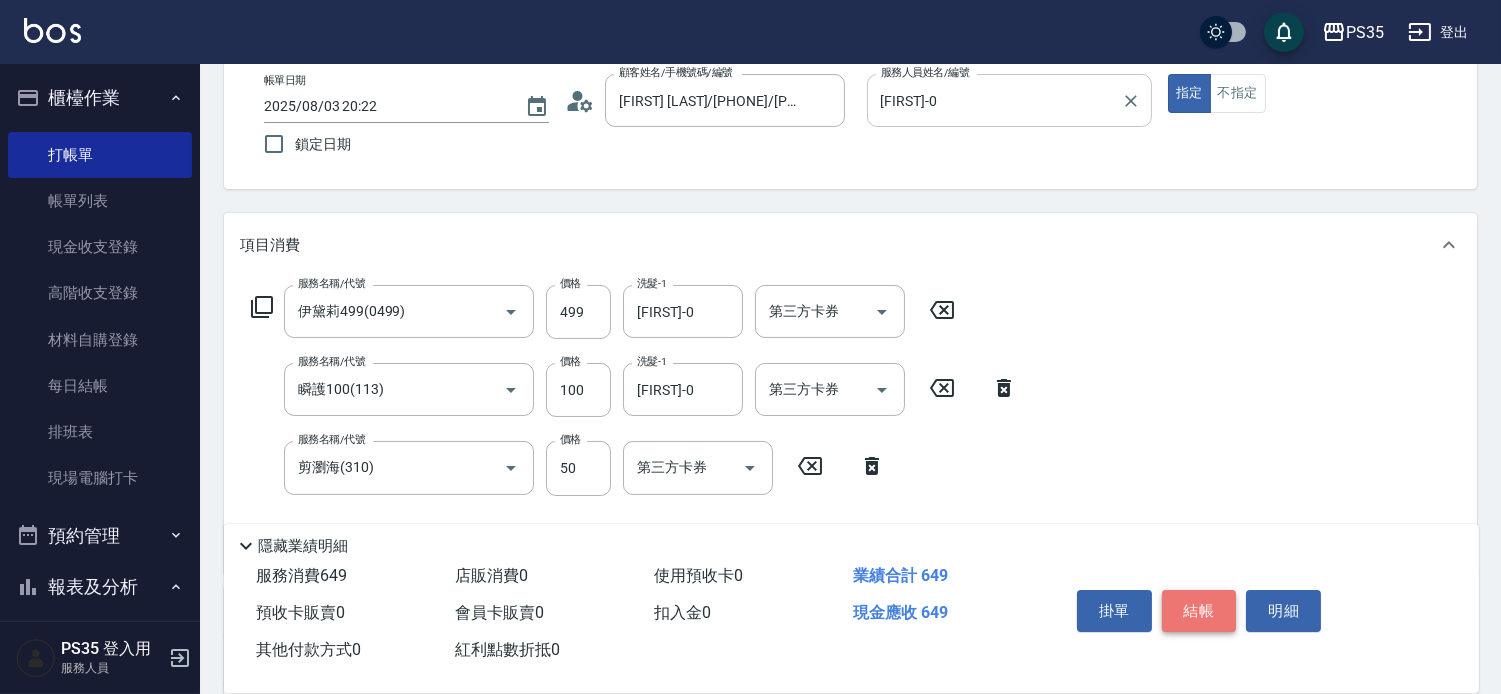 click on "結帳" at bounding box center [1199, 611] 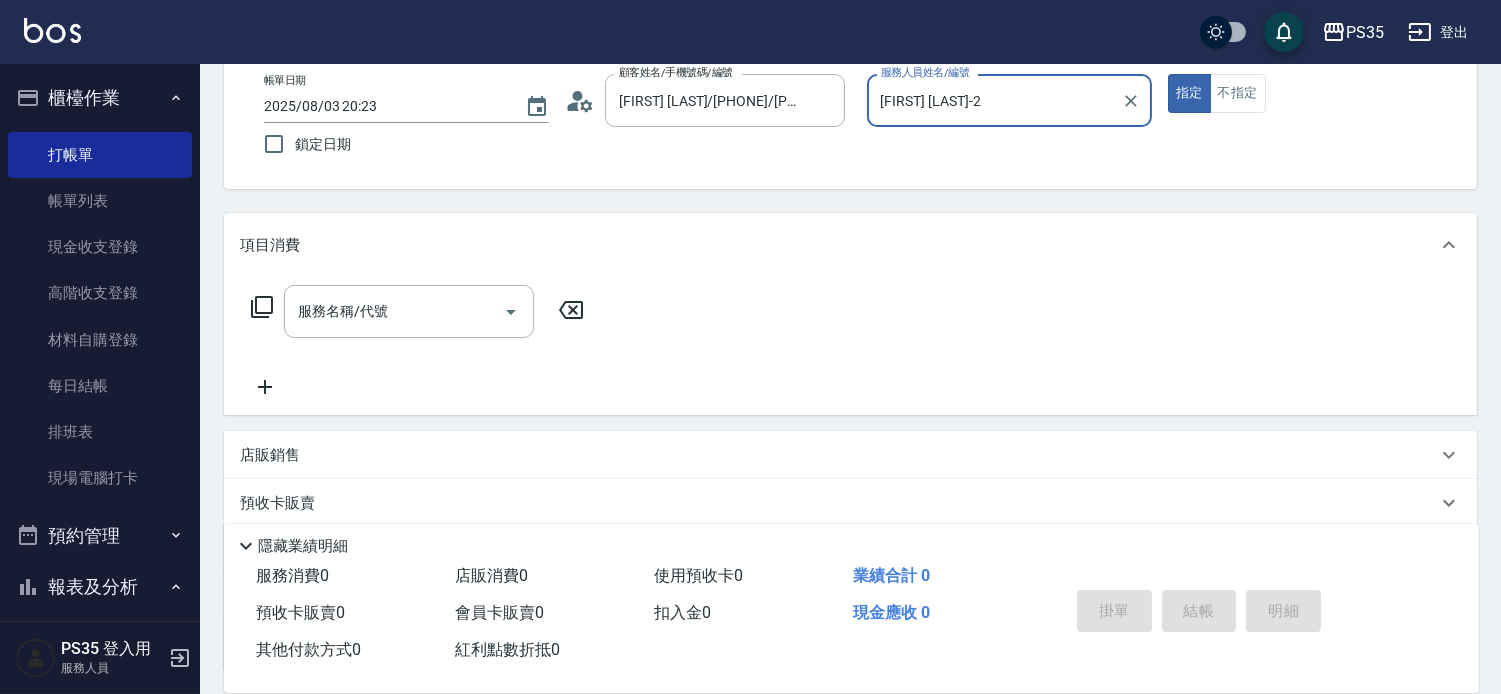 click on "指定" at bounding box center (1189, 93) 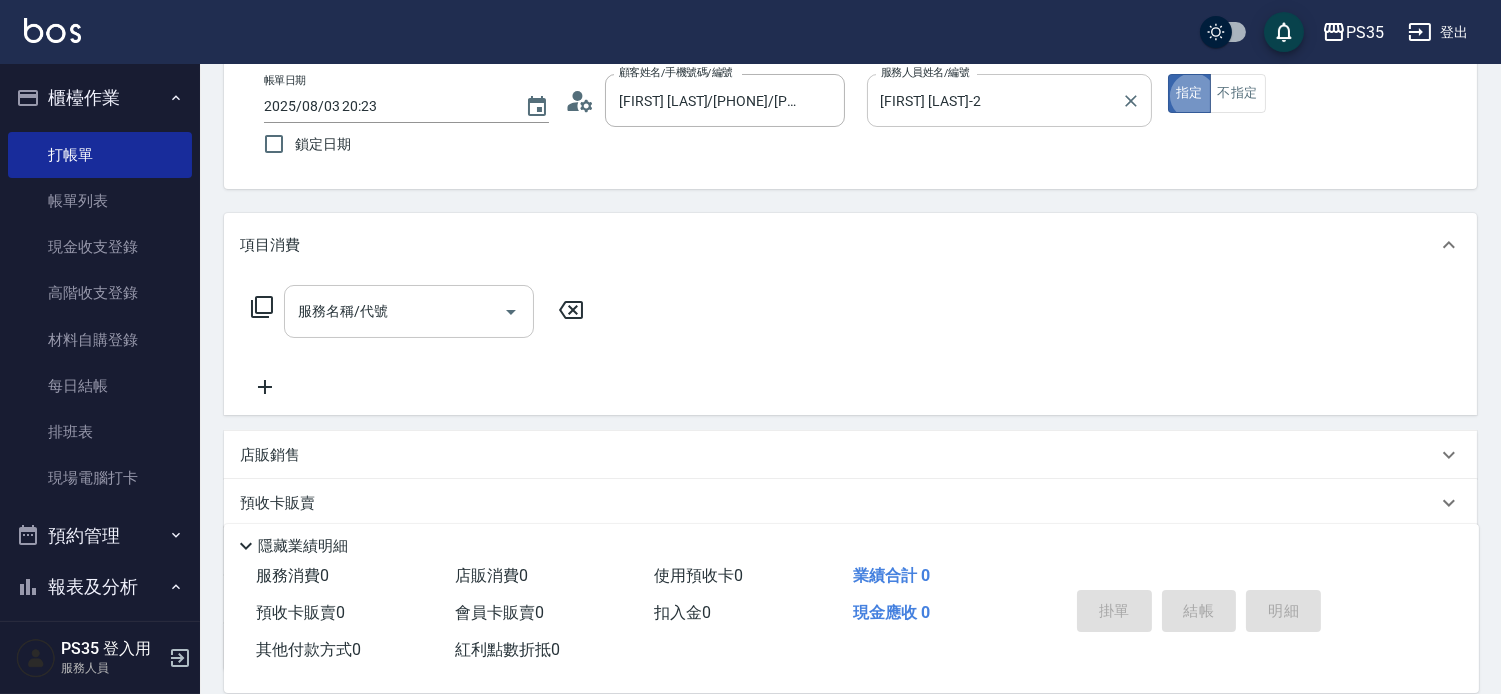 click on "服務名稱/代號" at bounding box center [394, 311] 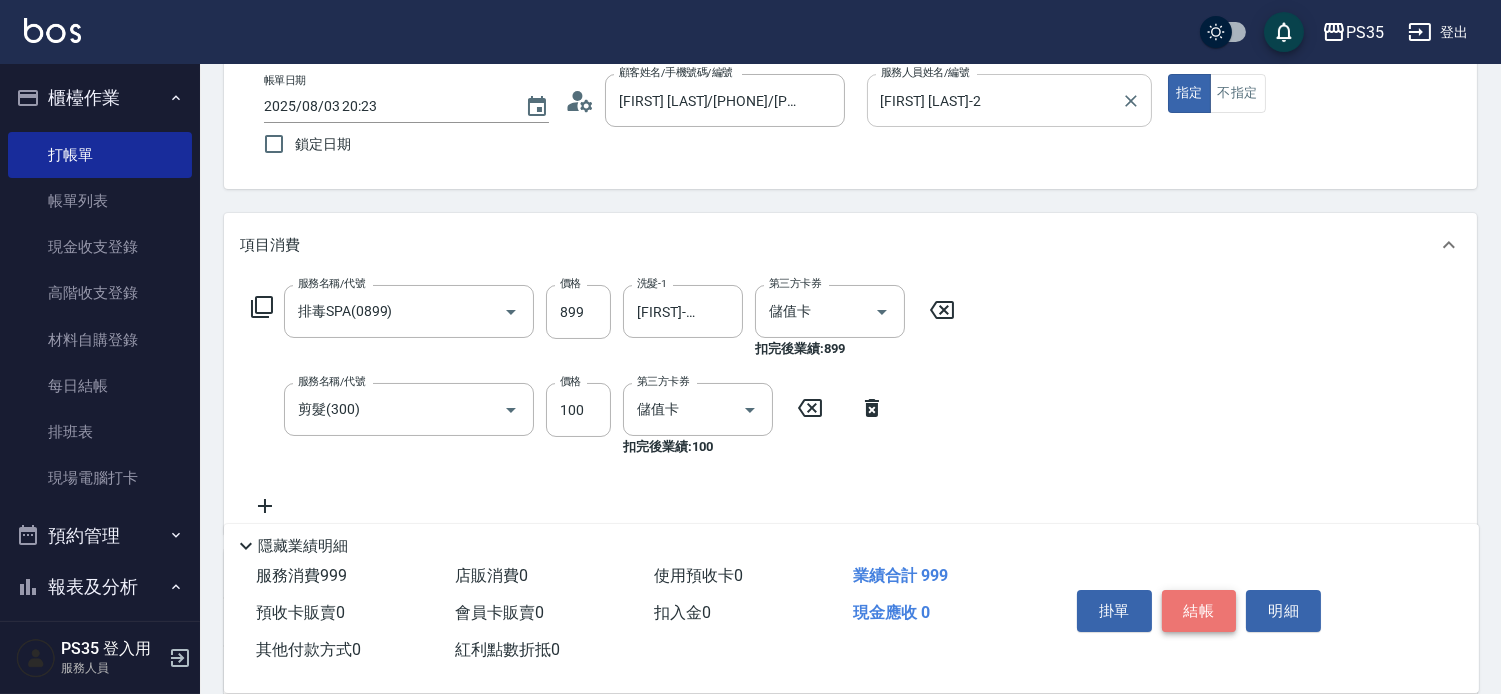 click on "結帳" at bounding box center (1199, 611) 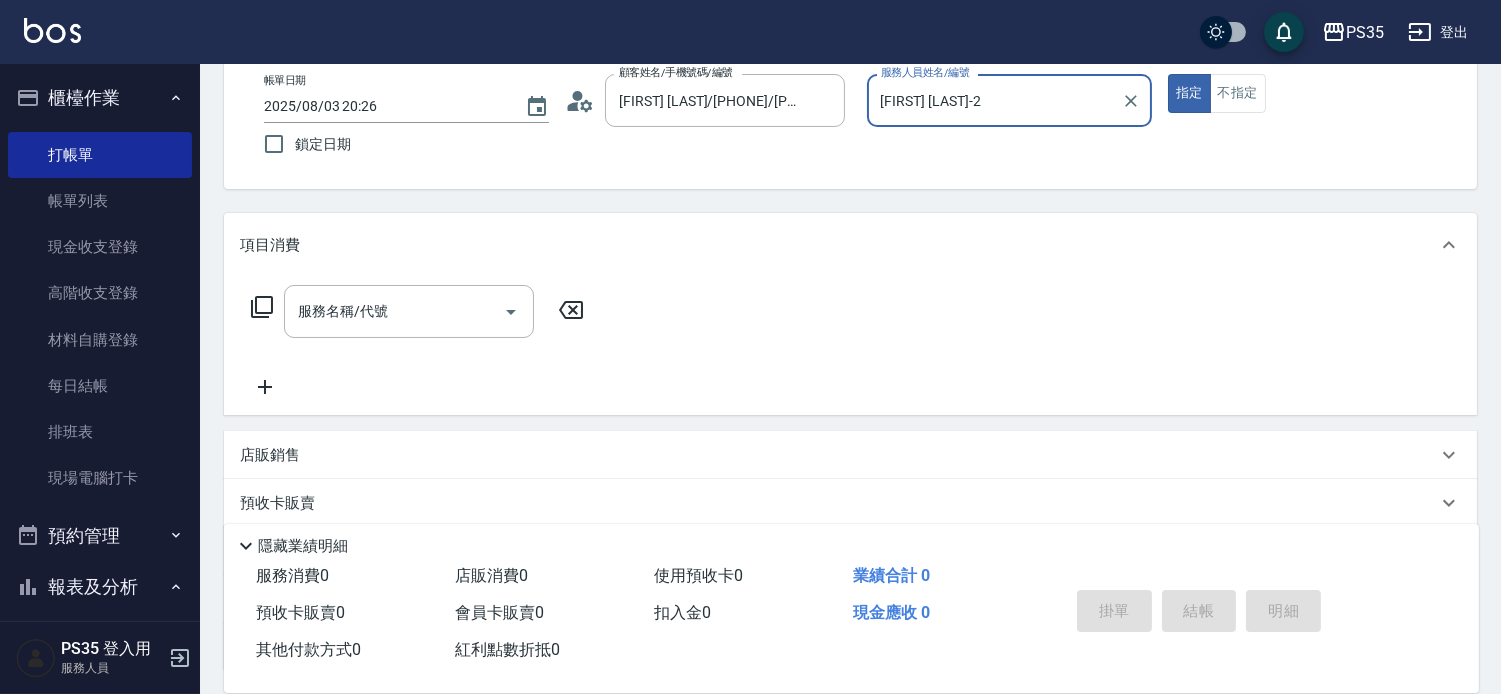 click on "指定" at bounding box center [1189, 93] 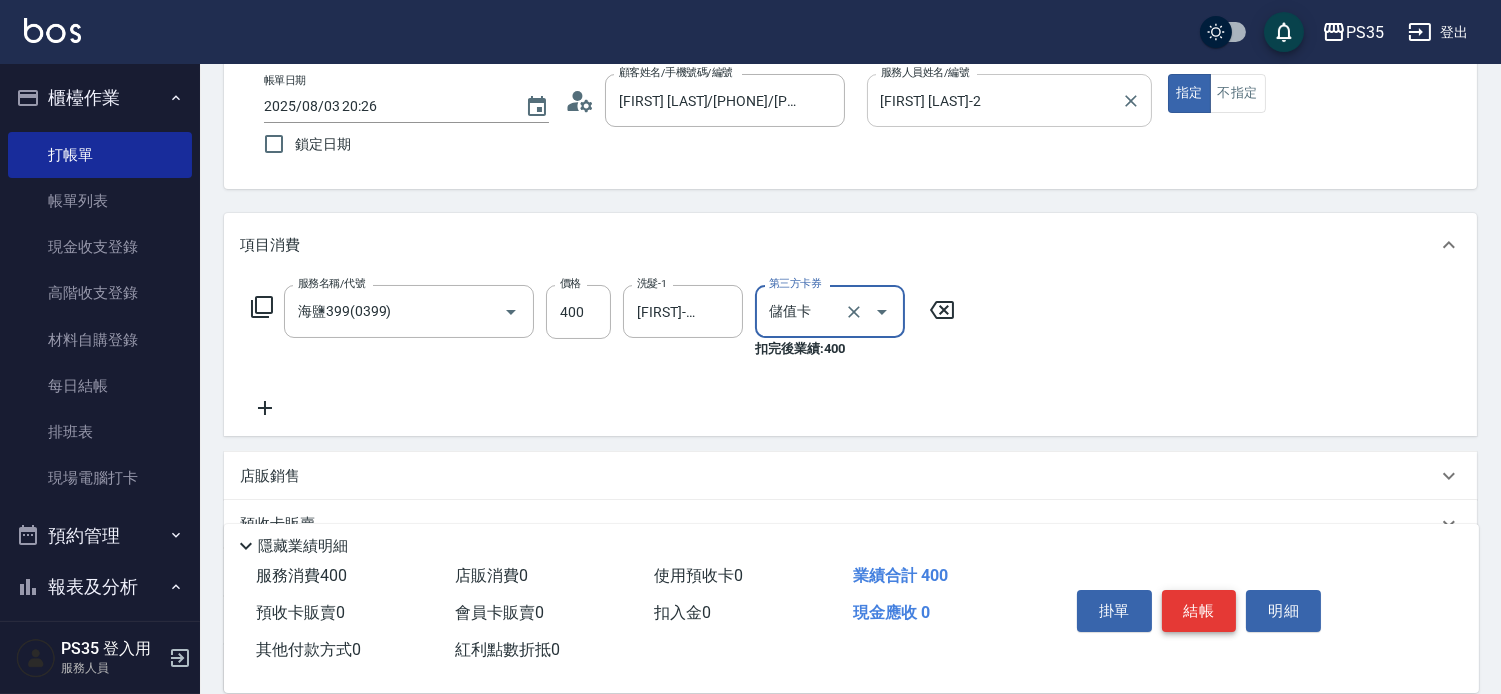 click on "結帳" at bounding box center (1199, 611) 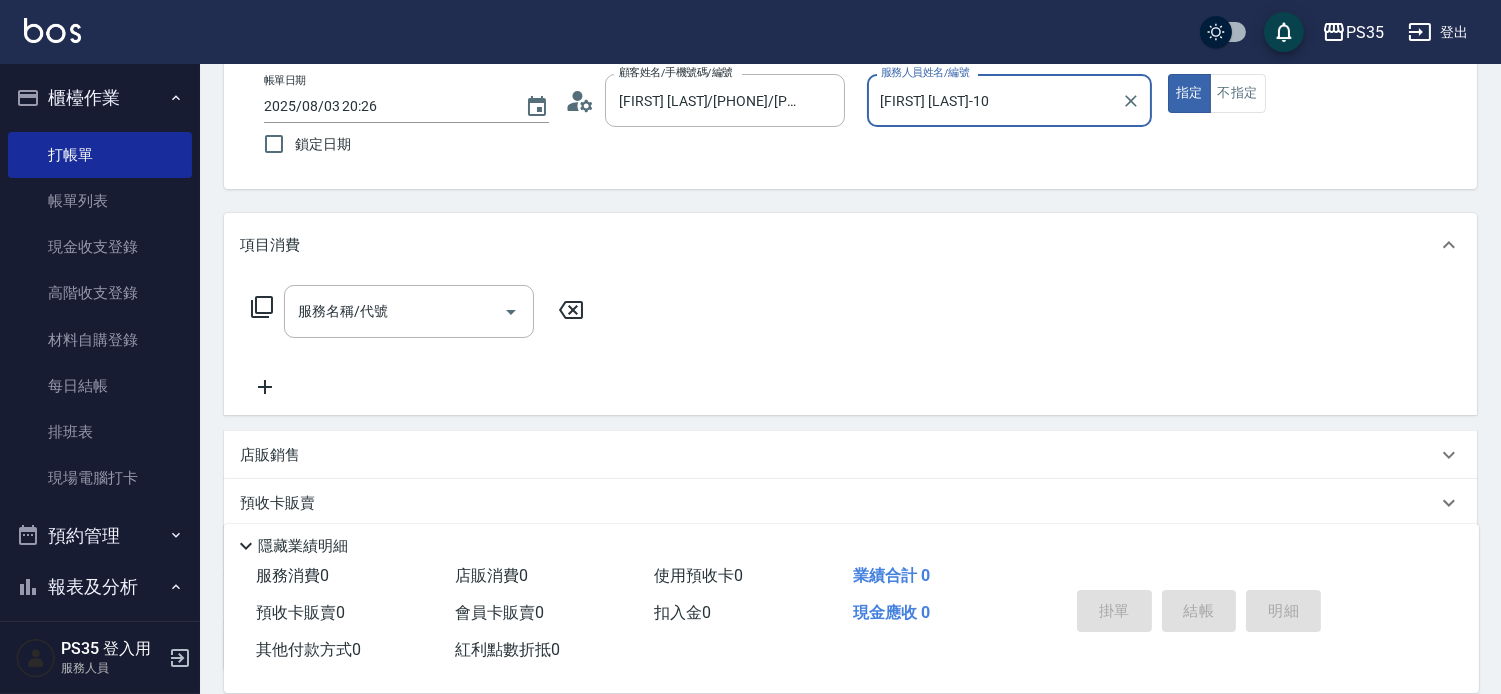 click on "指定" at bounding box center (1189, 93) 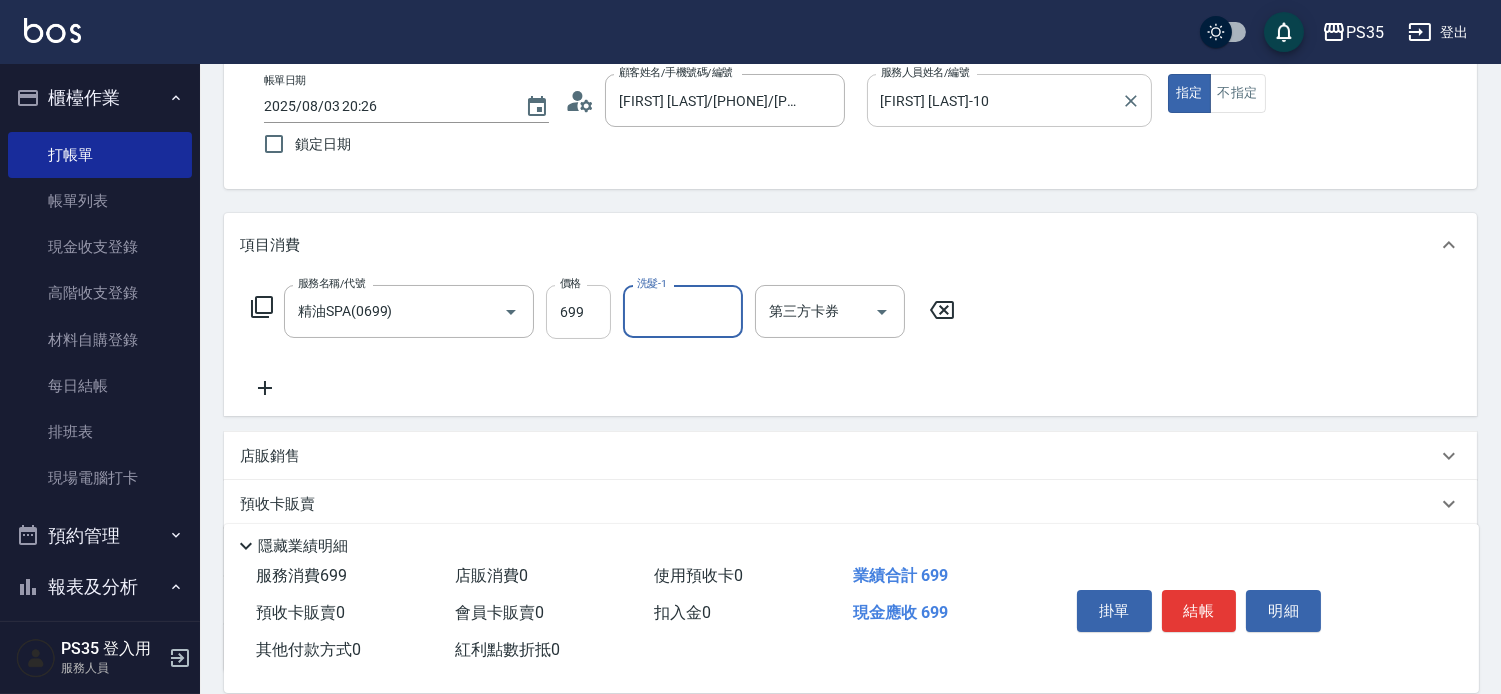 click on "699" at bounding box center [578, 312] 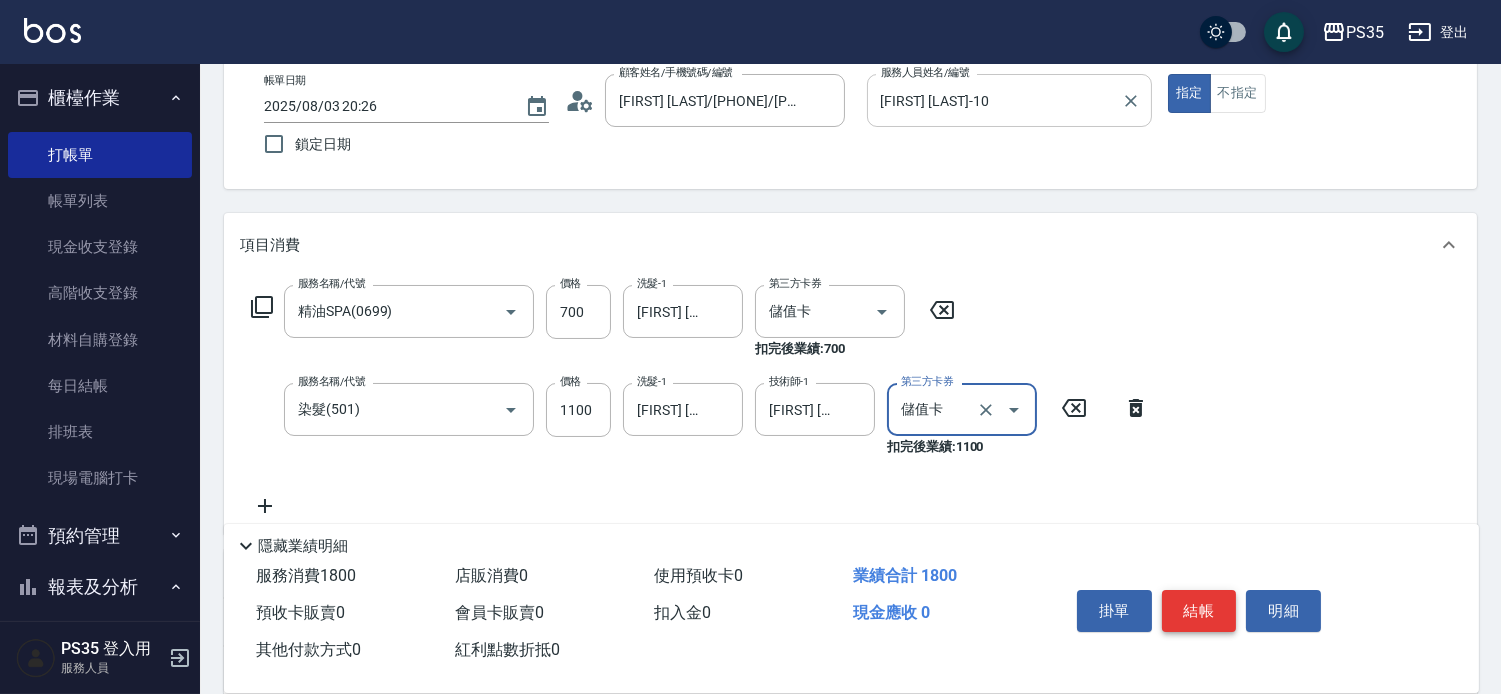 click on "結帳" at bounding box center [1199, 611] 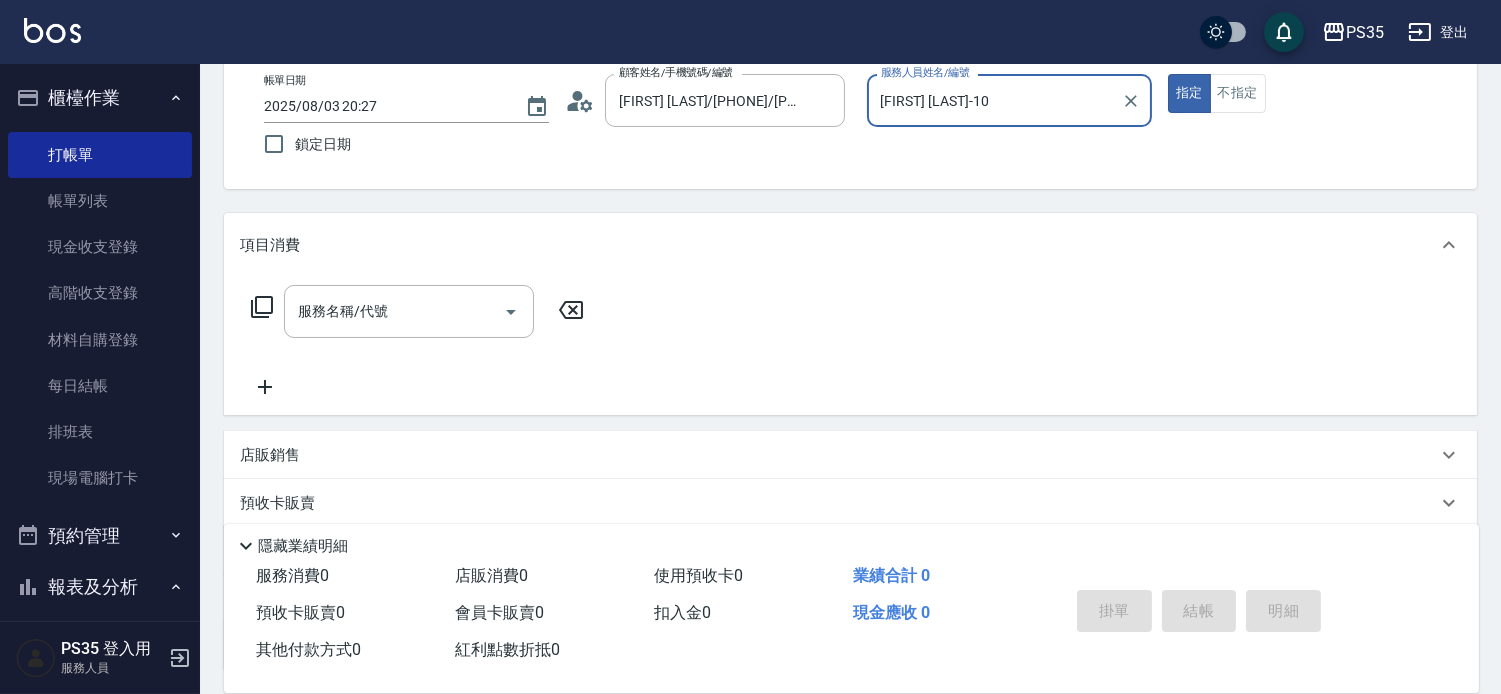 click on "指定" at bounding box center [1189, 93] 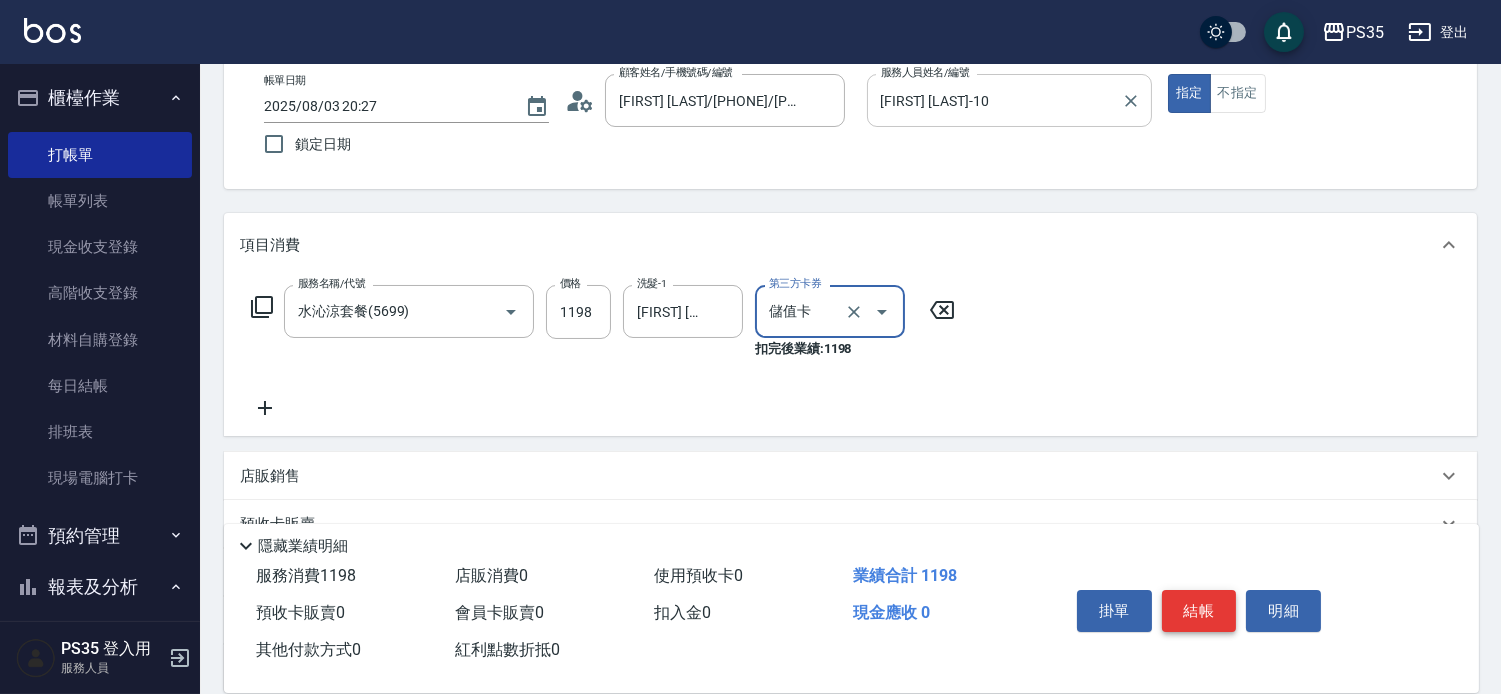 click on "結帳" at bounding box center [1199, 611] 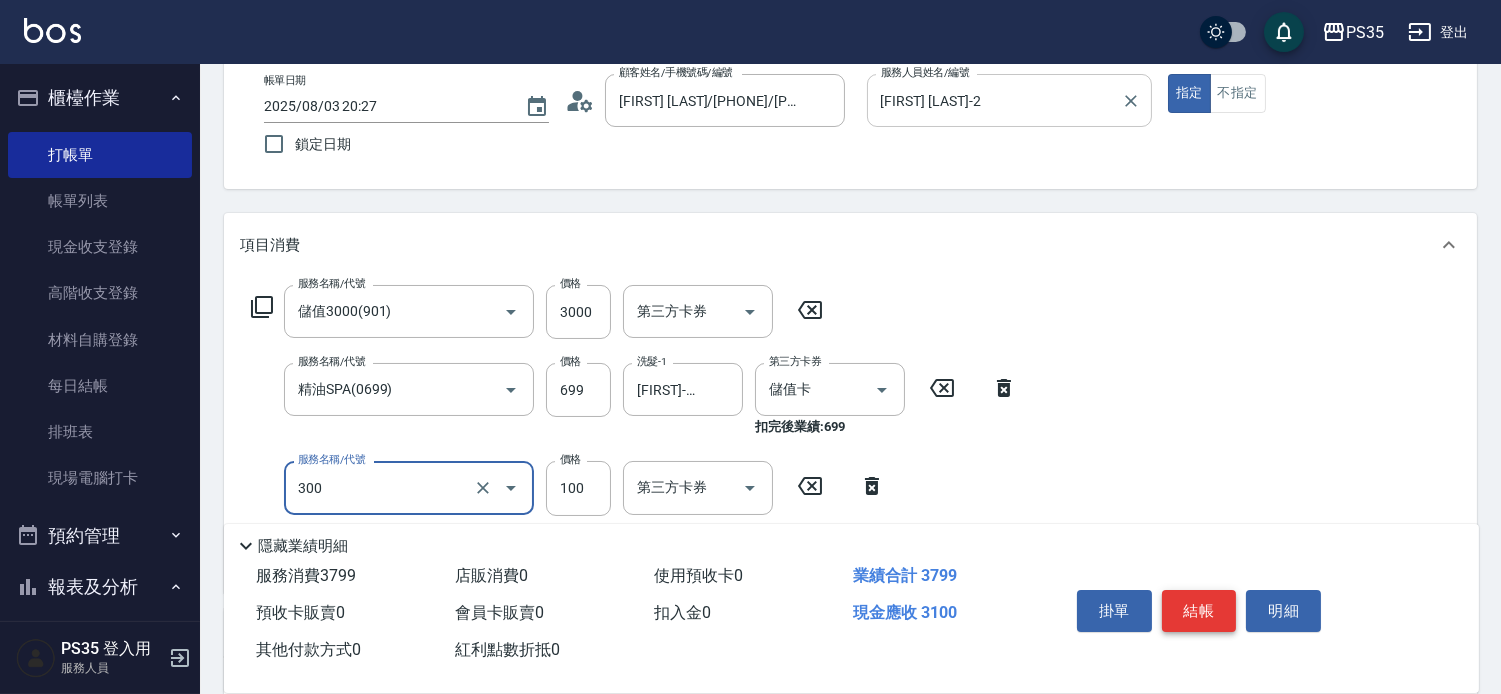 scroll, scrollTop: 222, scrollLeft: 0, axis: vertical 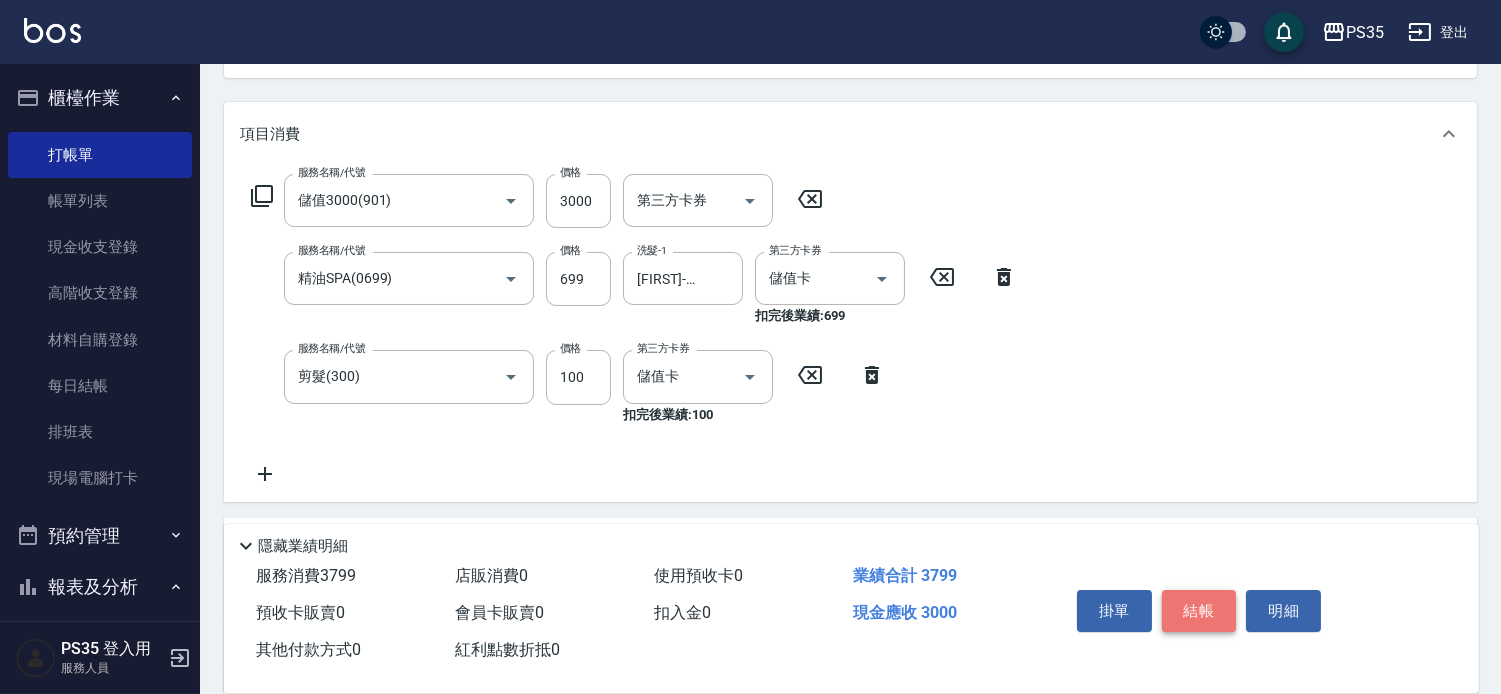 click on "結帳" at bounding box center [1199, 611] 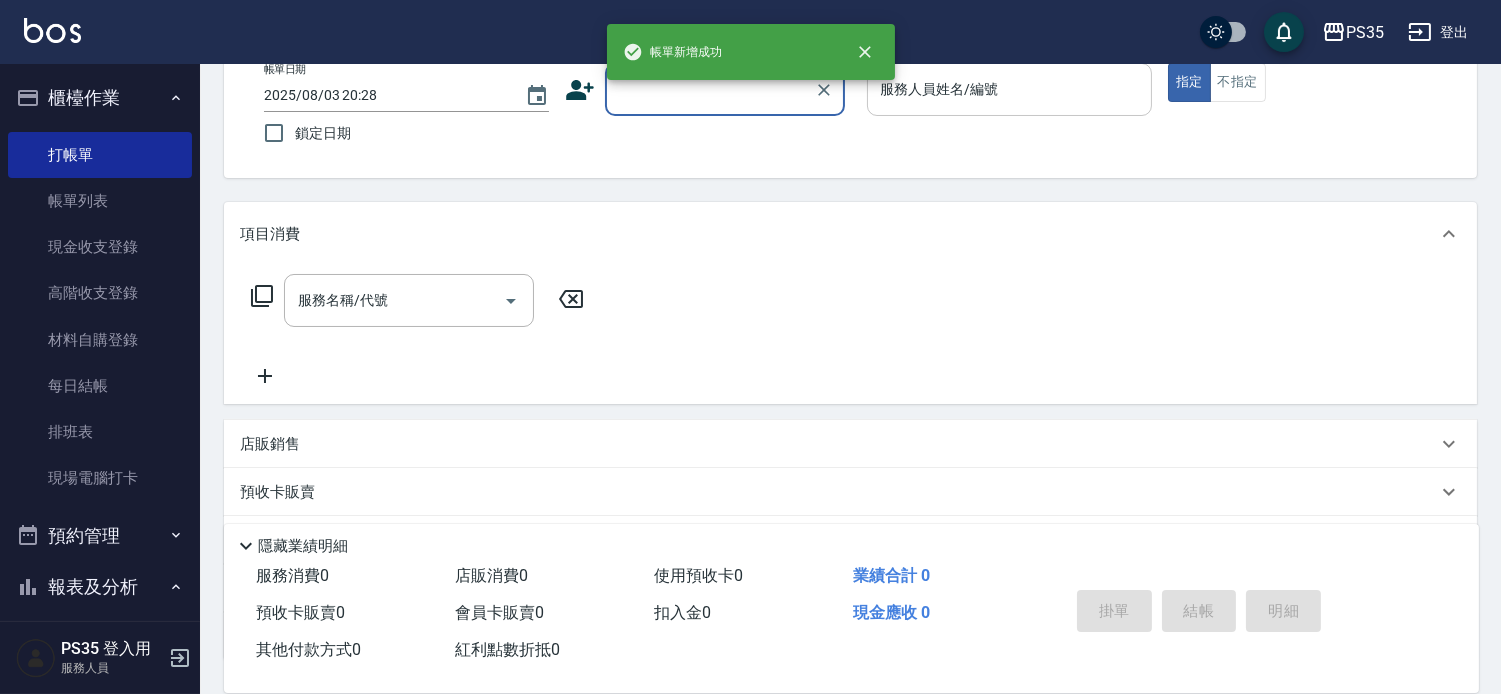 scroll, scrollTop: 82, scrollLeft: 0, axis: vertical 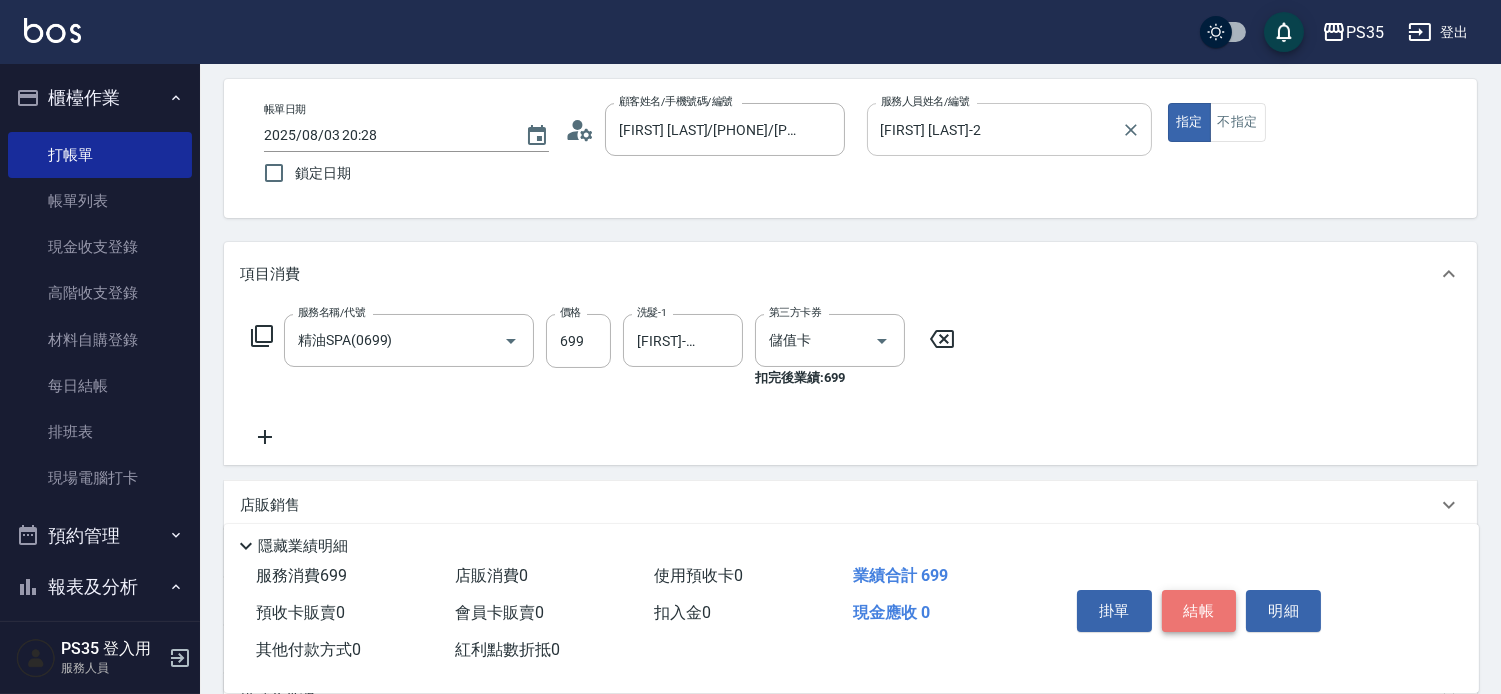 click on "結帳" at bounding box center (1199, 611) 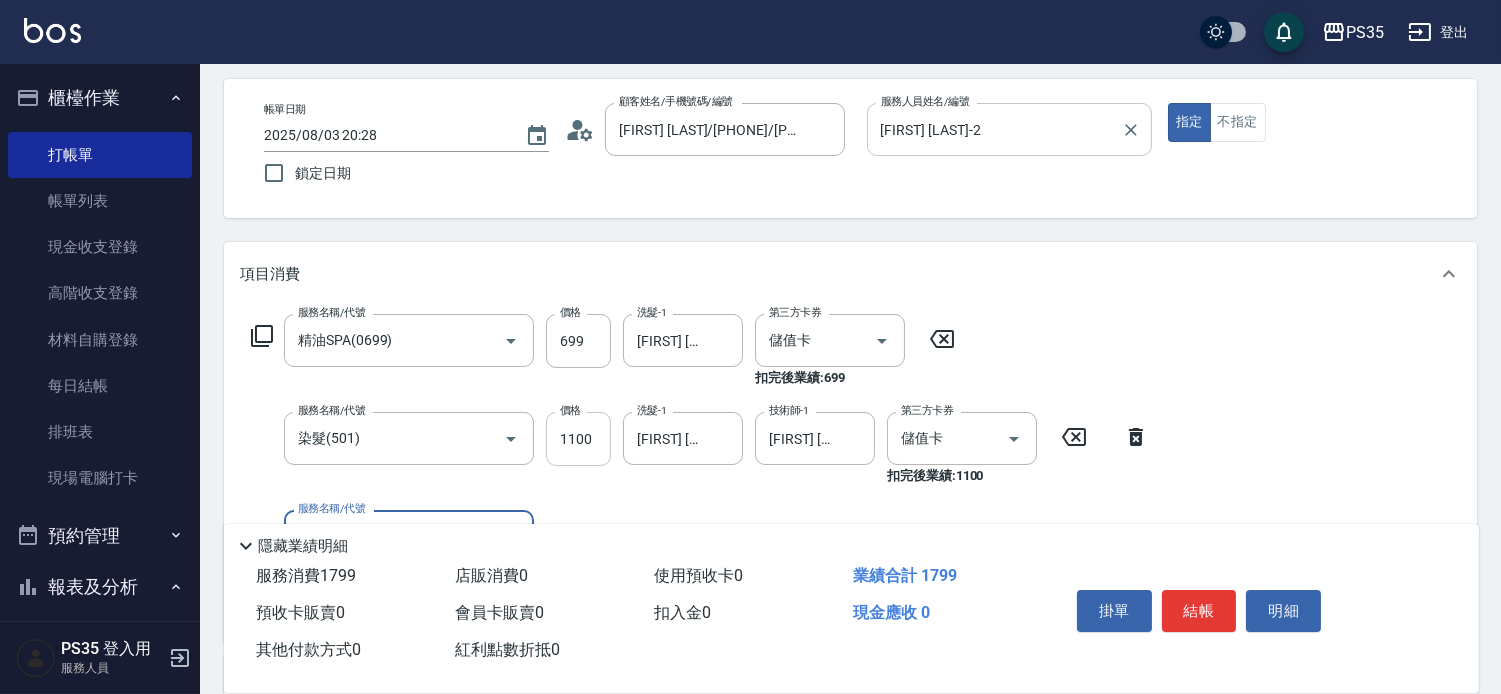 click on "1100" at bounding box center (578, 439) 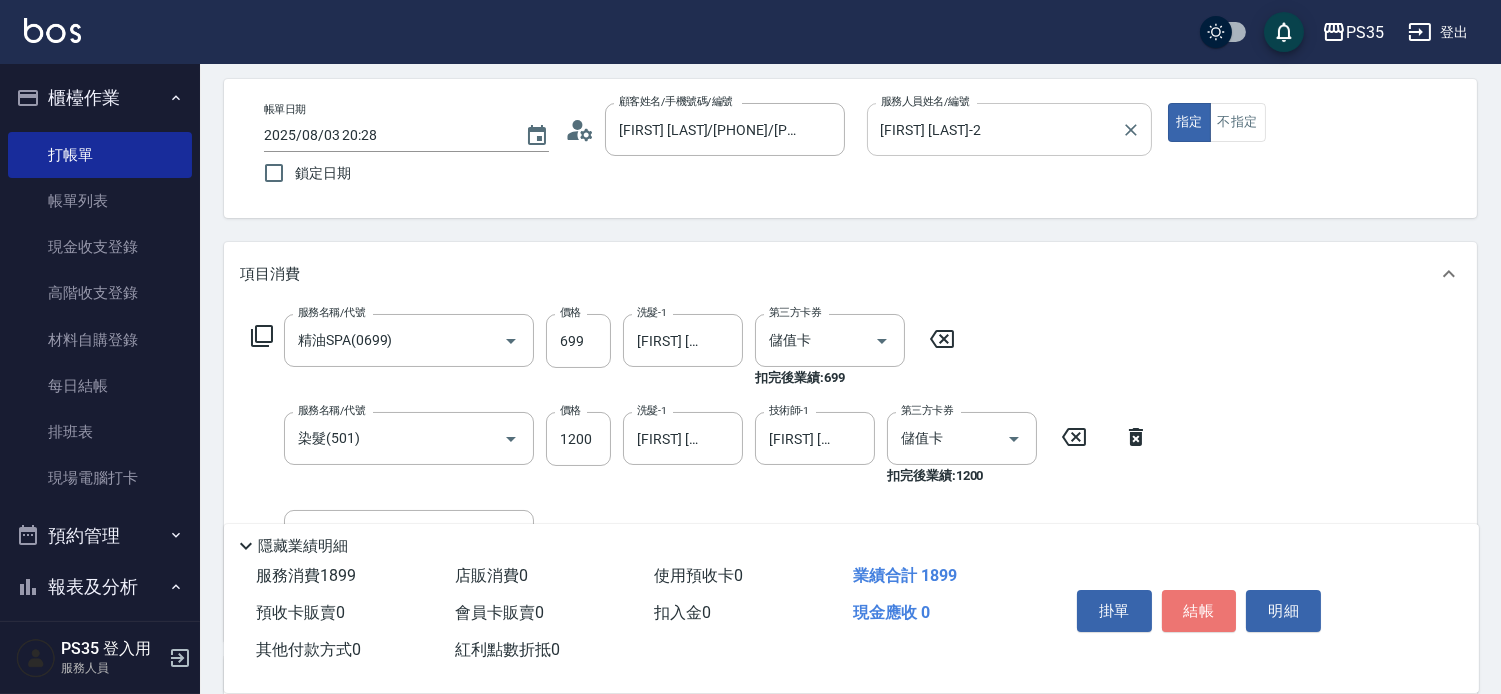 click on "結帳" at bounding box center (1199, 611) 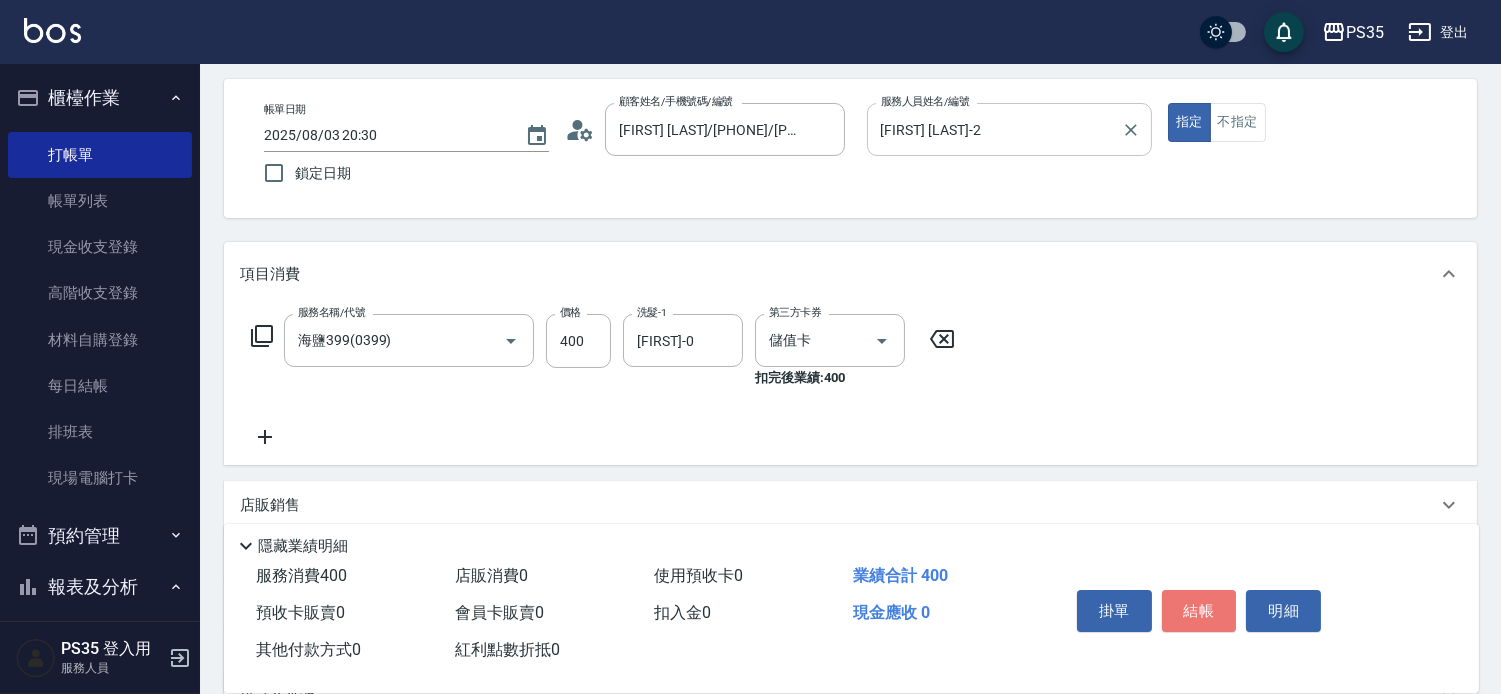 click on "結帳" at bounding box center (1199, 611) 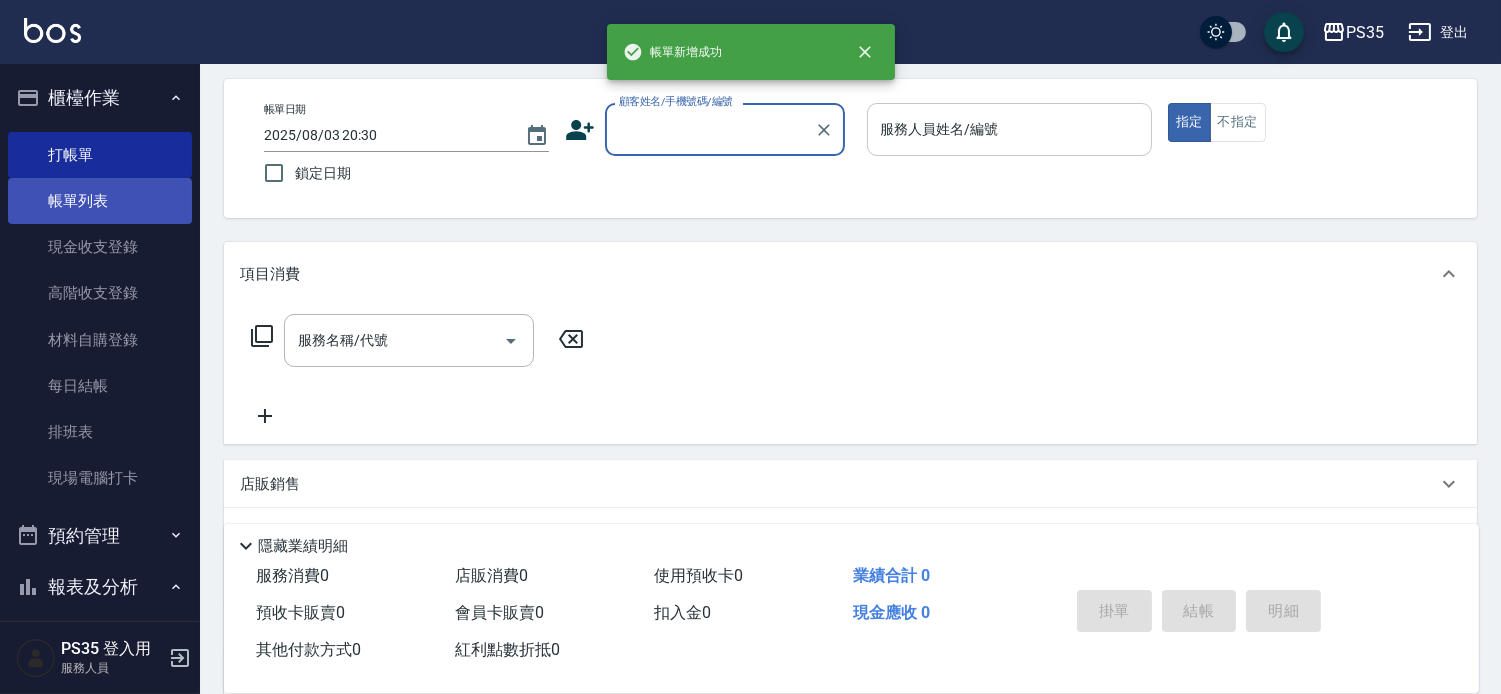 click on "帳單列表" at bounding box center [100, 201] 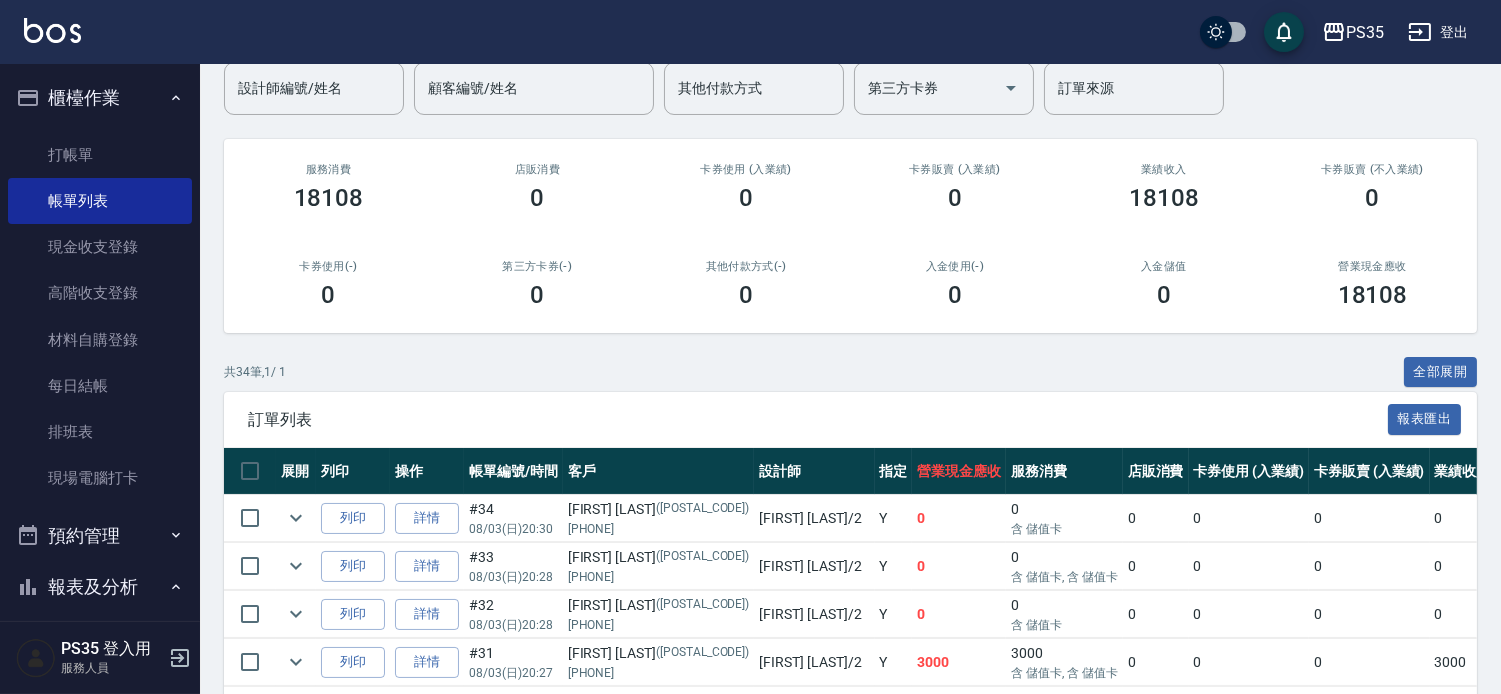 scroll, scrollTop: 333, scrollLeft: 0, axis: vertical 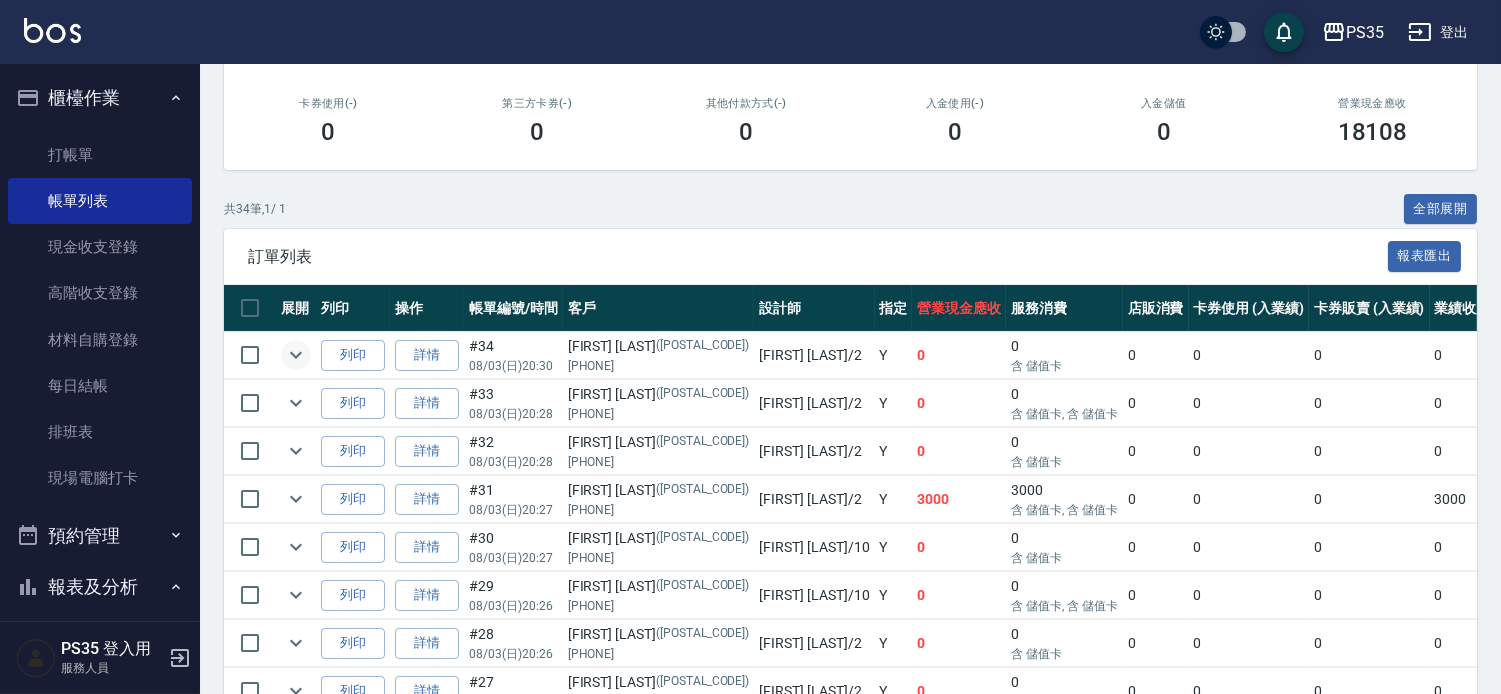 click 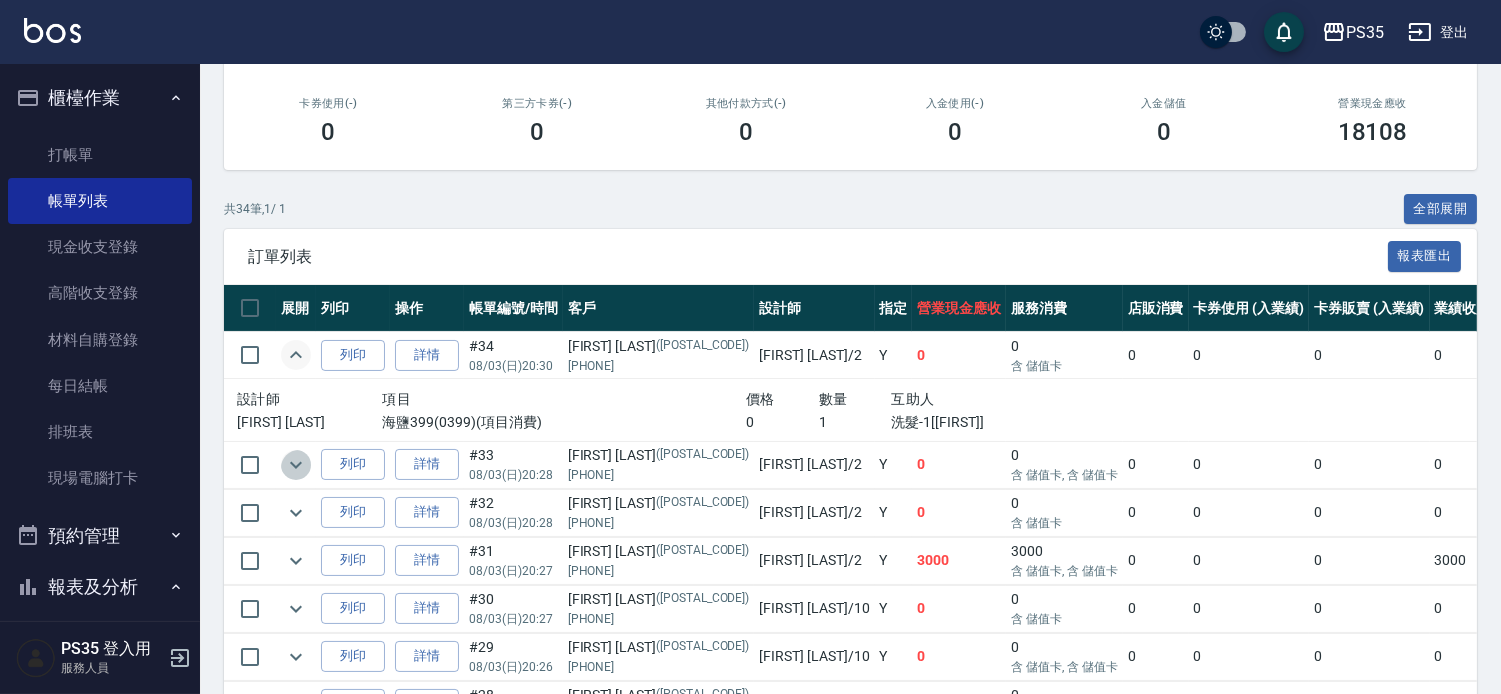 click 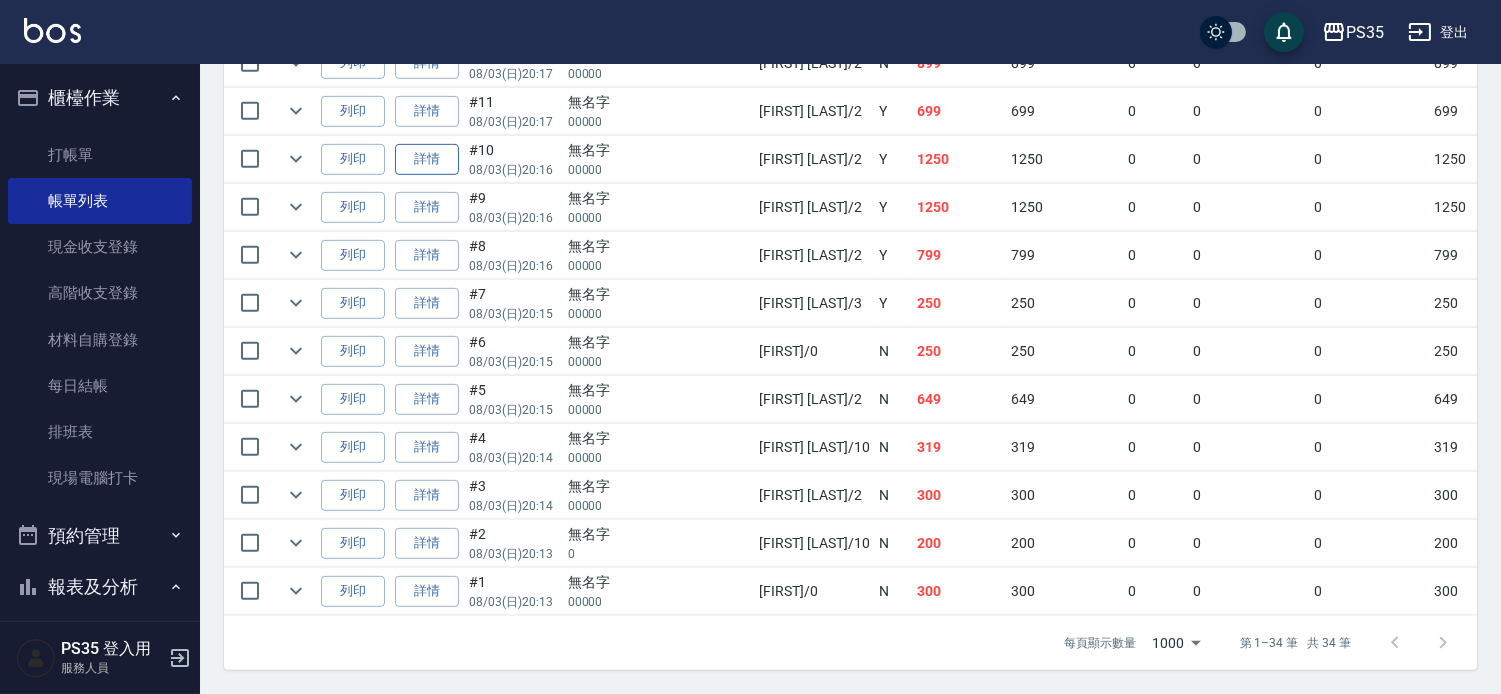 scroll, scrollTop: 2097, scrollLeft: 0, axis: vertical 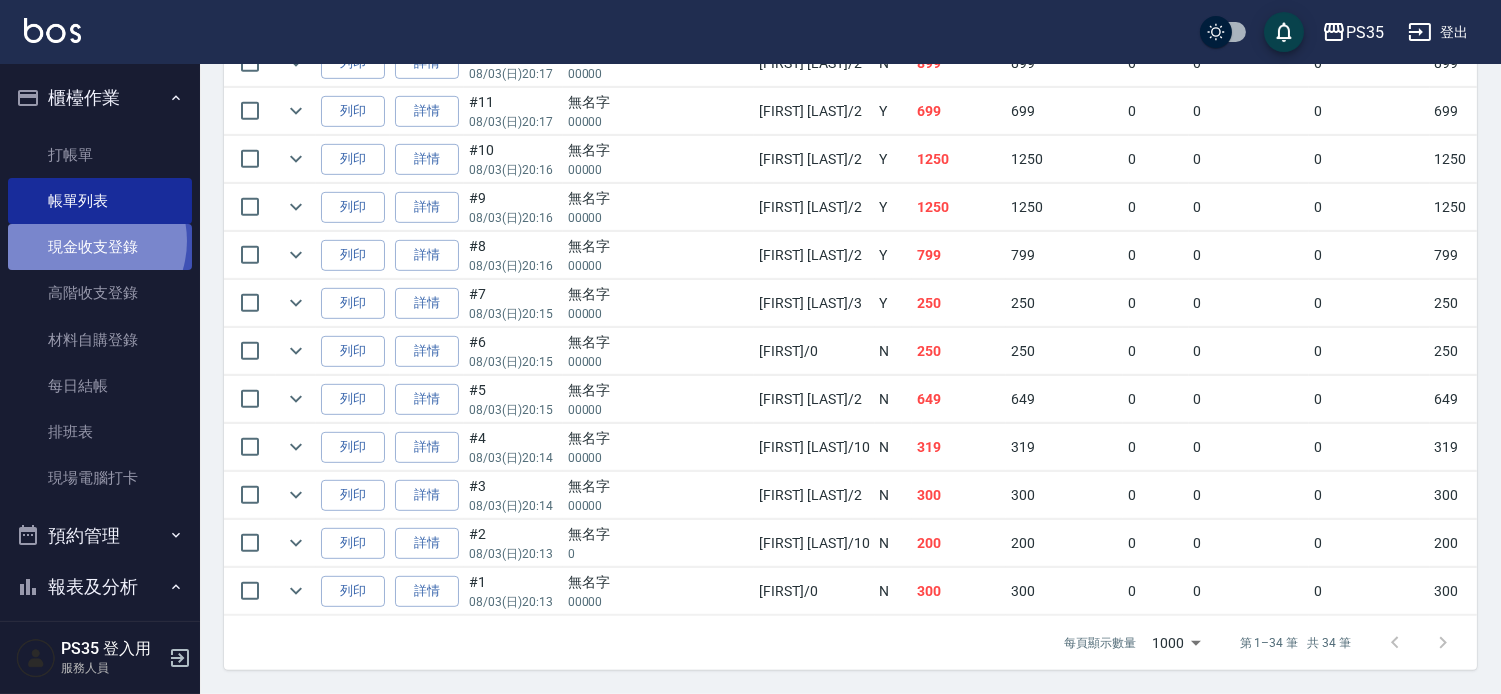 click on "現金收支登錄" at bounding box center [100, 247] 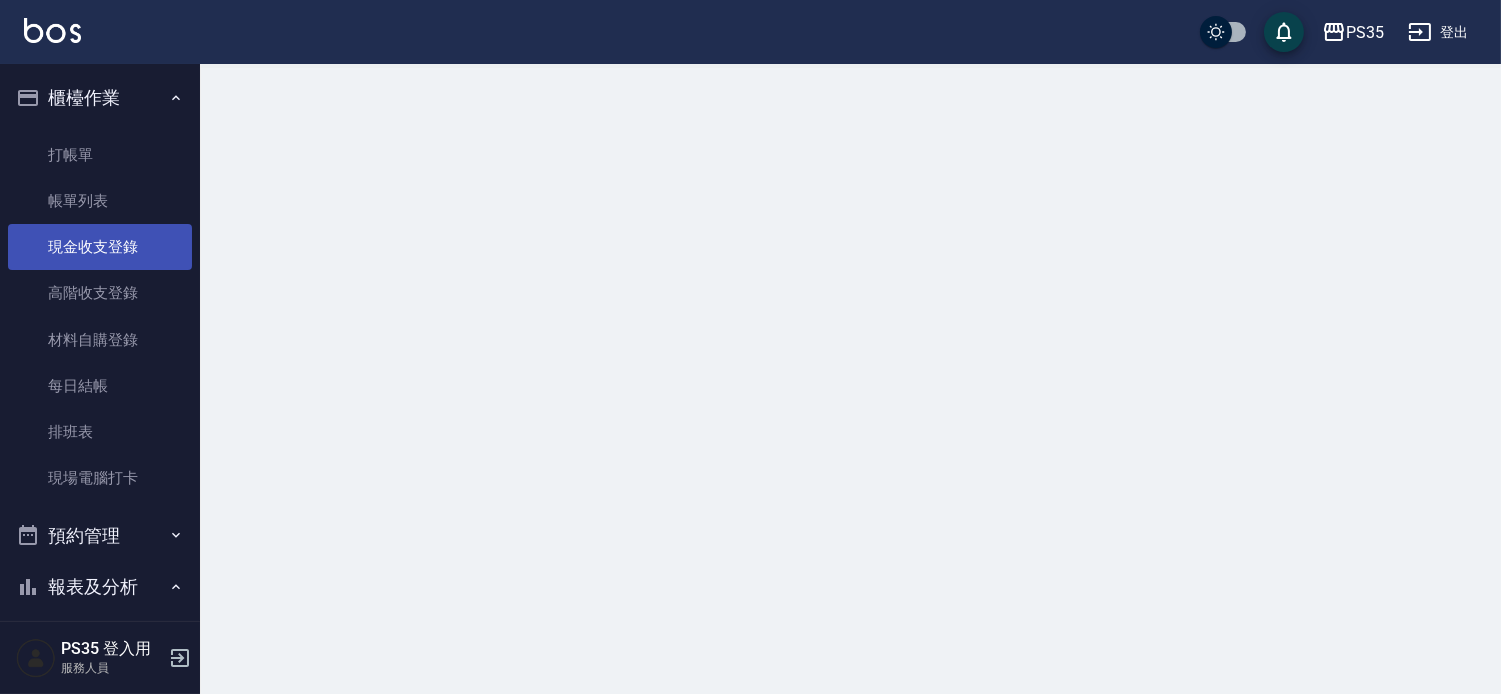 scroll, scrollTop: 0, scrollLeft: 0, axis: both 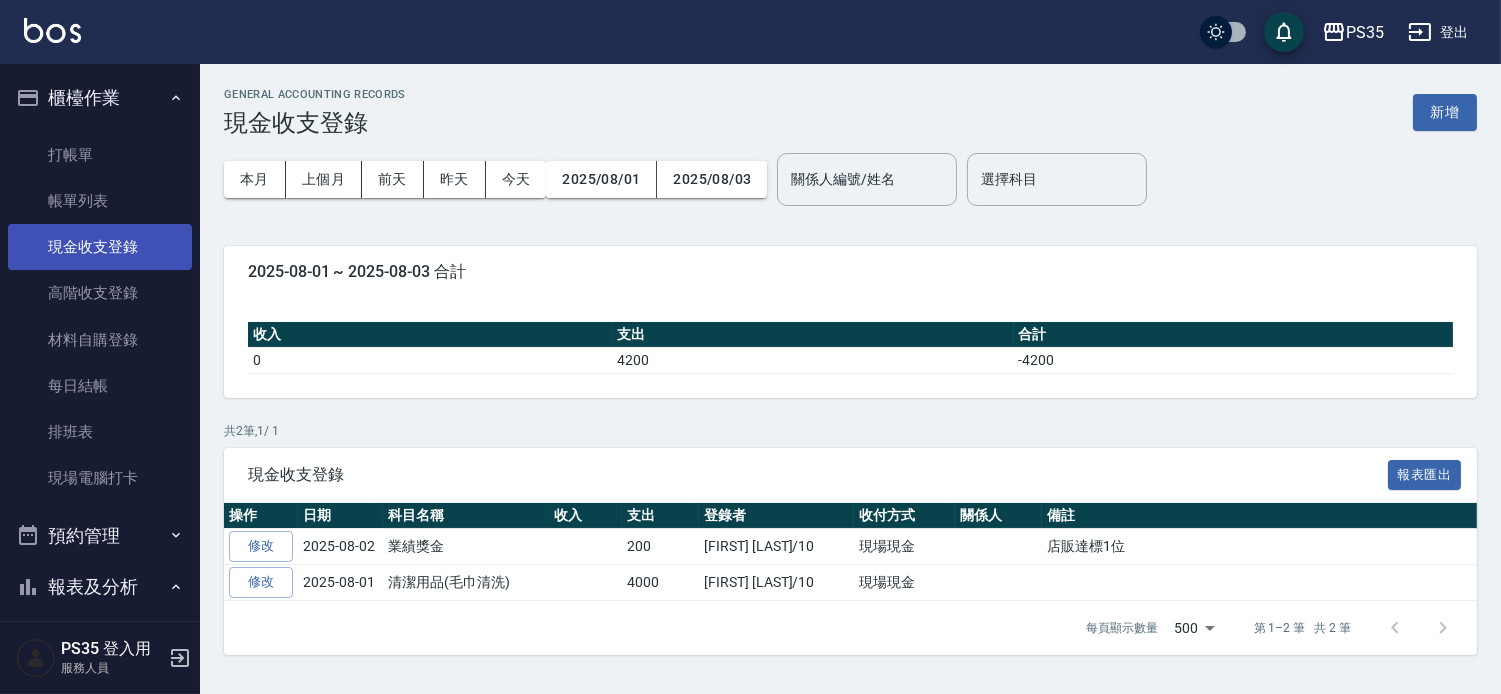 click on "現金收支登錄" at bounding box center (100, 247) 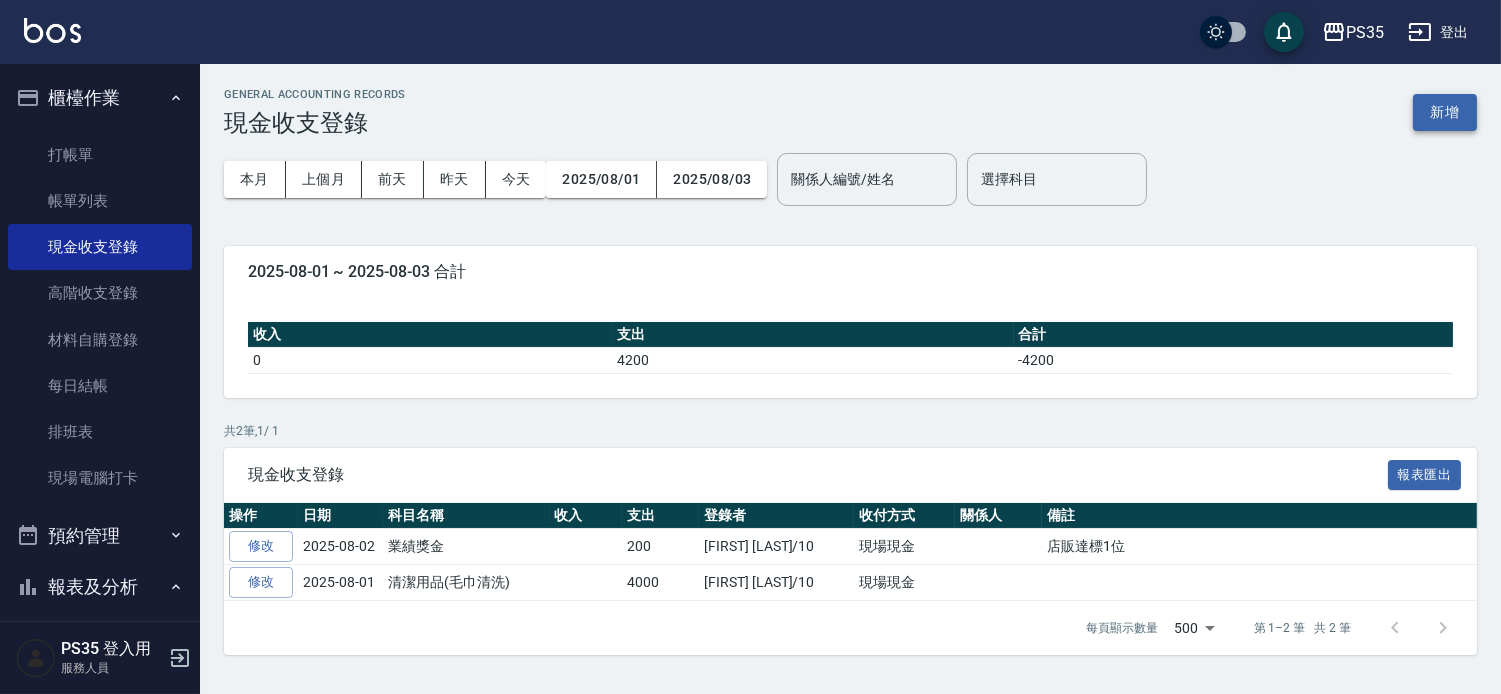 click on "新增" at bounding box center (1445, 112) 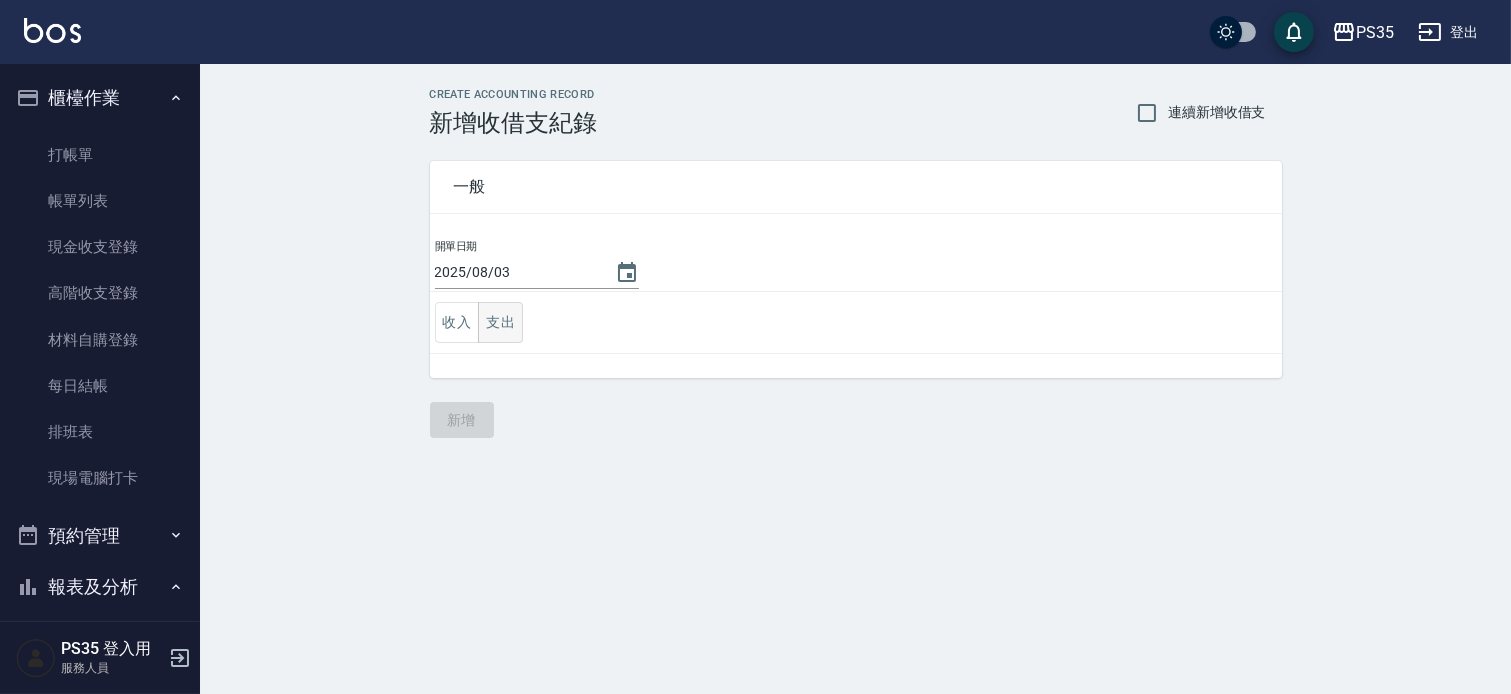click on "支出" at bounding box center [500, 322] 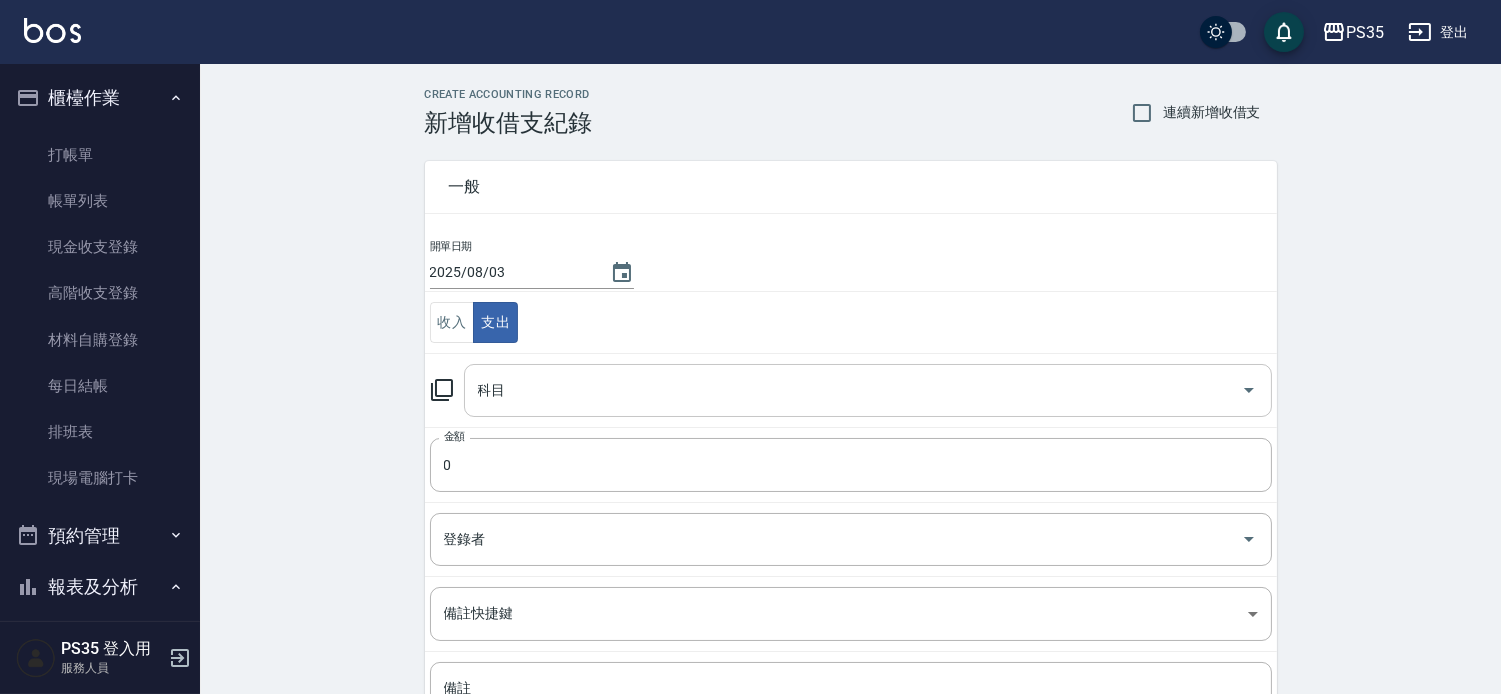 click on "科目" at bounding box center [853, 390] 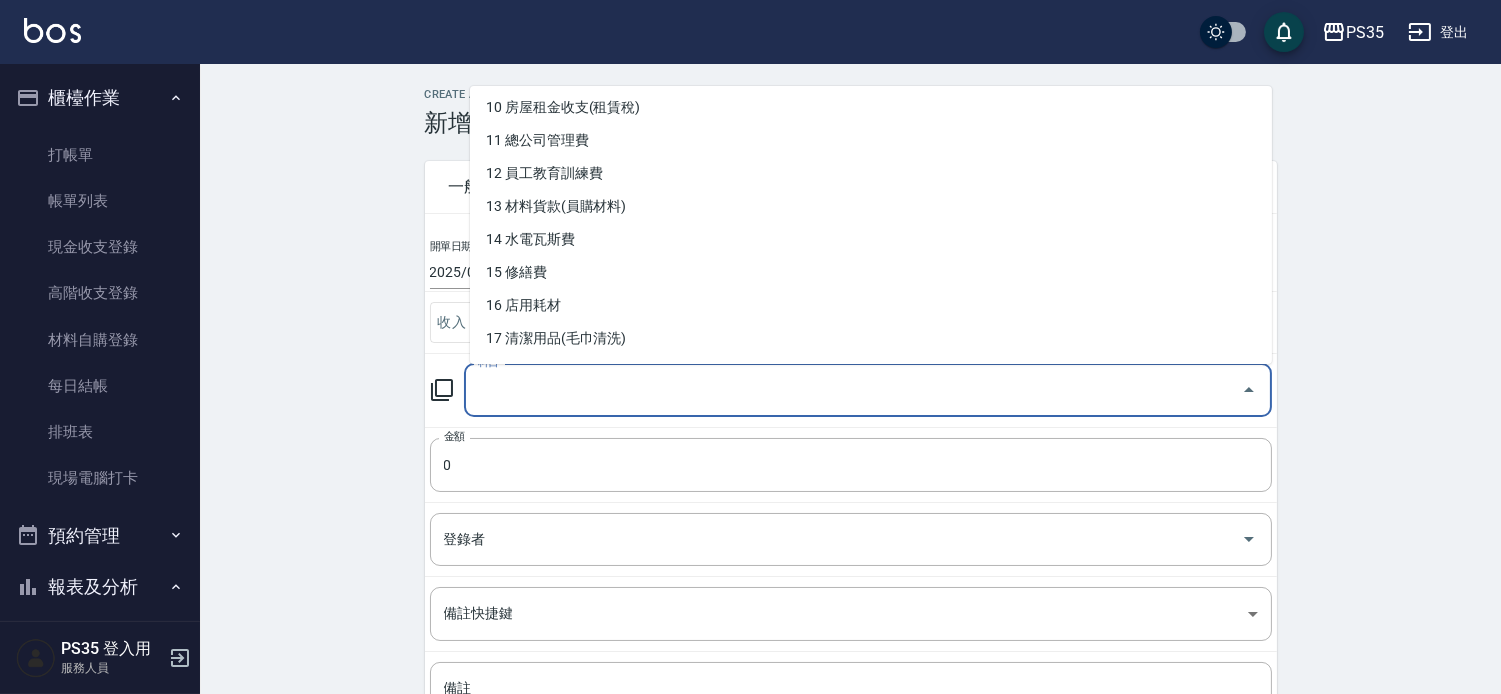 scroll, scrollTop: 444, scrollLeft: 0, axis: vertical 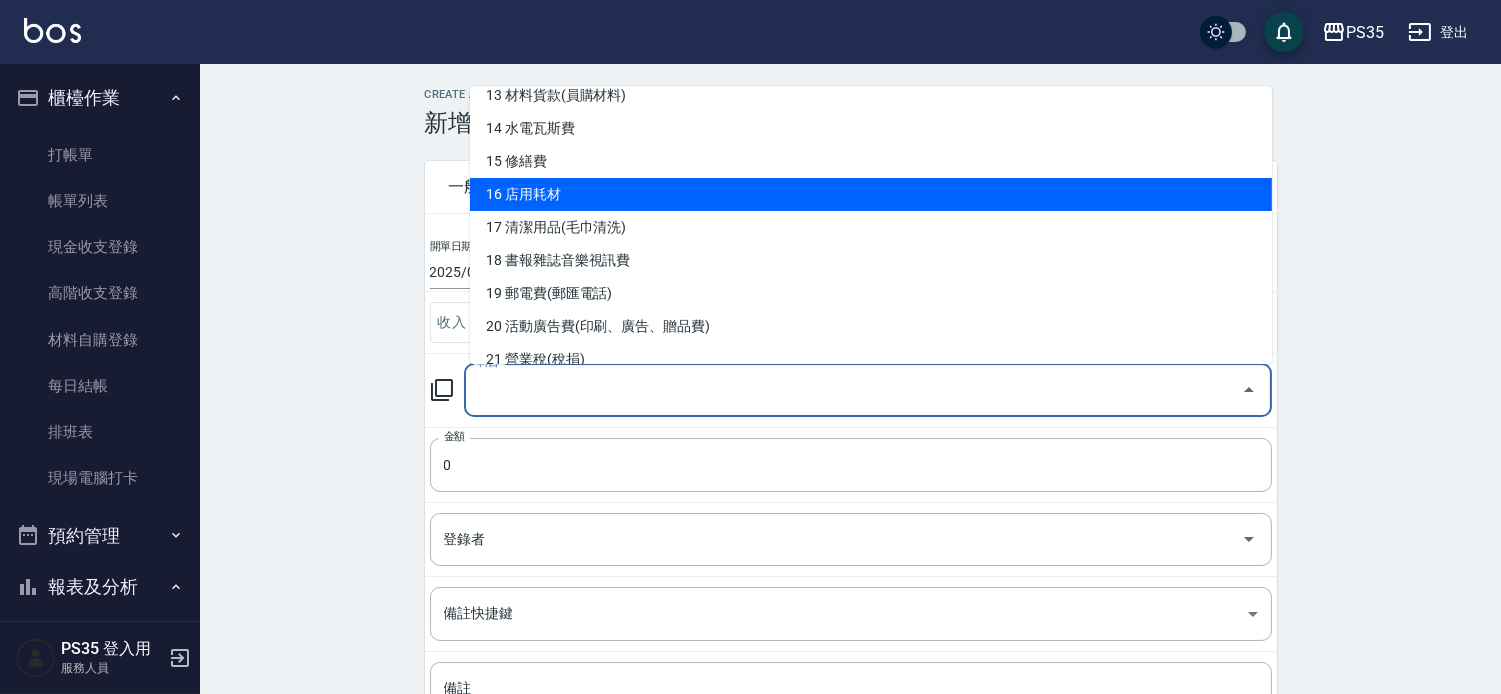 click on "16 店用耗材" at bounding box center [871, 194] 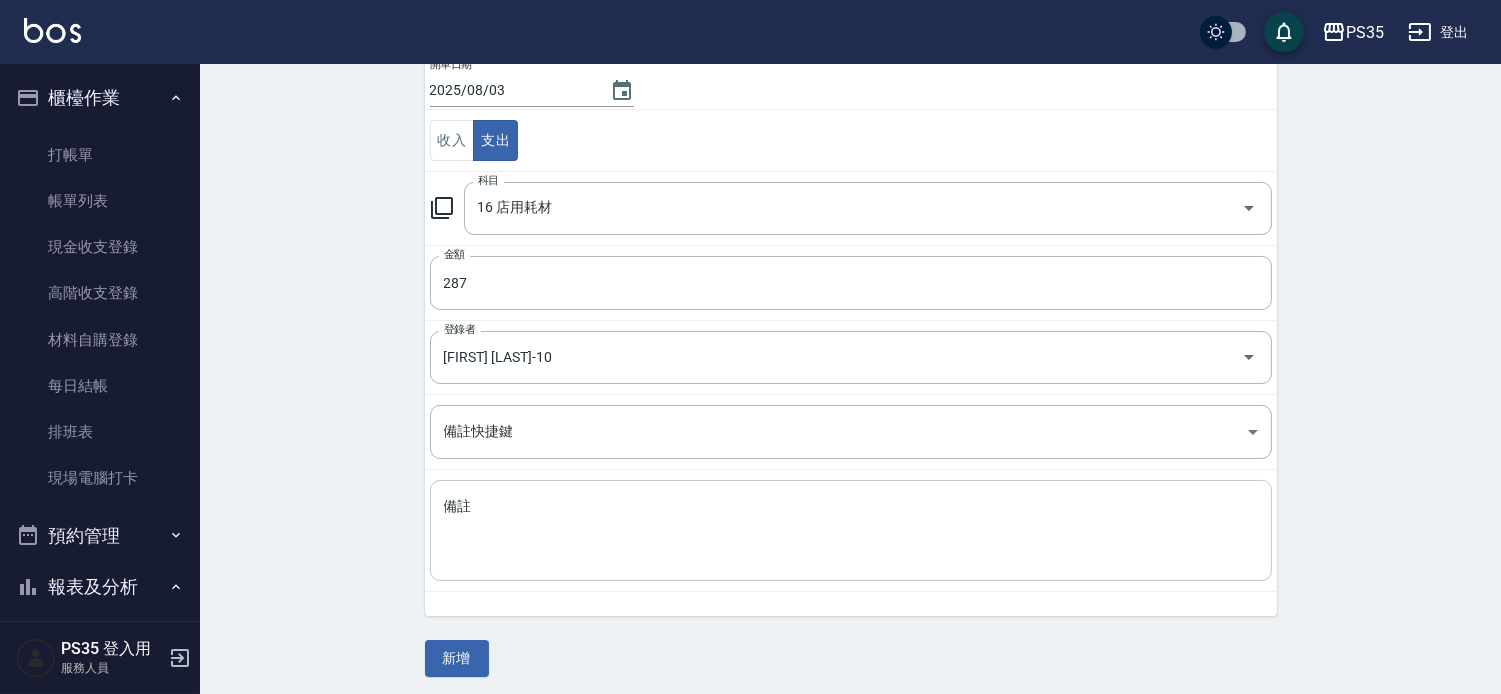 scroll, scrollTop: 188, scrollLeft: 0, axis: vertical 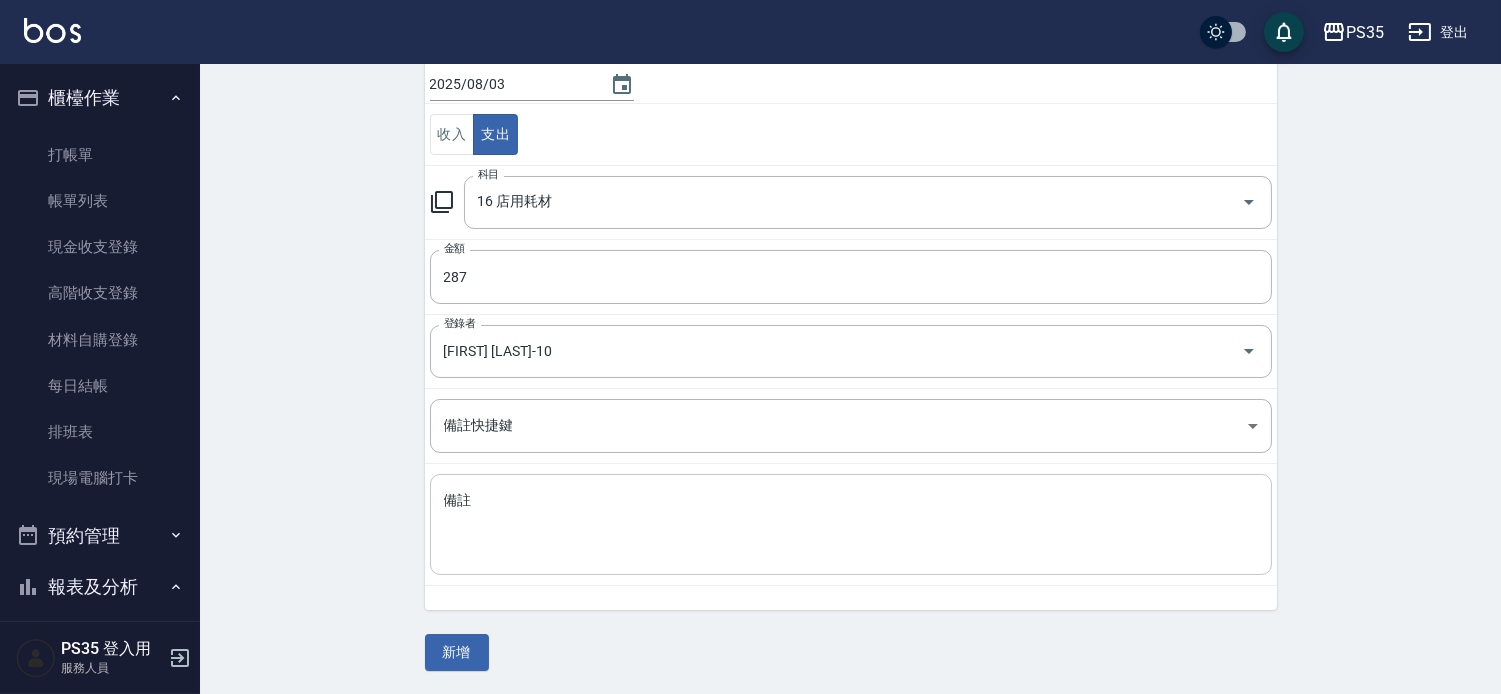 click on "備註" at bounding box center (851, 525) 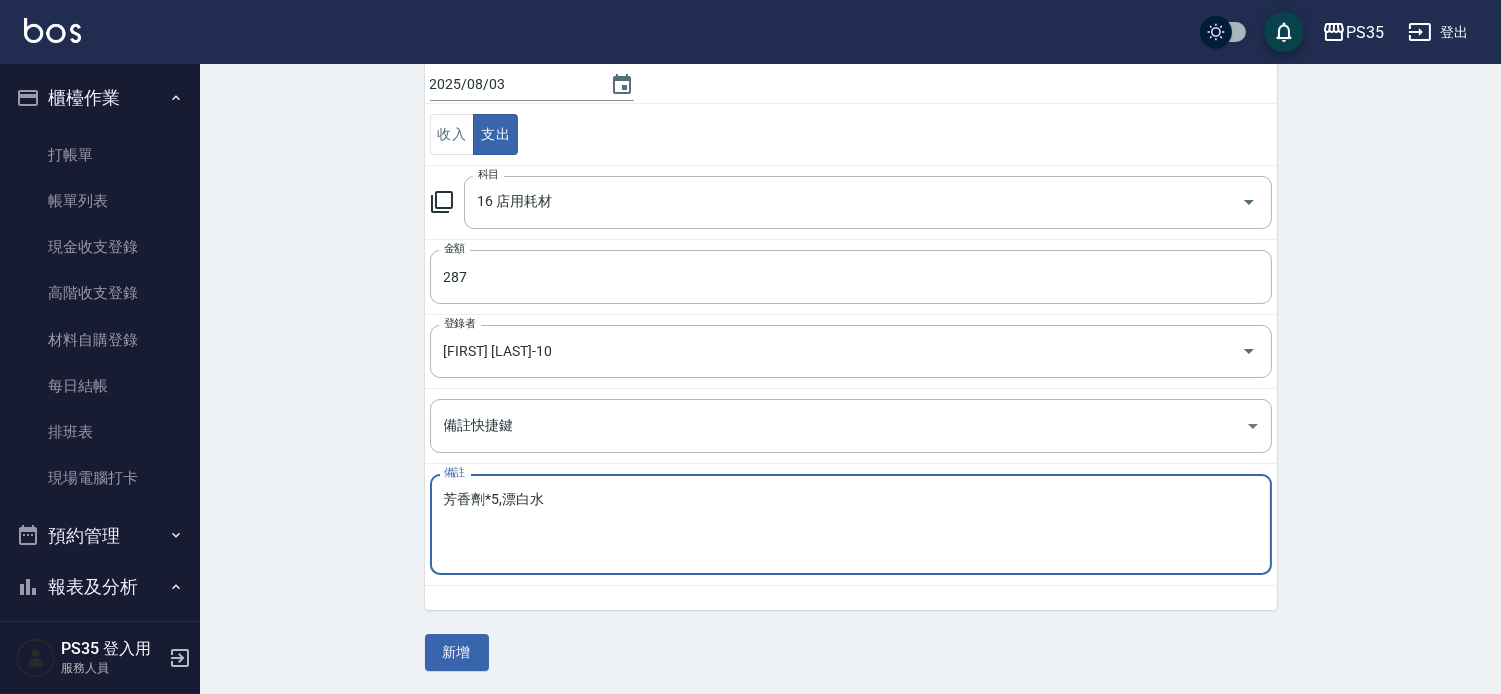 click on "新增" at bounding box center (457, 652) 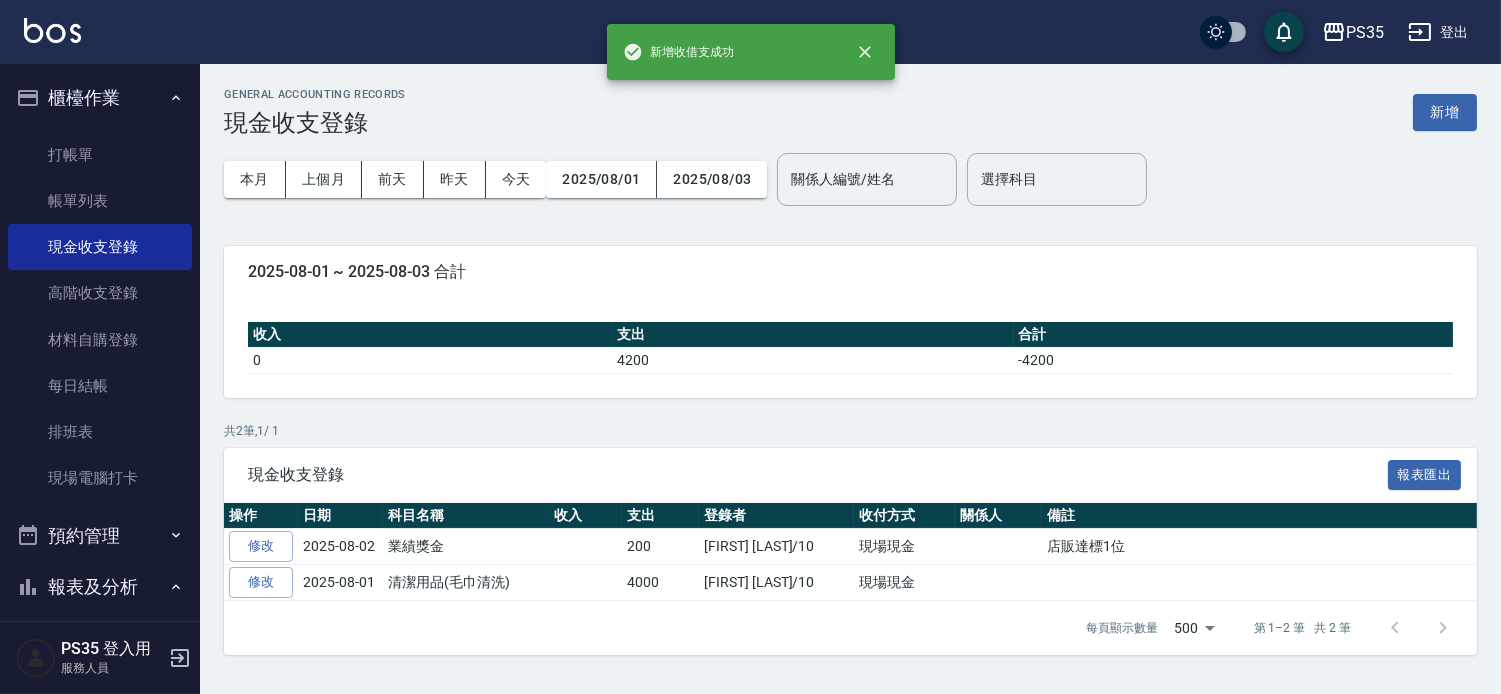 scroll, scrollTop: 0, scrollLeft: 0, axis: both 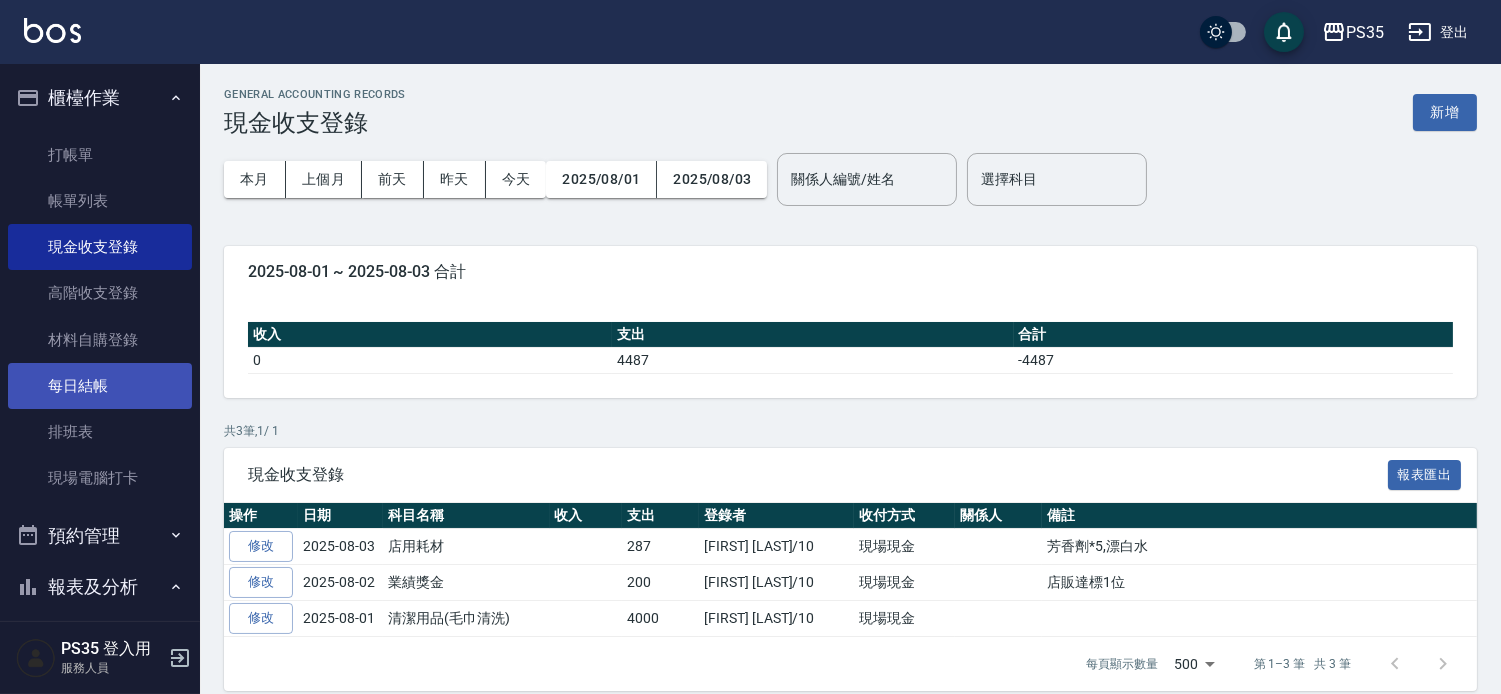 click on "每日結帳" at bounding box center [100, 386] 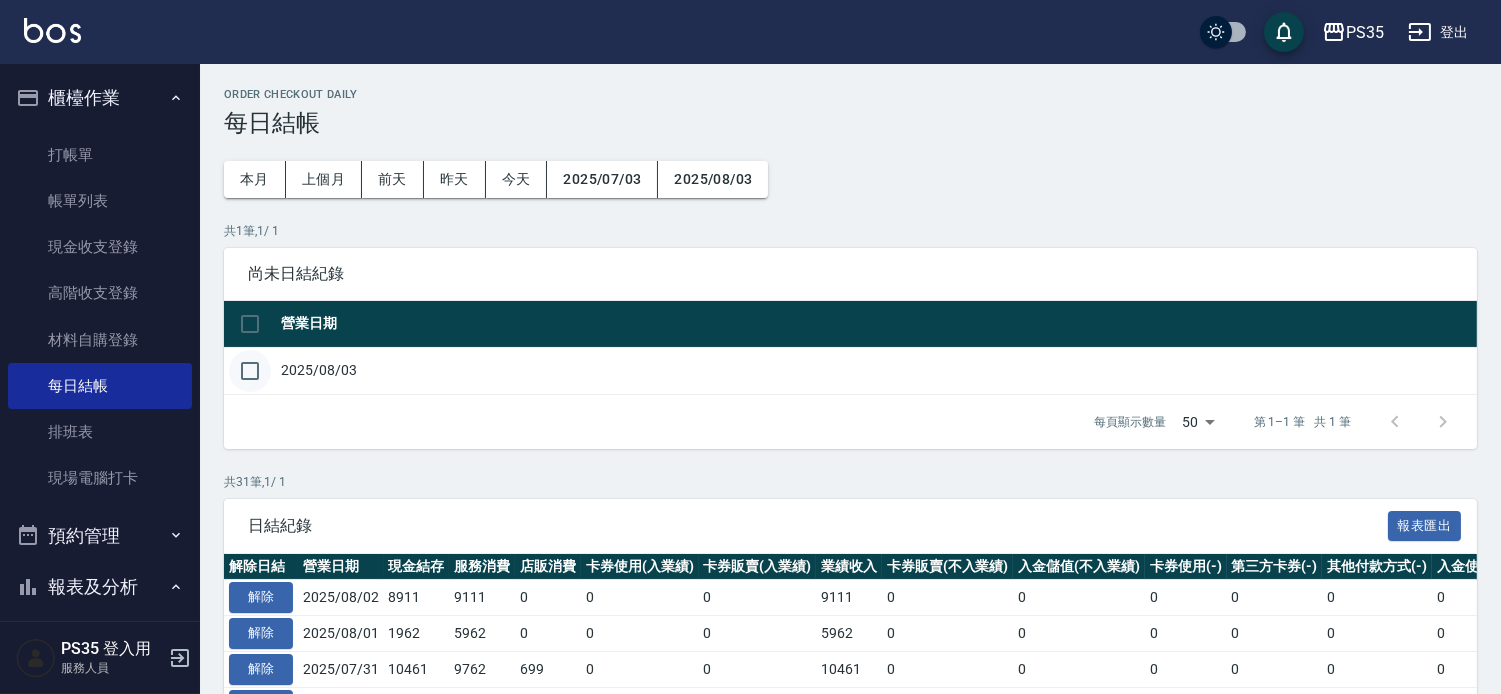 click at bounding box center (250, 371) 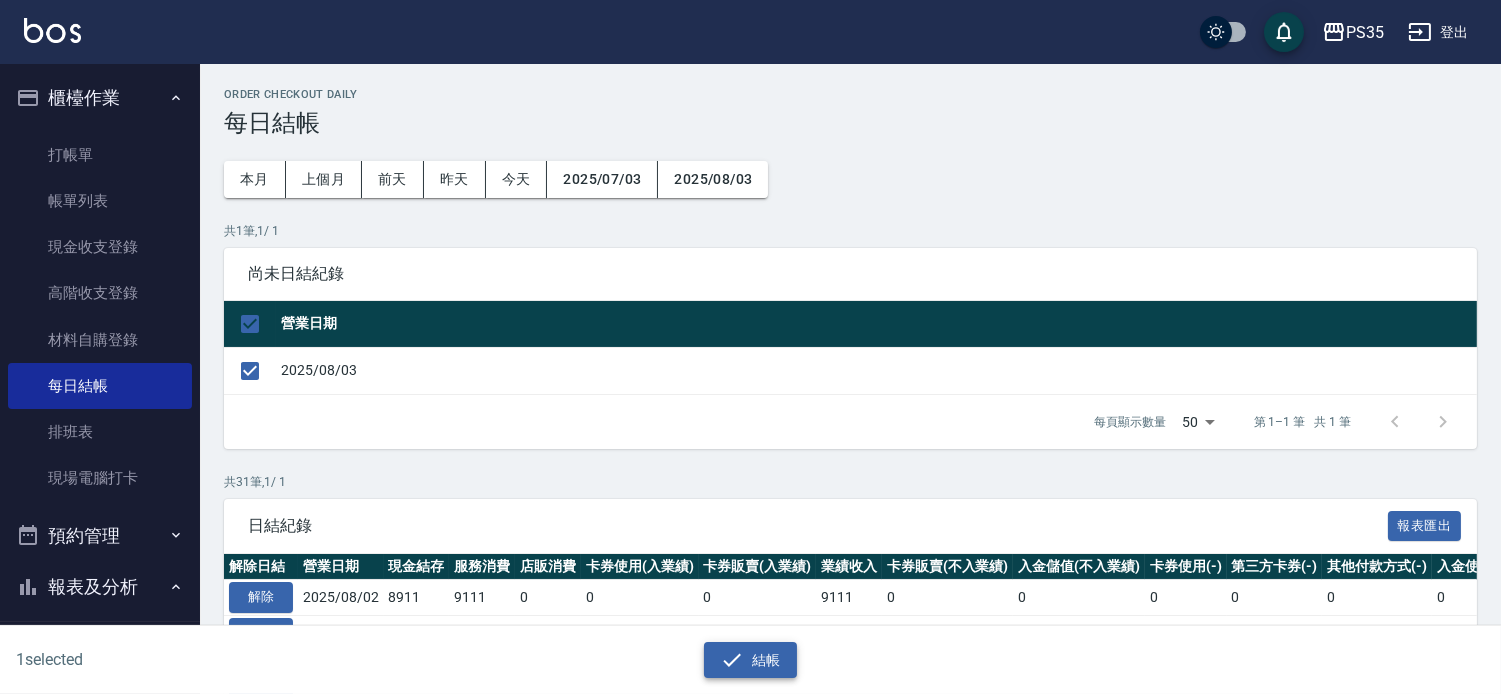 click 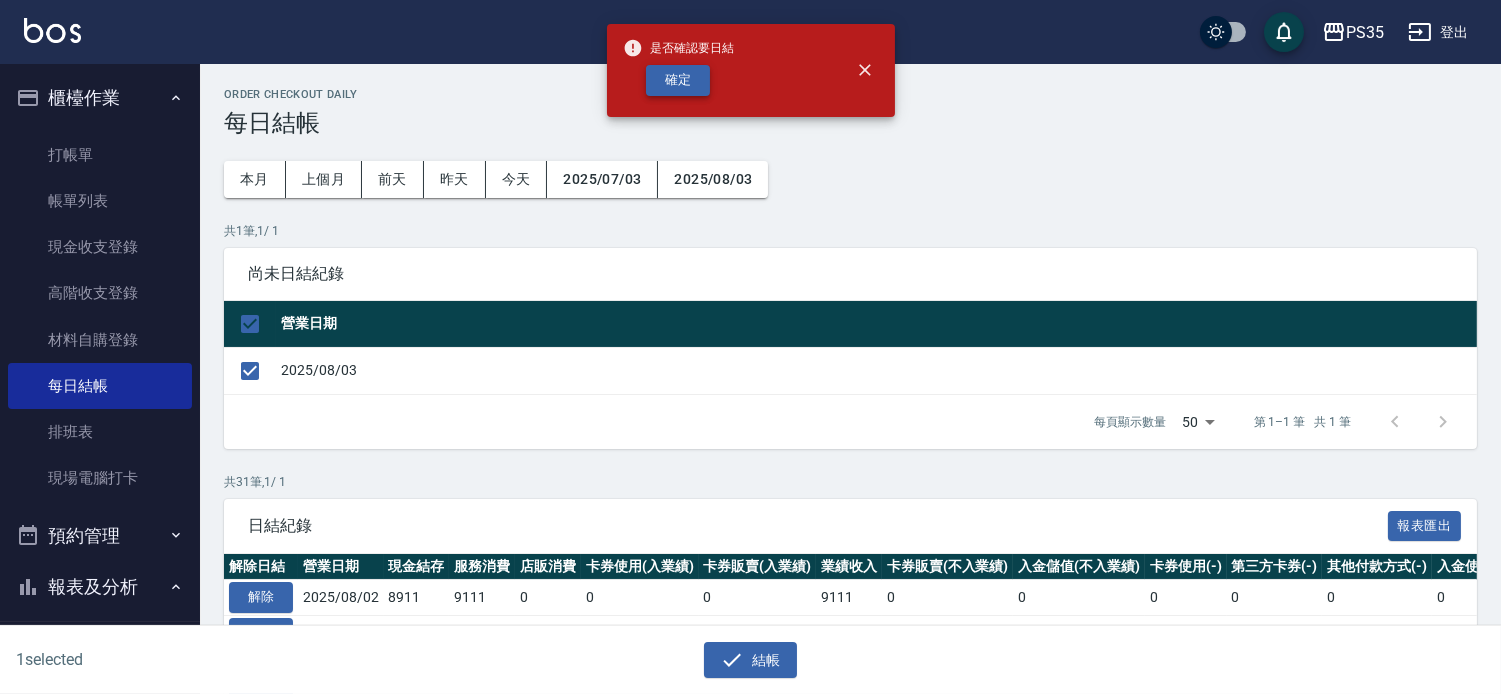click on "確定" at bounding box center (678, 80) 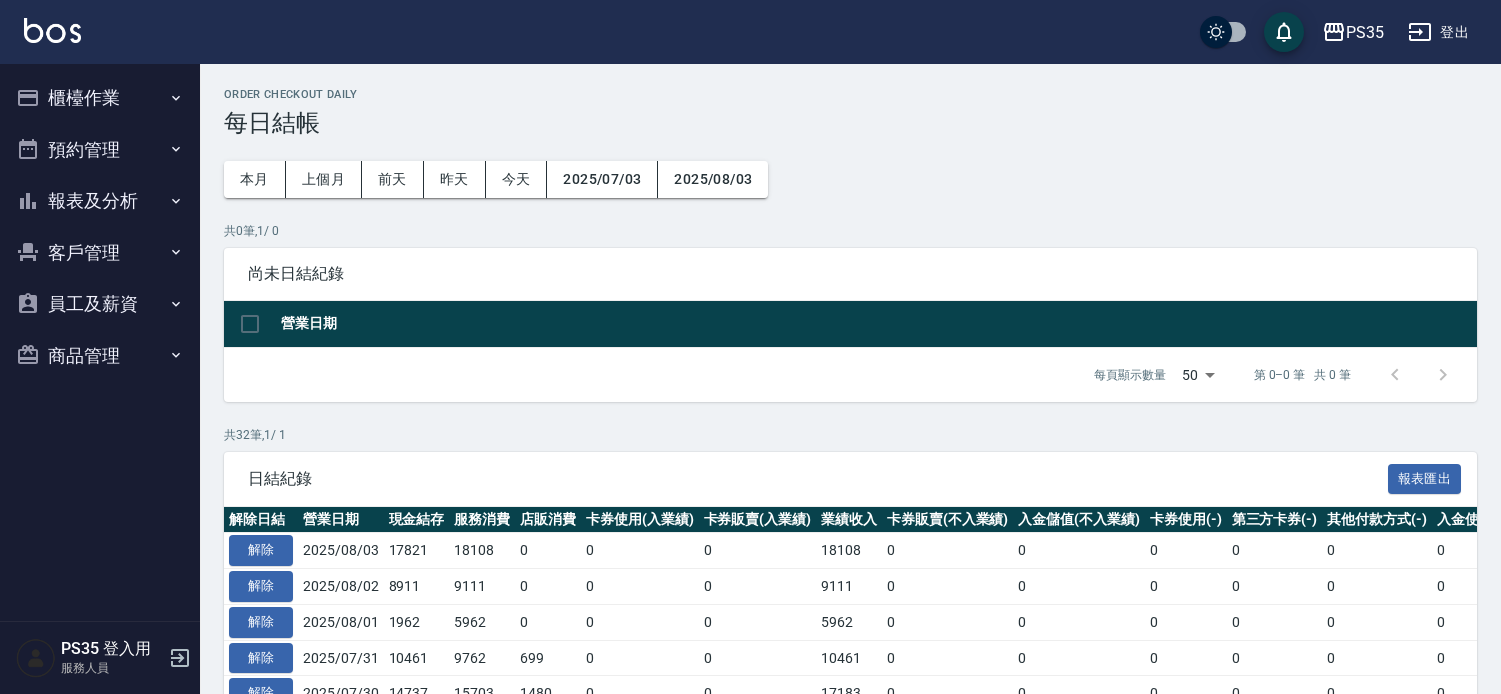 scroll, scrollTop: 0, scrollLeft: 0, axis: both 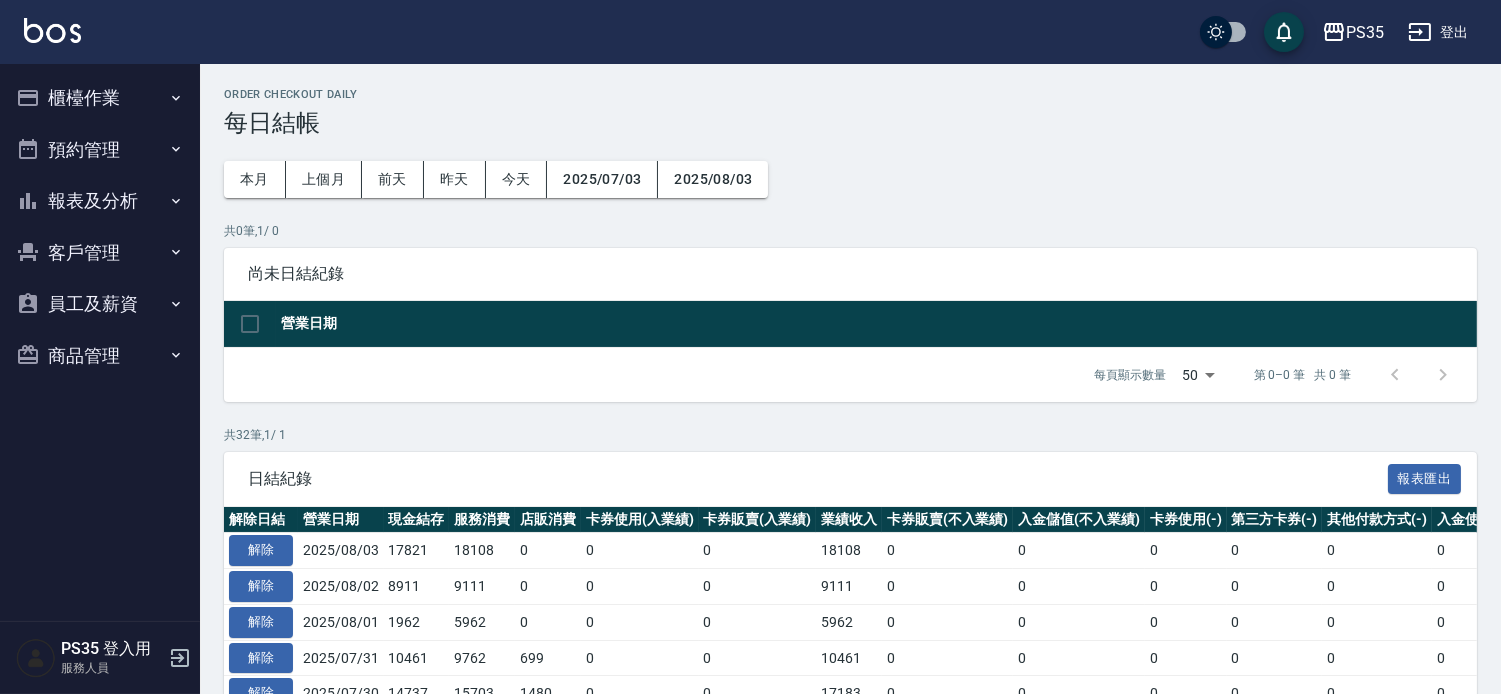 click on "報表及分析" at bounding box center [100, 201] 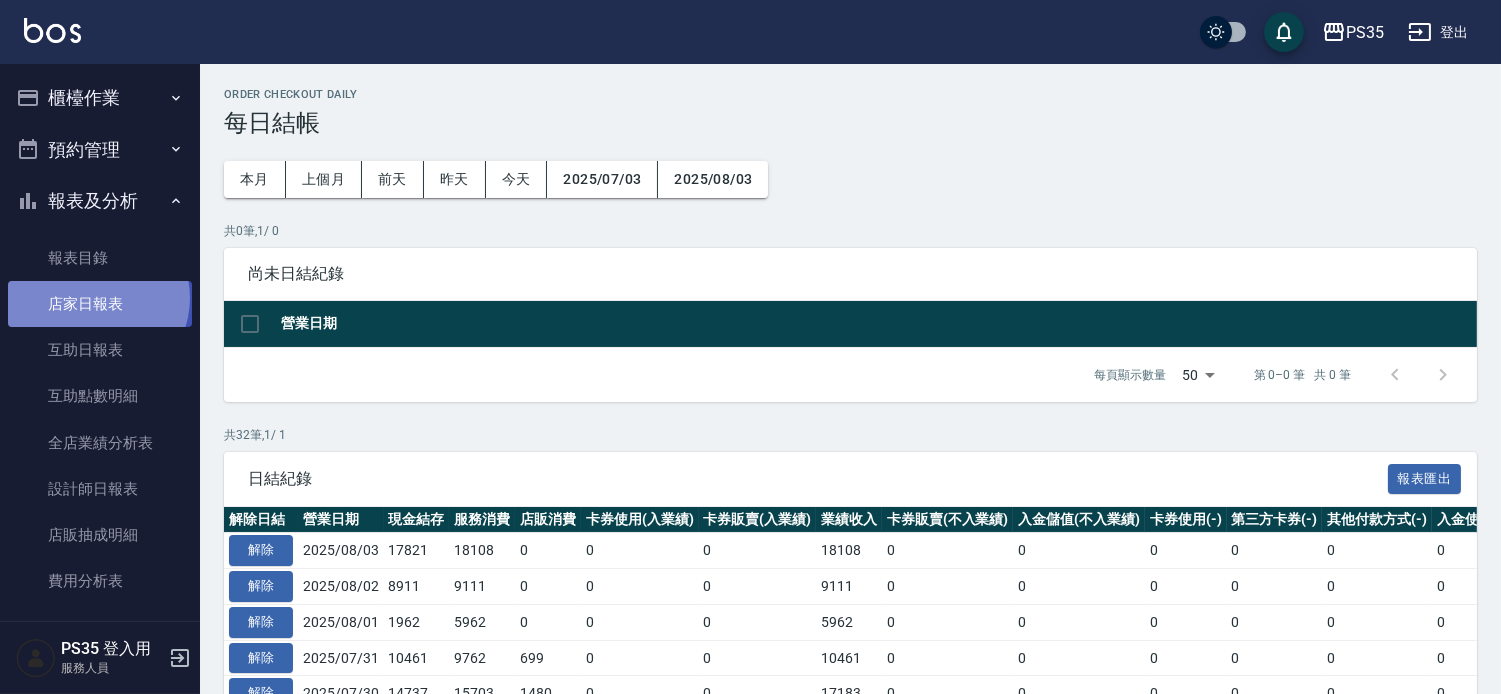 click on "店家日報表" at bounding box center (100, 304) 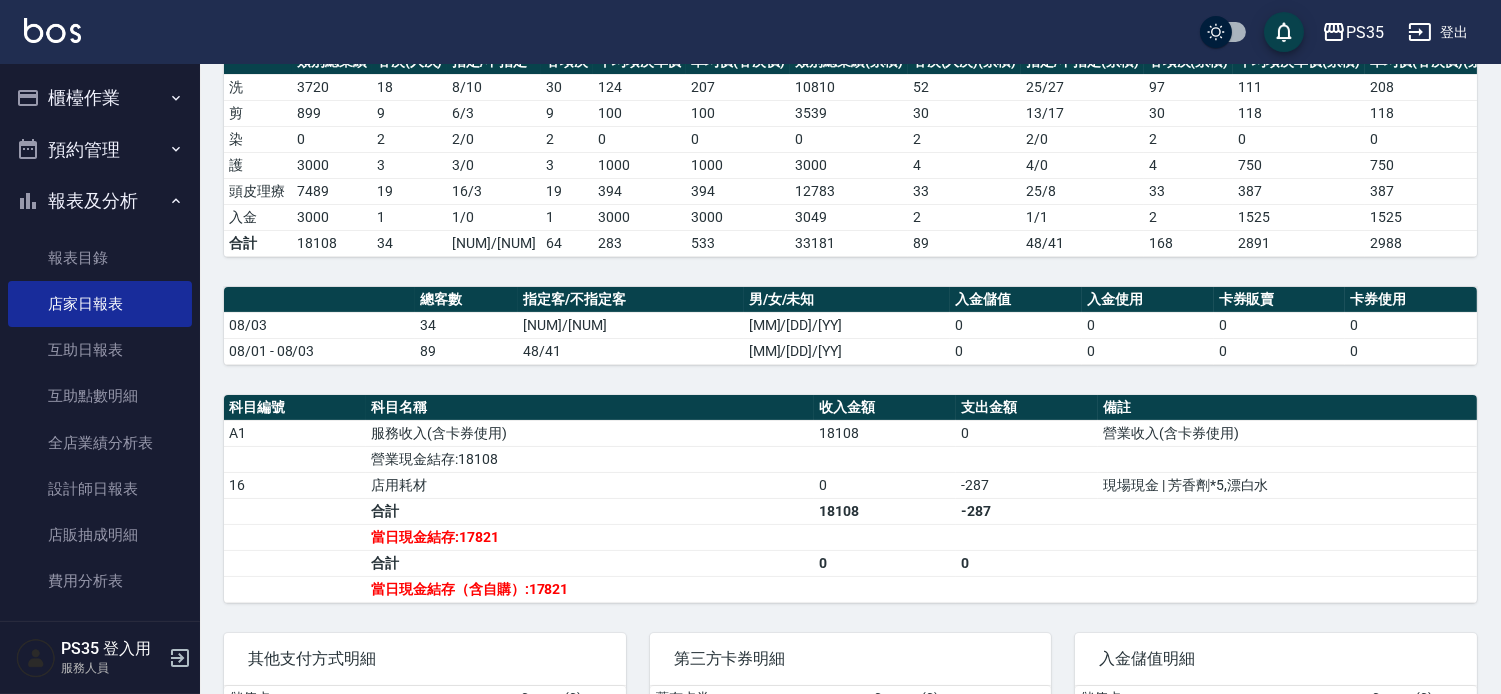 scroll, scrollTop: 333, scrollLeft: 0, axis: vertical 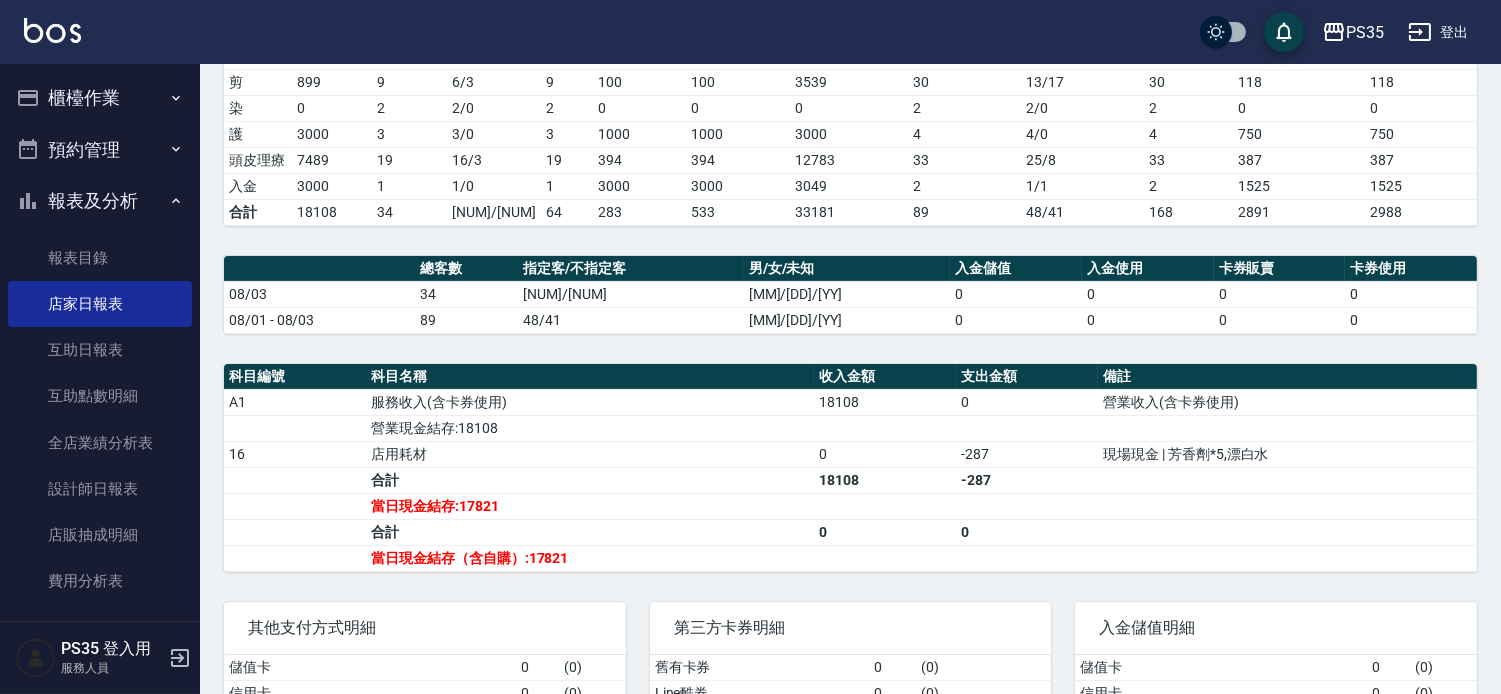 drag, startPoint x: 313, startPoint y: 486, endPoint x: 202, endPoint y: 402, distance: 139.2013 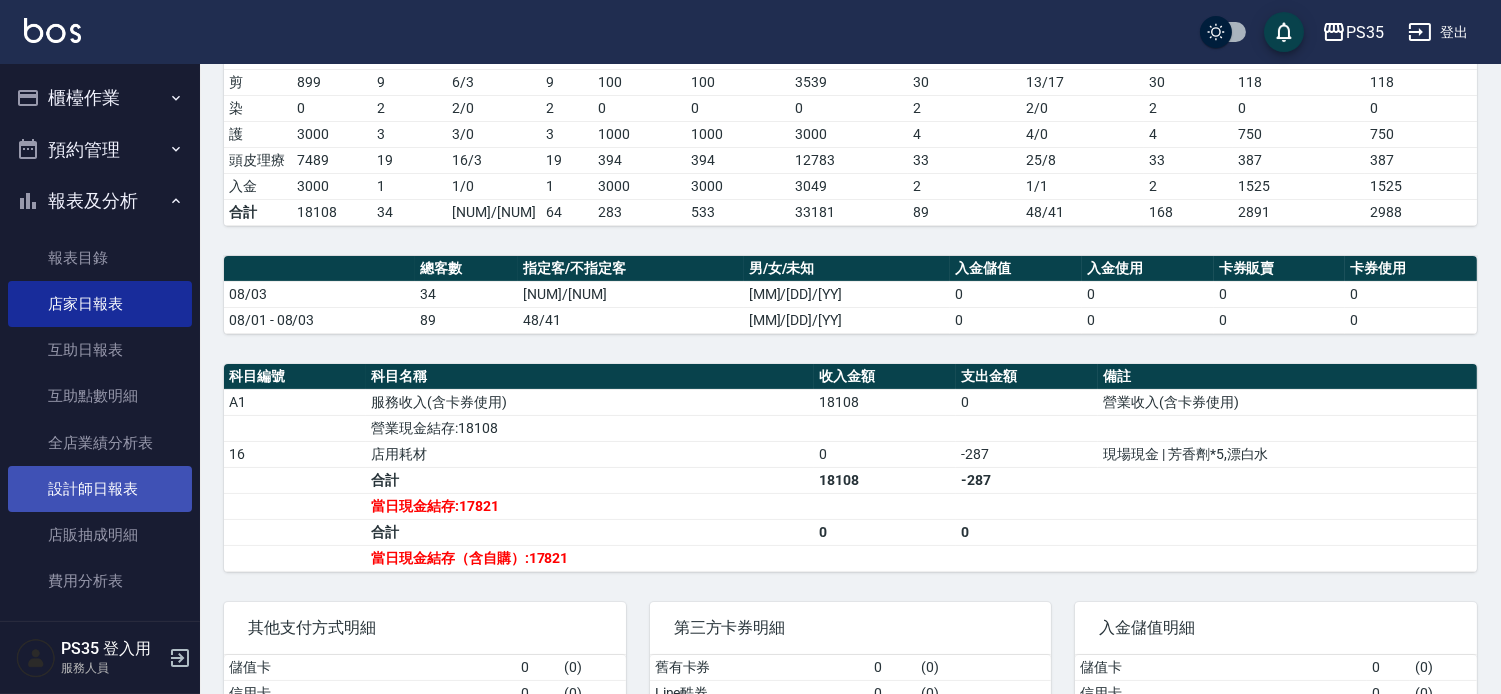 click on "設計師日報表" at bounding box center (100, 489) 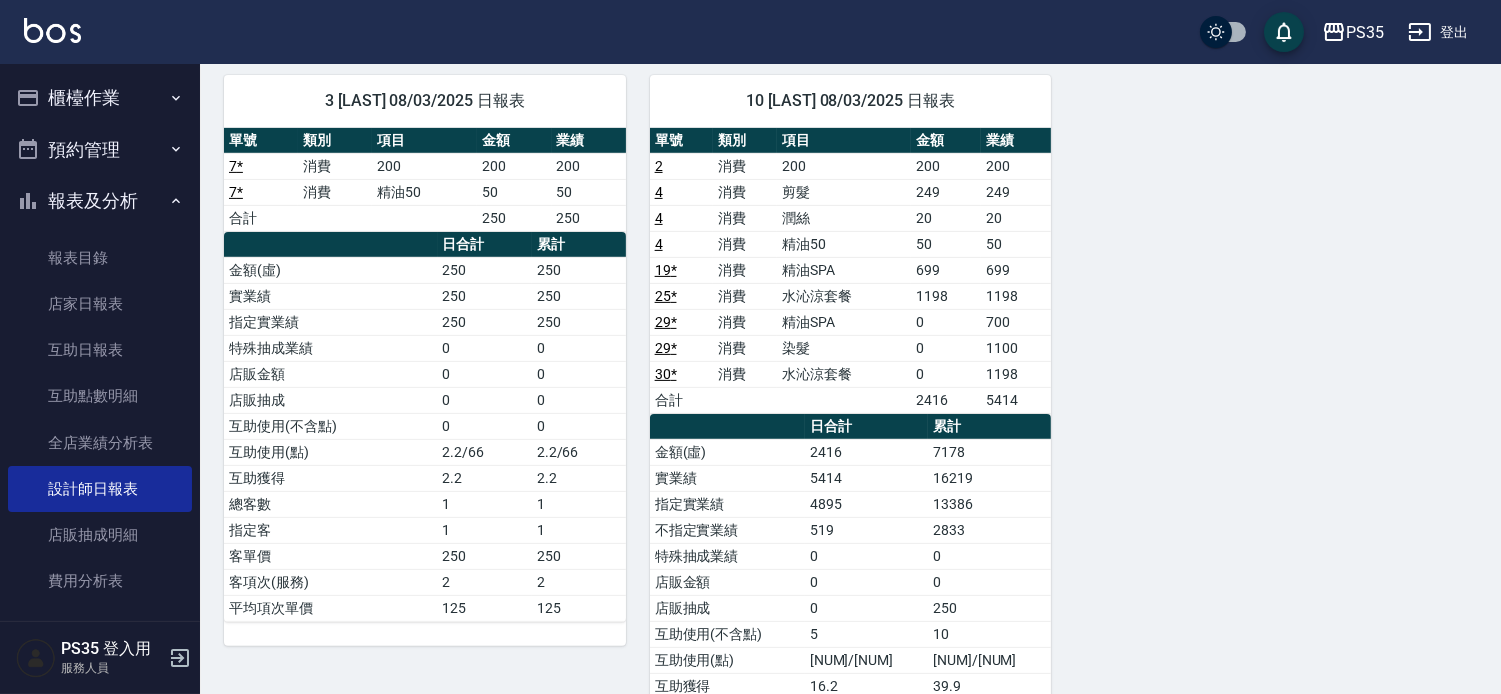 scroll, scrollTop: 1222, scrollLeft: 0, axis: vertical 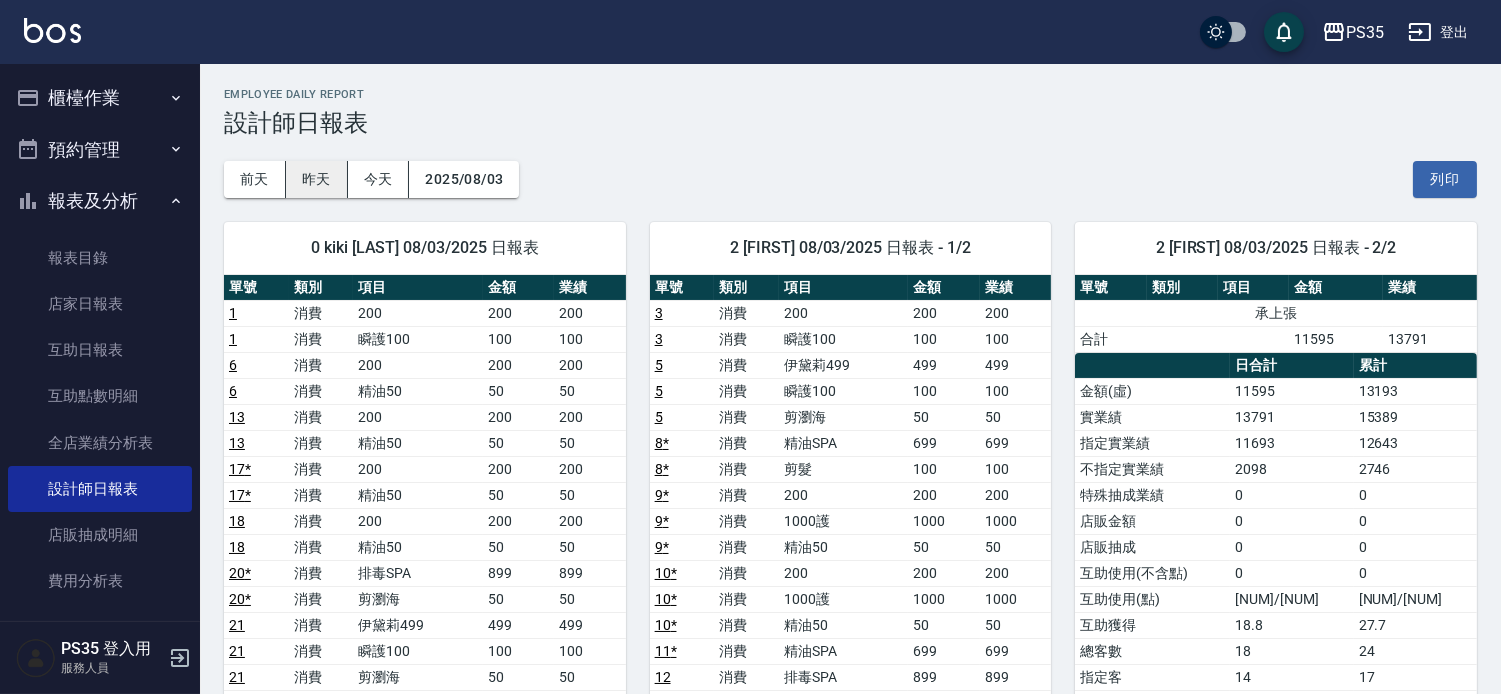 click on "昨天" at bounding box center (317, 179) 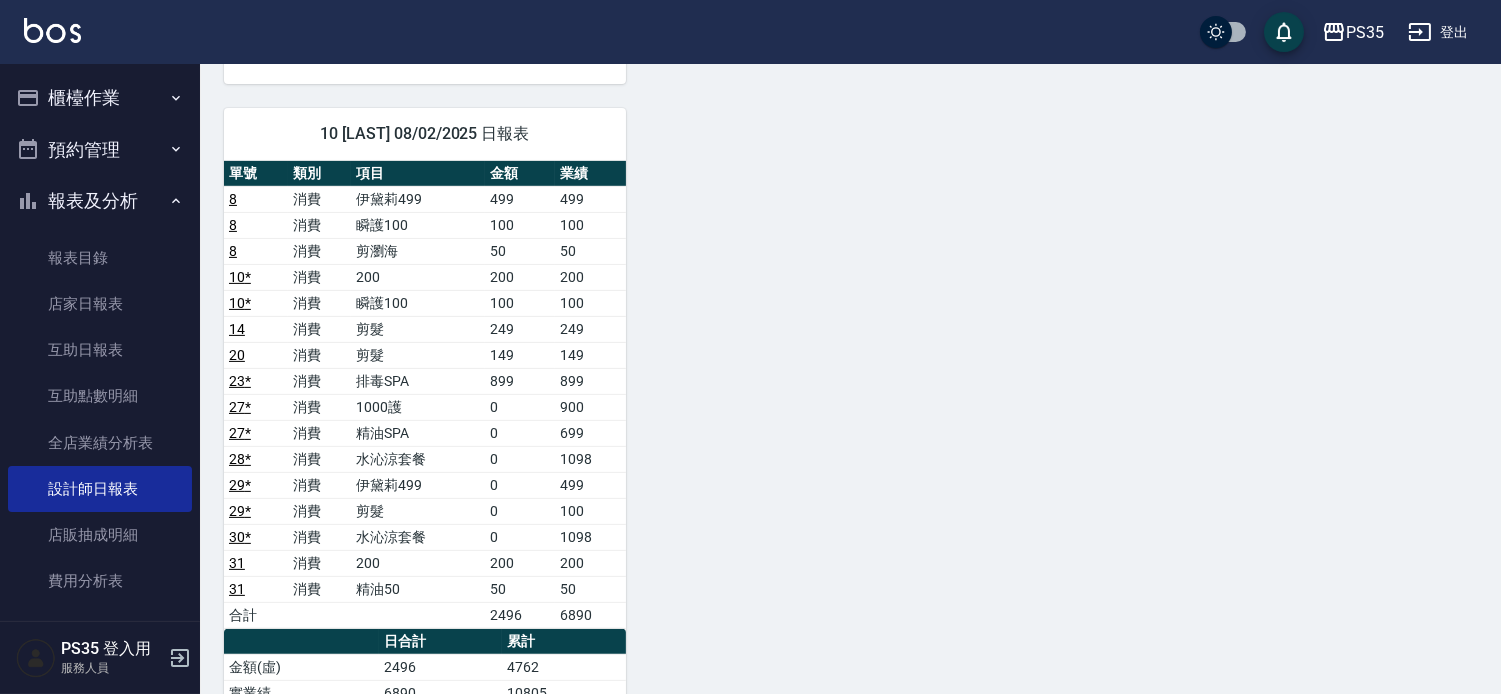 scroll, scrollTop: 1222, scrollLeft: 0, axis: vertical 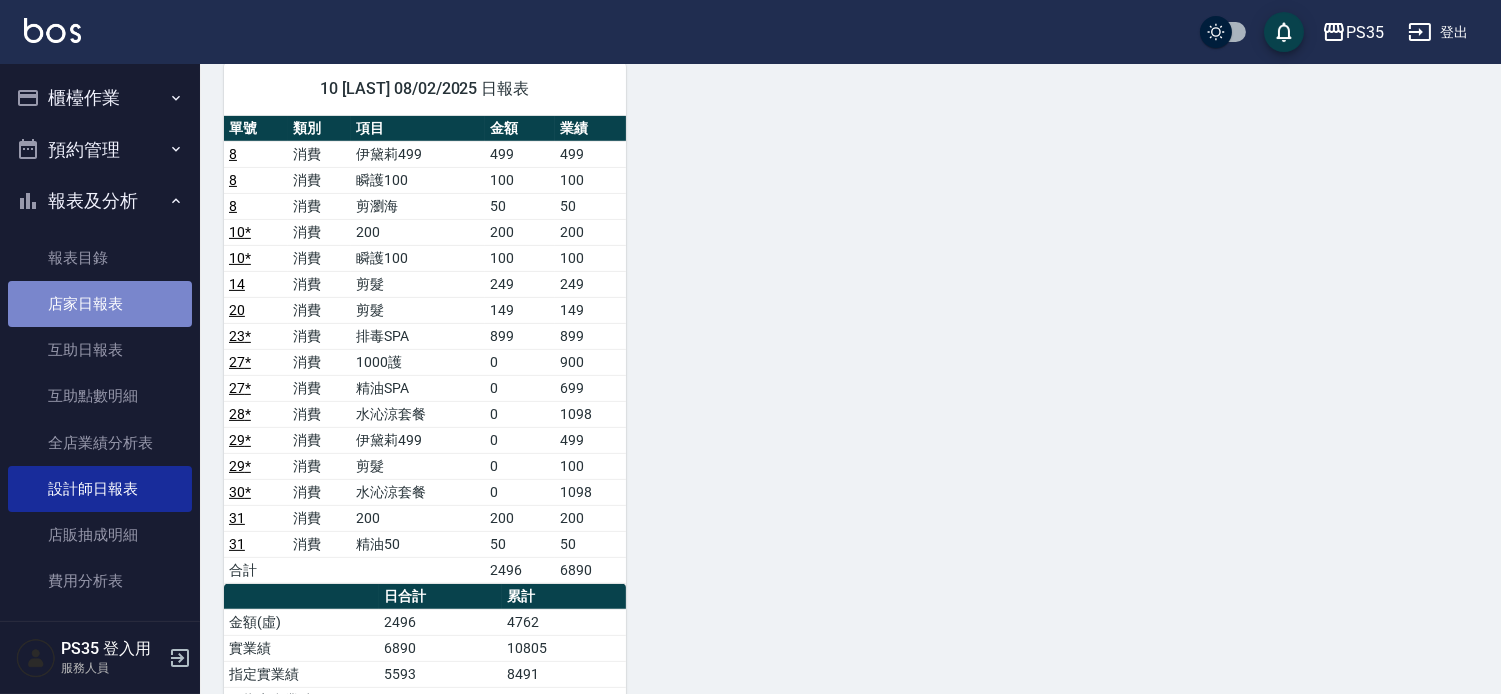 click on "店家日報表" at bounding box center [100, 304] 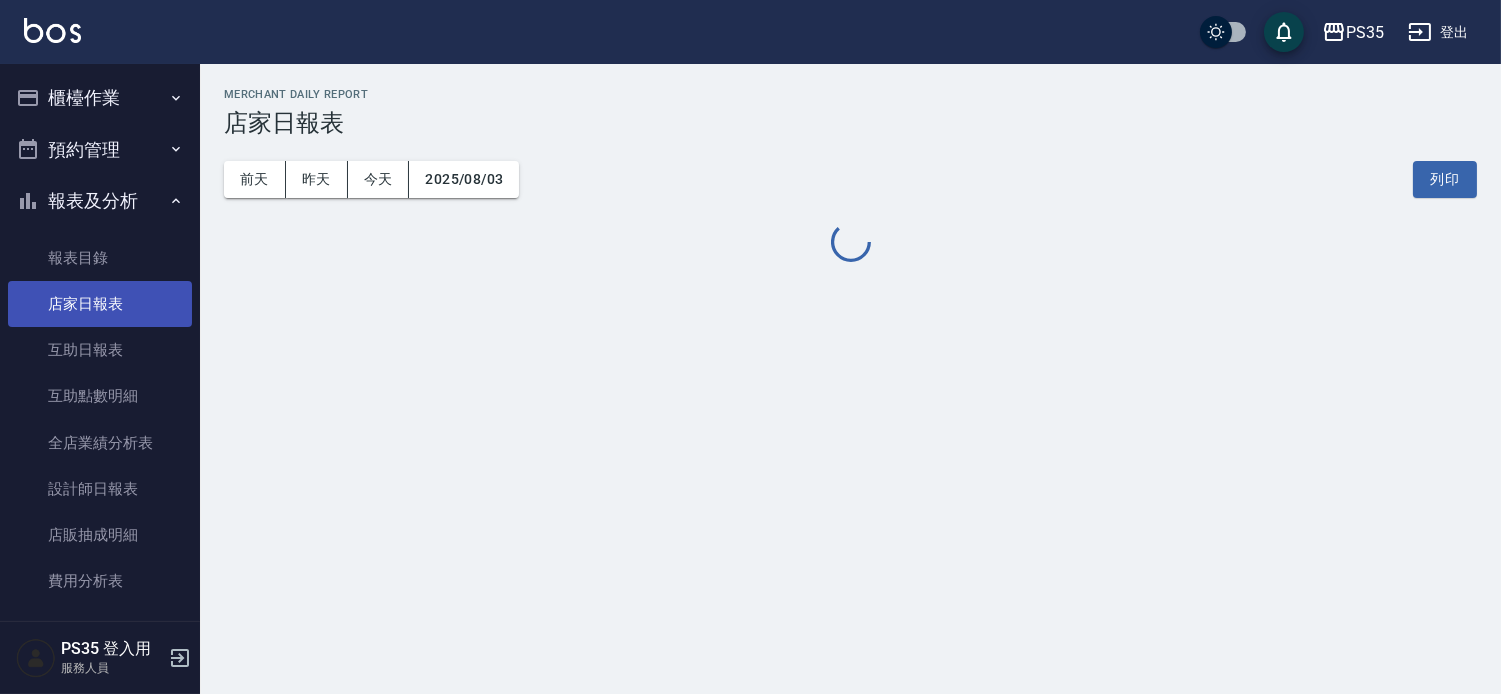 scroll, scrollTop: 0, scrollLeft: 0, axis: both 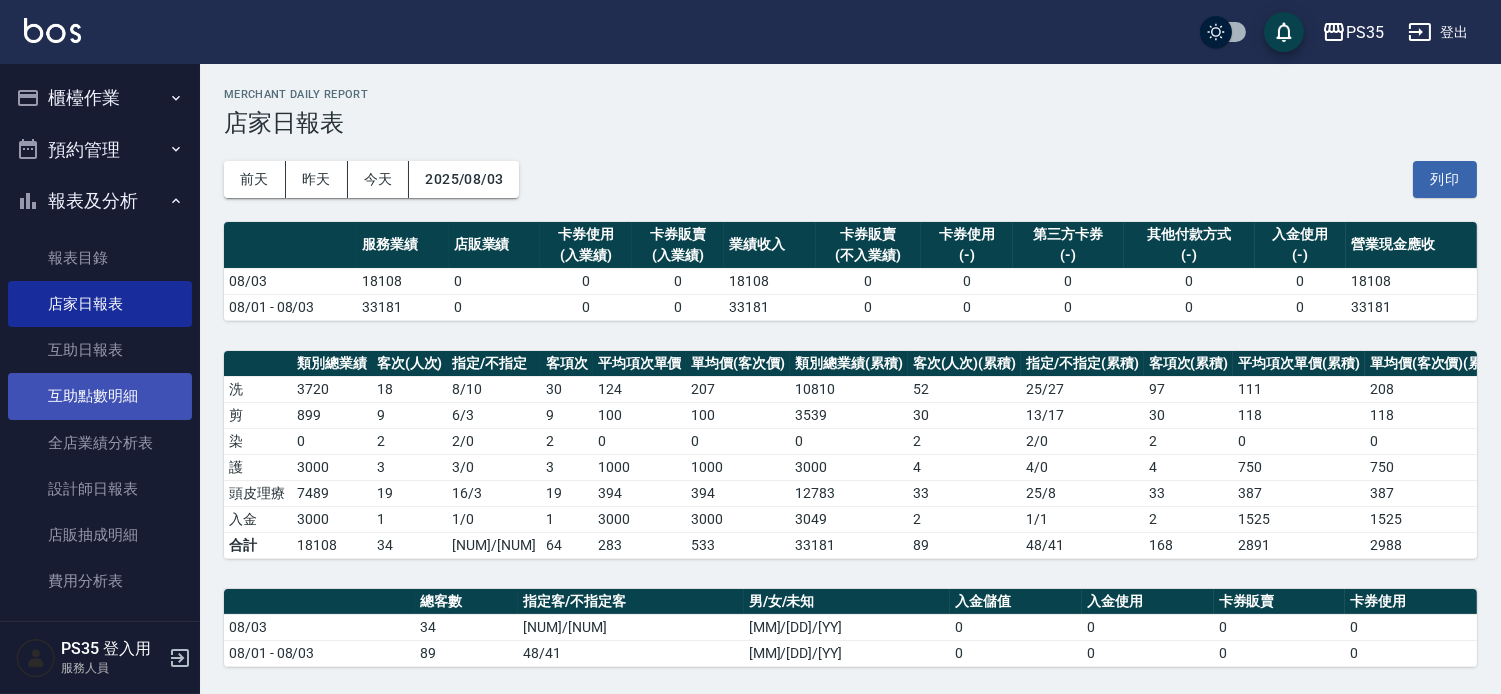 click on "互助點數明細" at bounding box center [100, 396] 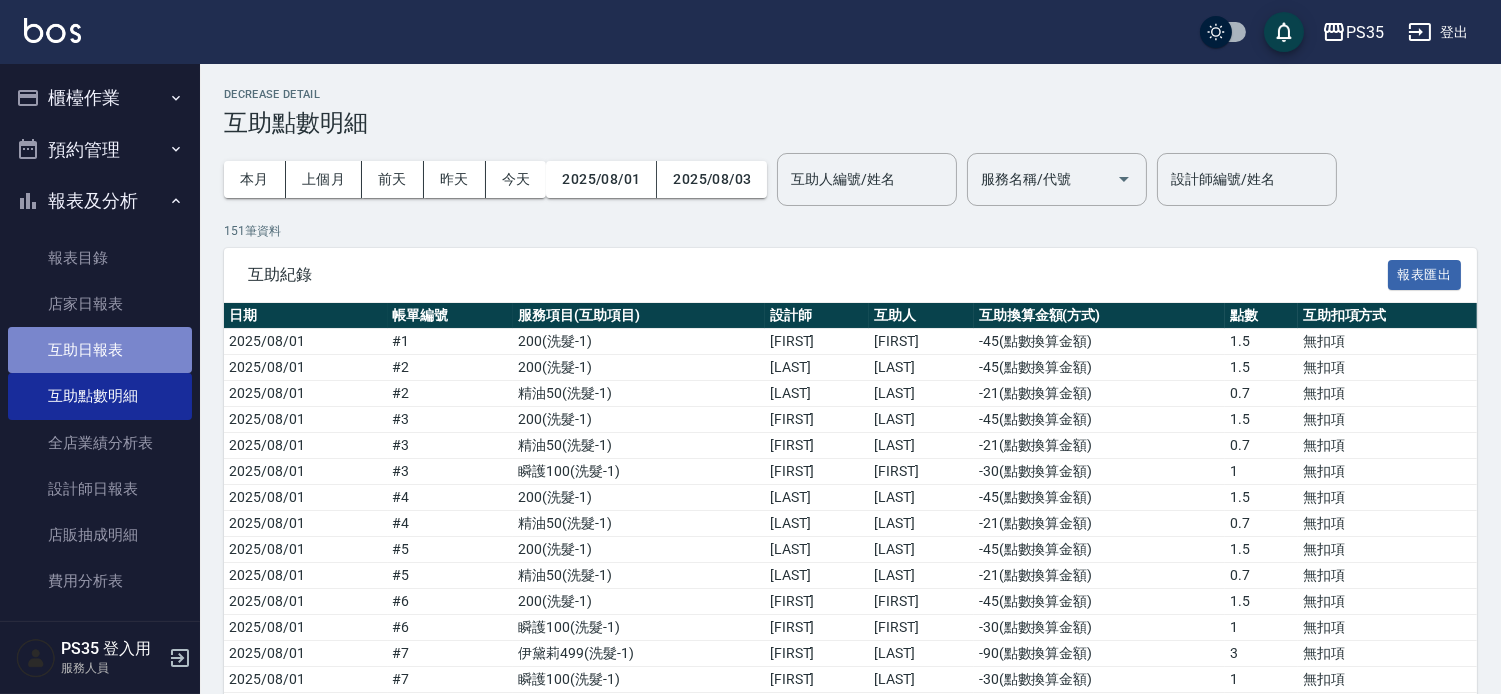 click on "互助日報表" at bounding box center [100, 350] 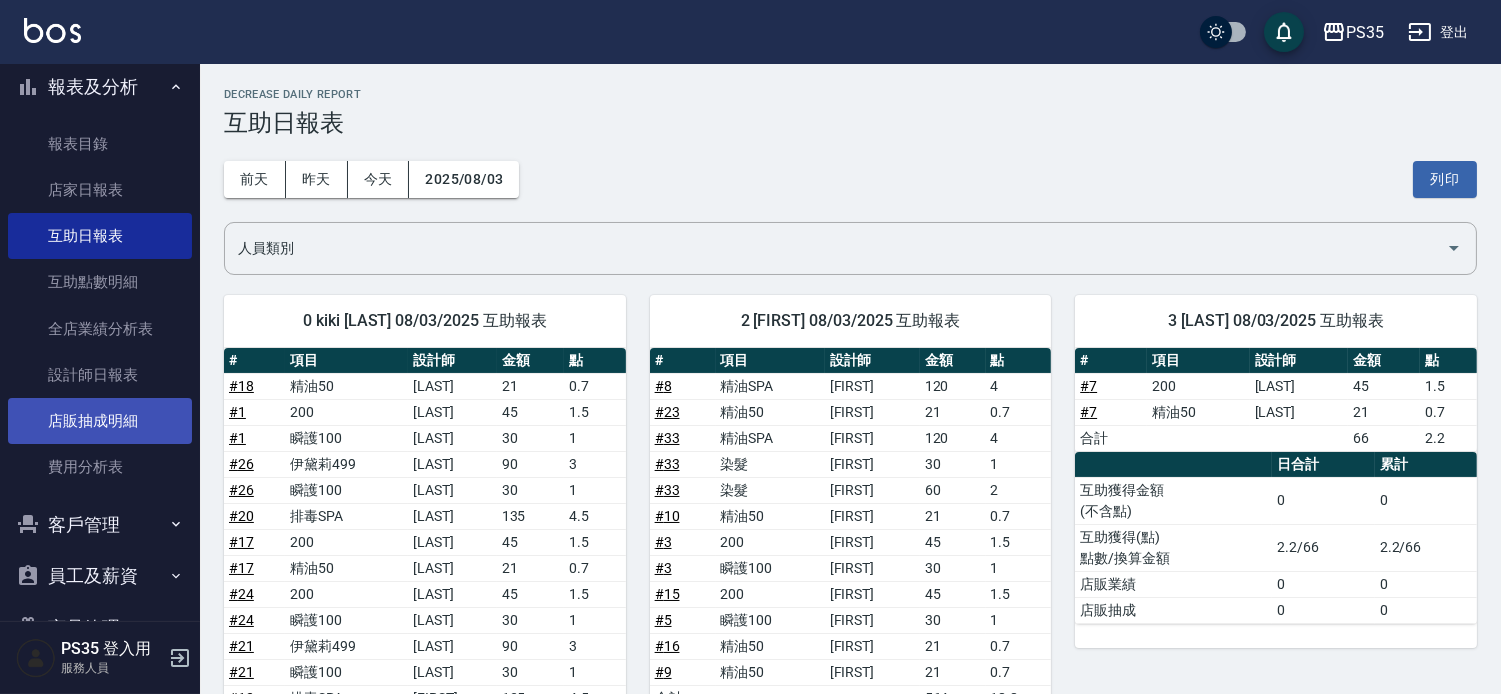 scroll, scrollTop: 168, scrollLeft: 0, axis: vertical 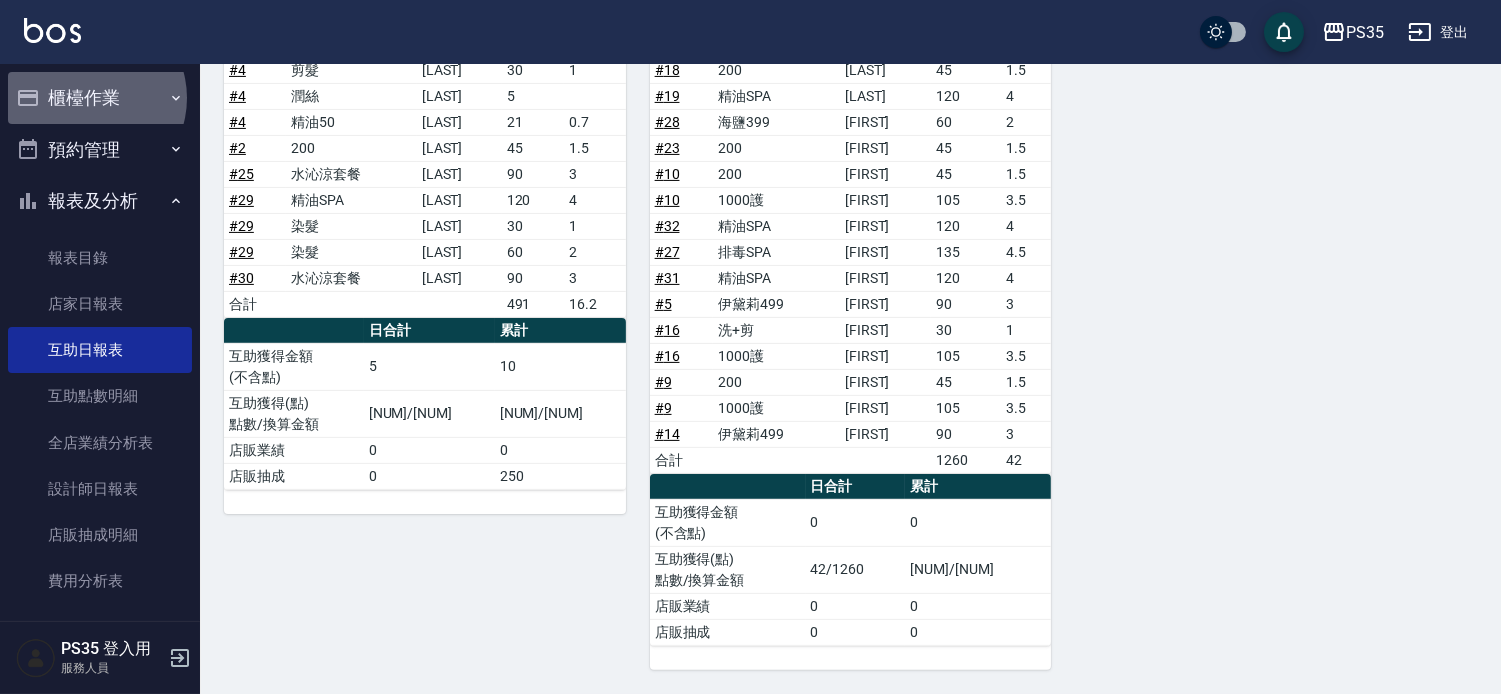 click on "櫃檯作業" at bounding box center (100, 98) 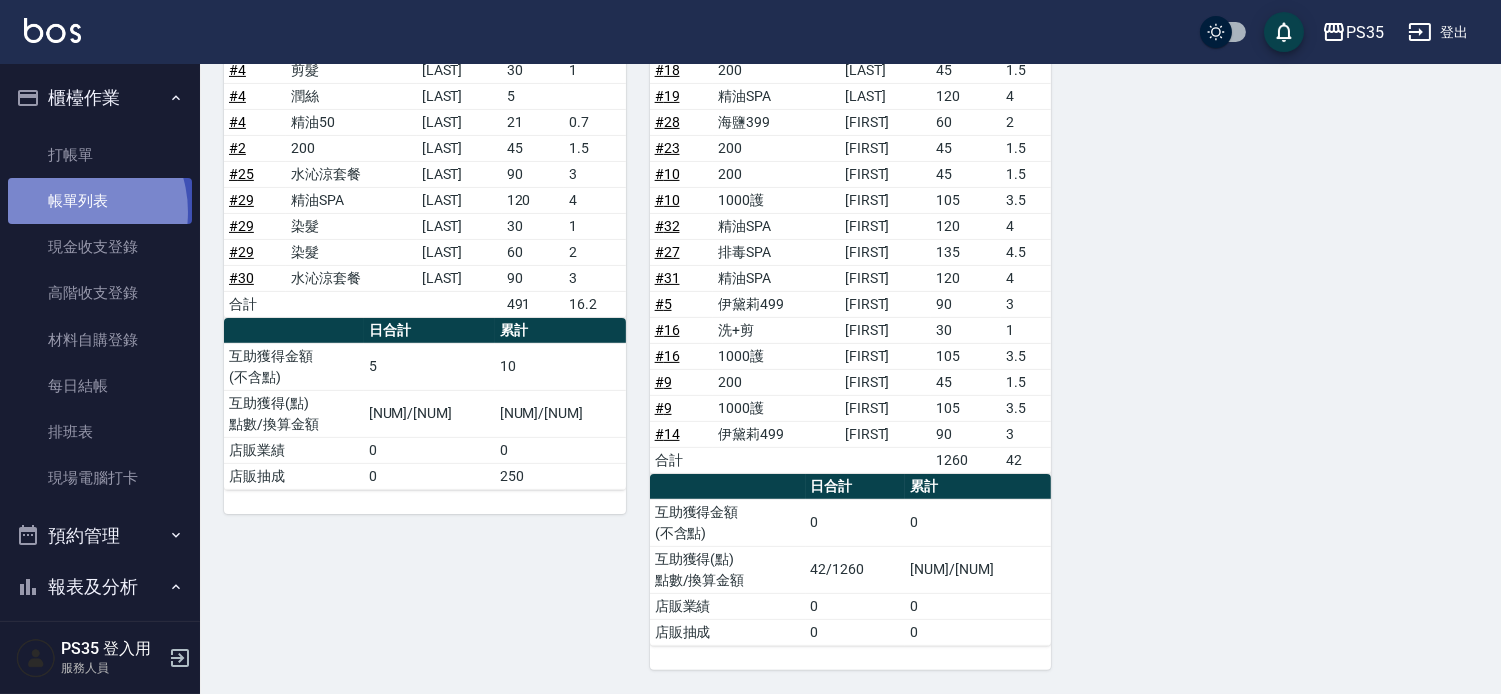 click on "帳單列表" at bounding box center (100, 201) 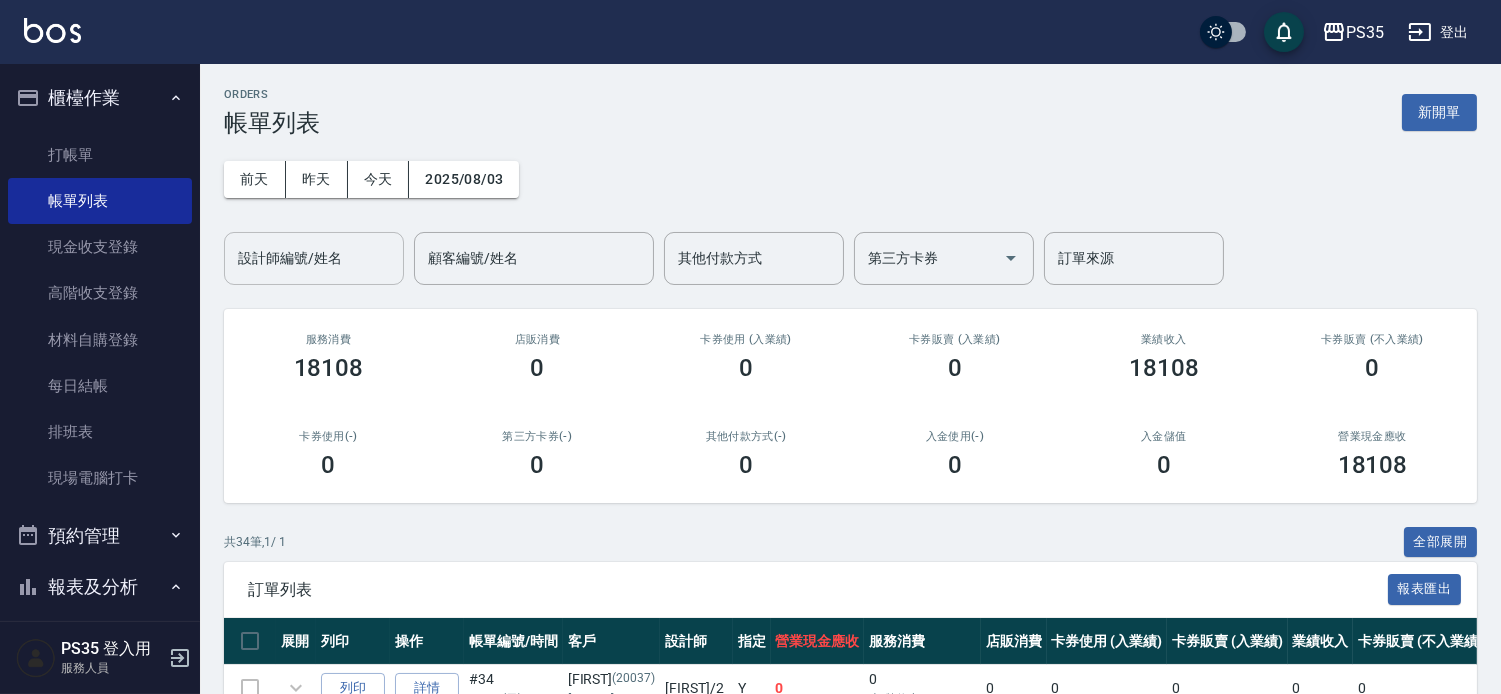 click on "設計師編號/姓名 設計師編號/姓名" at bounding box center (314, 258) 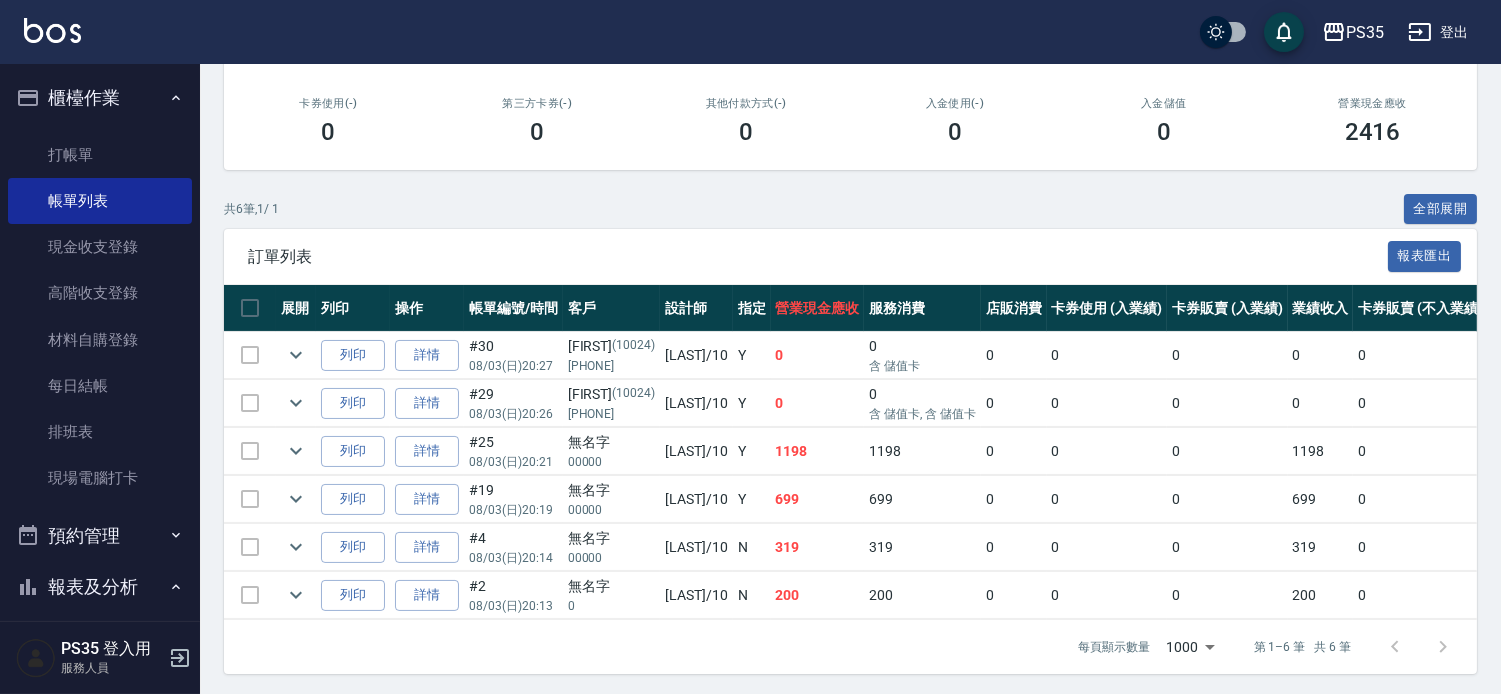 scroll, scrollTop: 415, scrollLeft: 0, axis: vertical 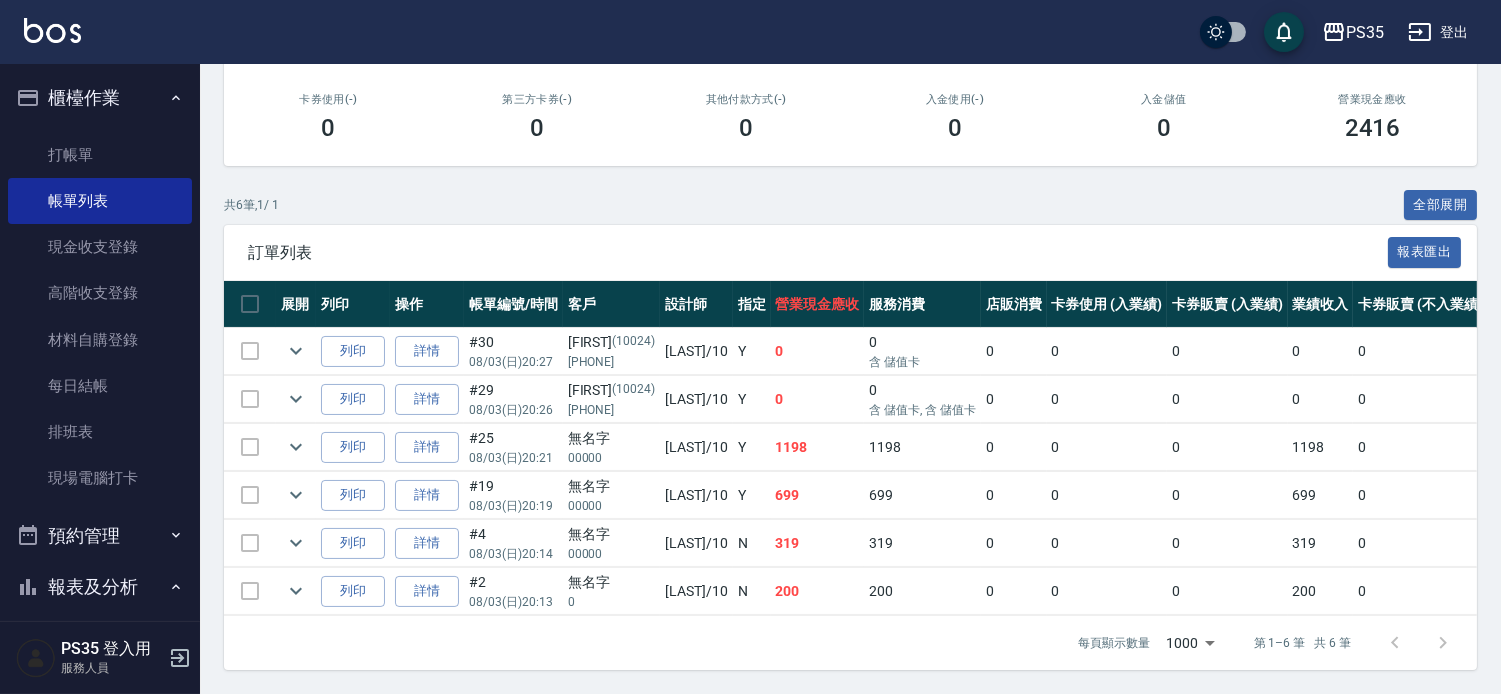 type on "[LAST]-10" 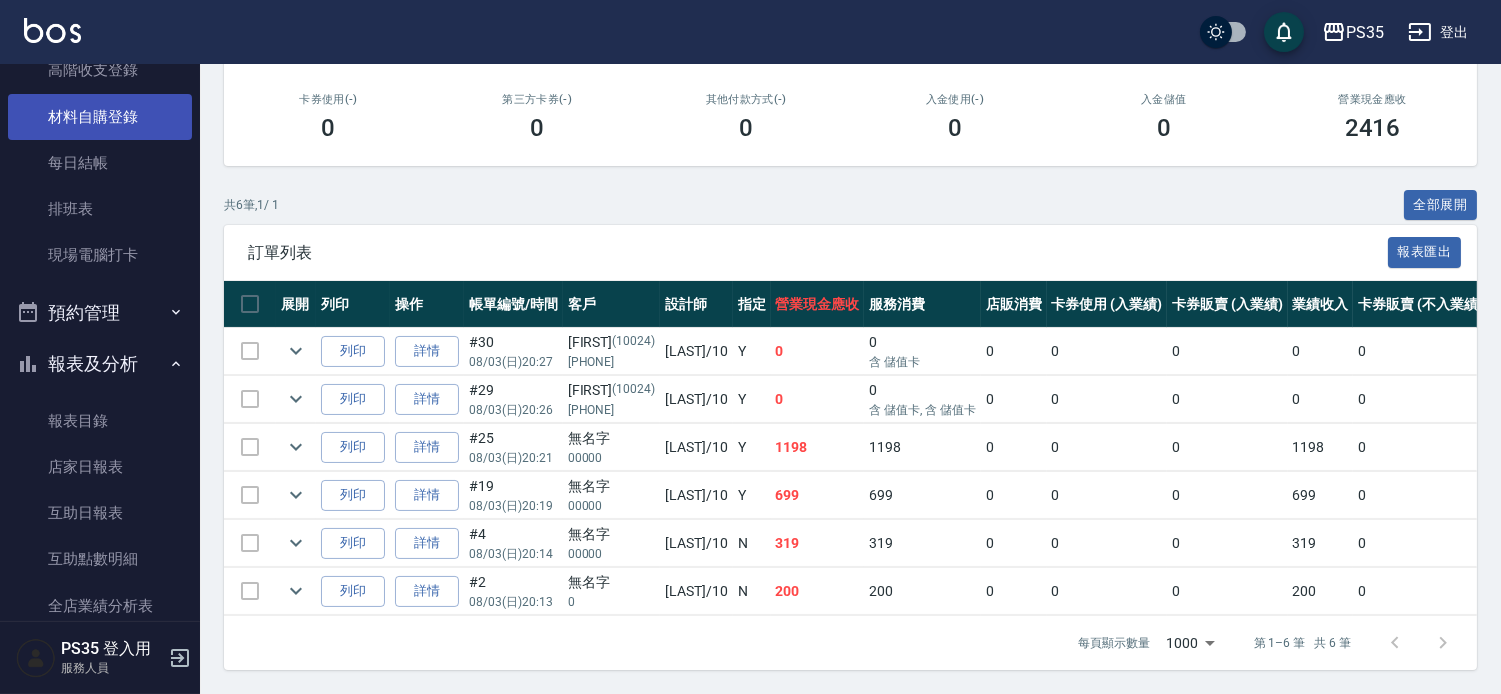 scroll, scrollTop: 333, scrollLeft: 0, axis: vertical 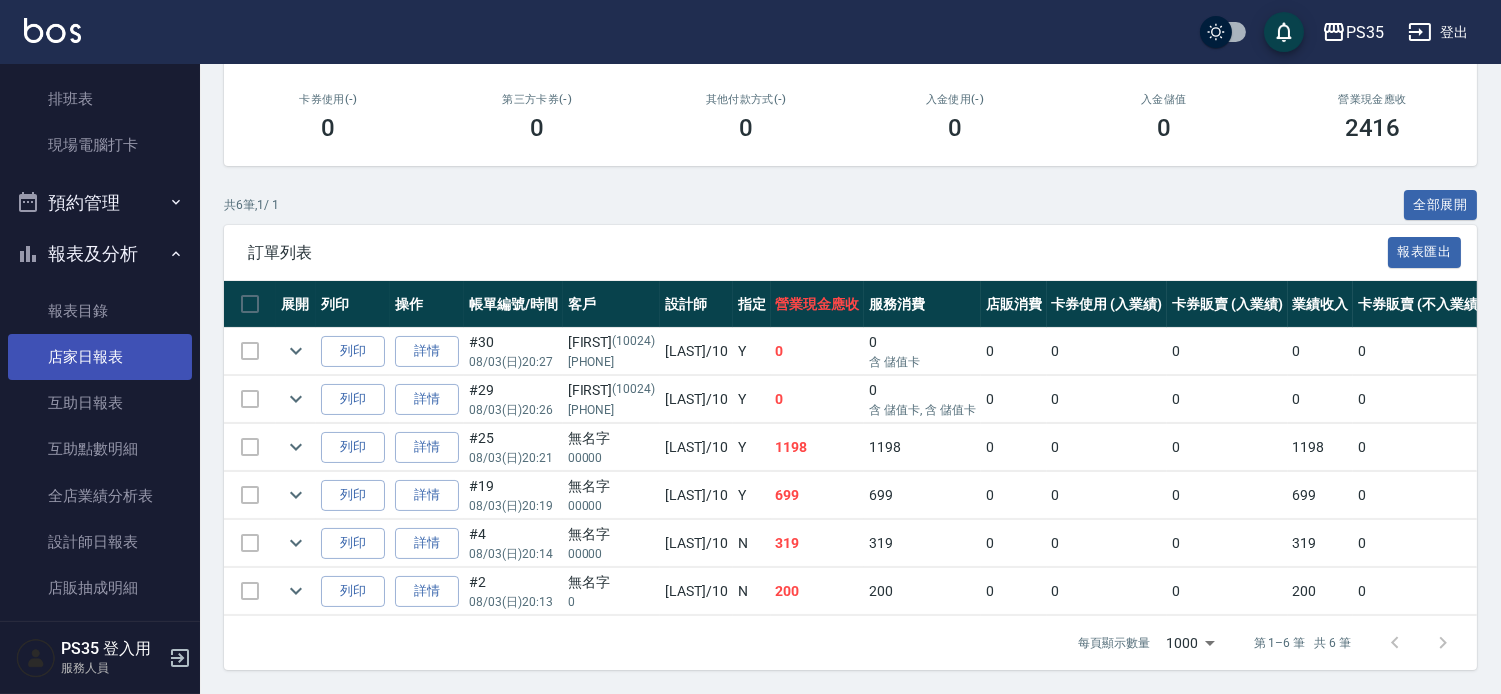 click on "店家日報表" at bounding box center (100, 357) 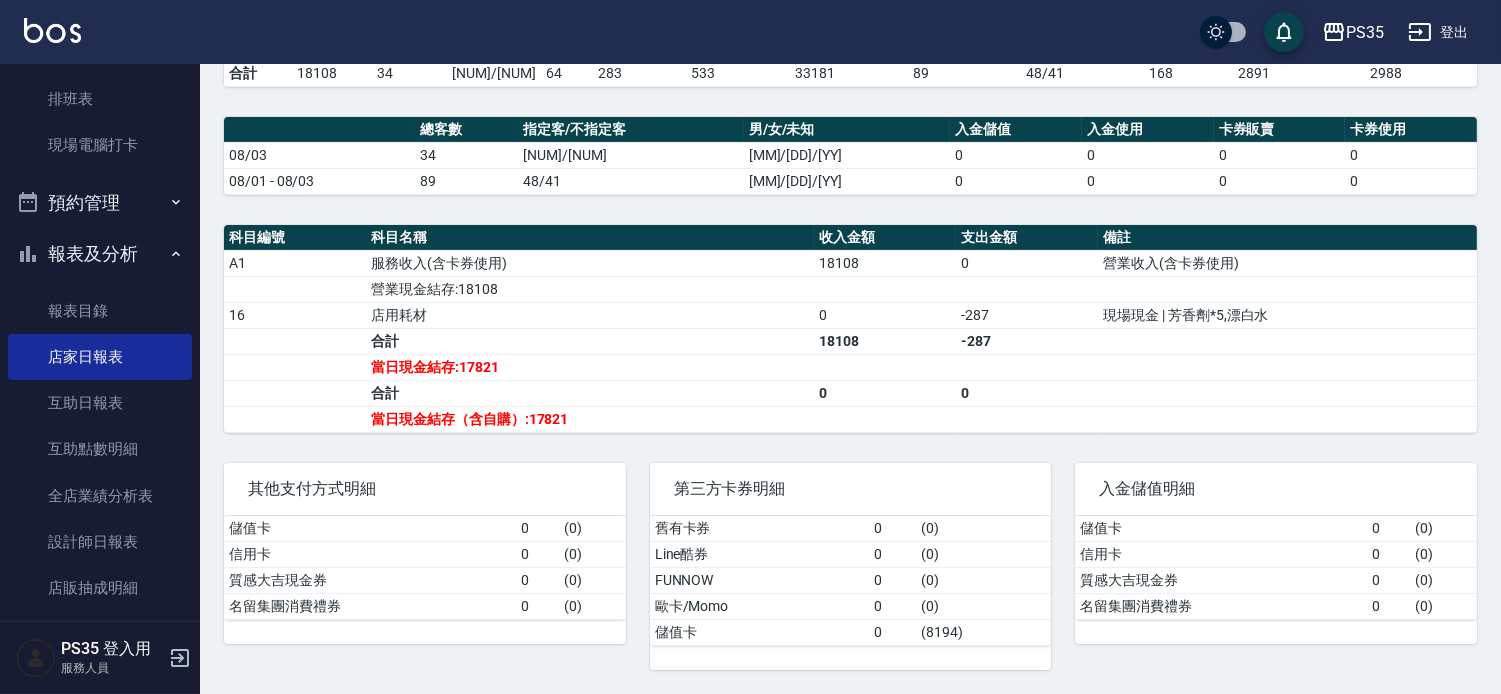 scroll, scrollTop: 492, scrollLeft: 0, axis: vertical 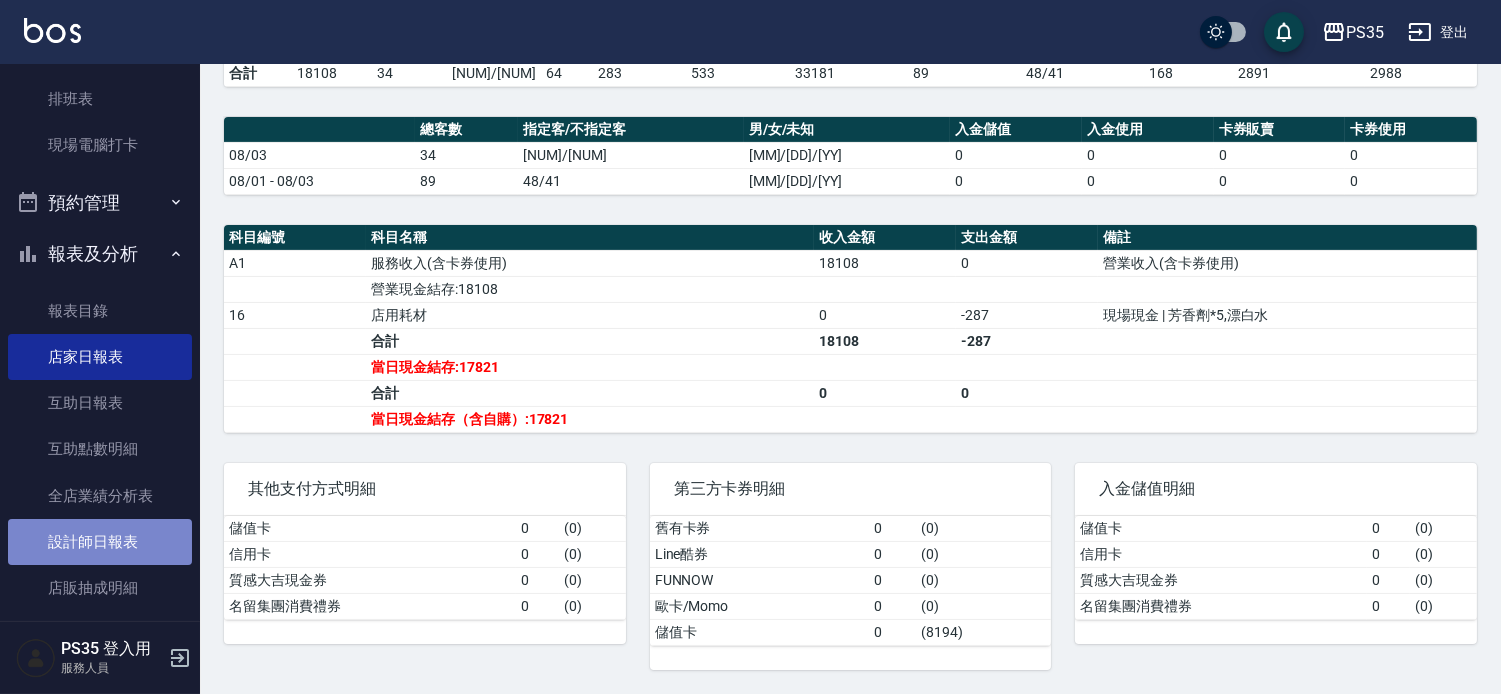click on "設計師日報表" at bounding box center [100, 542] 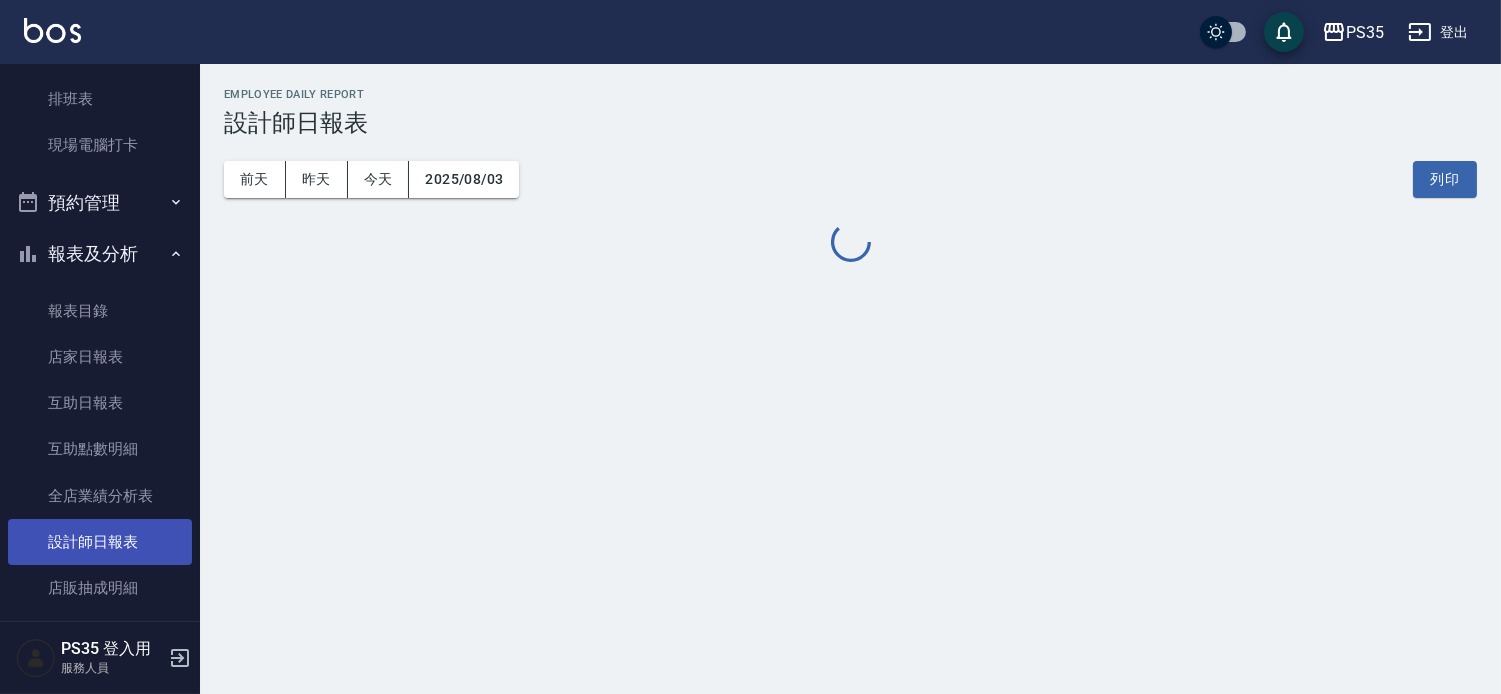 scroll, scrollTop: 0, scrollLeft: 0, axis: both 